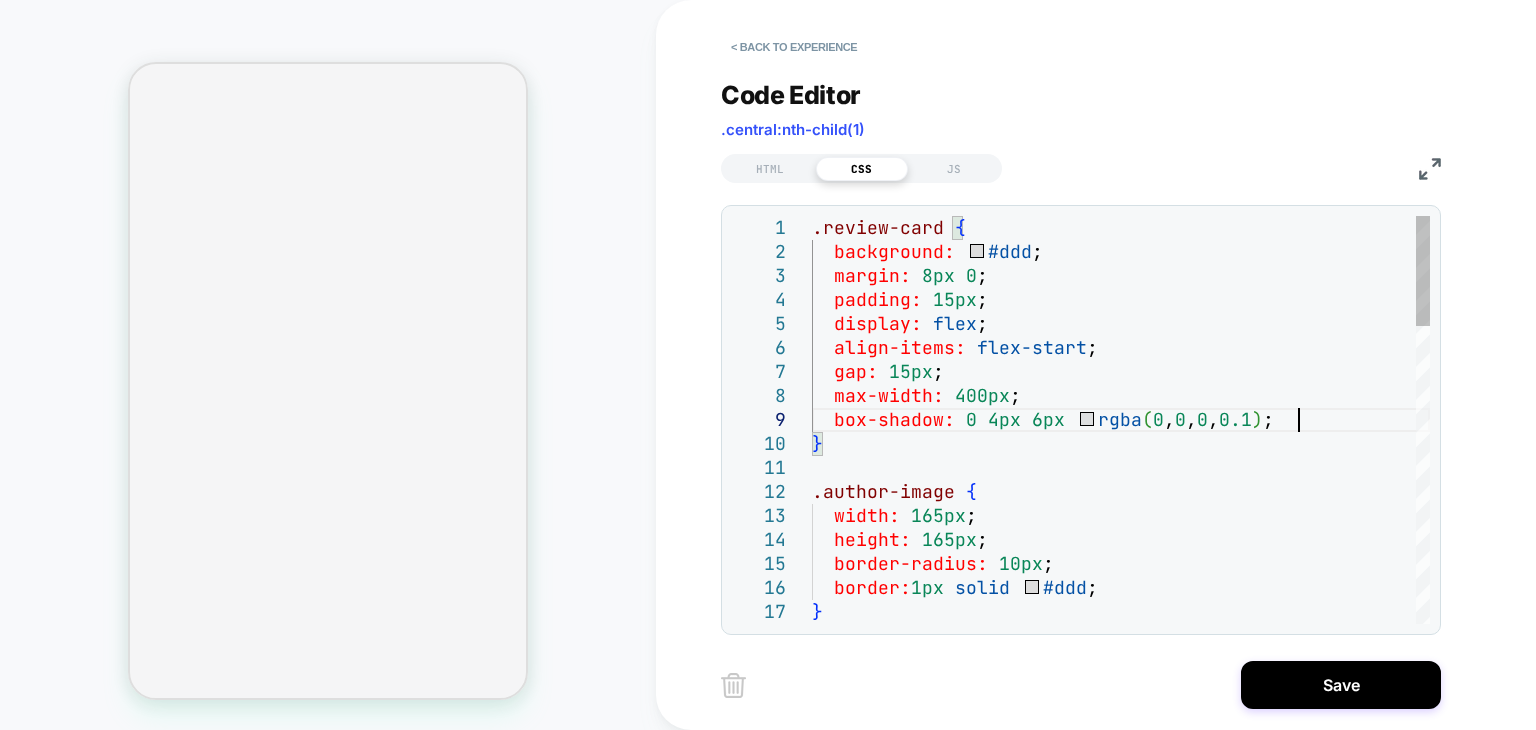 scroll, scrollTop: 0, scrollLeft: 0, axis: both 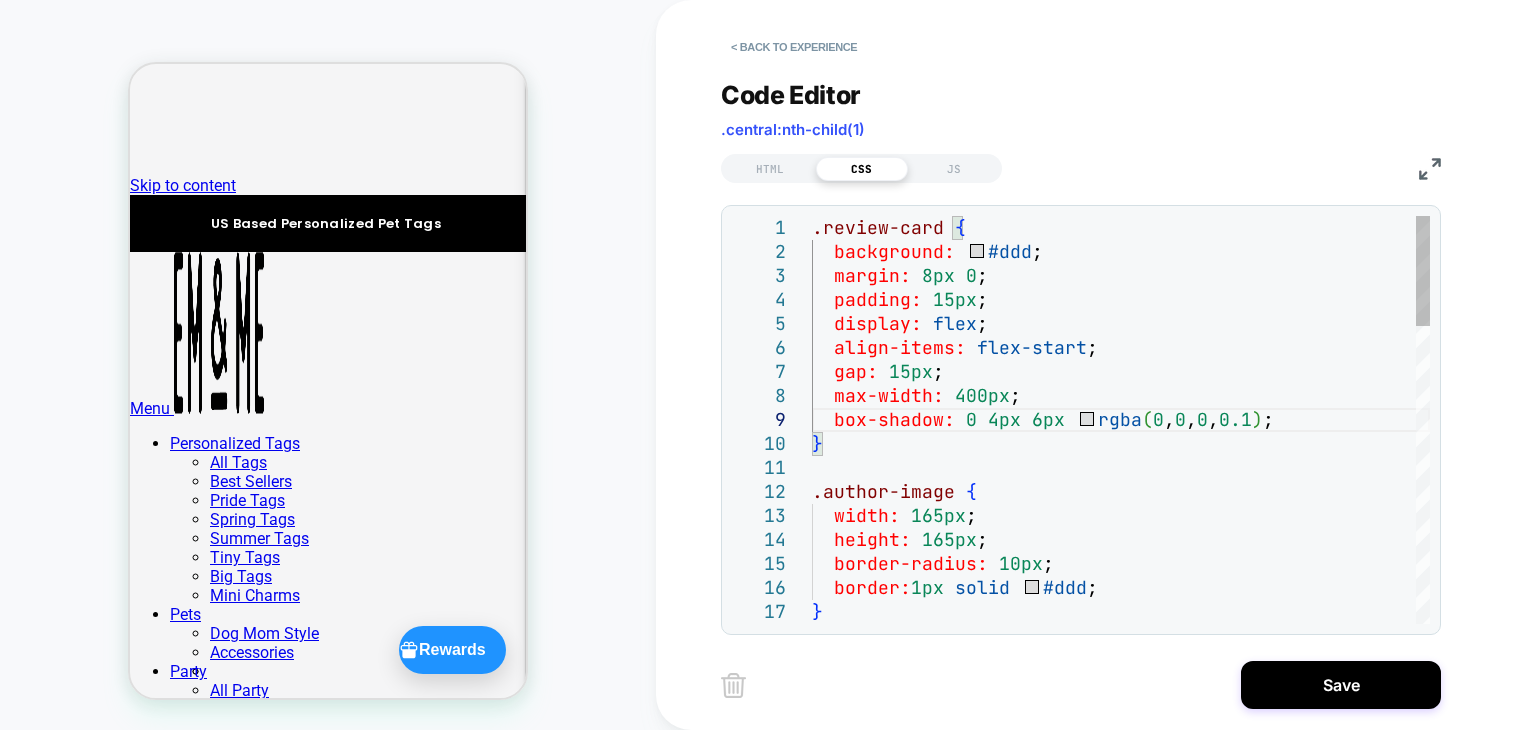 click on ".review-card   {    background:     #ddd ;    margin:   8px   0 ;    padding:   15px ;    display:   flex ;    align-items:   flex-start ;    gap:   15px ;    max-width:   400px ;    box-shadow:   0   4px   6px     rgba ( 0 ,  0 ,  0 ,  0.1 ) ; } .author-image   {    width:   165px ;    height:   165px ;    border-radius:   10px ;    border: 1px   solid     #ddd ; }" at bounding box center [1121, 972] 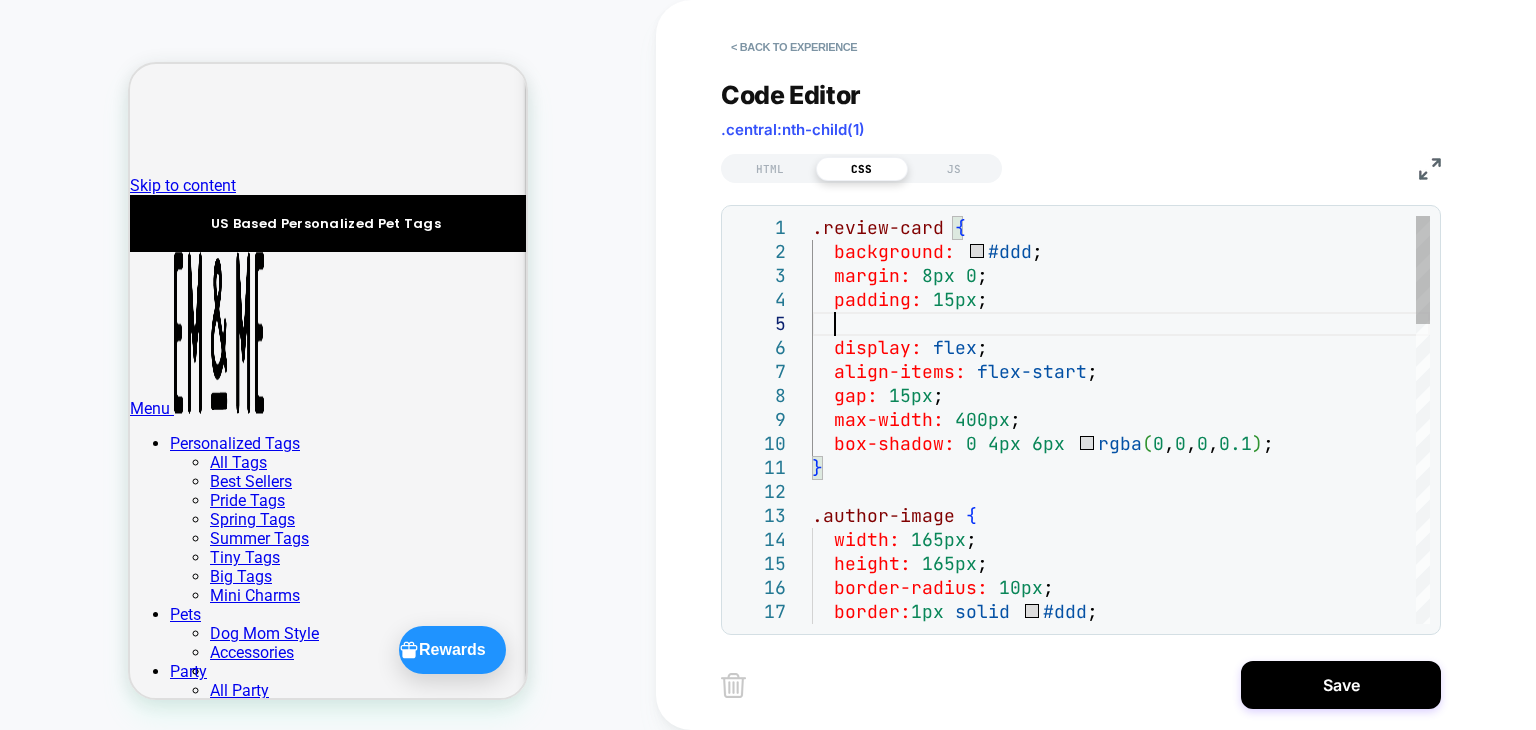 scroll, scrollTop: 119, scrollLeft: 20, axis: both 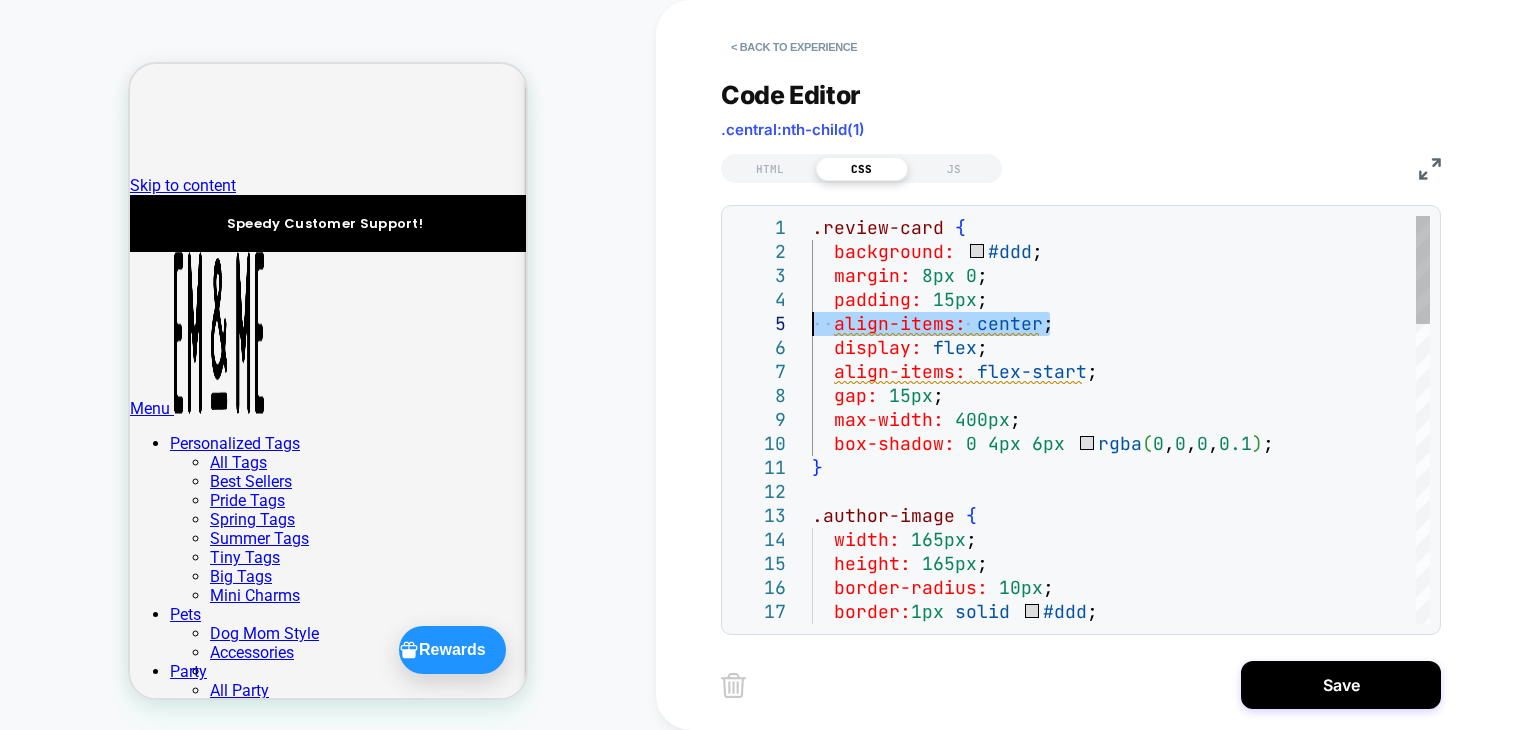 drag, startPoint x: 998, startPoint y: 332, endPoint x: 780, endPoint y: 335, distance: 218.02065 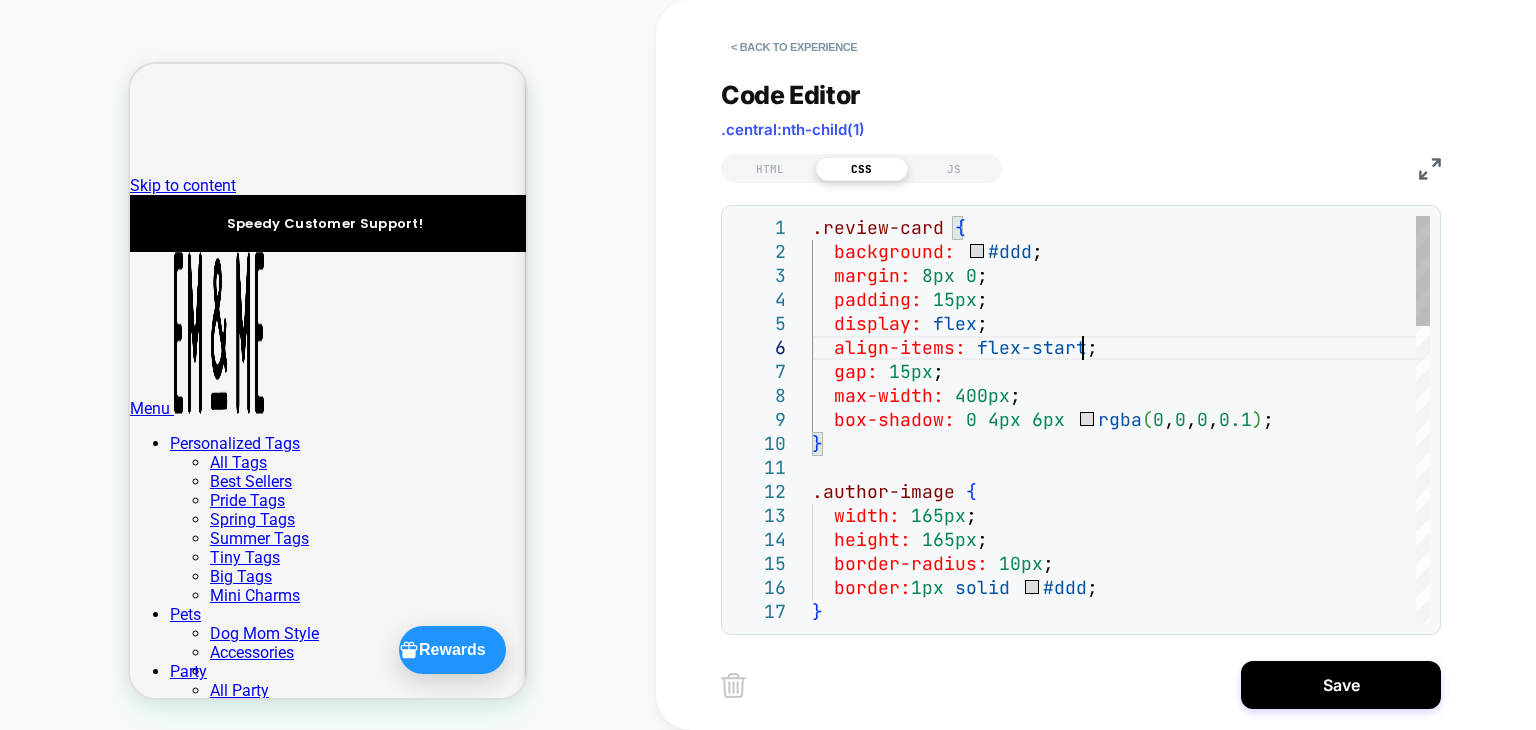 click on ".review-card   {    background:     #ddd ;    margin:   8px   0 ;    padding:   15px ;    display:   flex ;    align-items:   flex-start ;    gap:   15px ;    max-width:   400px ;    box-shadow:   0   4px   6px     rgba ( 0 ,  0 ,  0 ,  0.1 ) ; } .author-image   {    width:   165px ;    height:   165px ;    border-radius:   10px ;    border: 1px   solid     #ddd ; }" at bounding box center [1121, 972] 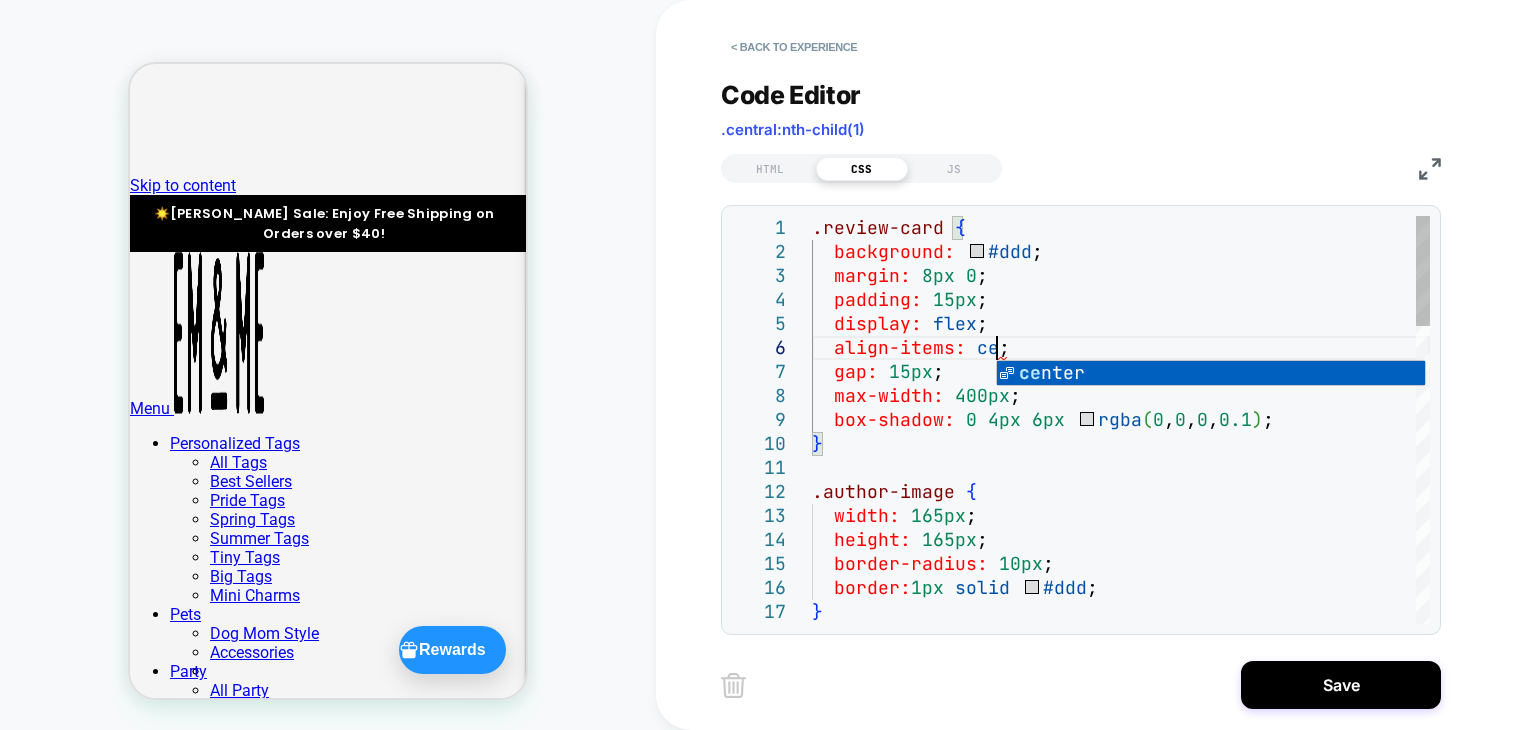 scroll, scrollTop: 119, scrollLeft: 183, axis: both 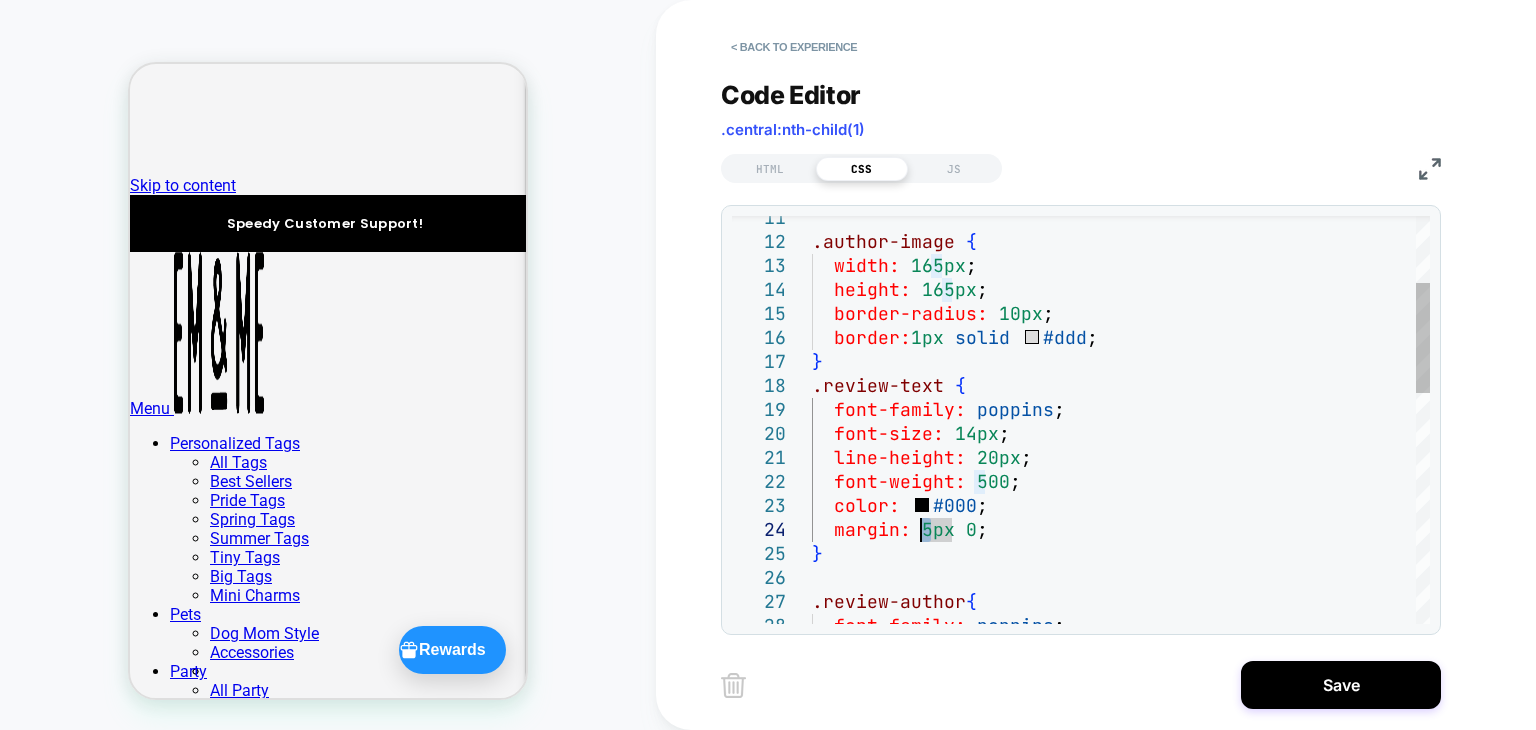 click on ".author-image   {    width:   165px ;    height:   165px ;    border-radius:   10px ;    border: 1px   solid     #ddd ; } .review-text   {    font-family:   poppins ;    font-size:   14px ;    line-height:   20px ;    font-weight:   500 ;    color:     #000 ;    margin:   5px   0 ; } .review-author {    font-family:   poppins ;" at bounding box center [1121, 722] 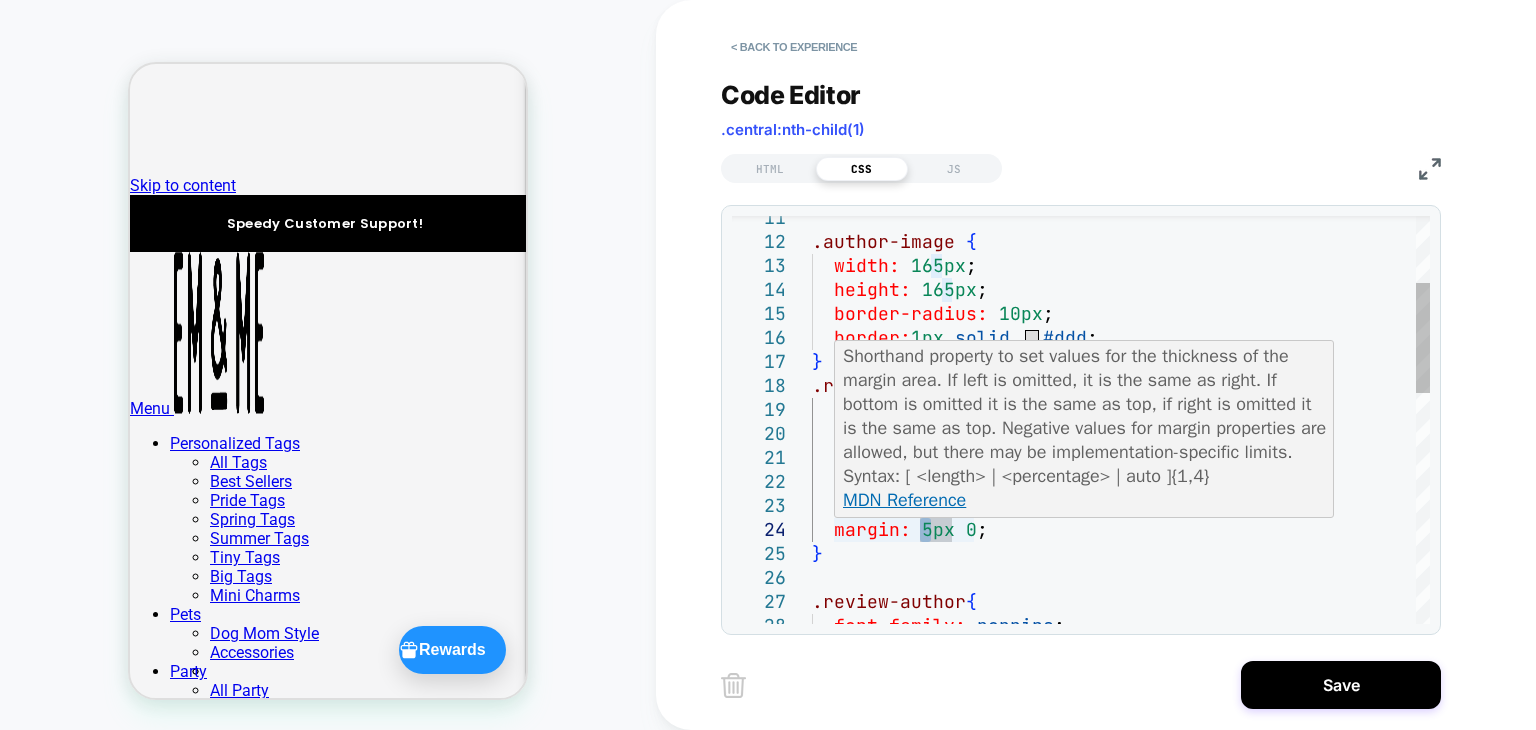 scroll, scrollTop: 96, scrollLeft: 118, axis: both 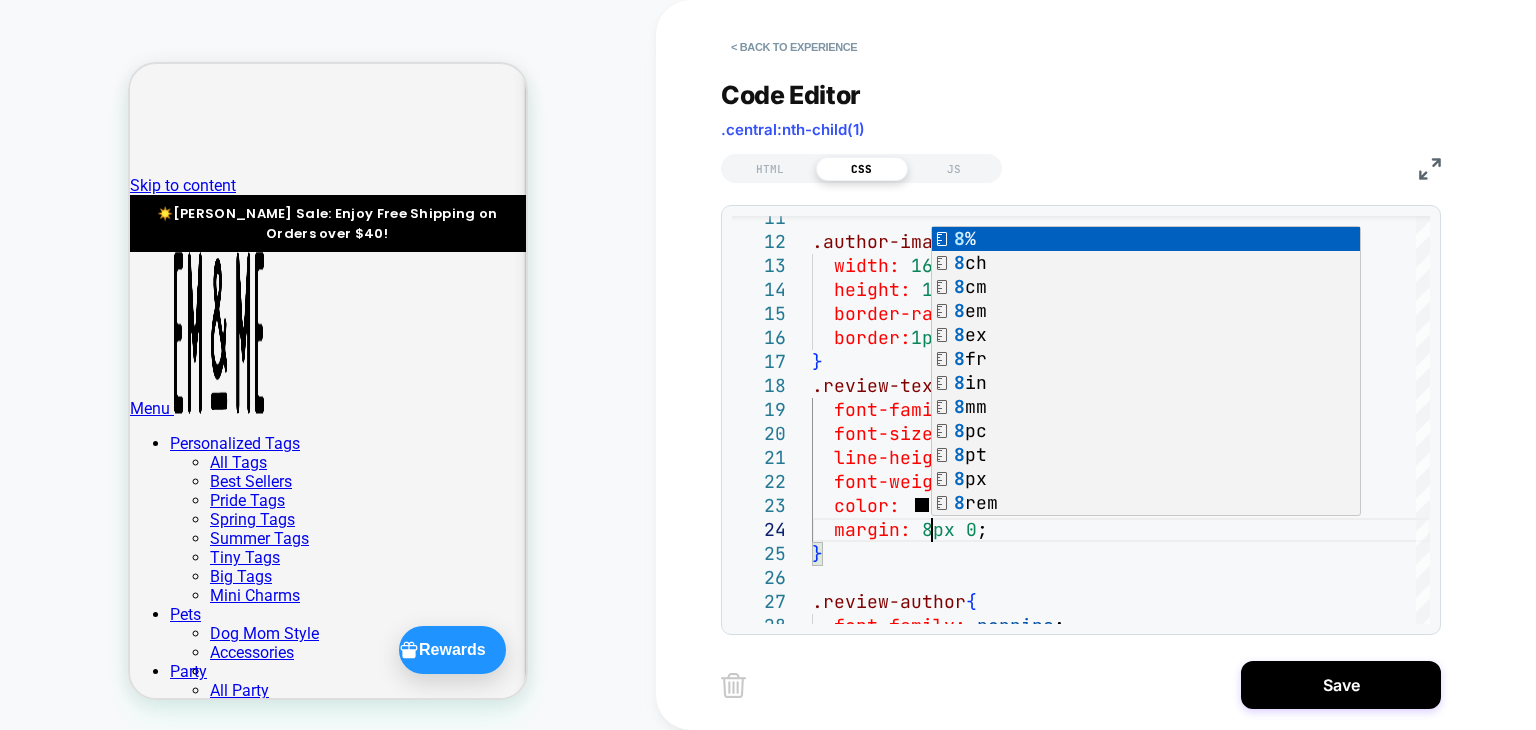 click on "COLLECTION: [DATE] (Category) COLLECTION: [DATE] (Category) Theme: MAIN" at bounding box center [328, 365] 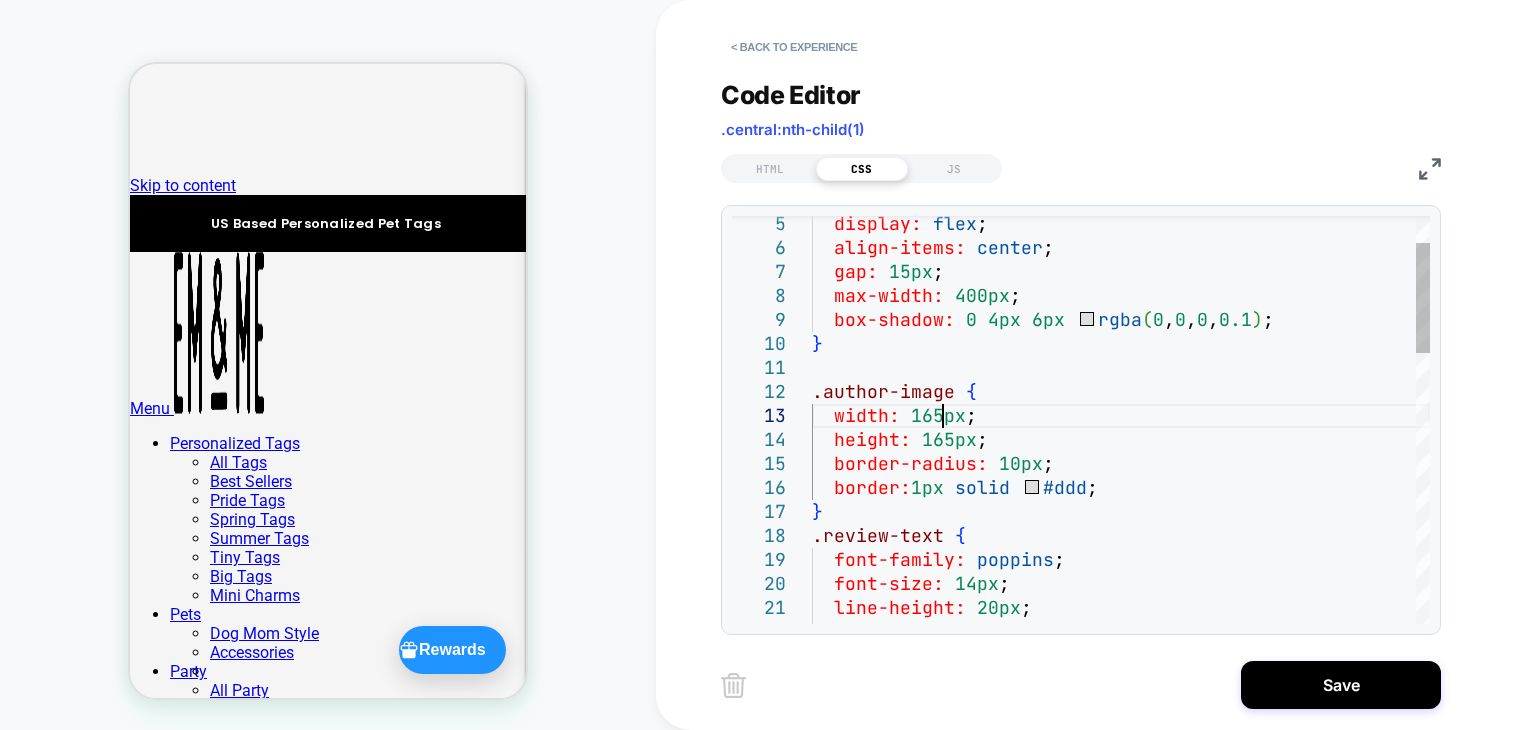 scroll, scrollTop: 96, scrollLeft: 118, axis: both 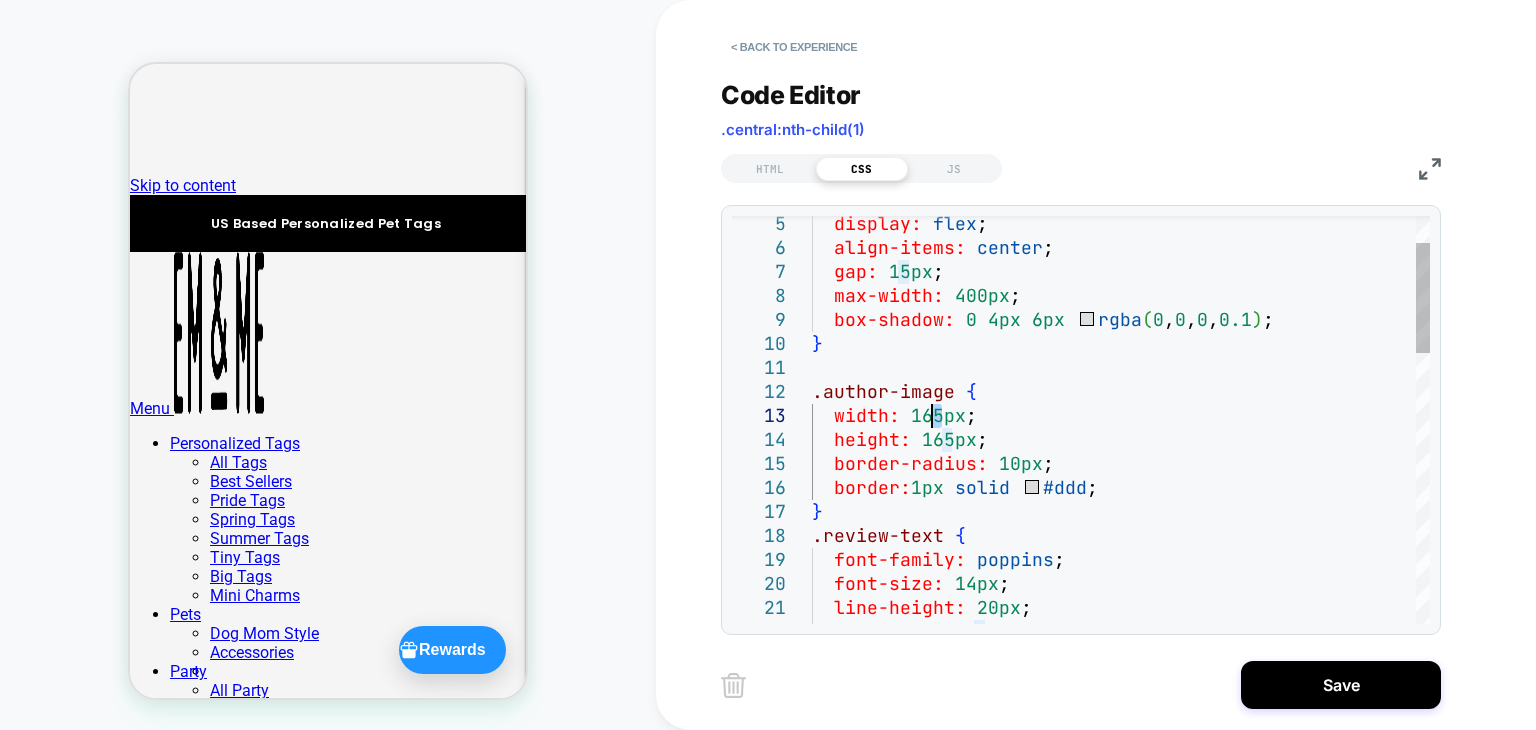 drag, startPoint x: 942, startPoint y: 412, endPoint x: 932, endPoint y: 411, distance: 10.049875 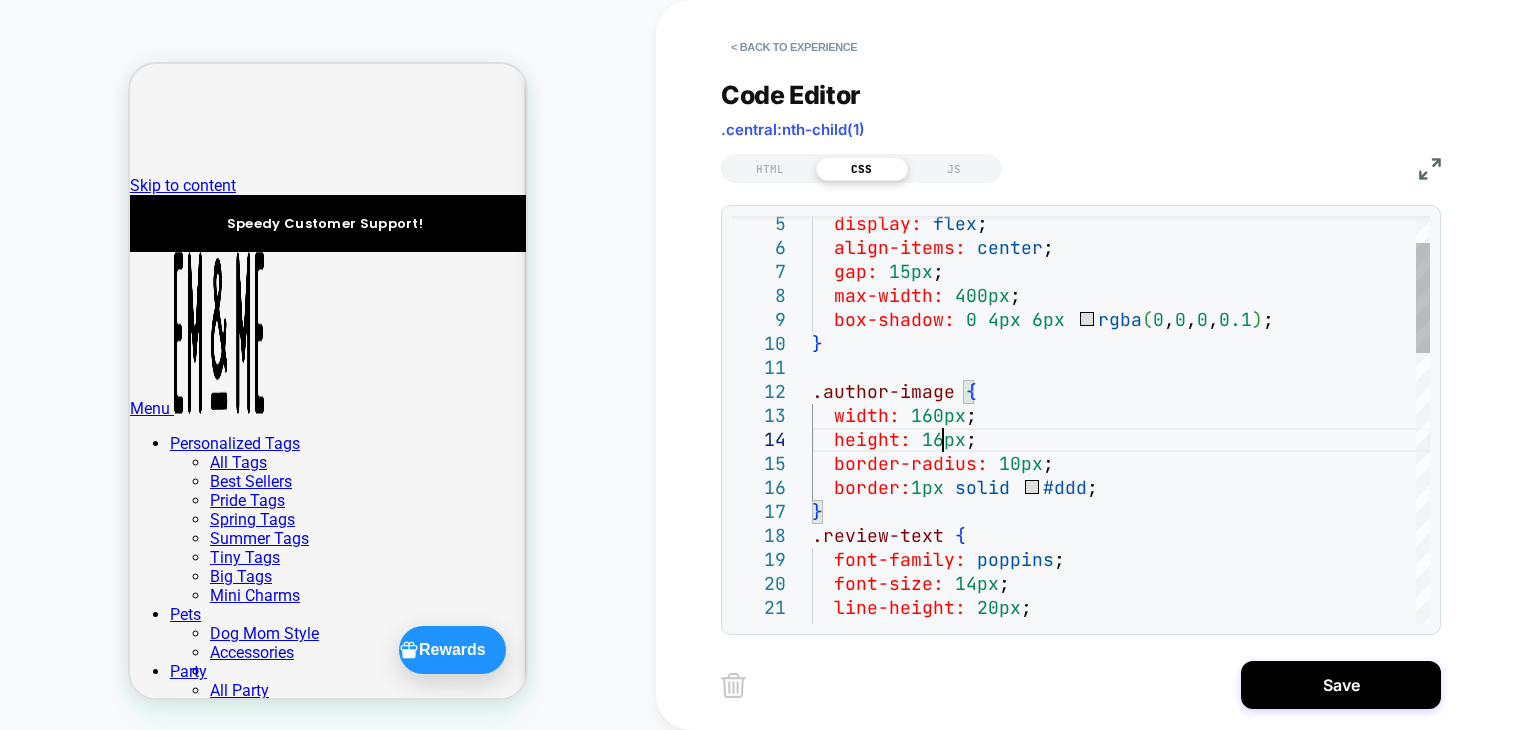 scroll, scrollTop: 71, scrollLeft: 140, axis: both 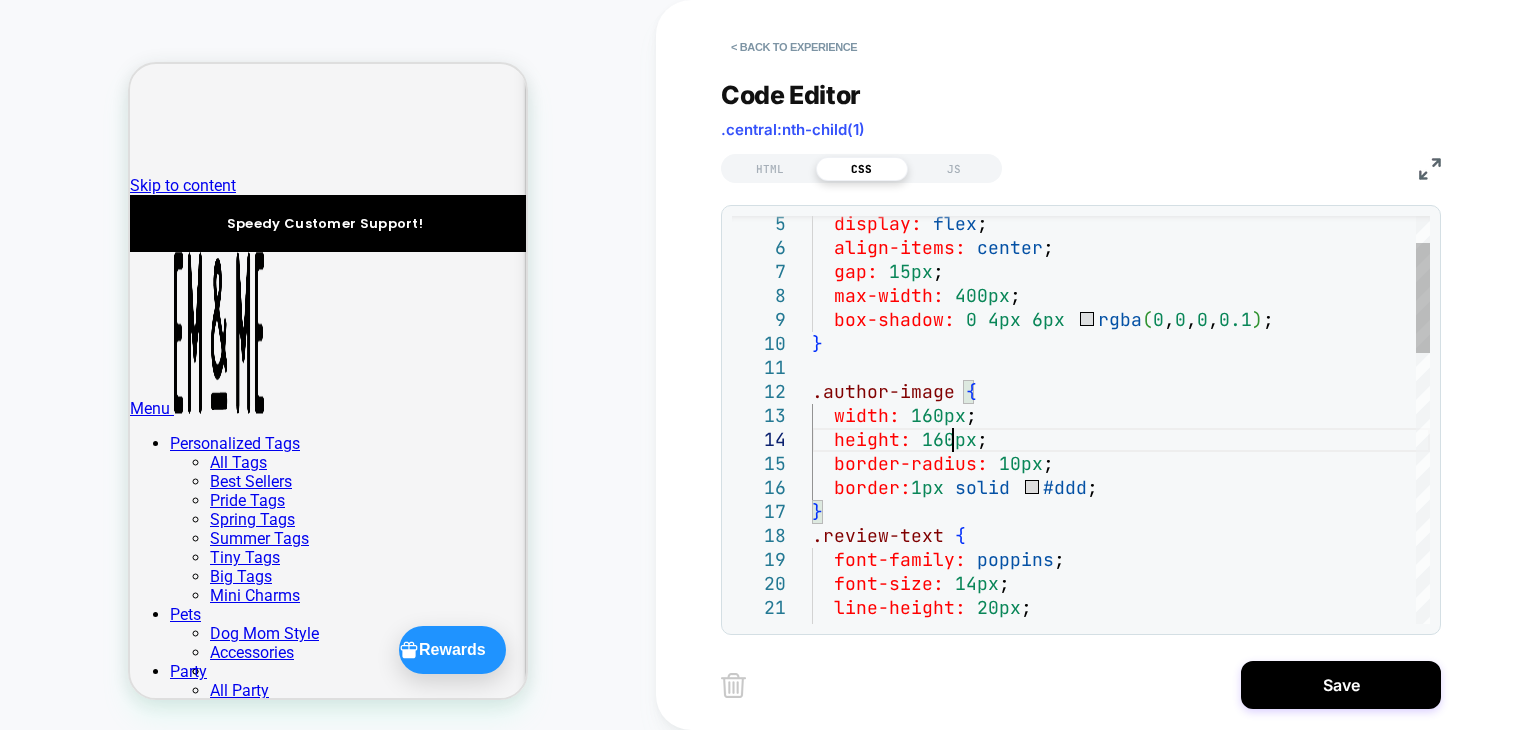 click at bounding box center (226, 3460) 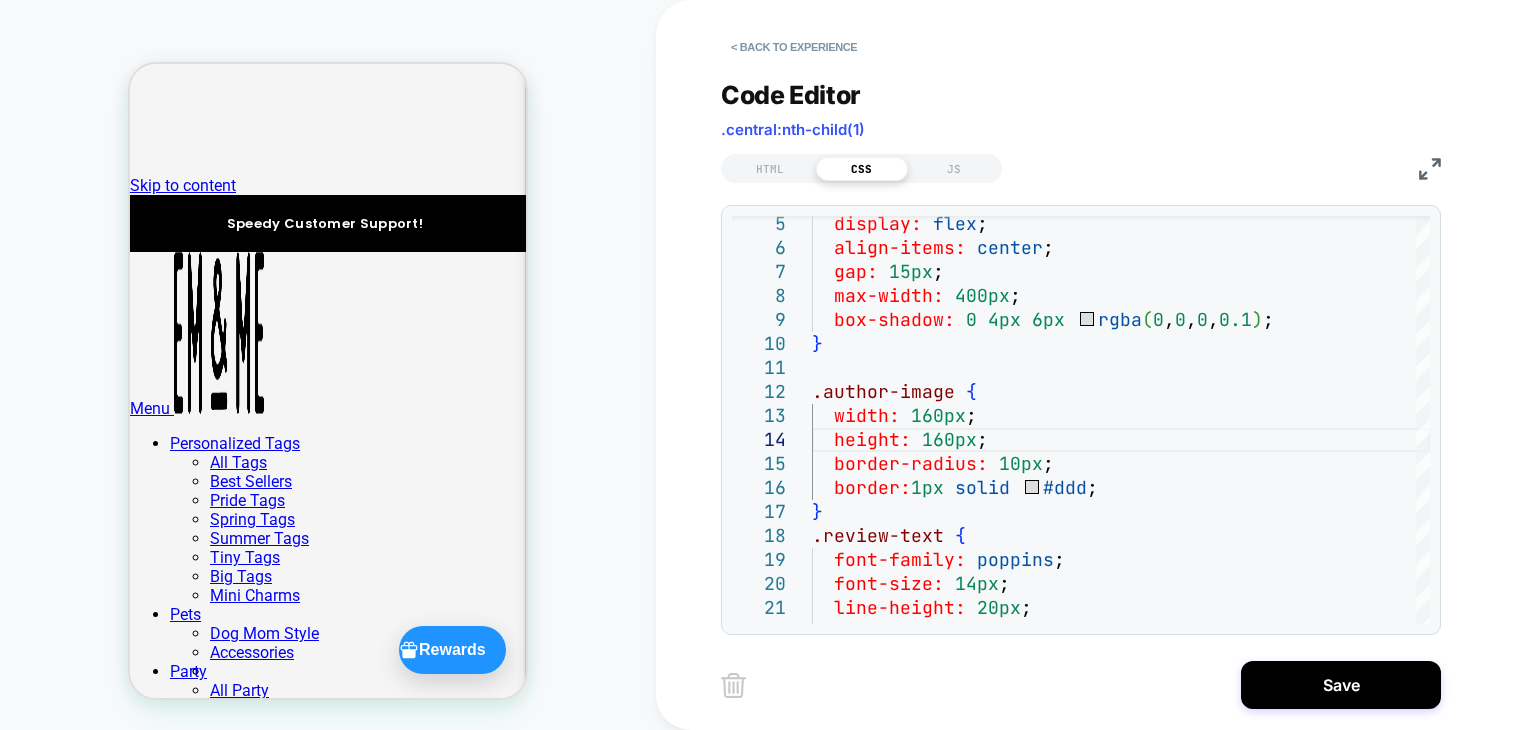 click on "[PERSON_NAME]  on [DATE]" at bounding box center (416, 3520) 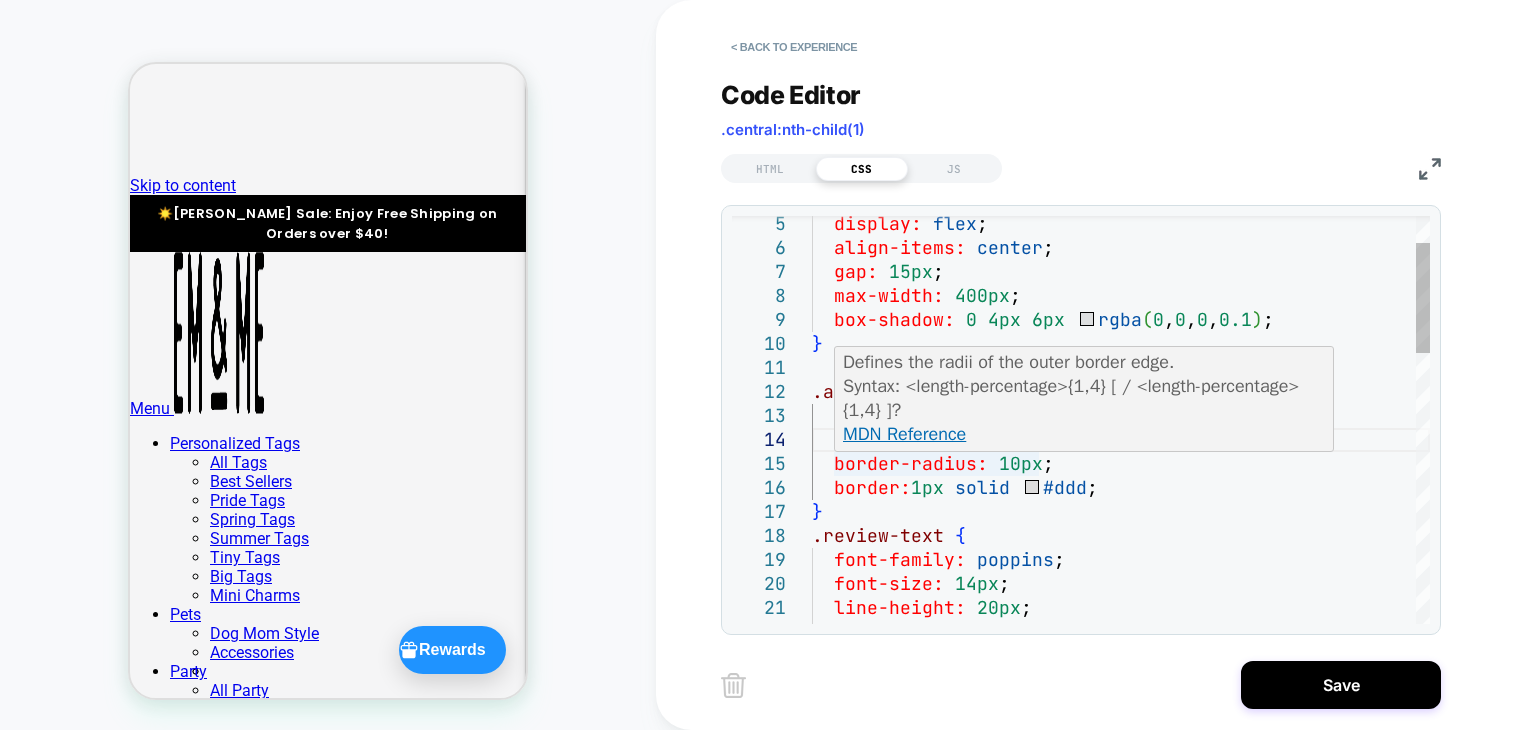 click on "line-height:   20px ;    font-weight:   500 ;    font-family:   poppins ;    font-size:   14px ; } .review-text   {    border-radius:   10px ;    border: 1px   solid     #ddd ;    width:   160px ;    height:   160px ; .author-image   {    box-shadow:   0   4px   6px     rgba ( 0 ,  0 ,  0 ,  0.1 ) ; }    gap:   15px ;    max-width:   400px ;    display:   flex ;    align-items:   center ;" at bounding box center [1121, 872] 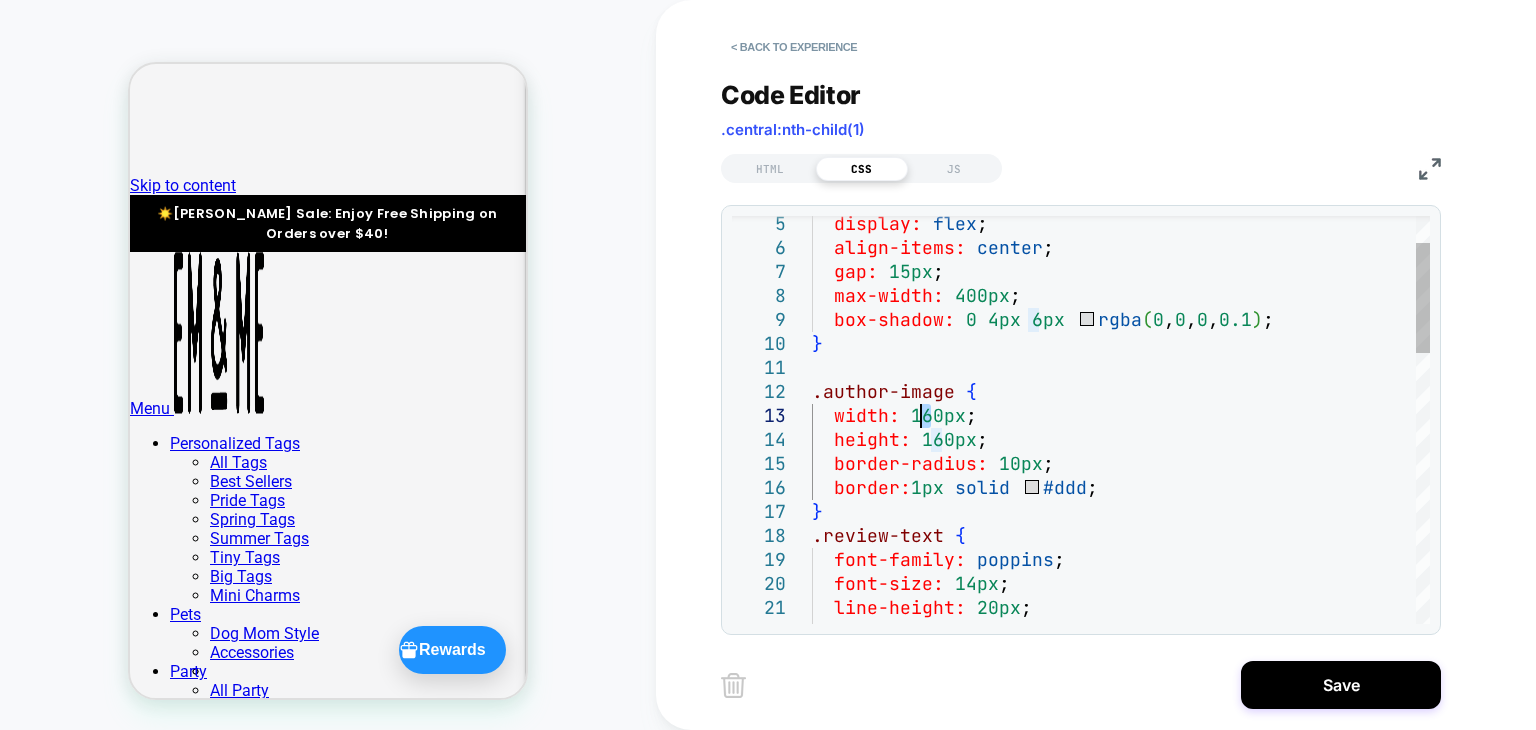 click on "line-height:   20px ;    font-weight:   500 ;    font-family:   poppins ;    font-size:   14px ; } .review-text   {    border-radius:   10px ;    border: 1px   solid     #ddd ;    width:   160px ;    height:   160px ; .author-image   {    box-shadow:   0   4px   6px     rgba ( 0 ,  0 ,  0 ,  0.1 ) ; }    gap:   15px ;    max-width:   400px ;    display:   flex ;    align-items:   center ;" at bounding box center (1121, 872) 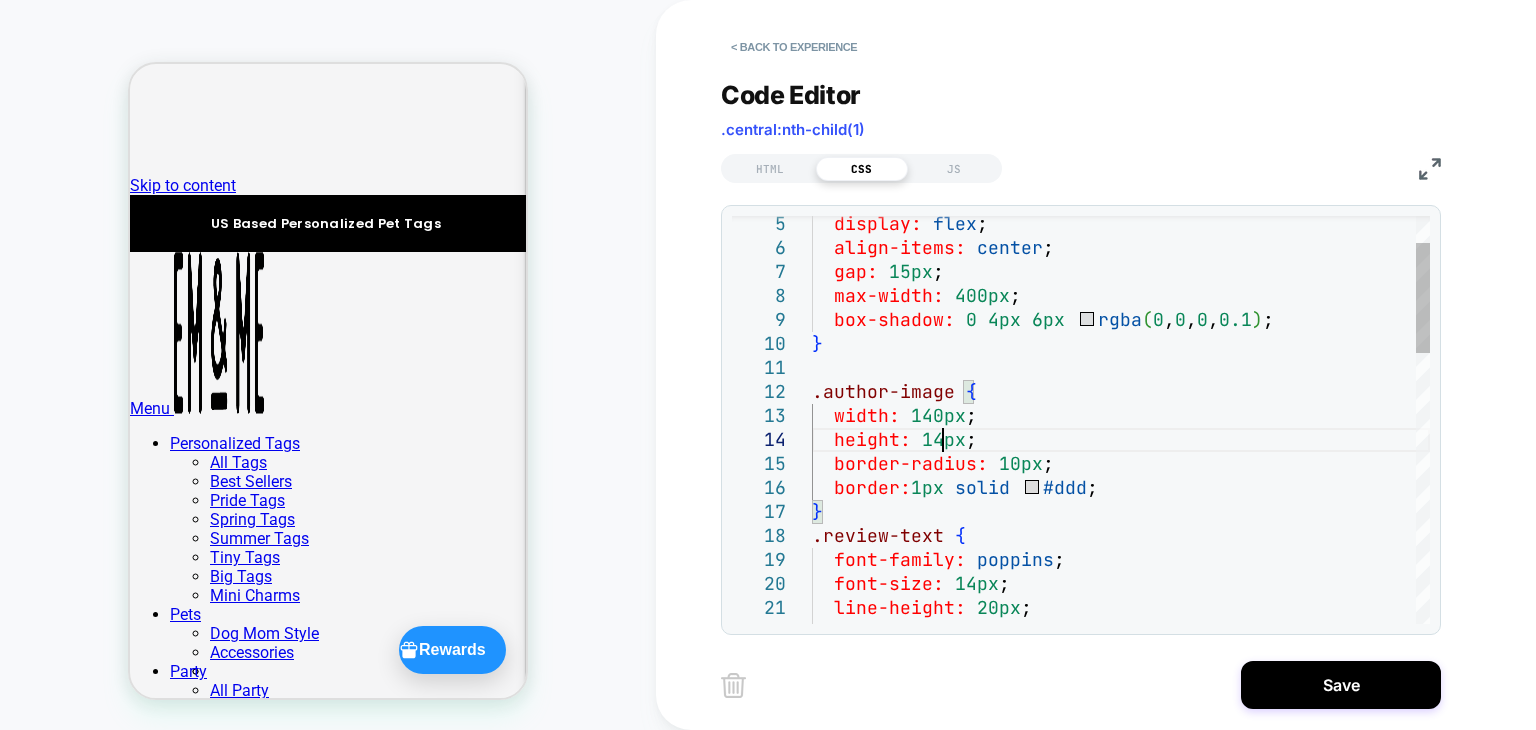 scroll, scrollTop: 71, scrollLeft: 140, axis: both 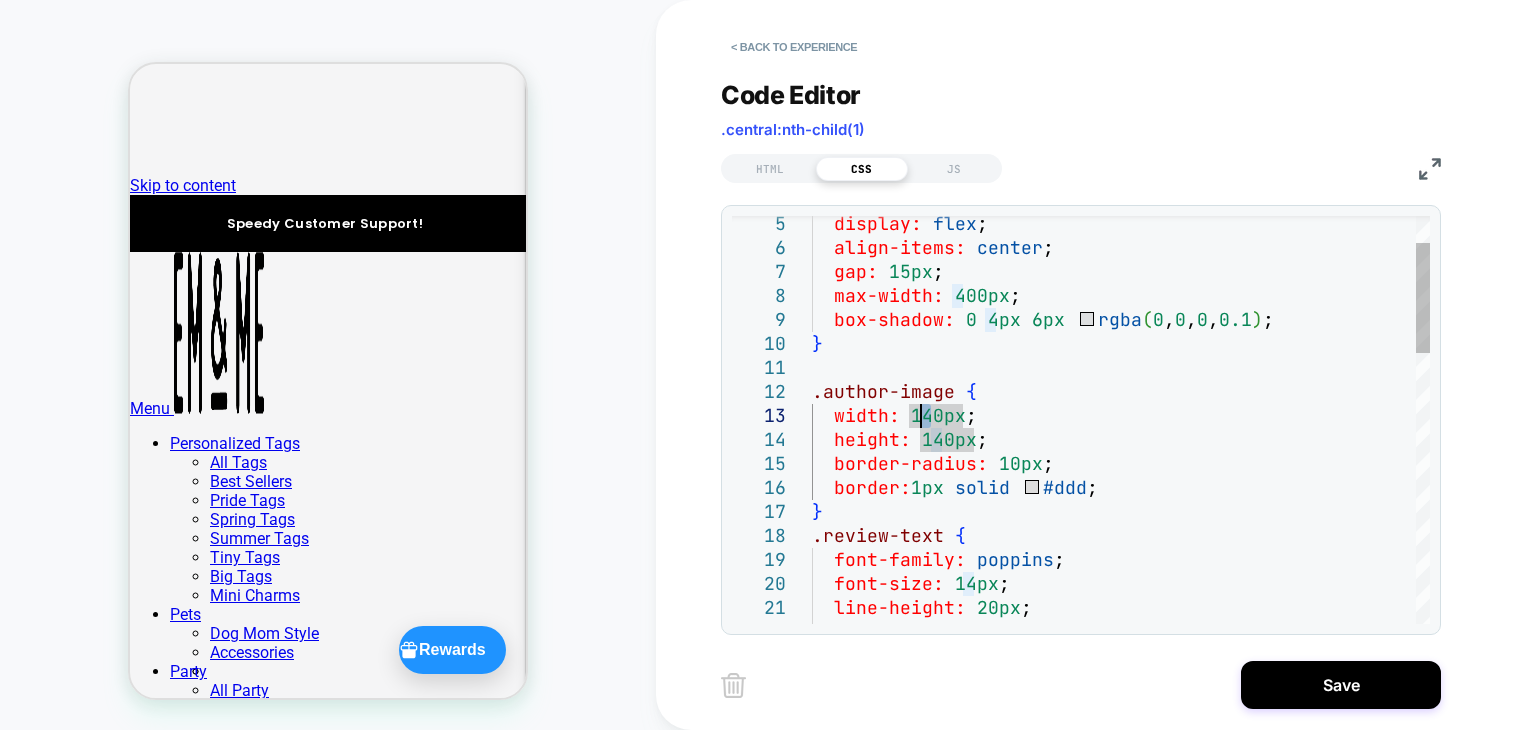 drag, startPoint x: 932, startPoint y: 414, endPoint x: 921, endPoint y: 417, distance: 11.401754 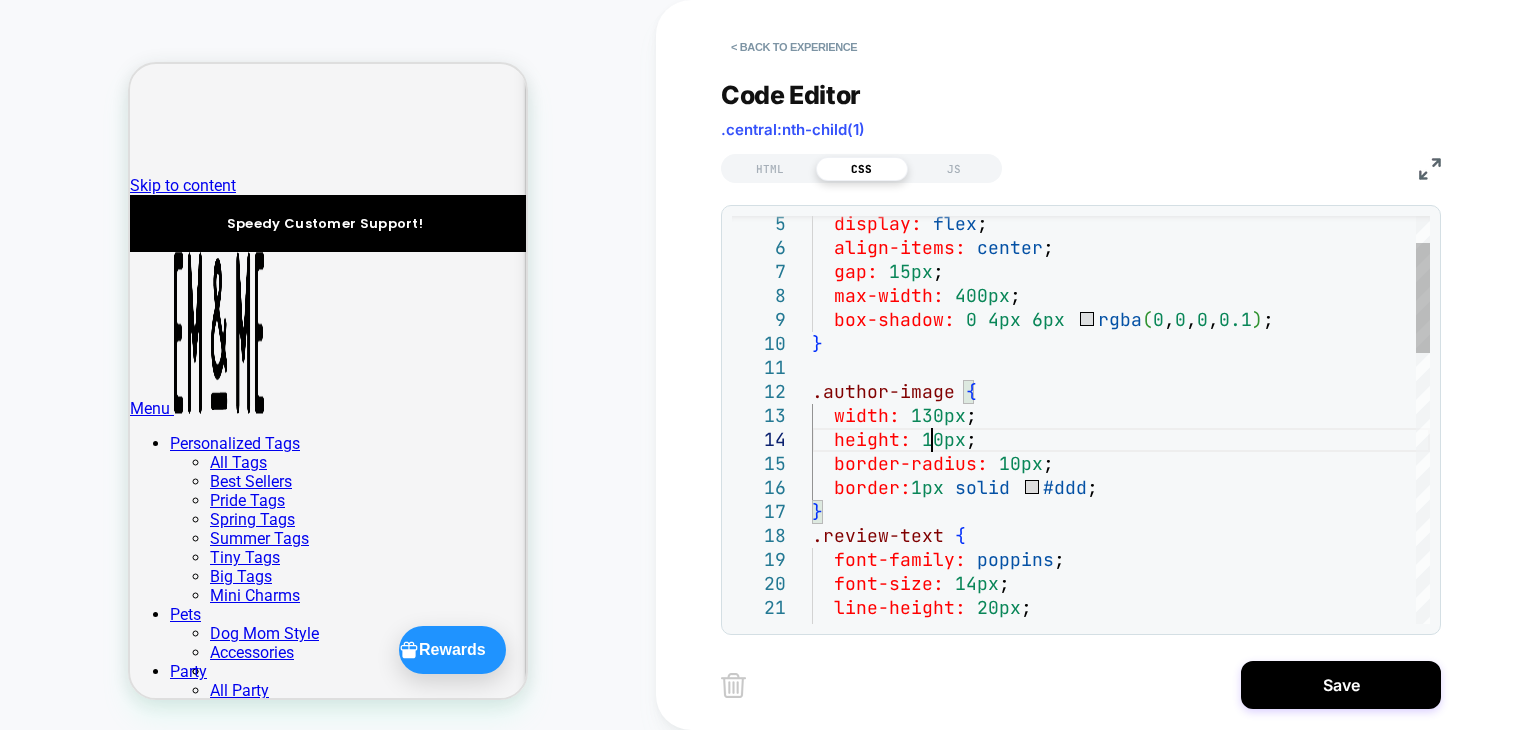 scroll, scrollTop: 71, scrollLeft: 128, axis: both 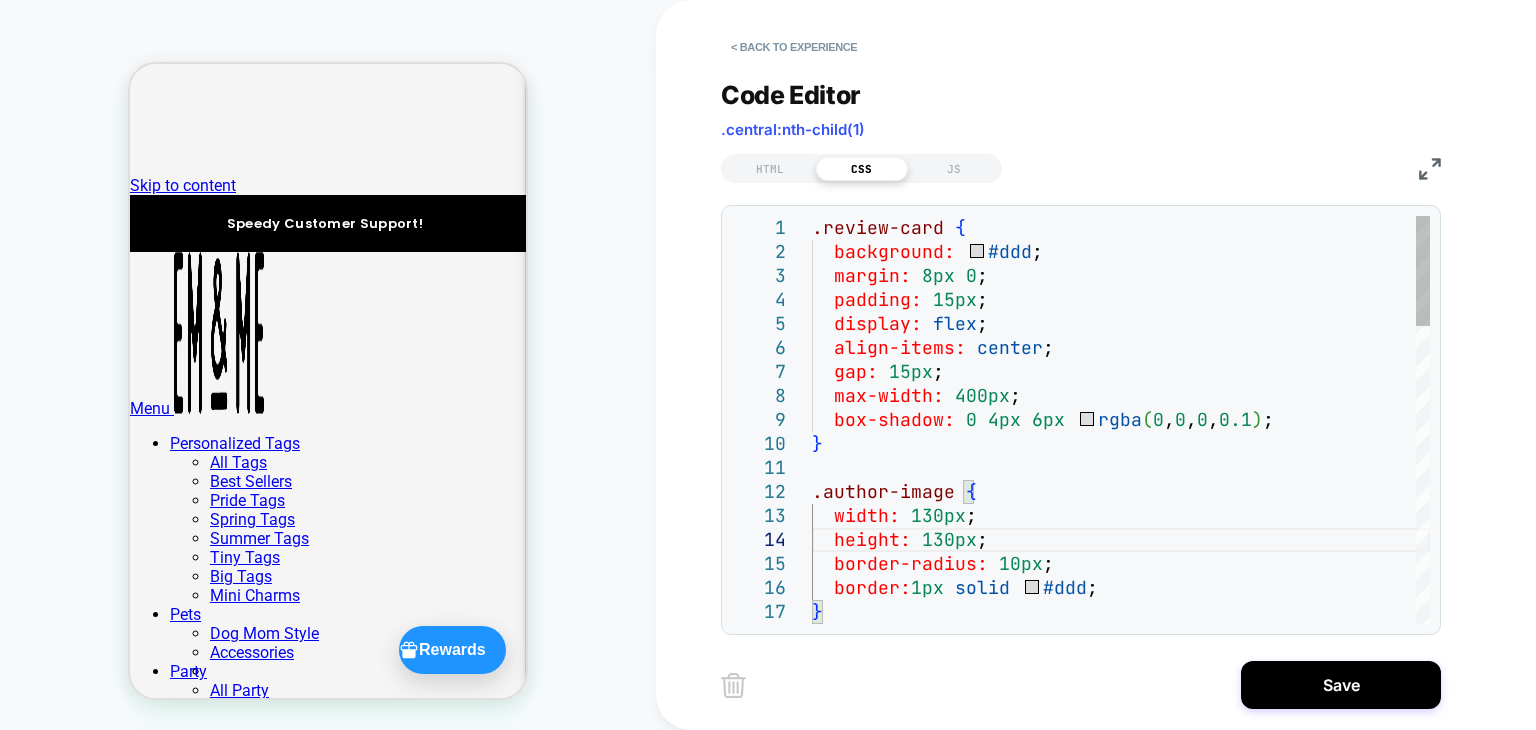 click on "}    border-radius:   10px ;    border: 1px   solid     #ddd ;    width:   130px ;    height:   130px ; .author-image   {    box-shadow:   0   4px   6px     rgba ( 0 ,  0 ,  0 ,  0.1 ) ; }    gap:   15px ;    max-width:   400px ;    display:   flex ;    align-items:   center ;    margin:   8px   0 ;    padding:   15px ; .review-card   {    background:     #ddd ;" at bounding box center [1121, 972] 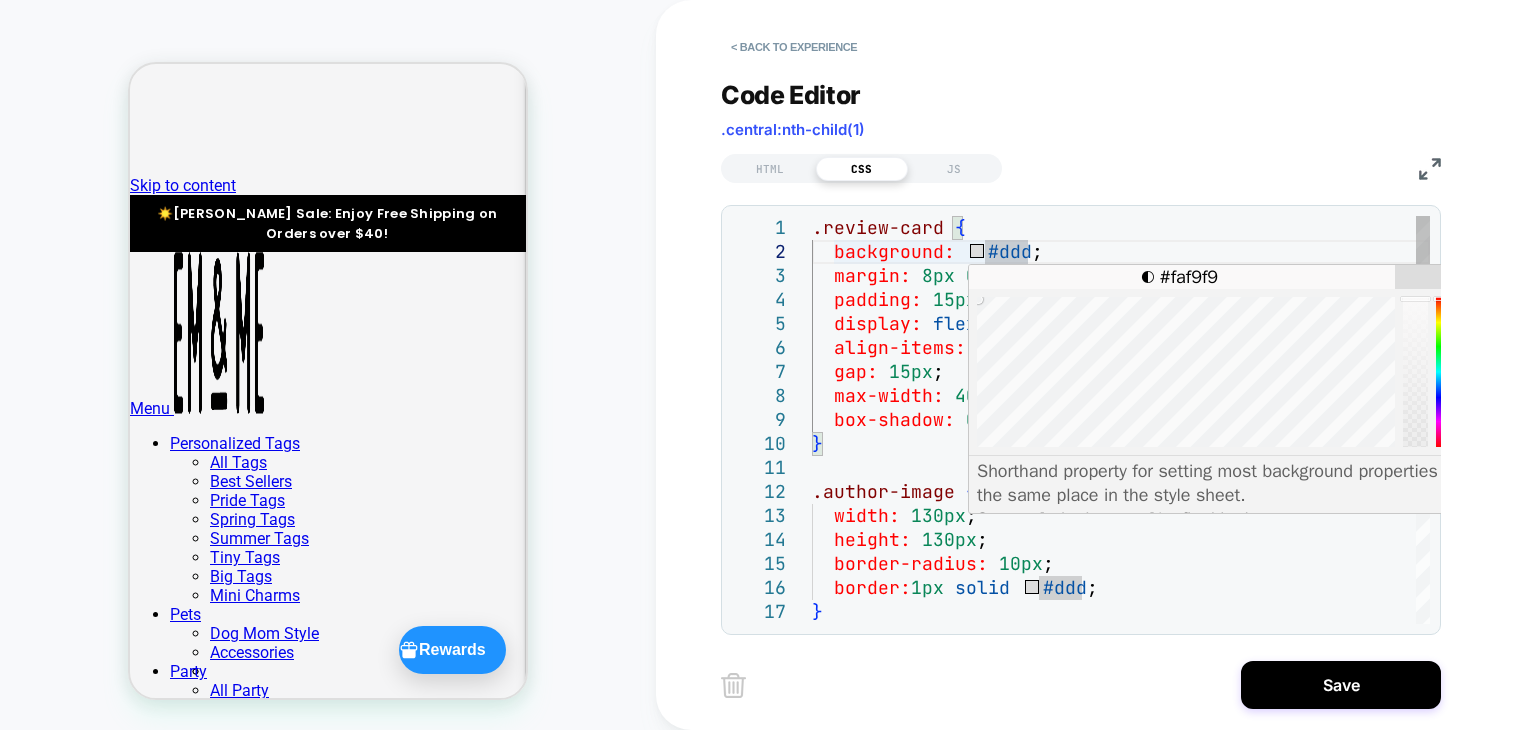 drag, startPoint x: 976, startPoint y: 317, endPoint x: 978, endPoint y: 299, distance: 18.110771 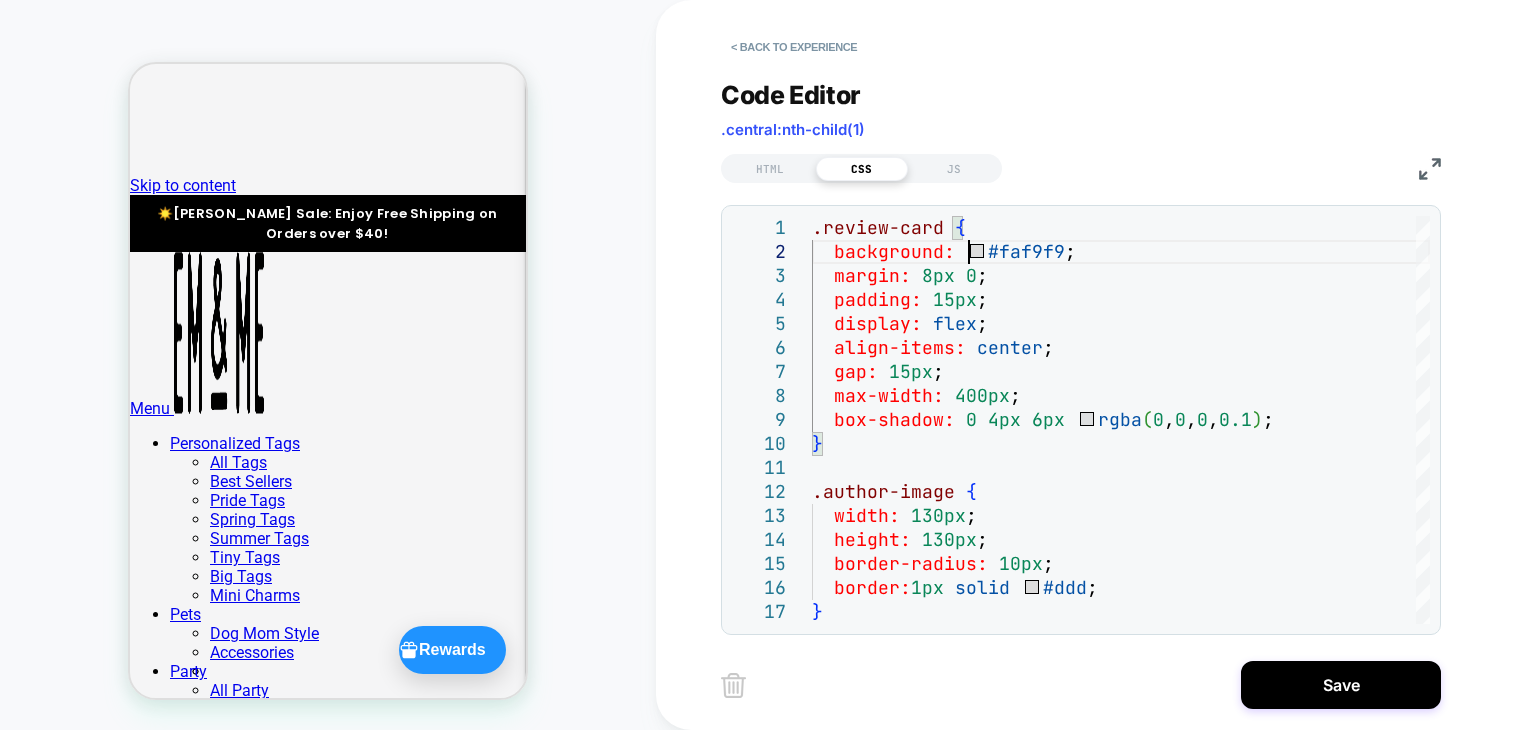 scroll, scrollTop: 71, scrollLeft: 0, axis: vertical 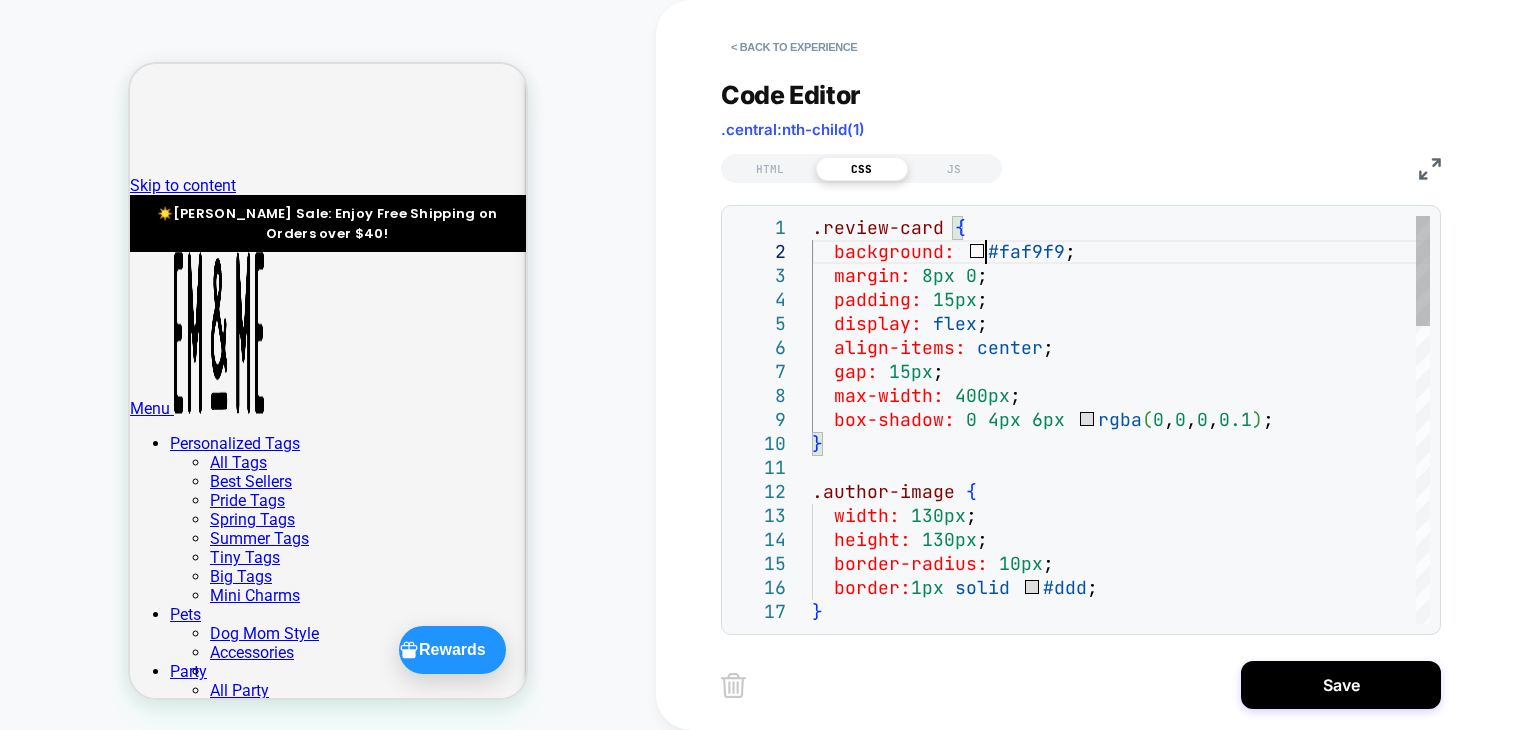 click on "}    border-radius:   10px ;    border: 1px   solid     #ddd ;    width:   130px ;    height:   130px ; .author-image   {    box-shadow:   0   4px   6px     rgba ( 0 ,  0 ,  0 ,  0.1 ) ; }    gap:   15px ;    max-width:   400px ;    display:   flex ;    align-items:   center ;    margin:   8px   0 ;    padding:   15px ; .review-card   {    background:     #faf9f9 ;" at bounding box center [1121, 972] 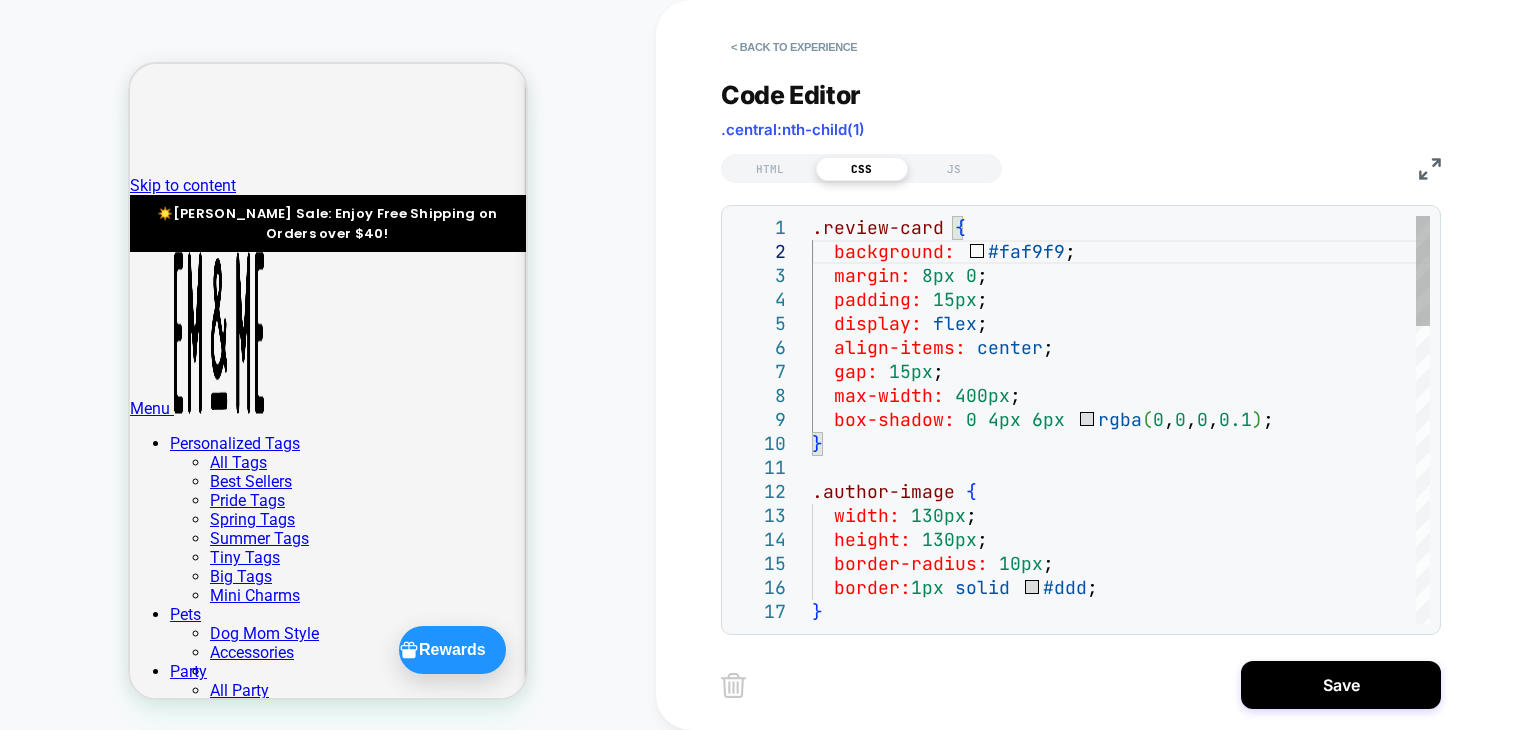click on "}    border-radius:   10px ;    border: 1px   solid     #ddd ;    width:   130px ;    height:   130px ; .author-image   {    box-shadow:   0   4px   6px     rgba ( 0 ,  0 ,  0 ,  0.1 ) ; }    gap:   15px ;    max-width:   400px ;    display:   flex ;    align-items:   center ;    margin:   8px   0 ;    padding:   15px ; .review-card   {    background:     #faf9f9 ;" at bounding box center (1121, 972) 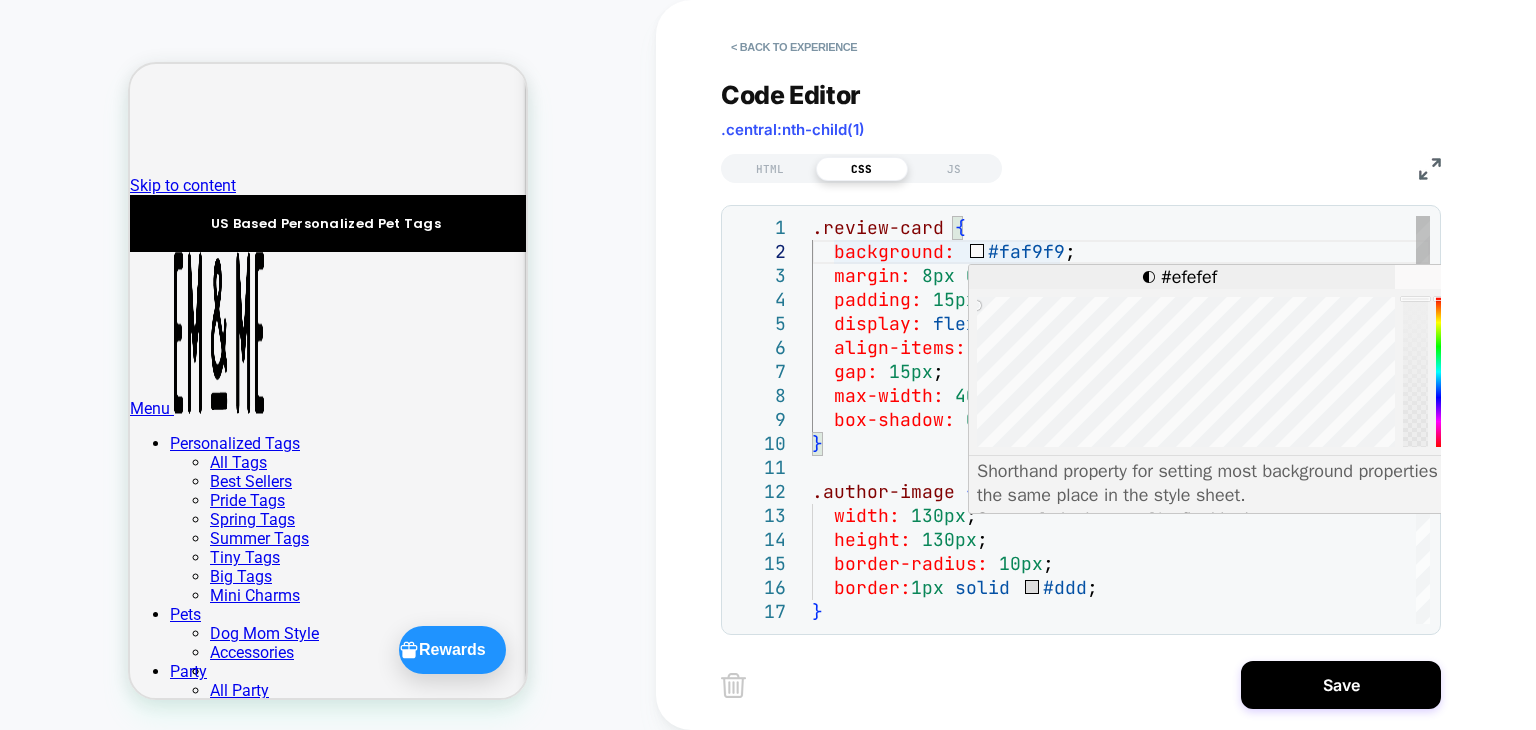 click at bounding box center (976, 305) 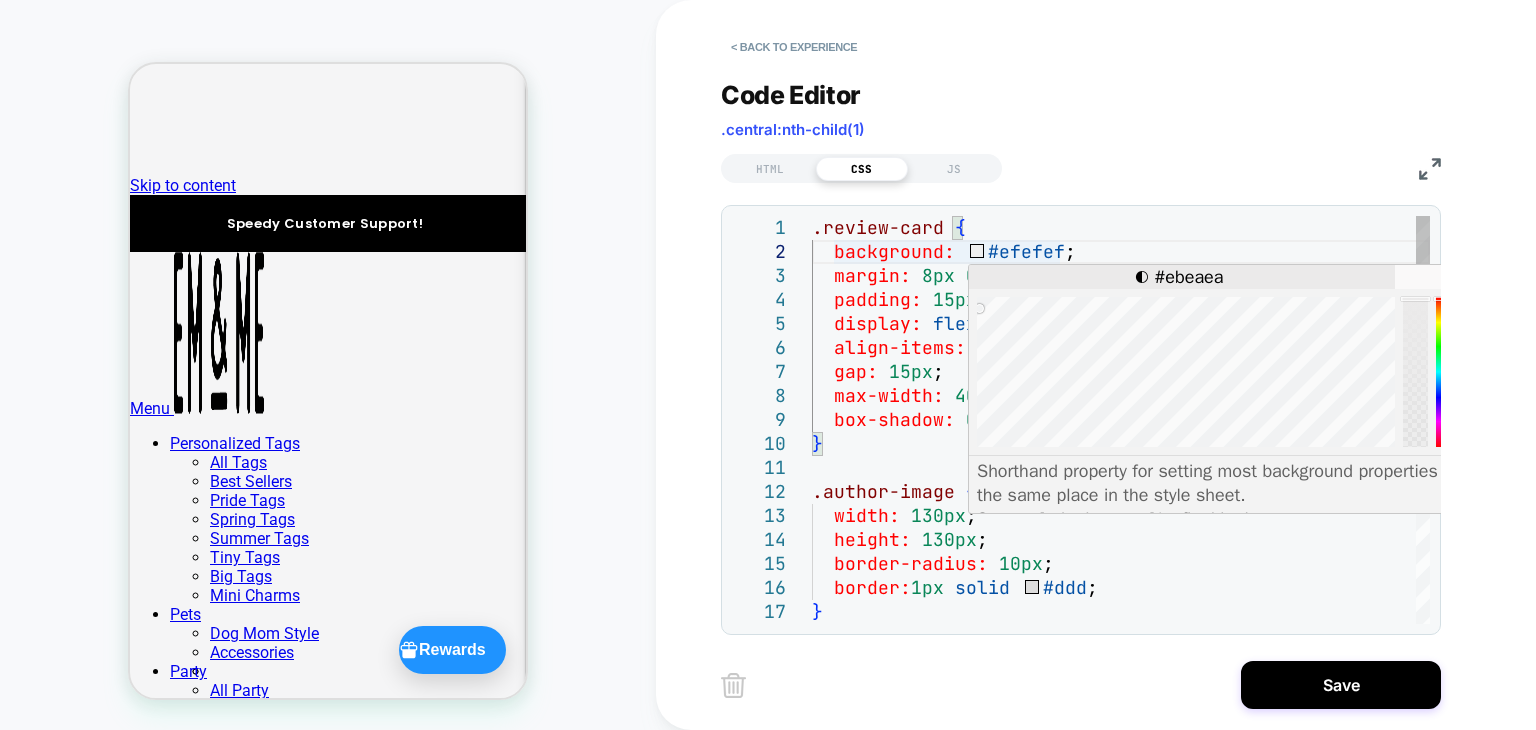 click at bounding box center [979, 308] 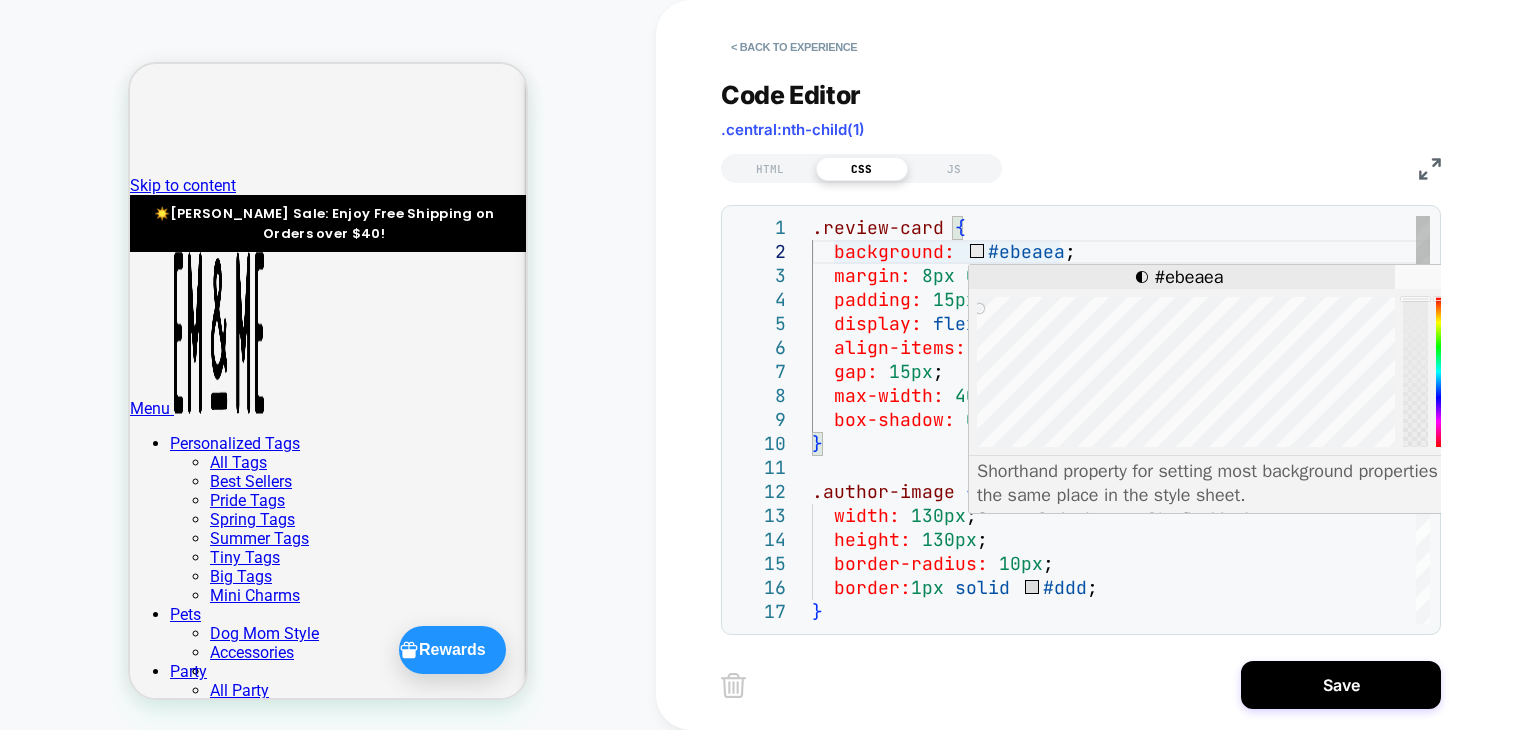 scroll, scrollTop: 71, scrollLeft: 0, axis: vertical 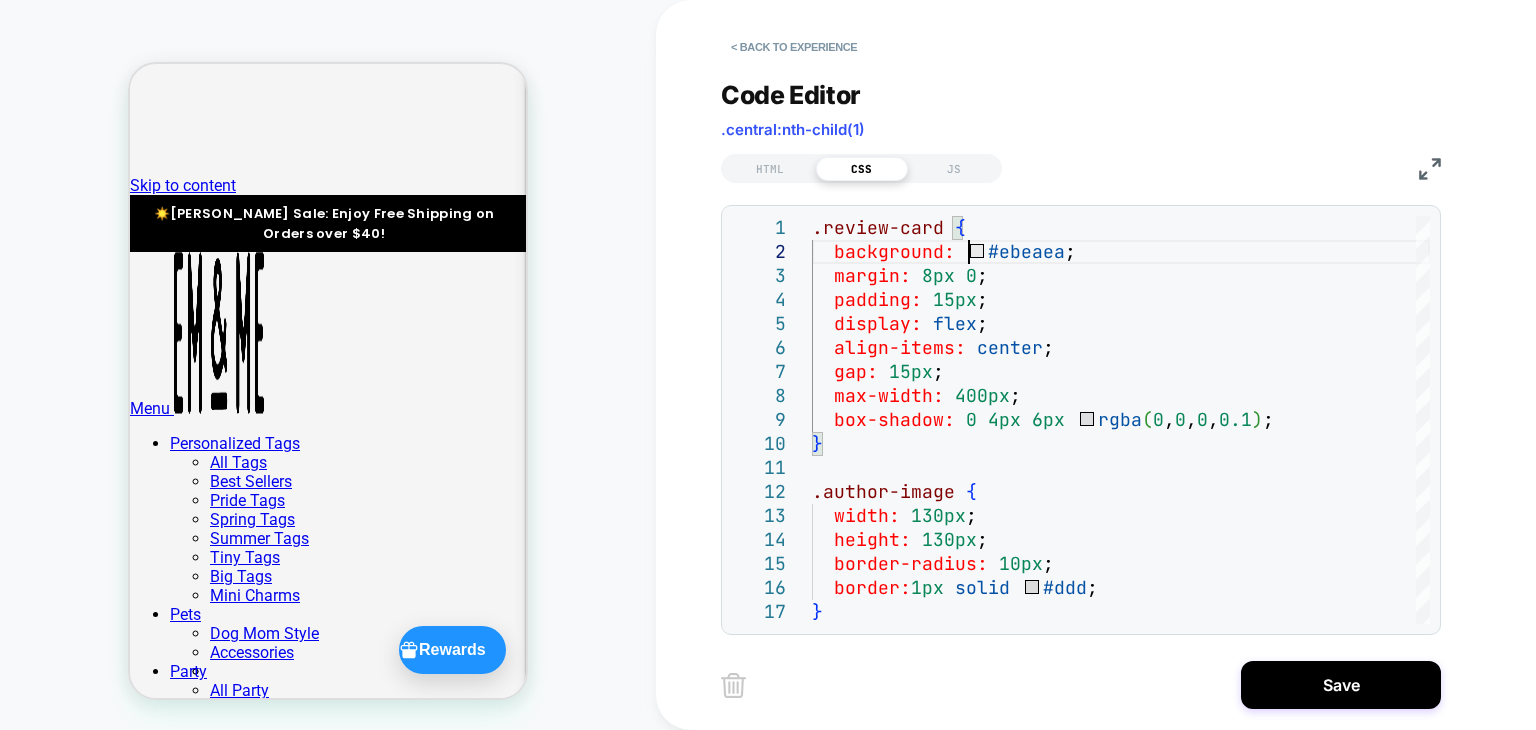 click on "HTML CSS JS" at bounding box center (1081, 166) 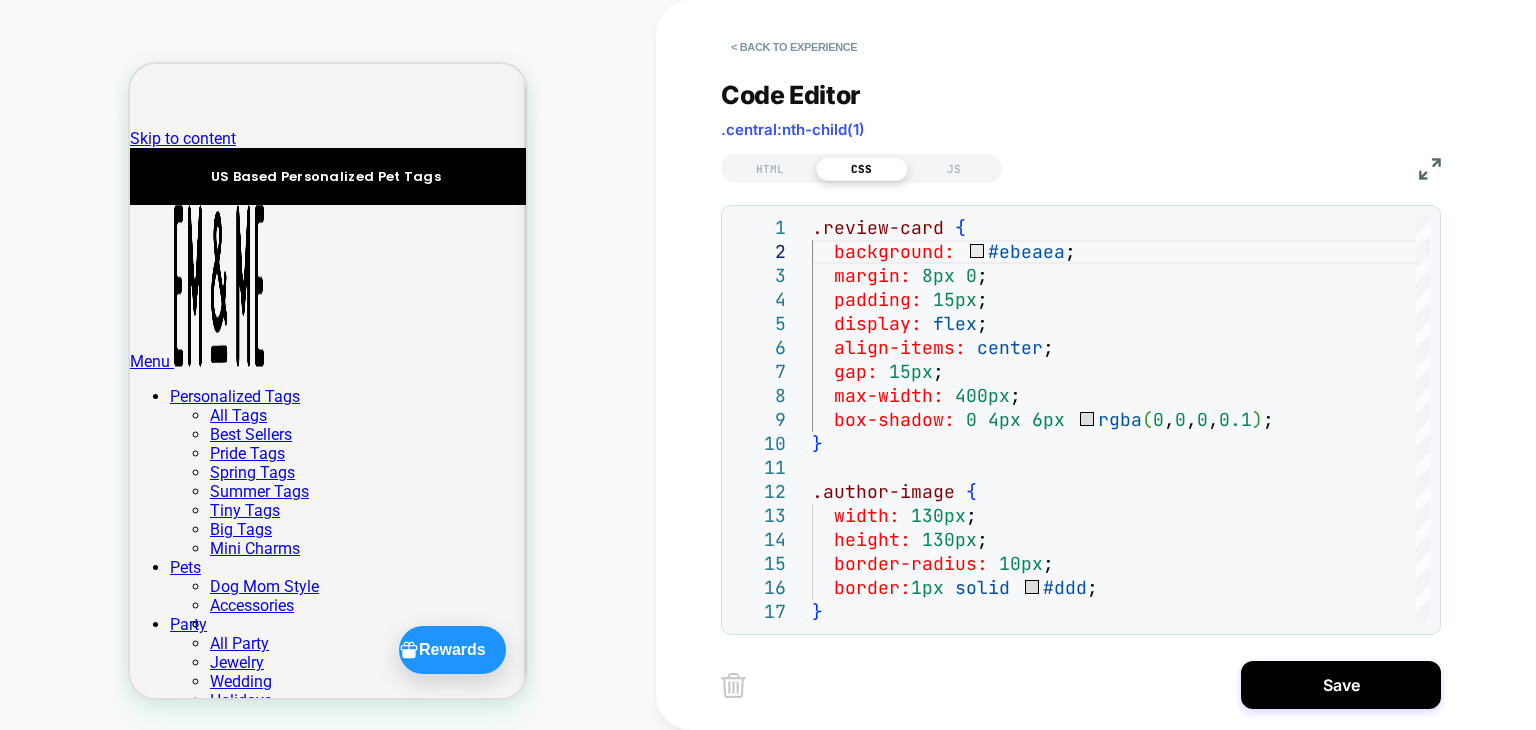 scroll, scrollTop: 0, scrollLeft: 0, axis: both 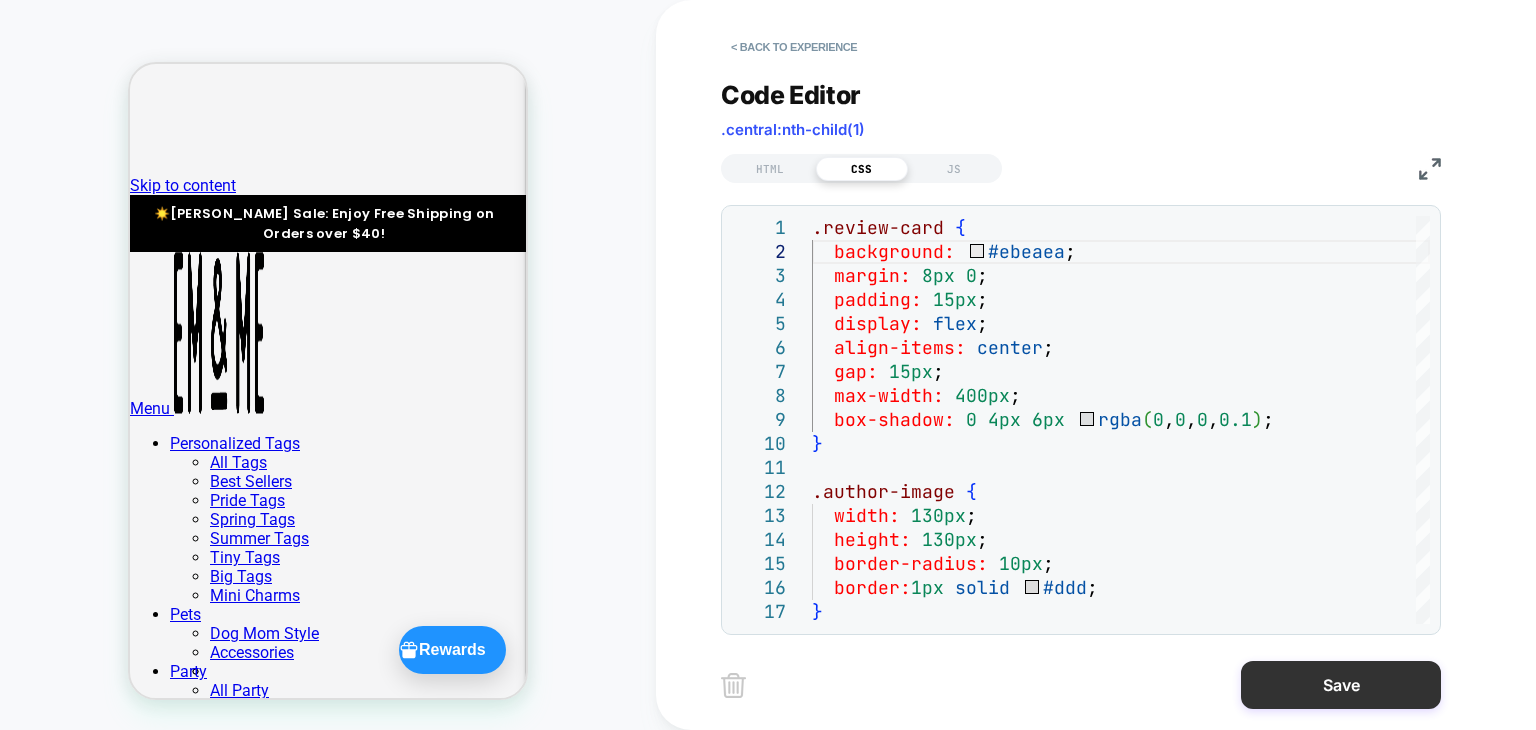 click on "Save" at bounding box center (1341, 685) 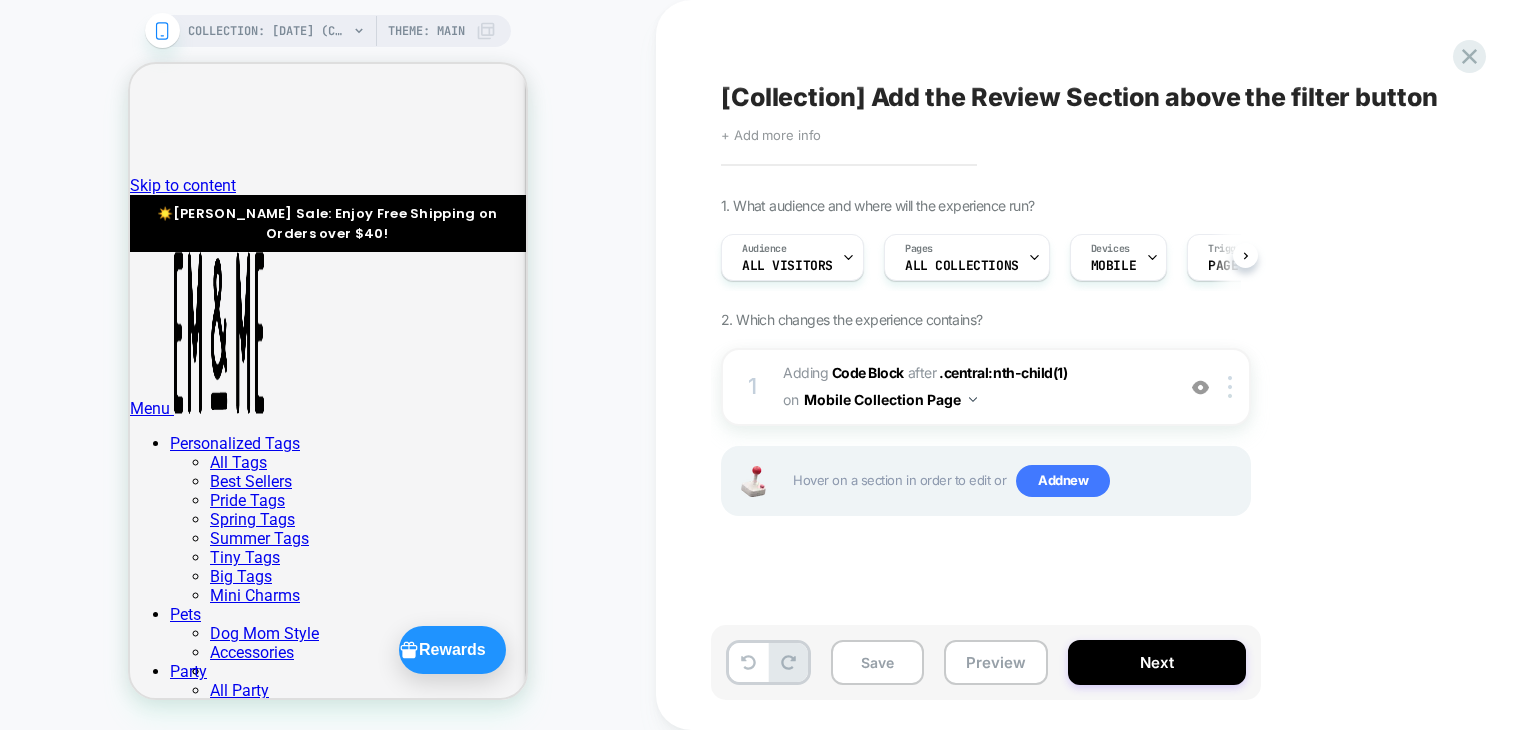 scroll, scrollTop: 0, scrollLeft: 0, axis: both 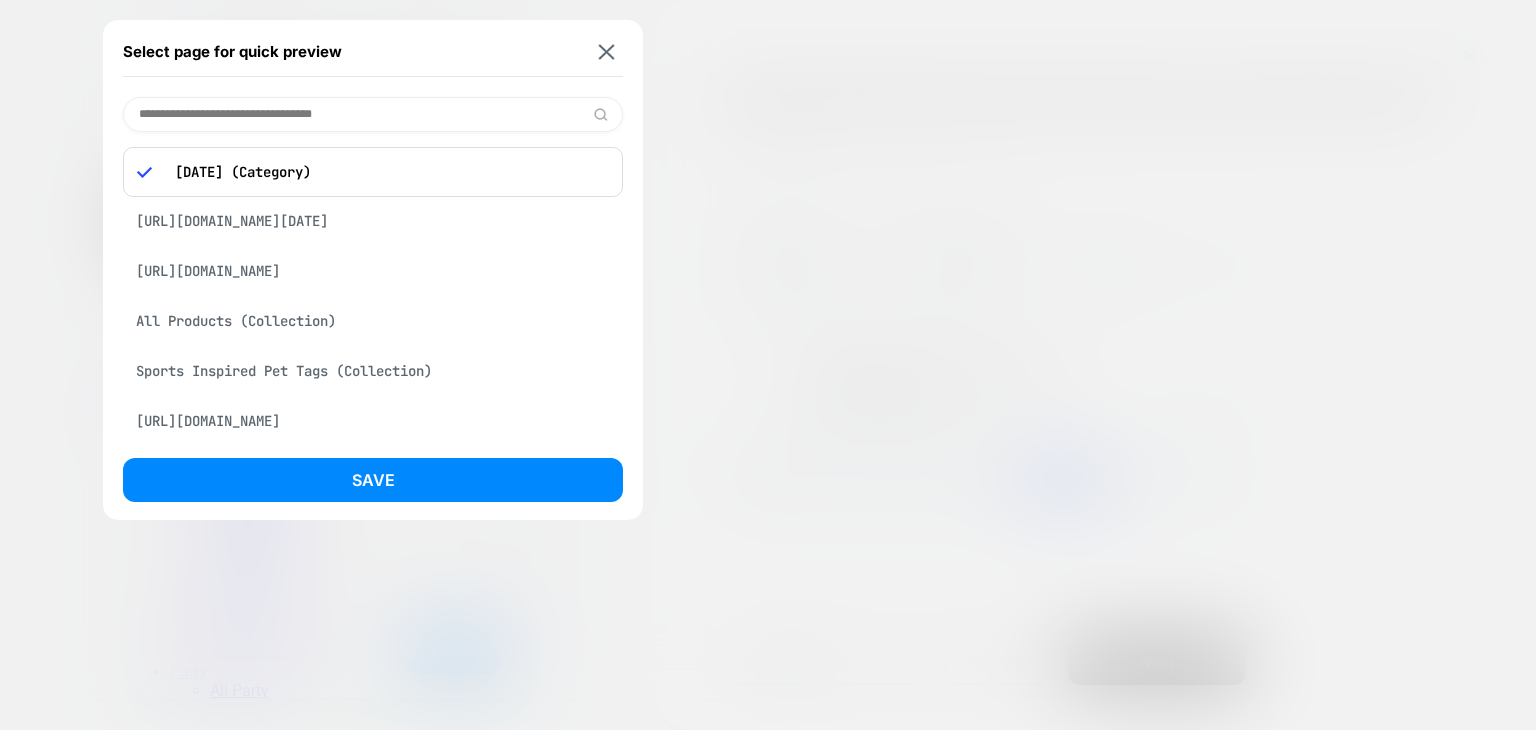 click at bounding box center [373, 114] 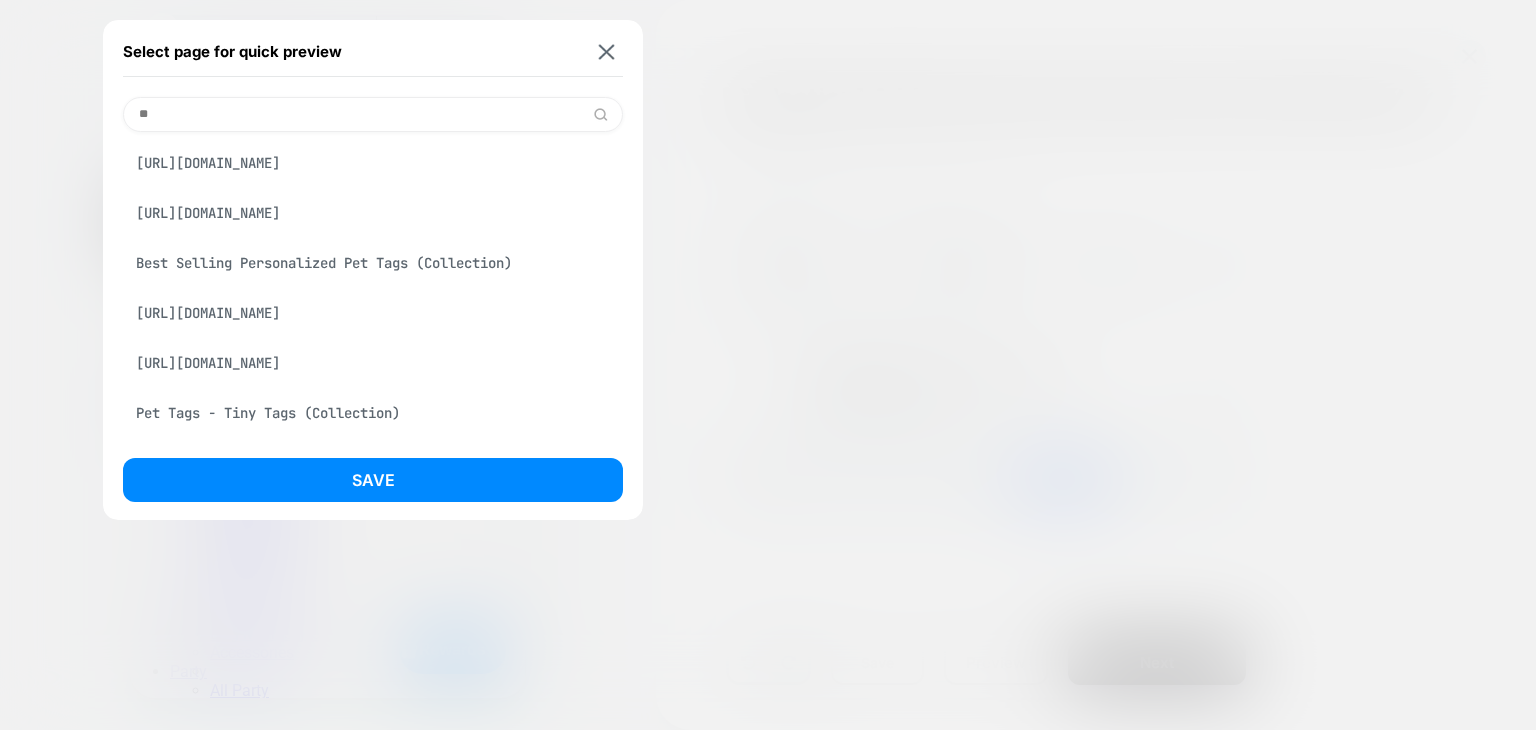scroll, scrollTop: 300, scrollLeft: 0, axis: vertical 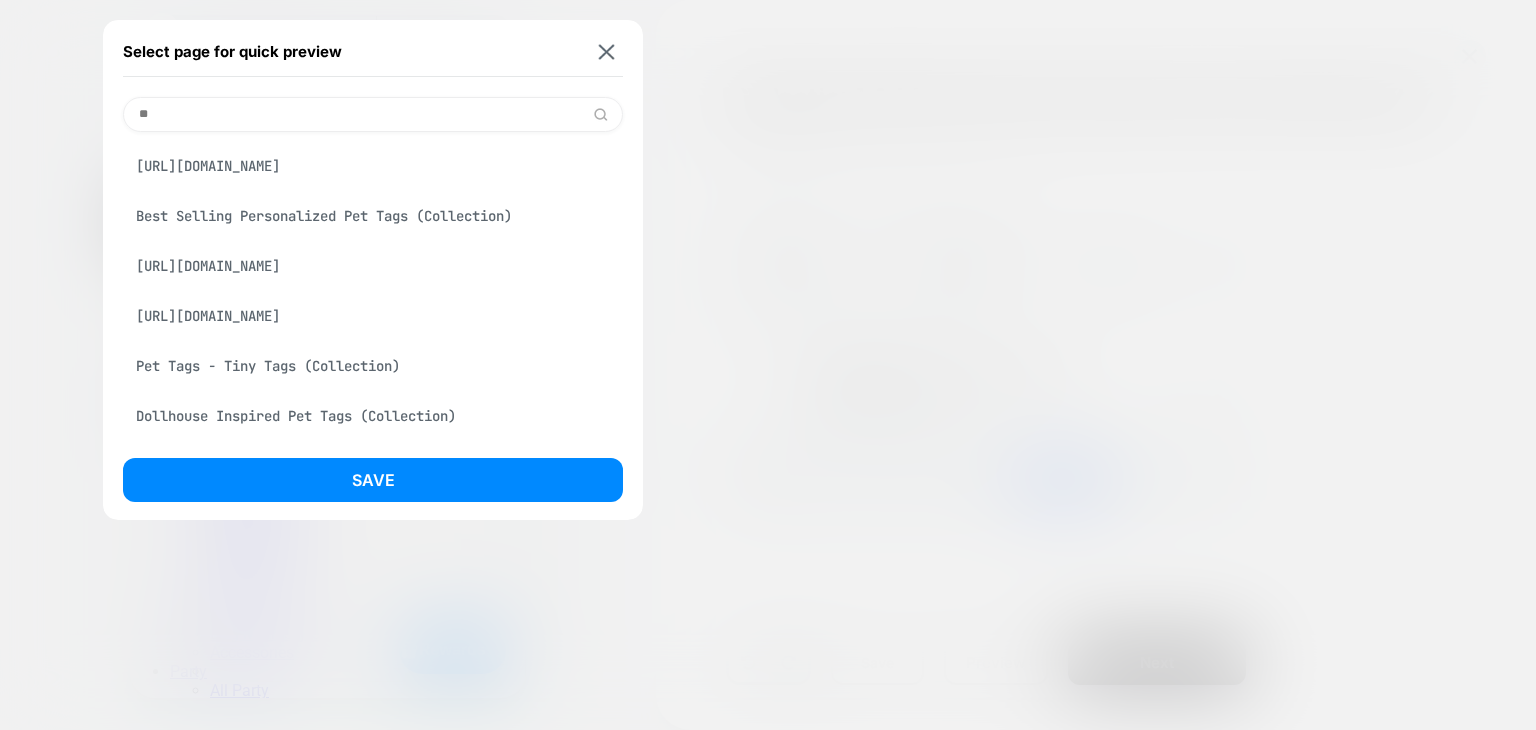 type on "**" 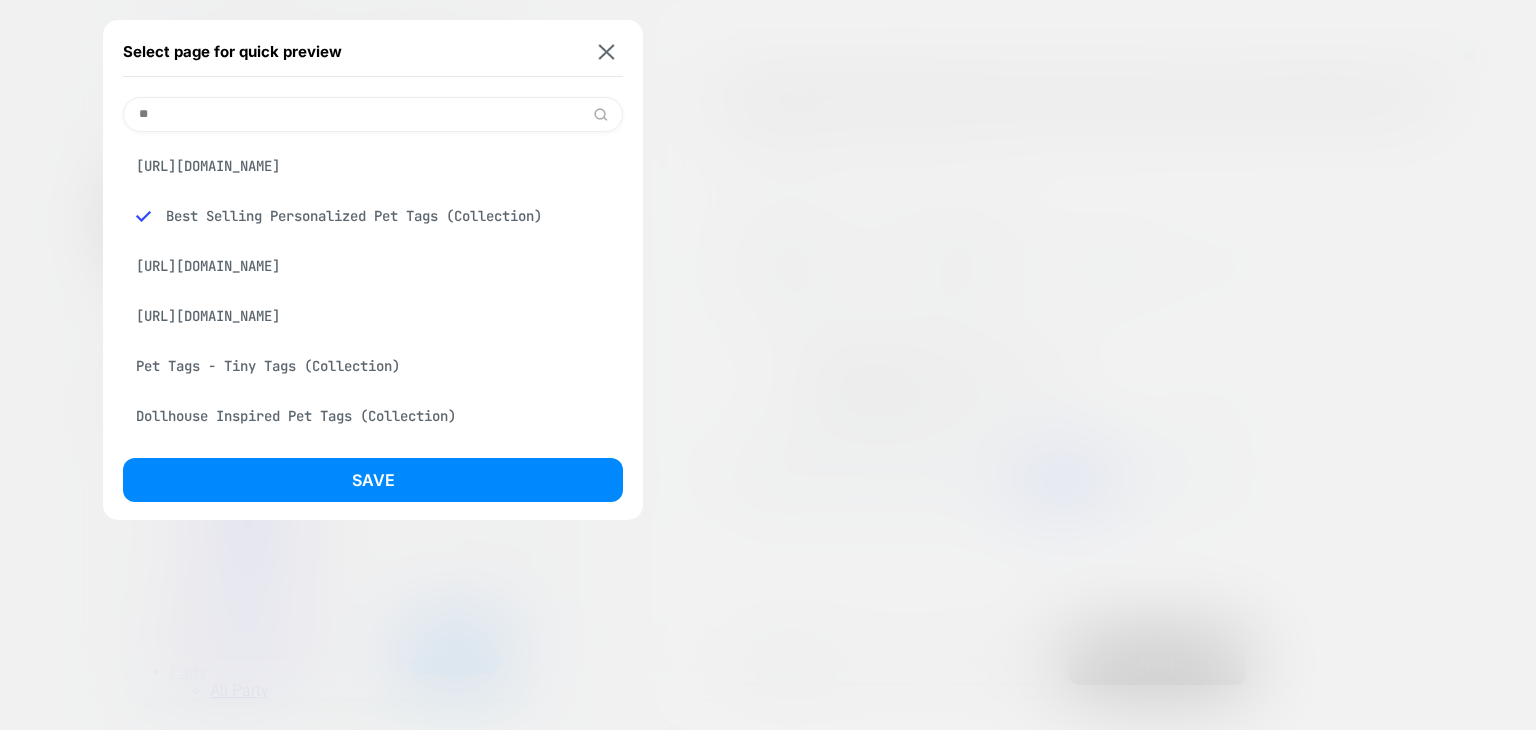 click on "Save" at bounding box center (373, 480) 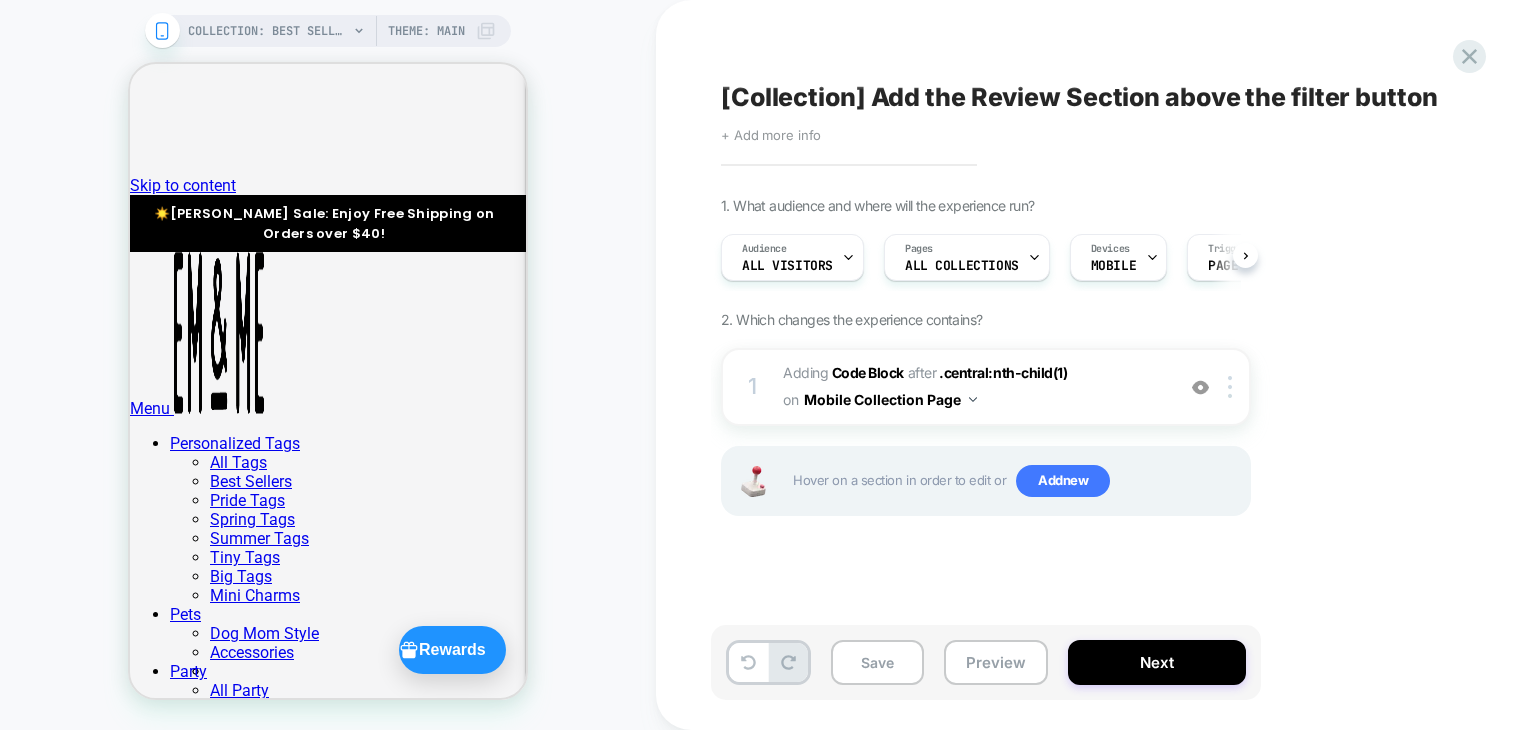 scroll, scrollTop: 0, scrollLeft: 1, axis: horizontal 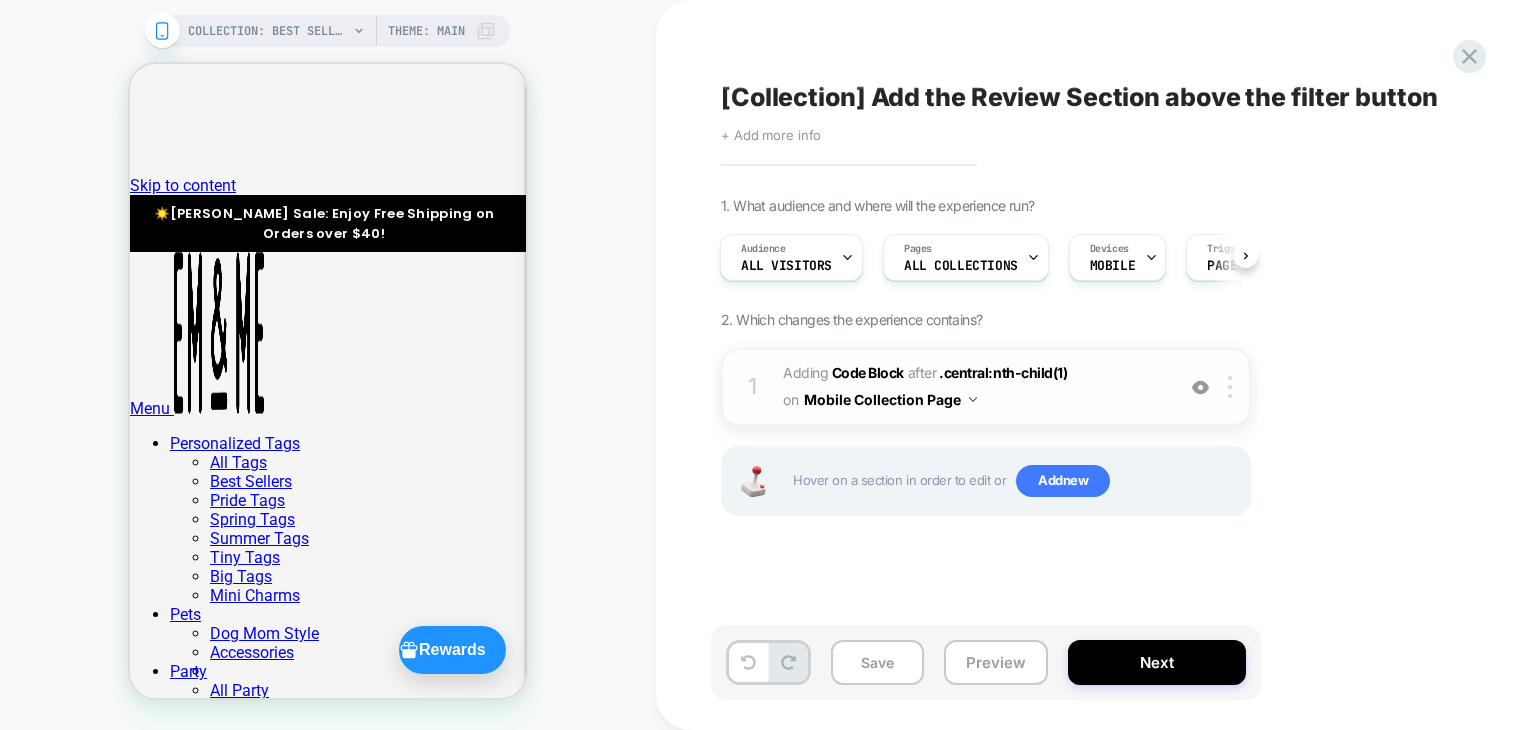 click on "Adding   Code Block   AFTER .central:nth-child(1) .central:nth-child(1)   on Mobile Collection Page" at bounding box center (973, 387) 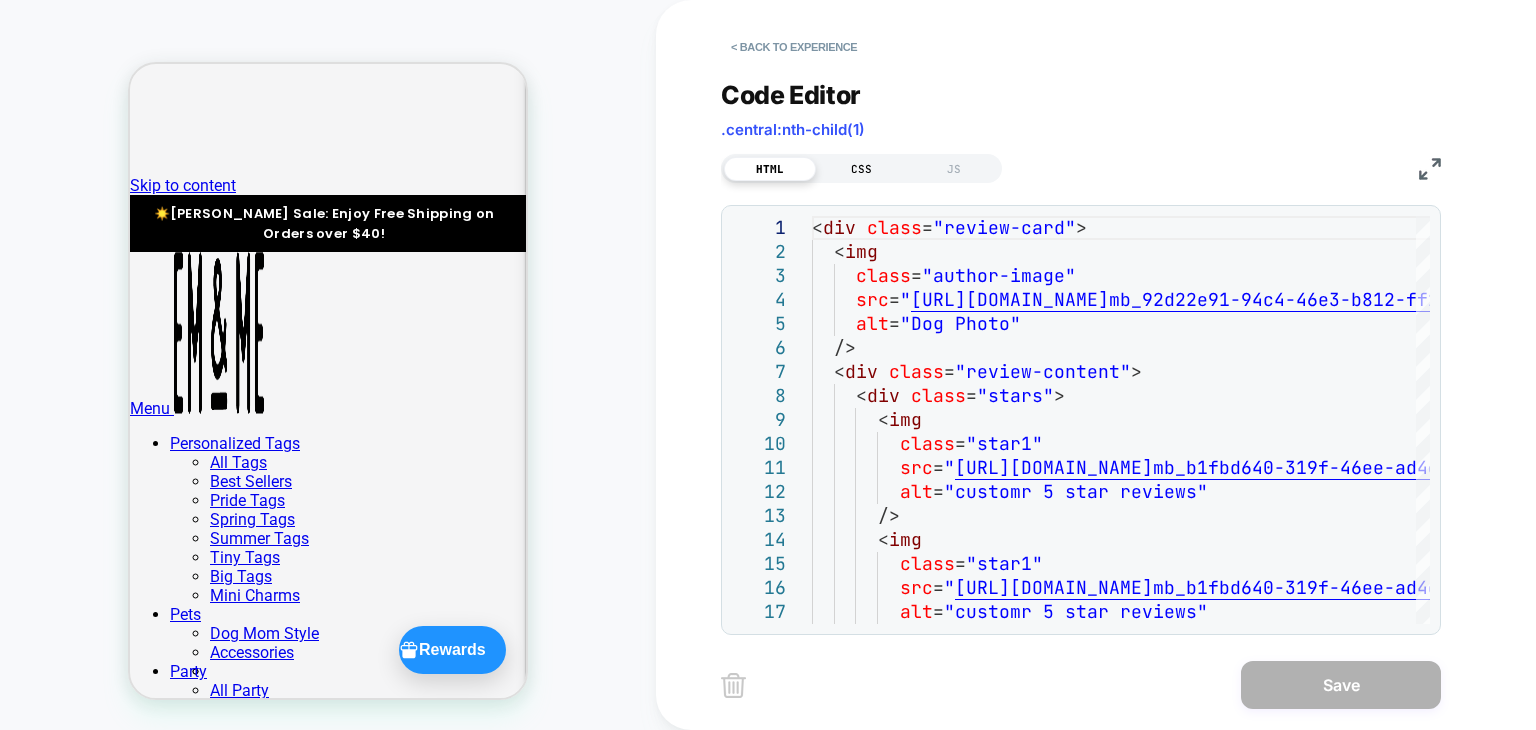 click on "CSS" at bounding box center (862, 169) 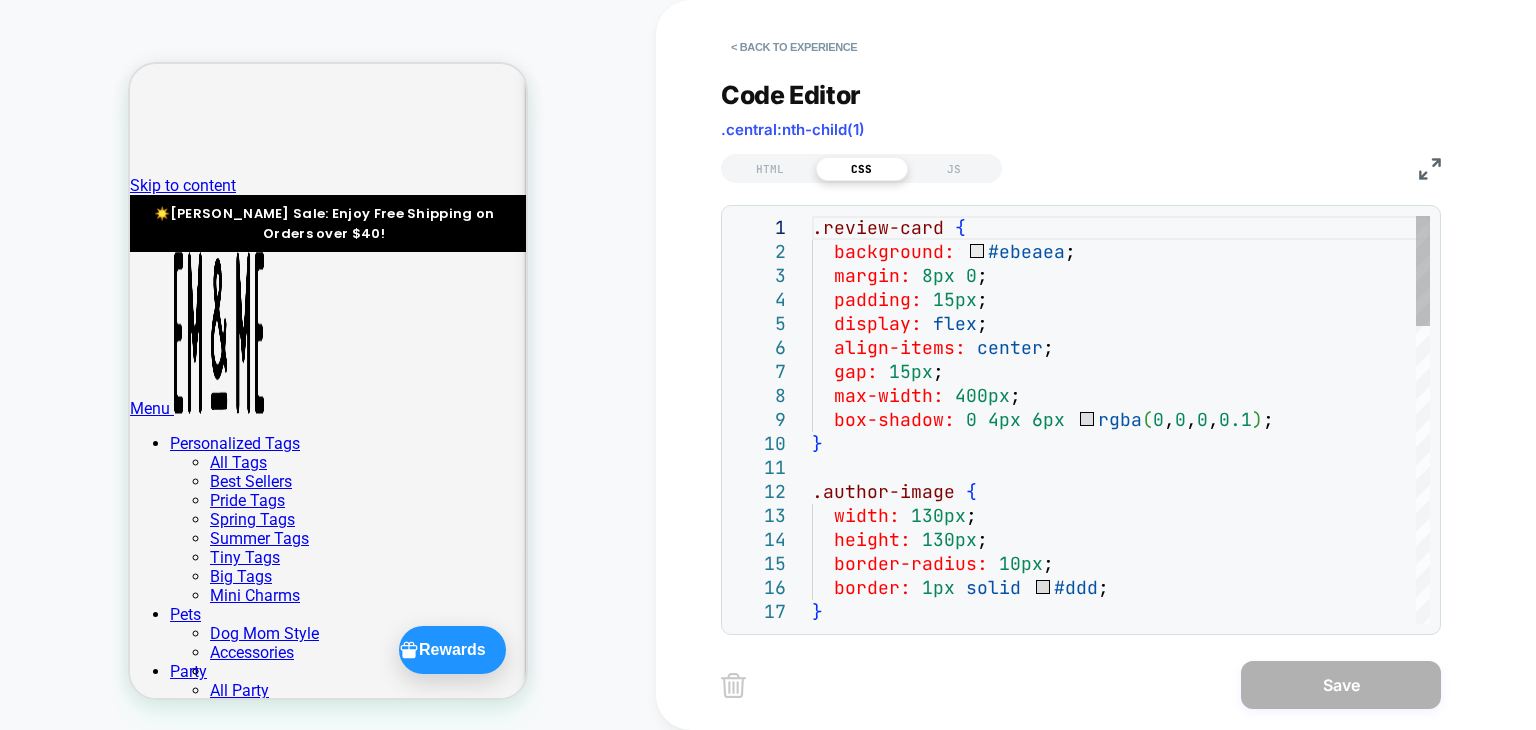 scroll, scrollTop: 0, scrollLeft: 0, axis: both 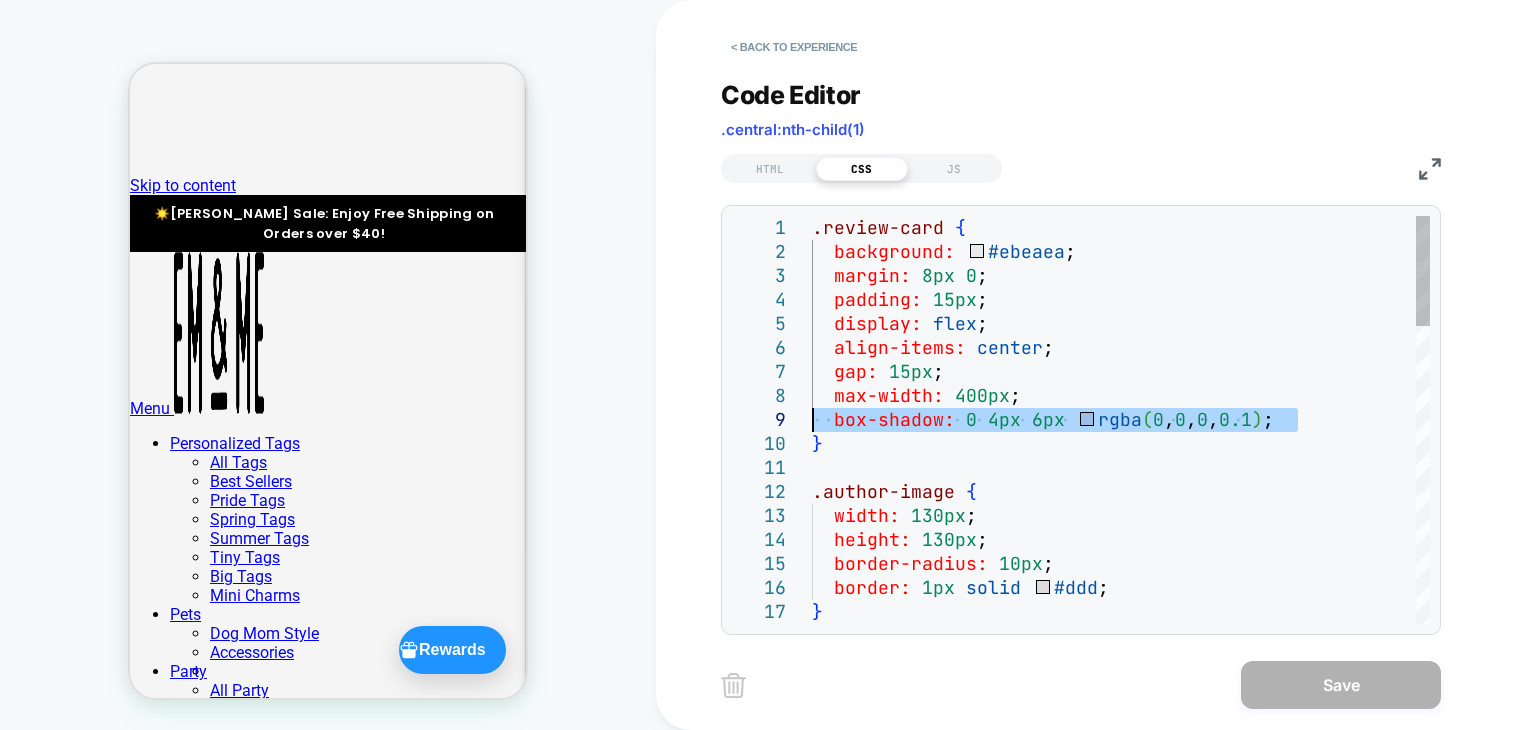 drag, startPoint x: 1311, startPoint y: 417, endPoint x: 802, endPoint y: 425, distance: 509.06287 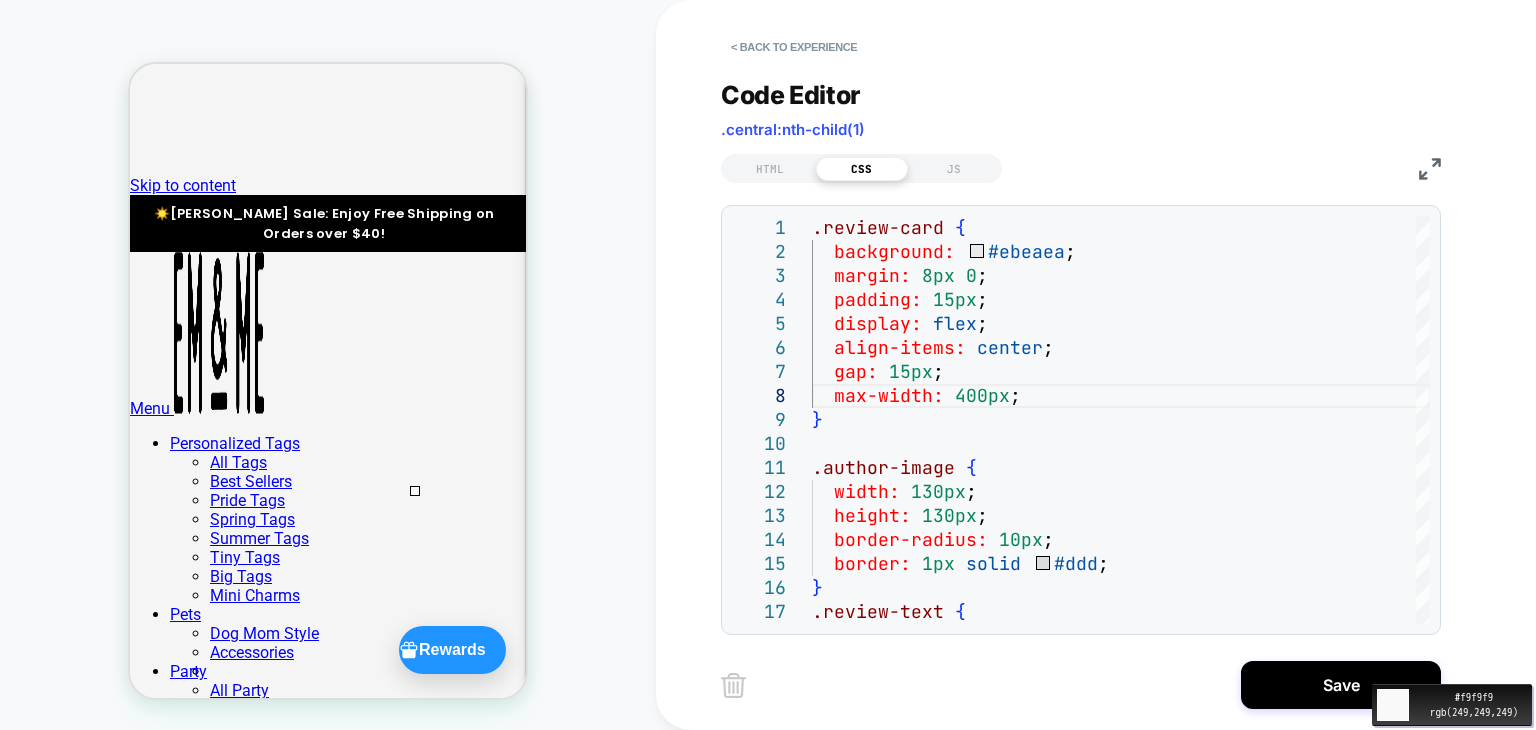 click on "#f9f9f9 rgb(249,249,249)" at bounding box center (768, 365) 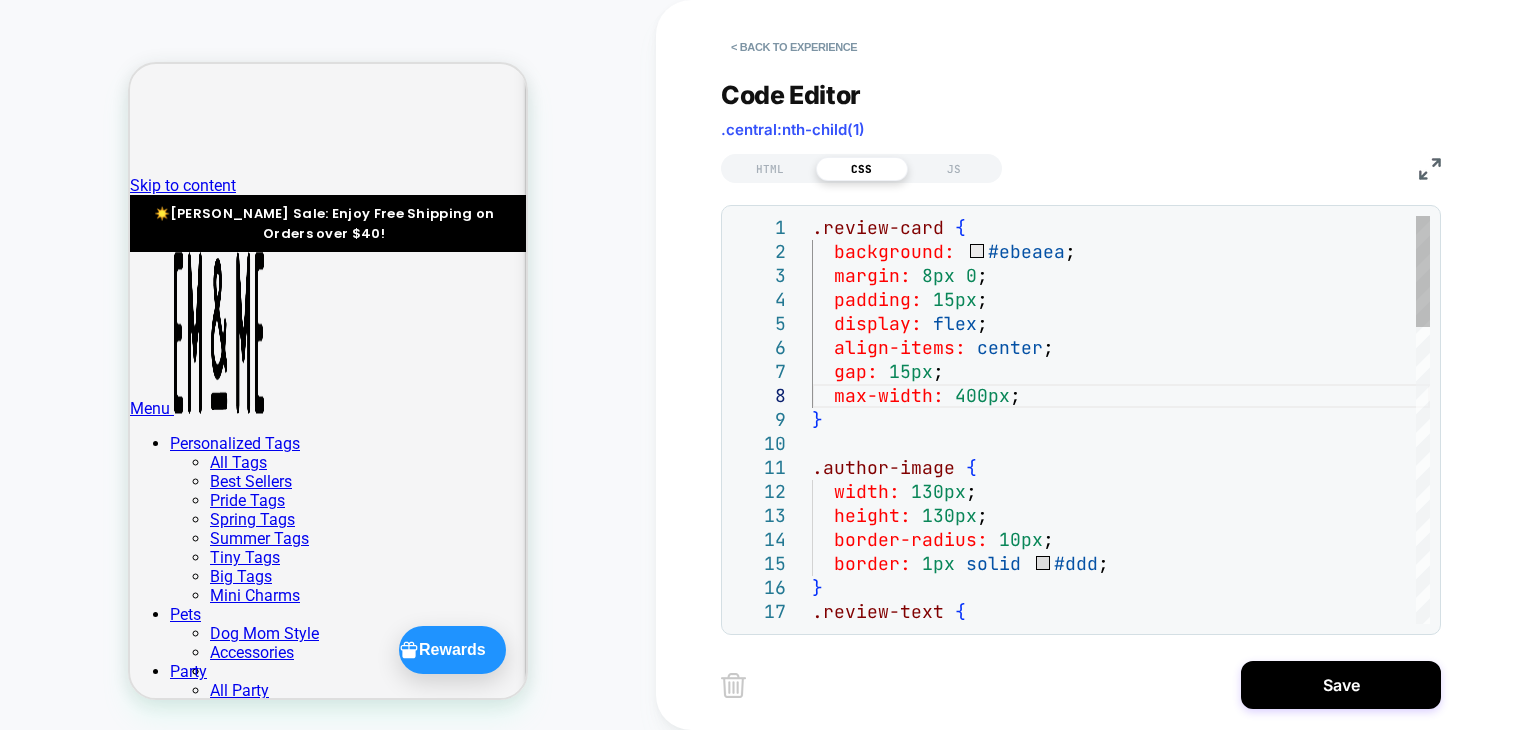 scroll, scrollTop: 0, scrollLeft: 204, axis: horizontal 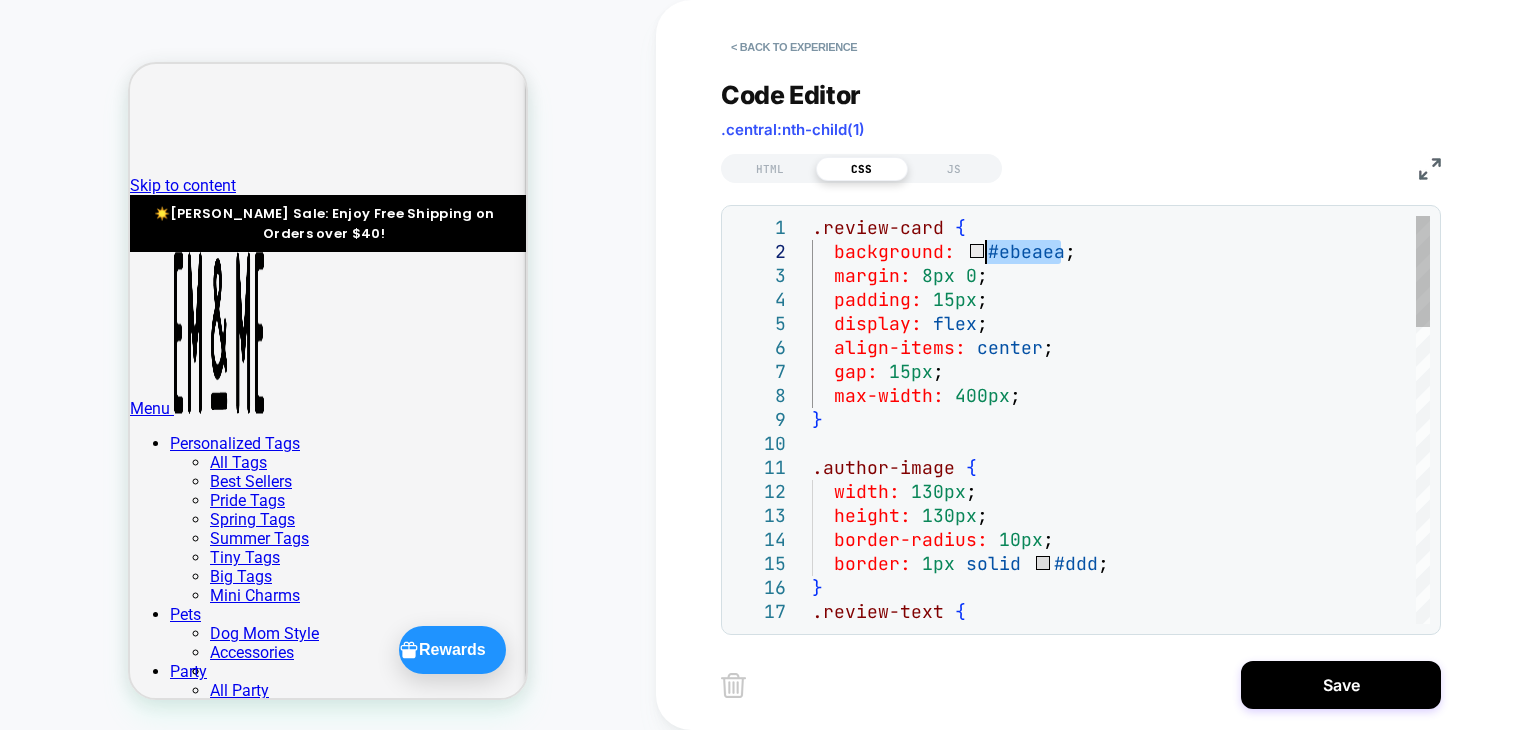 drag, startPoint x: 1055, startPoint y: 252, endPoint x: 989, endPoint y: 261, distance: 66.61081 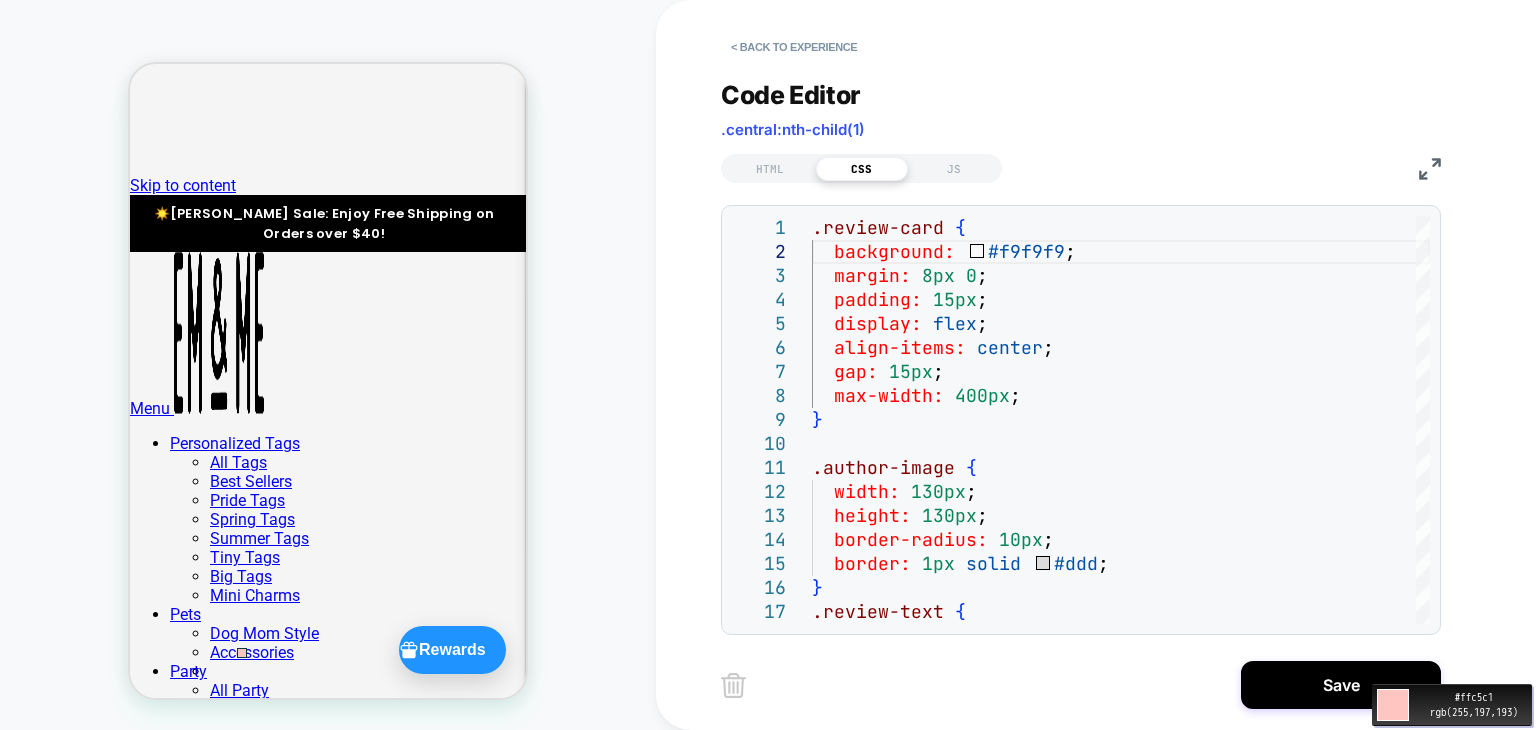 click on "#ffc5c1 rgb(255,197,193)" at bounding box center [768, 365] 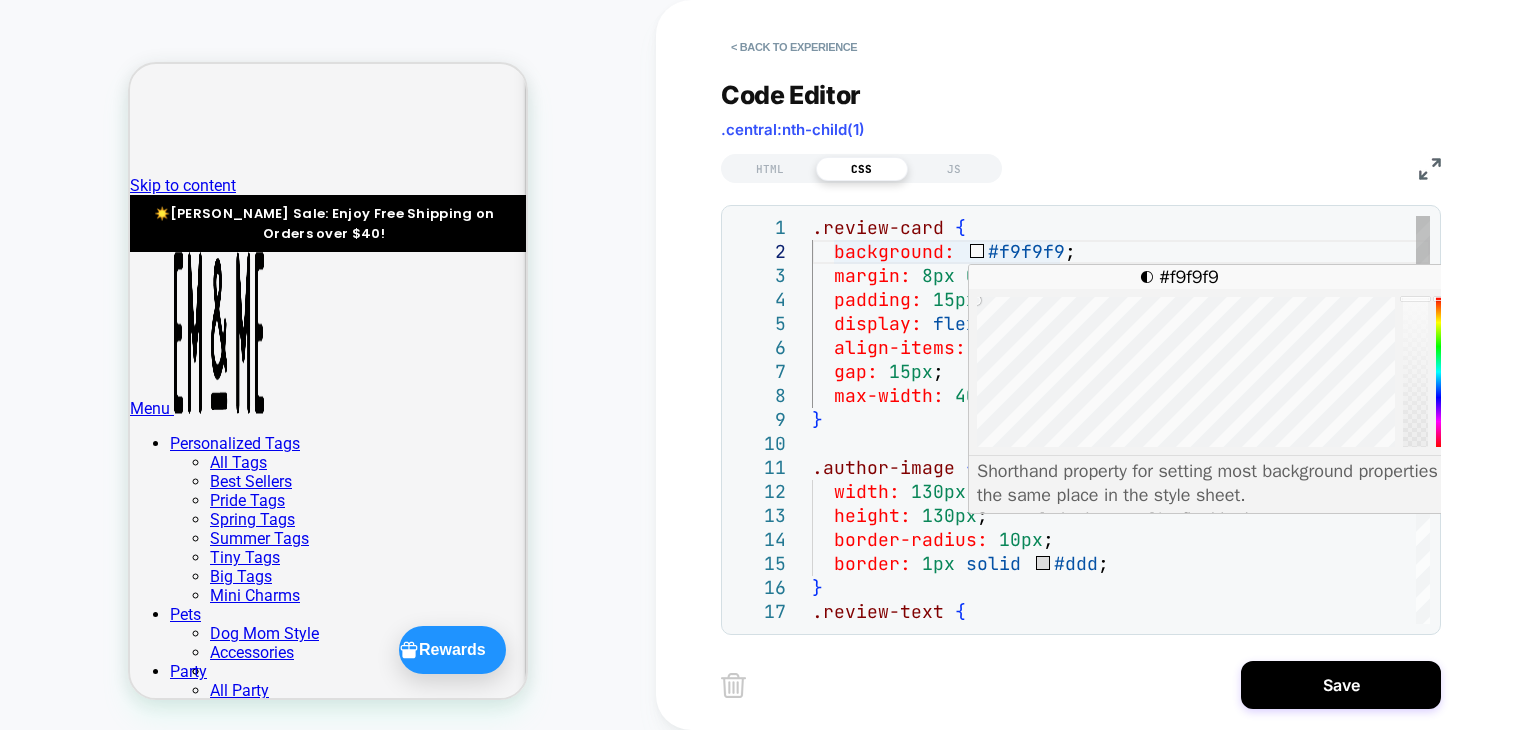 scroll, scrollTop: 0, scrollLeft: 226, axis: horizontal 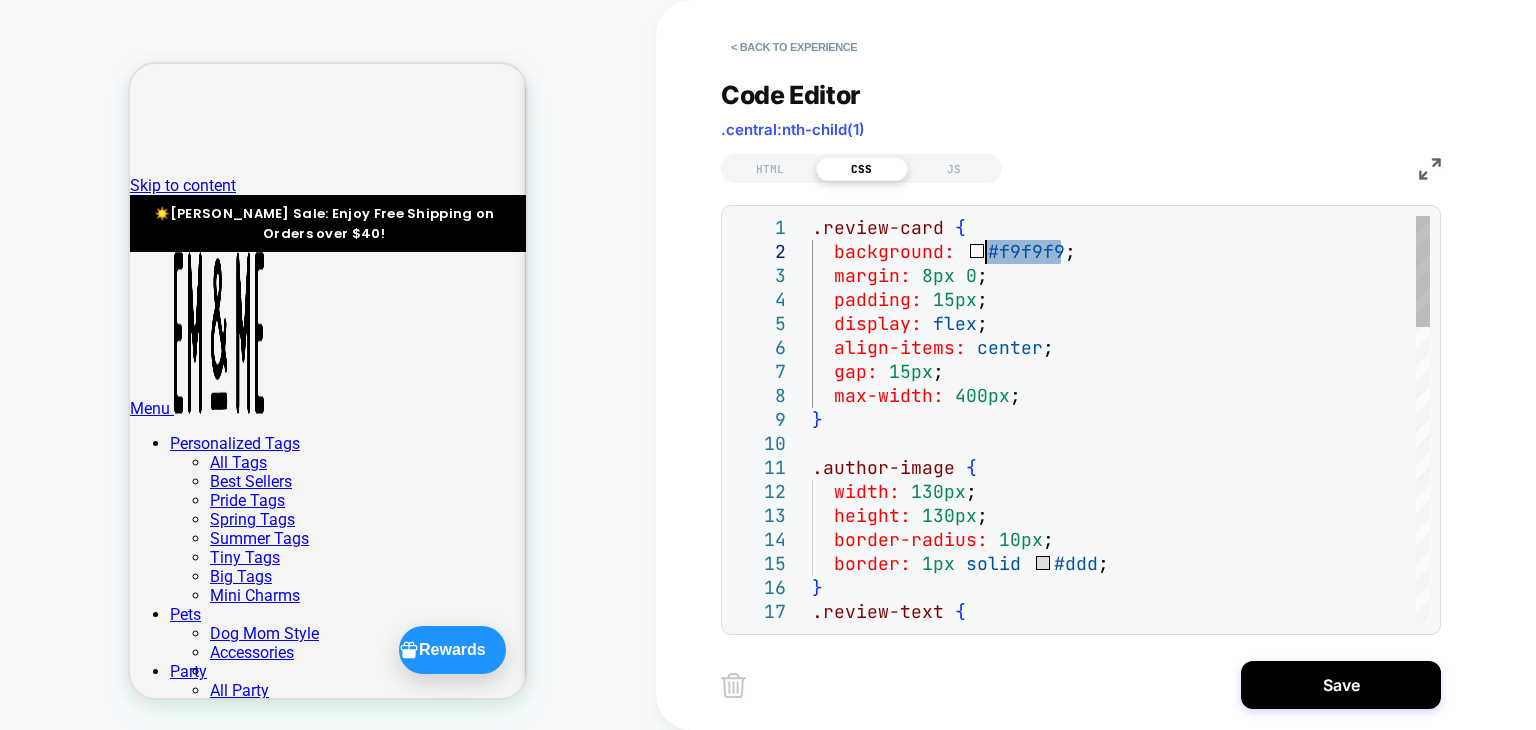 drag, startPoint x: 1058, startPoint y: 245, endPoint x: 988, endPoint y: 253, distance: 70.45566 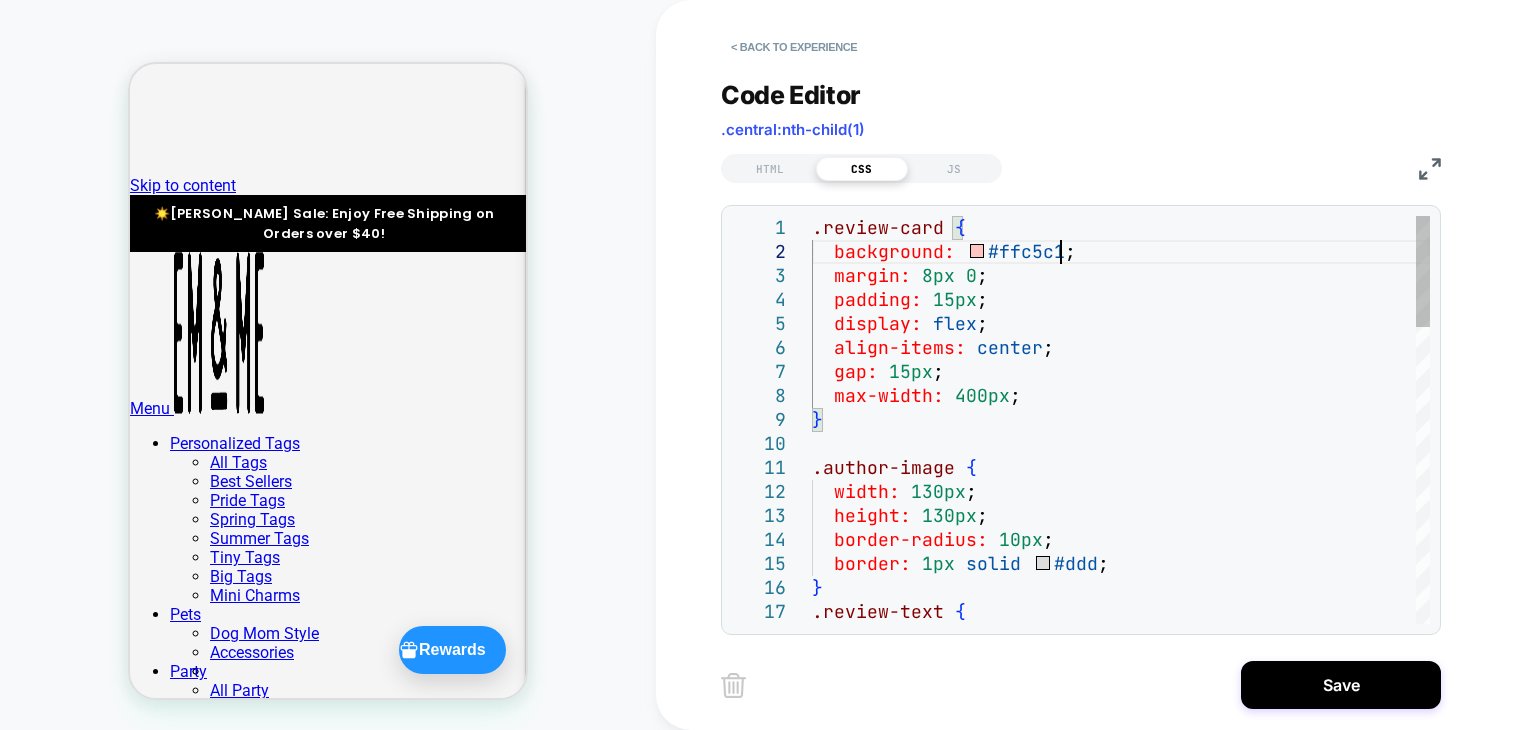 click on ".review-card   {    background:     #ffc5c1 ;    margin:   8px   0 ;    padding:   15px ;    display:   flex ;    align-items:   center ;    gap:   15px ;    max-width:   400px ; } .author-image   {    width:   130px ;    height:   130px ;    border-radius:   10px ;    border:   1px   solid     #ddd ; } .review-text   {" at bounding box center (1121, 960) 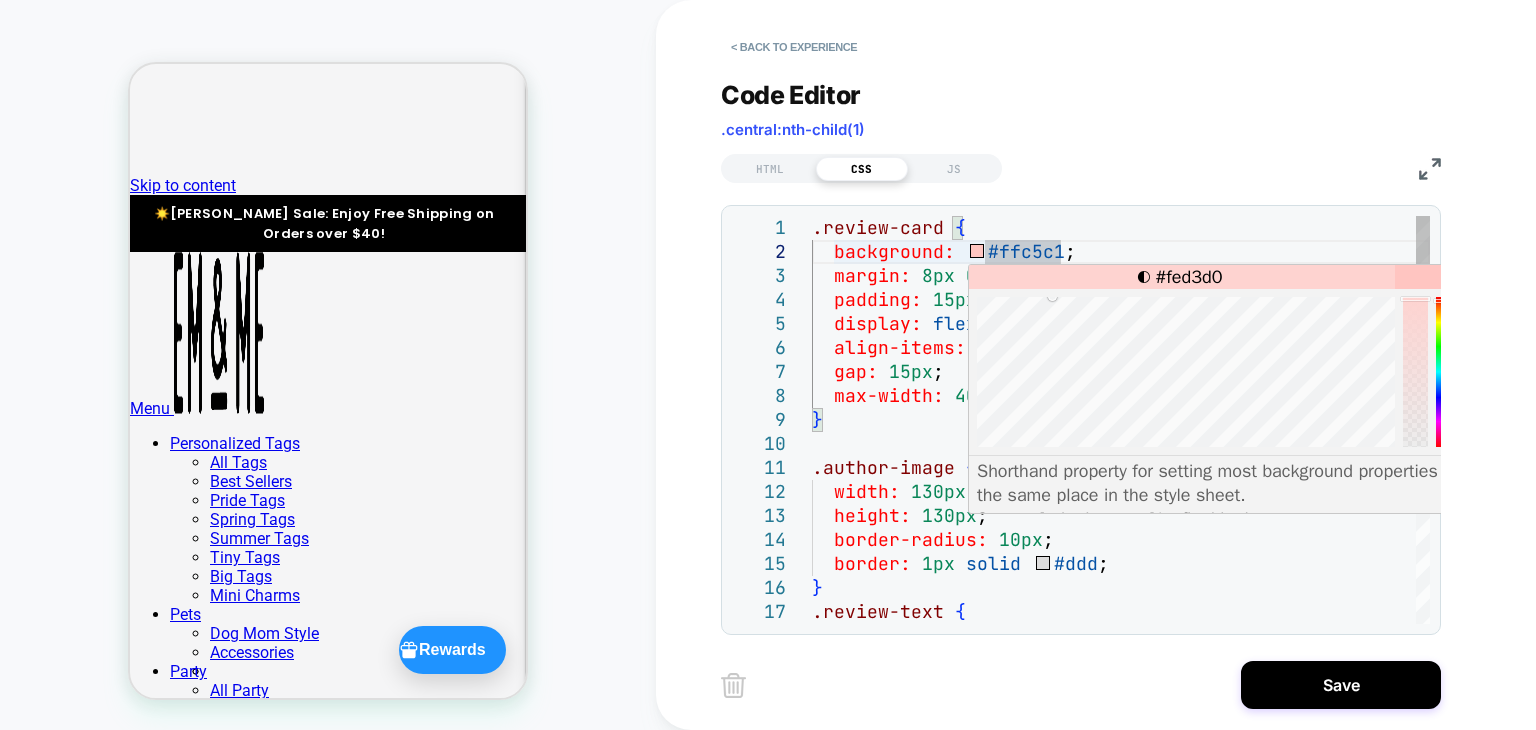 drag, startPoint x: 1073, startPoint y: 299, endPoint x: 1052, endPoint y: 297, distance: 21.095022 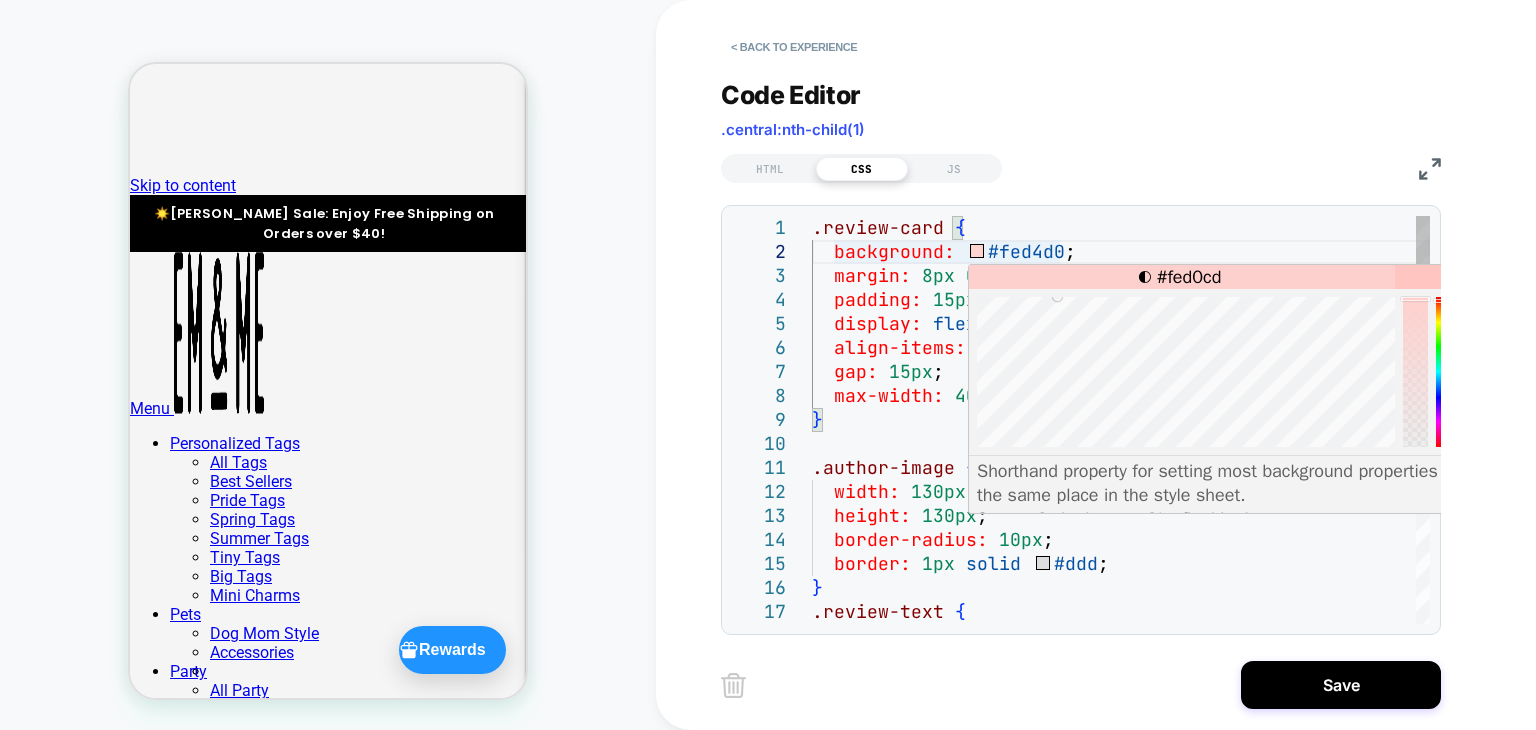 click at bounding box center [1057, 296] 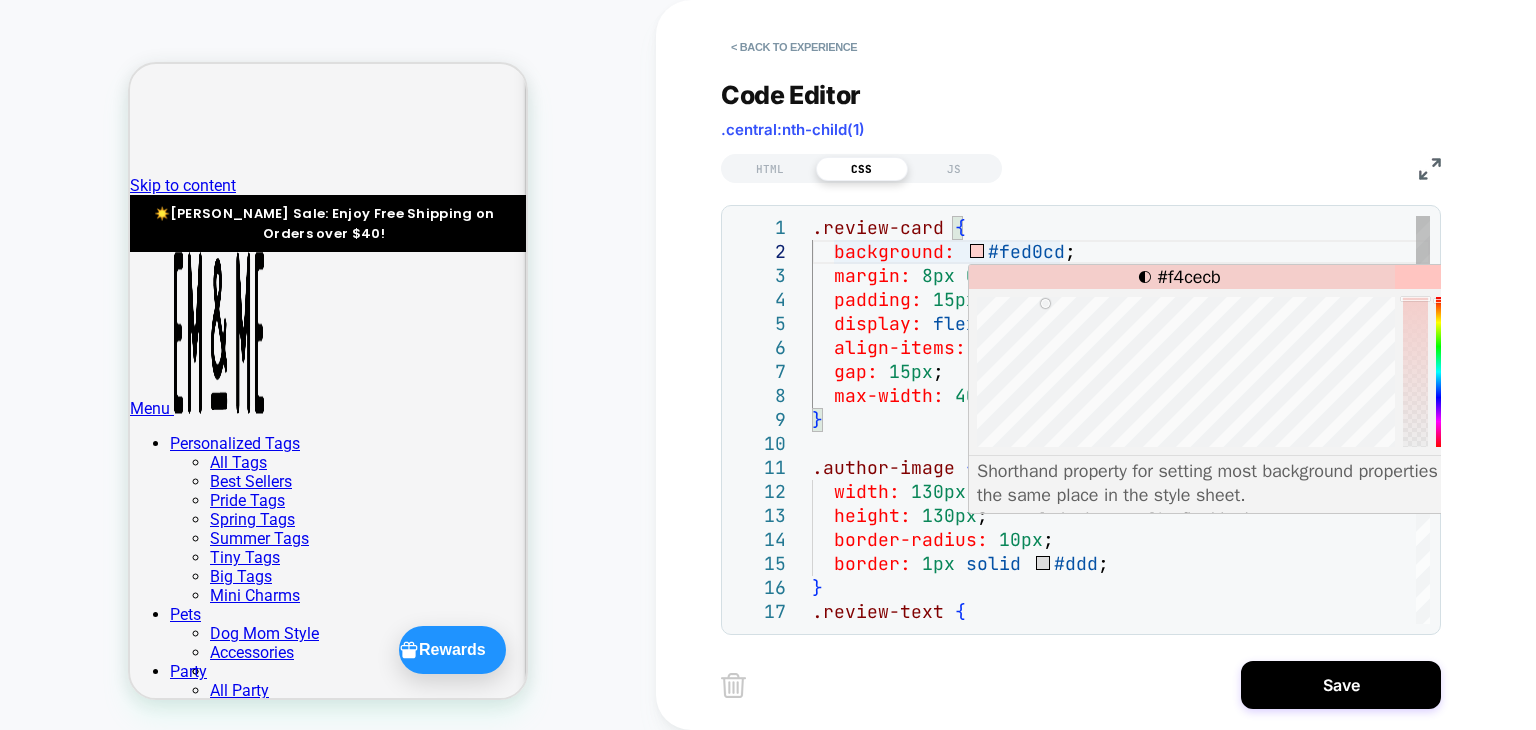 drag, startPoint x: 1057, startPoint y: 297, endPoint x: 1045, endPoint y: 303, distance: 13.416408 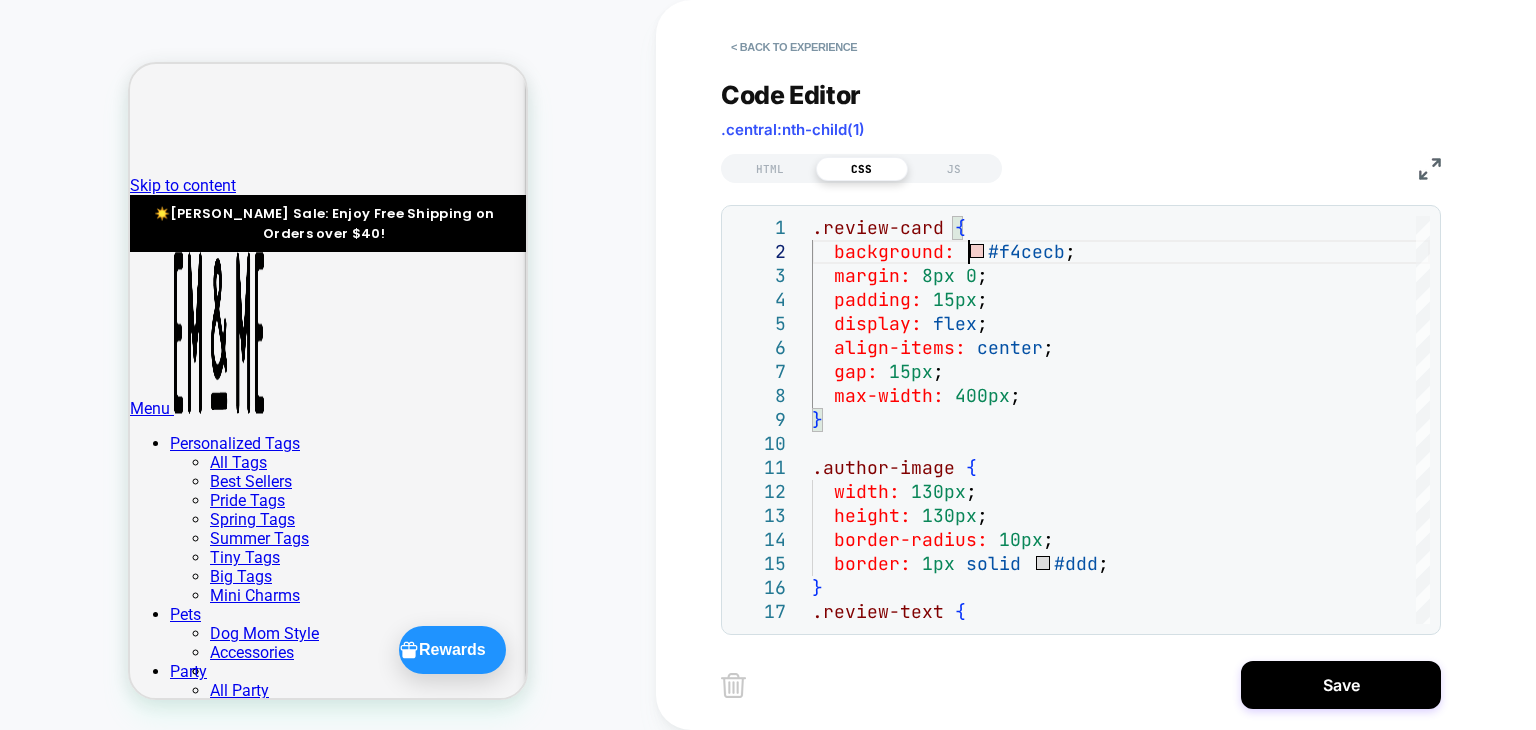 scroll, scrollTop: 0, scrollLeft: 0, axis: both 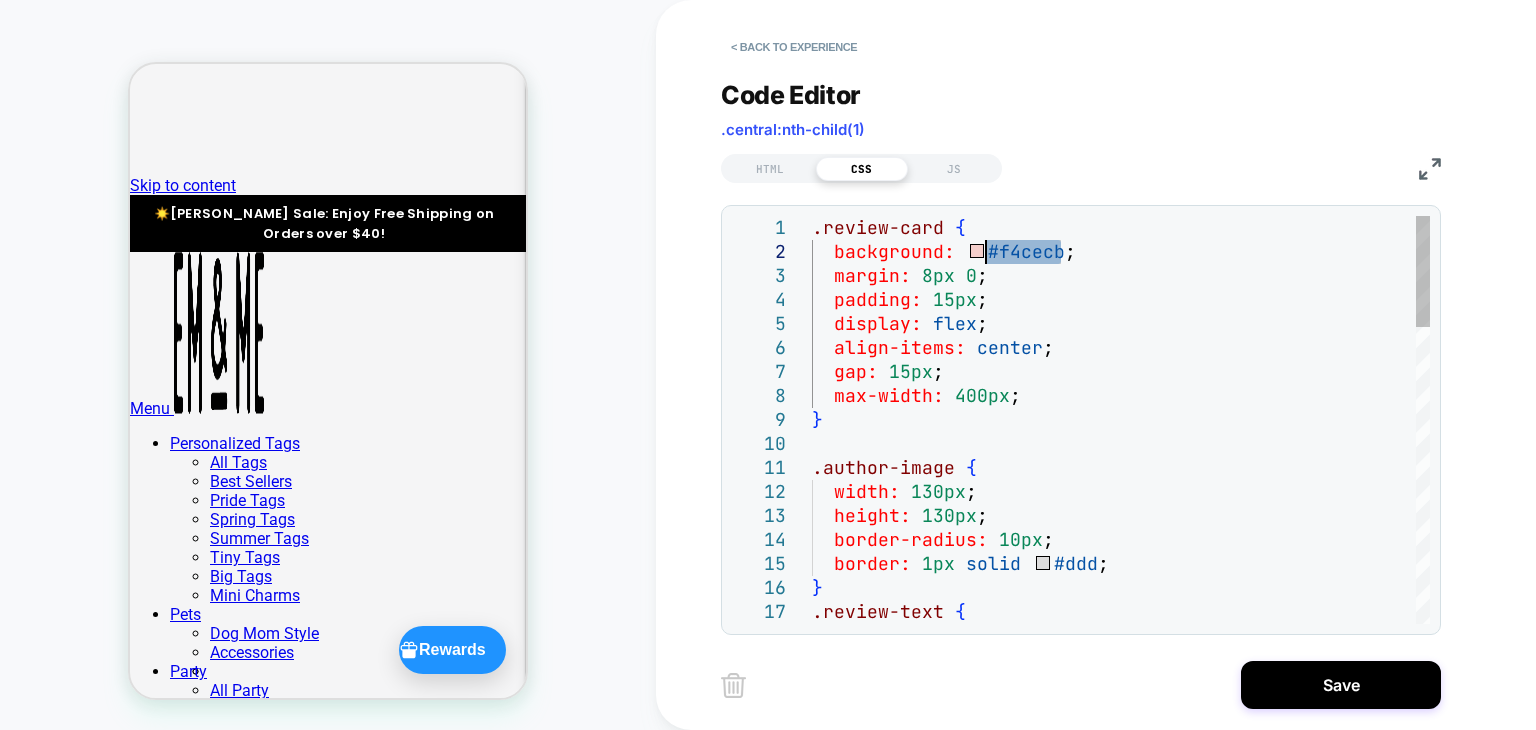 drag, startPoint x: 1059, startPoint y: 248, endPoint x: 987, endPoint y: 254, distance: 72.249565 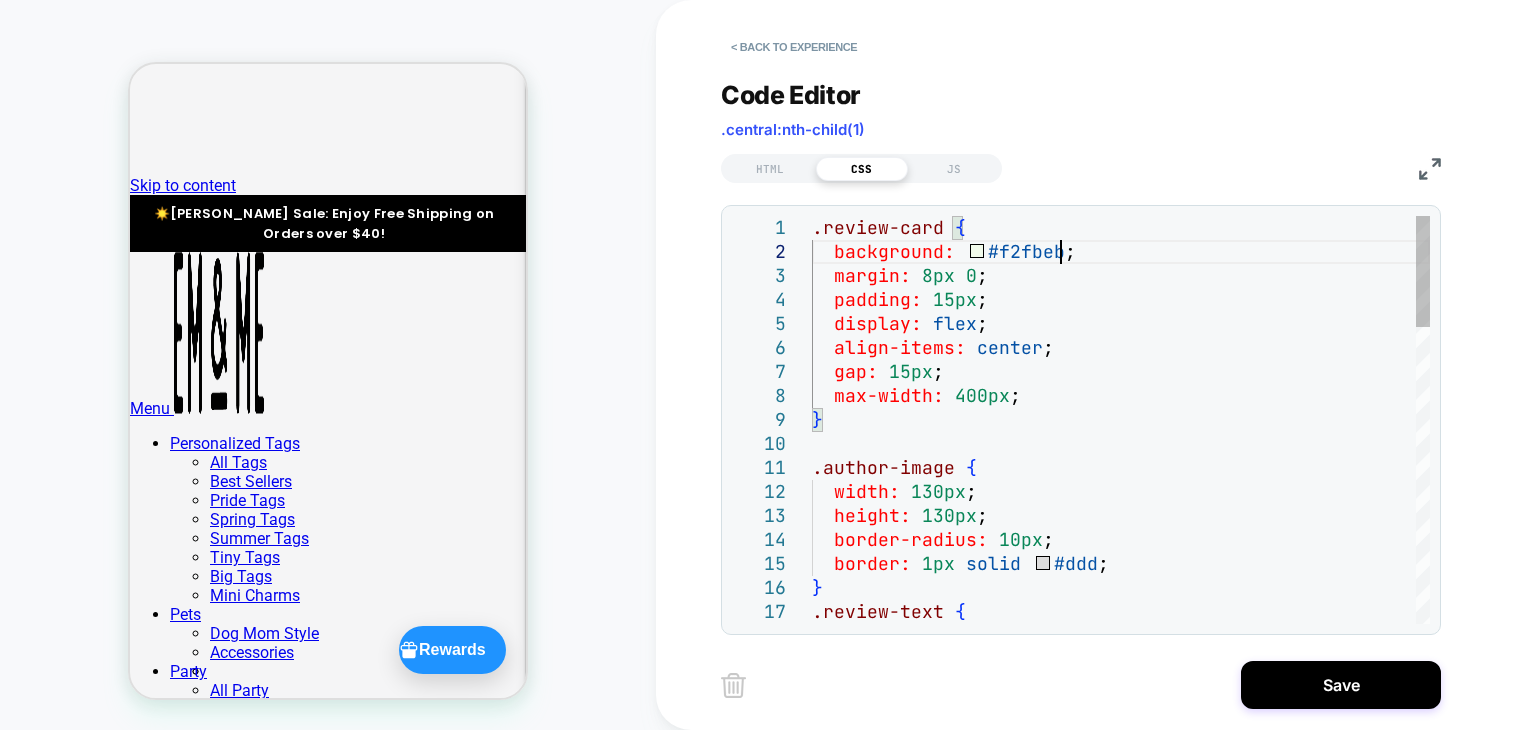 click on ".review-card   {    background:     #f2fbeb ;    margin:   8px   0 ;    padding:   15px ;    display:   flex ;    align-items:   center ;    gap:   15px ;    max-width:   400px ; } .author-image   {    width:   130px ;    height:   130px ;    border-radius:   10px ;    border:   1px   solid     #ddd ; } .review-text   {" at bounding box center (1121, 960) 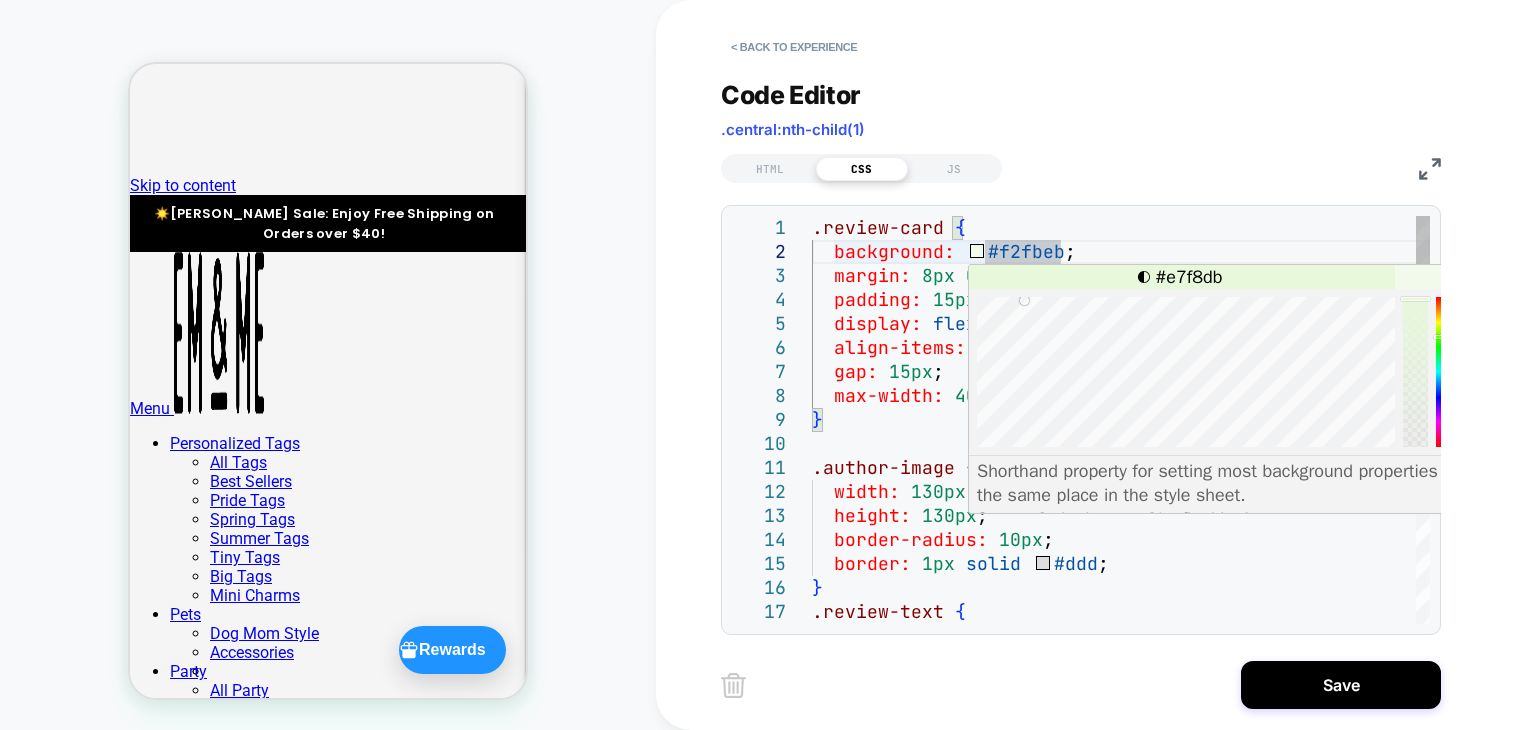 drag, startPoint x: 1003, startPoint y: 301, endPoint x: 1024, endPoint y: 301, distance: 21 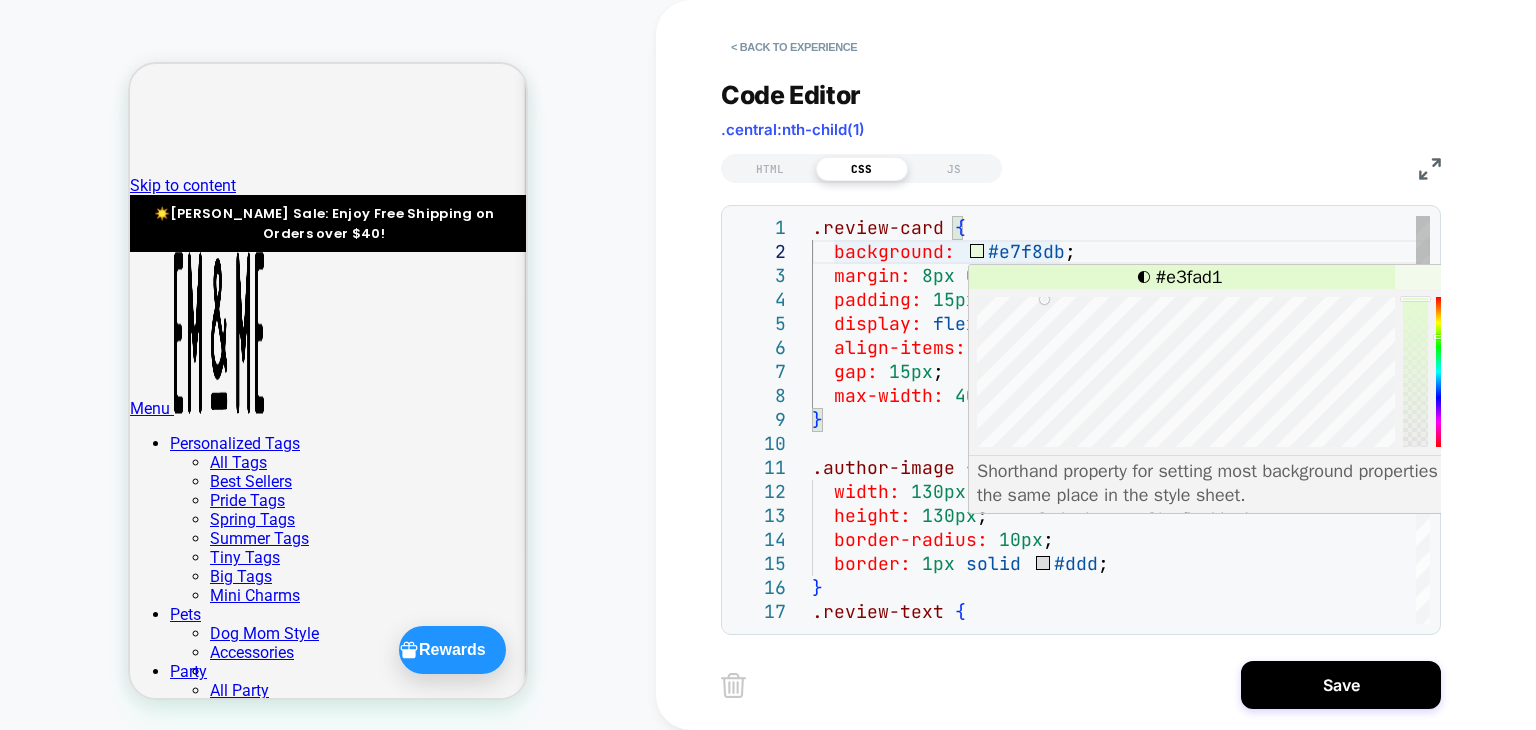 drag, startPoint x: 1024, startPoint y: 301, endPoint x: 1044, endPoint y: 299, distance: 20.09975 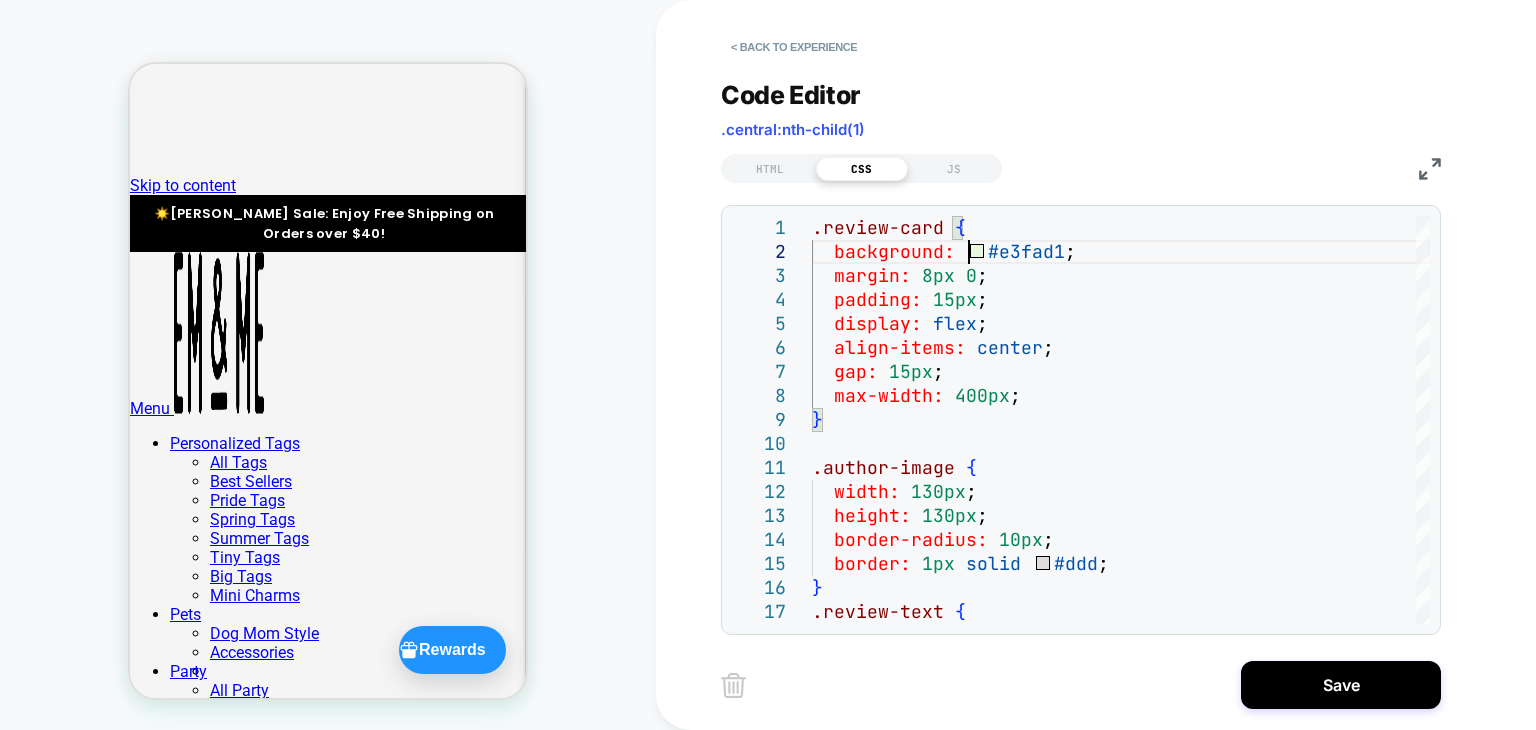 scroll, scrollTop: 0, scrollLeft: 0, axis: both 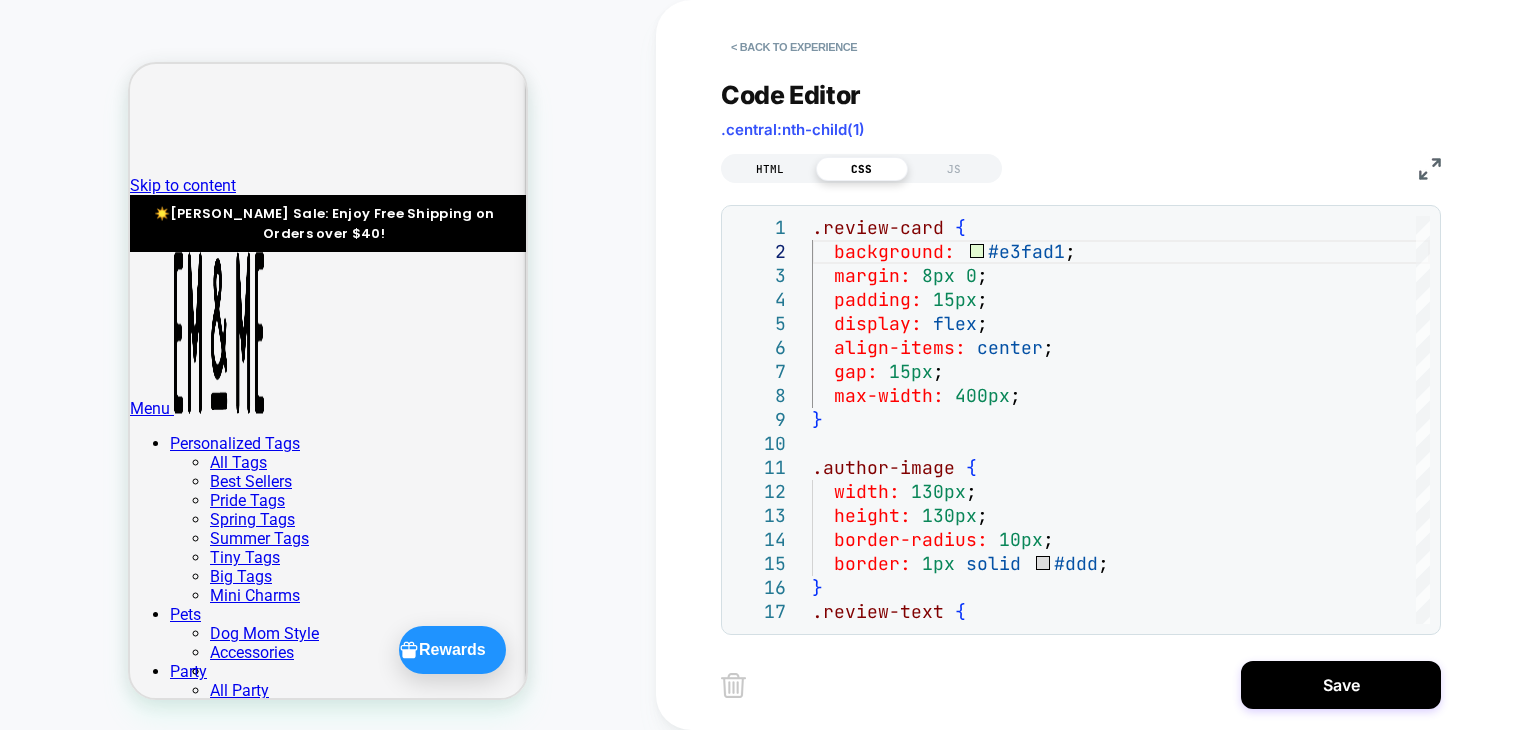 click on "HTML" at bounding box center [770, 169] 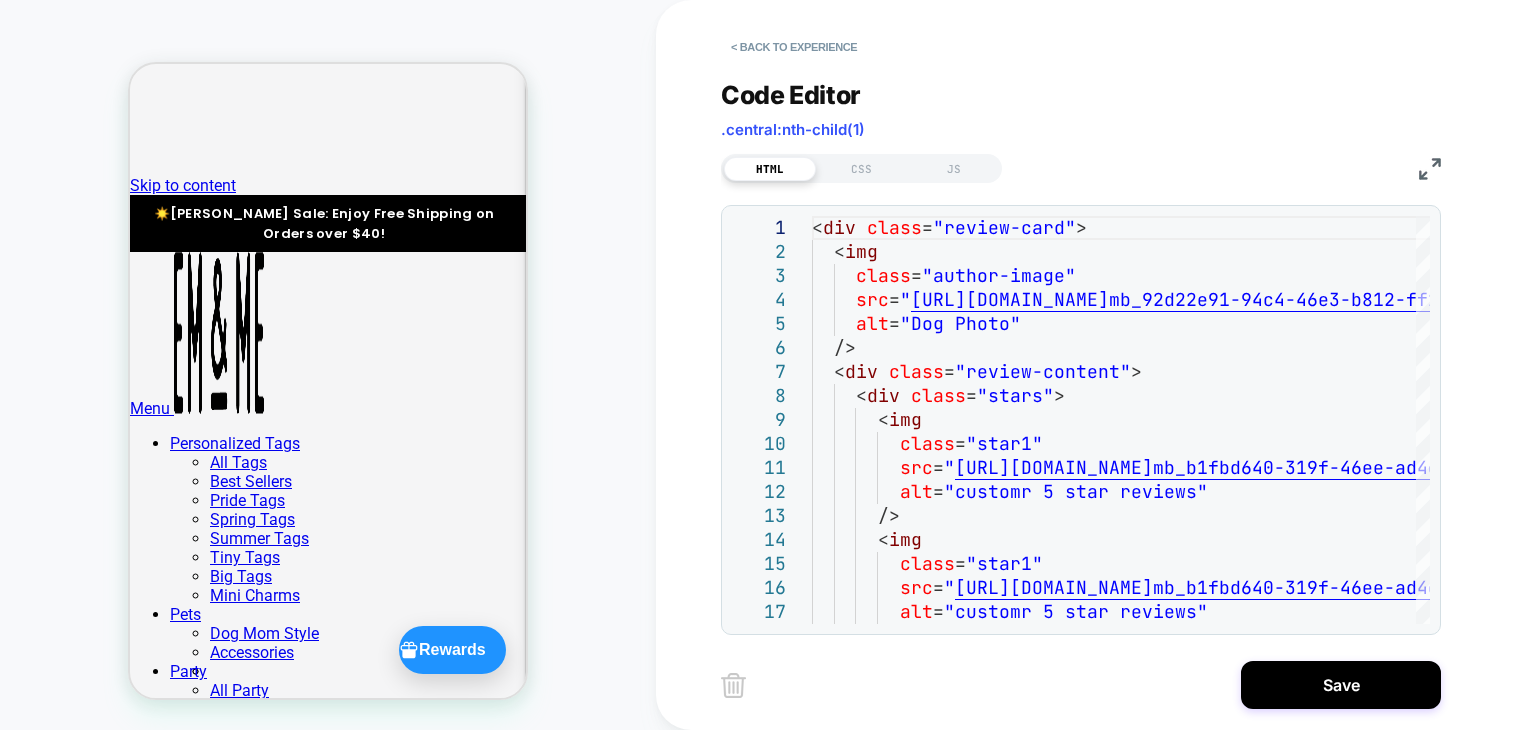 click at bounding box center [1430, 169] 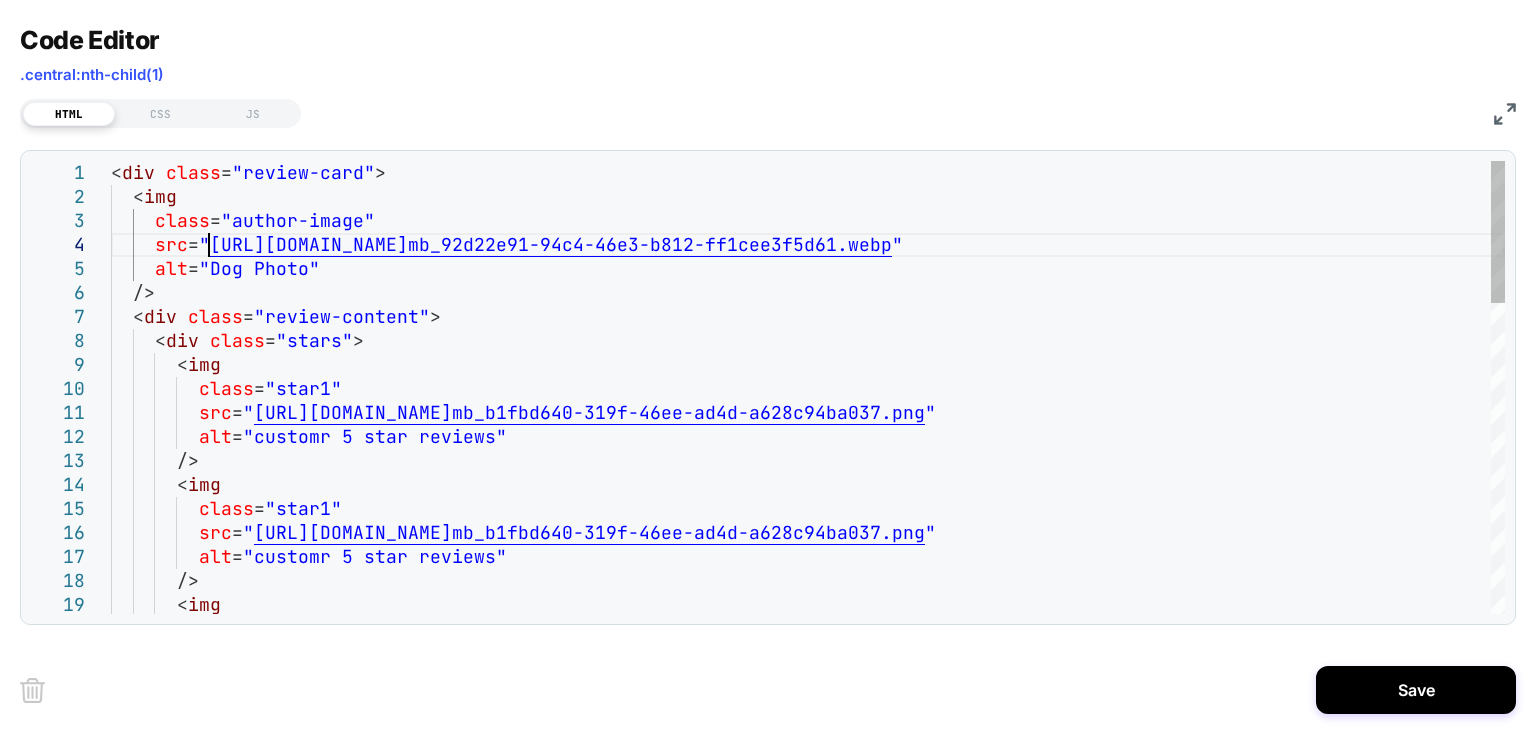 scroll, scrollTop: 0, scrollLeft: 0, axis: both 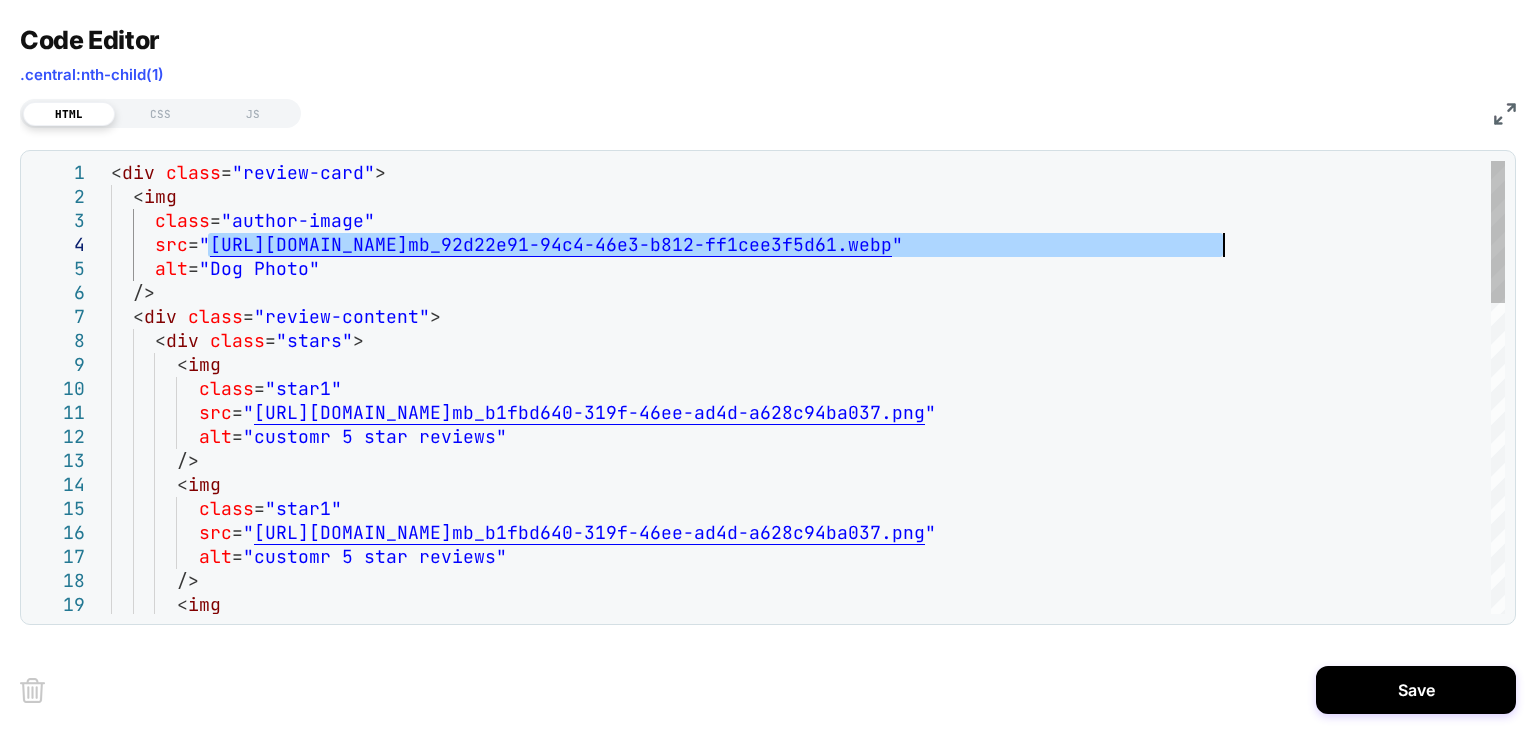 drag, startPoint x: 210, startPoint y: 244, endPoint x: 1219, endPoint y: 249, distance: 1009.0124 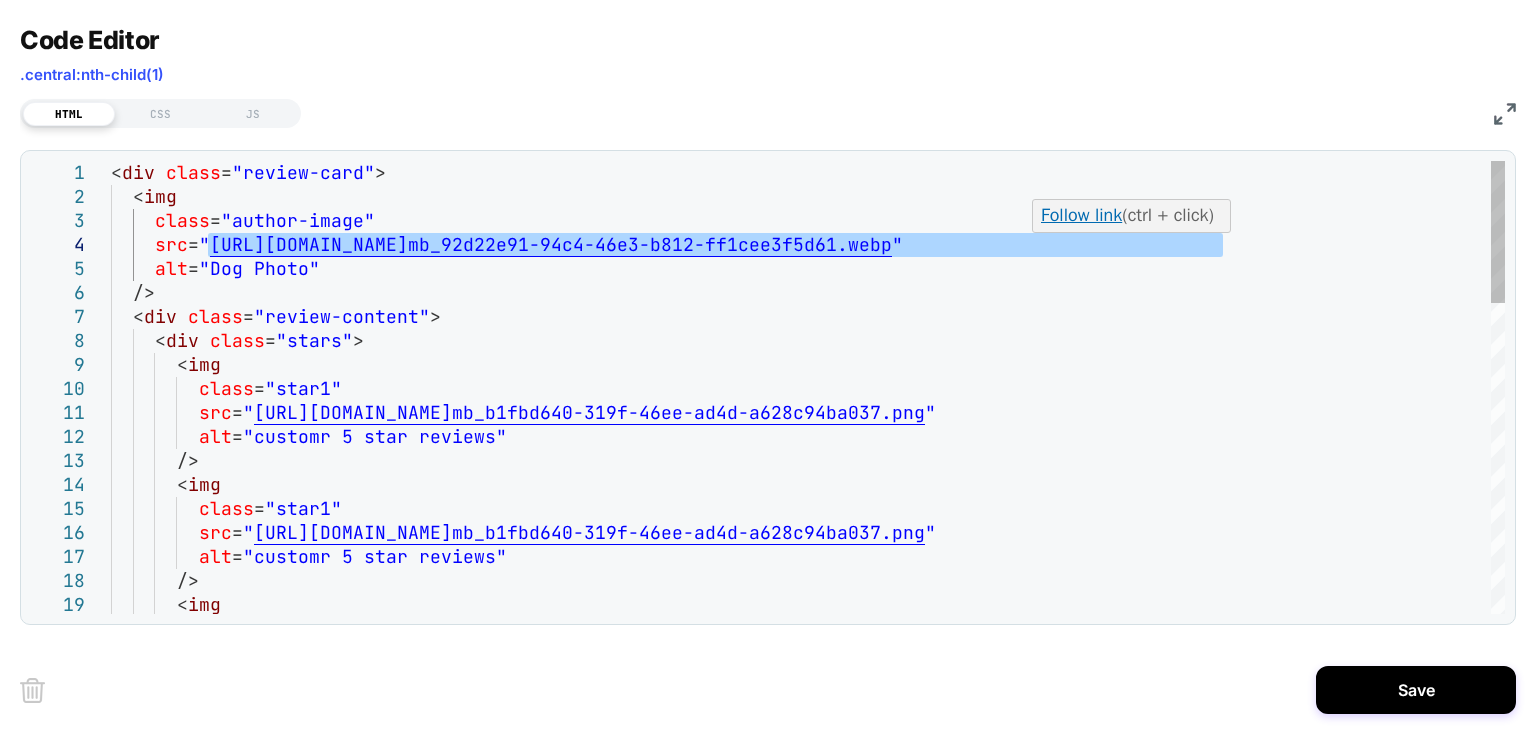 type on "**********" 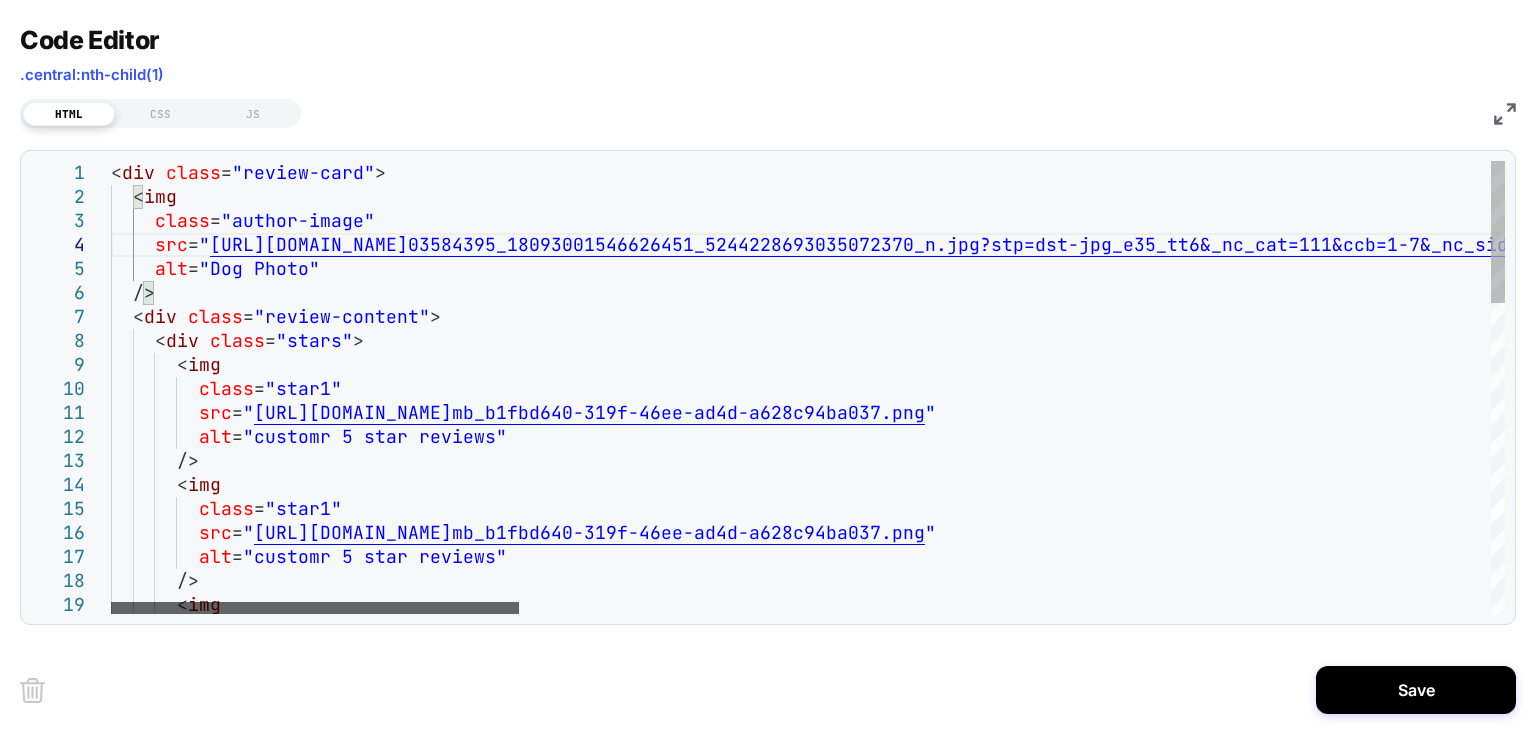 click at bounding box center [315, 608] 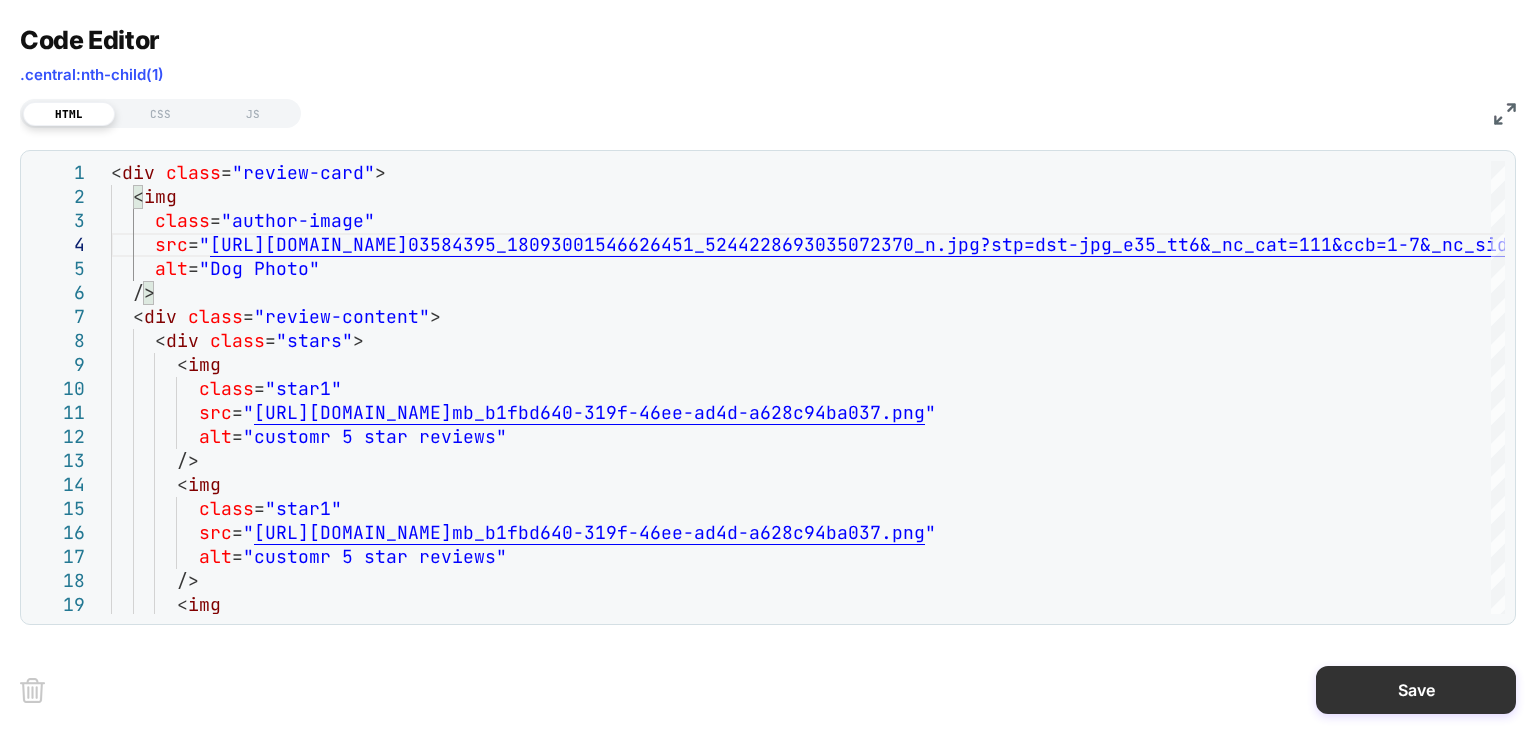 click on "Save" at bounding box center (1416, 690) 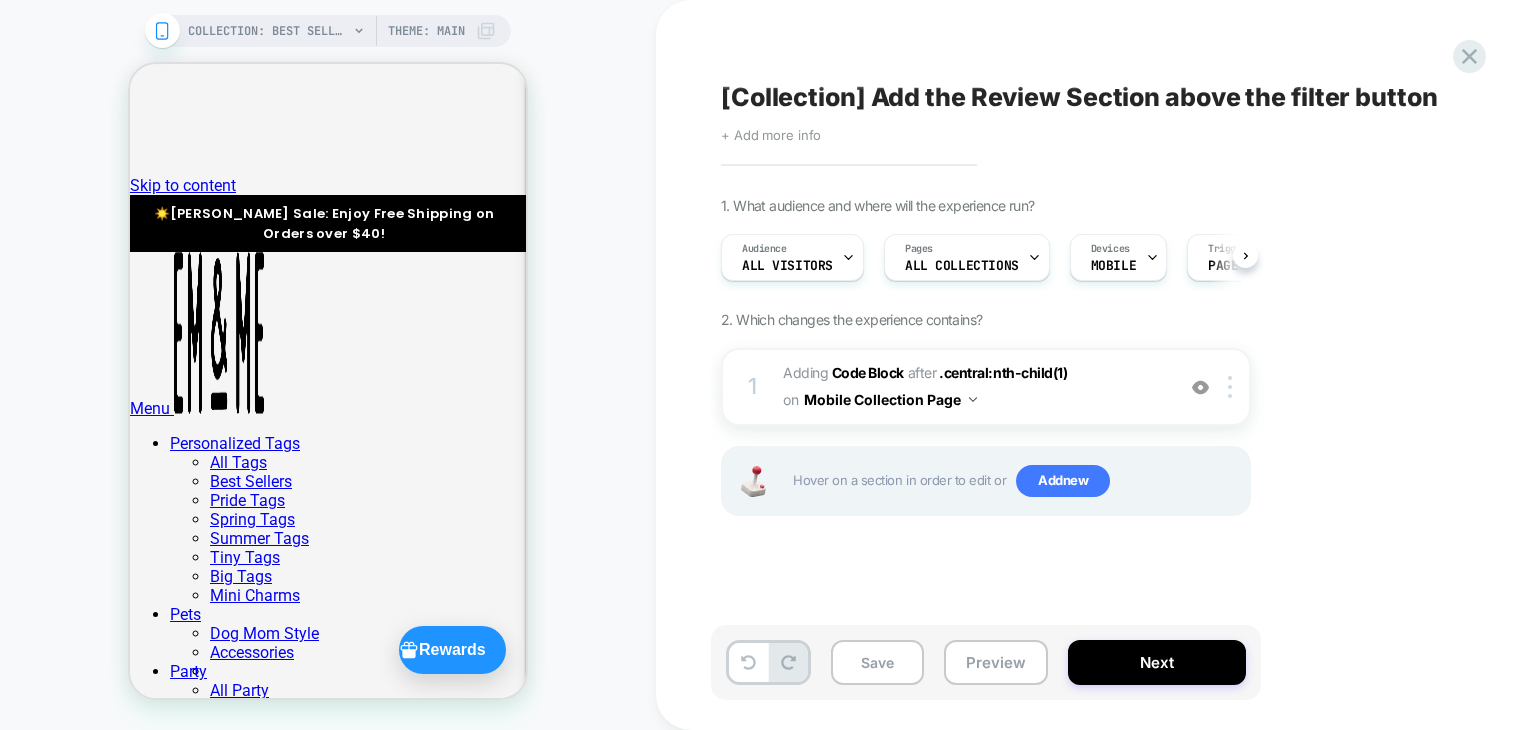 scroll, scrollTop: 0, scrollLeft: 0, axis: both 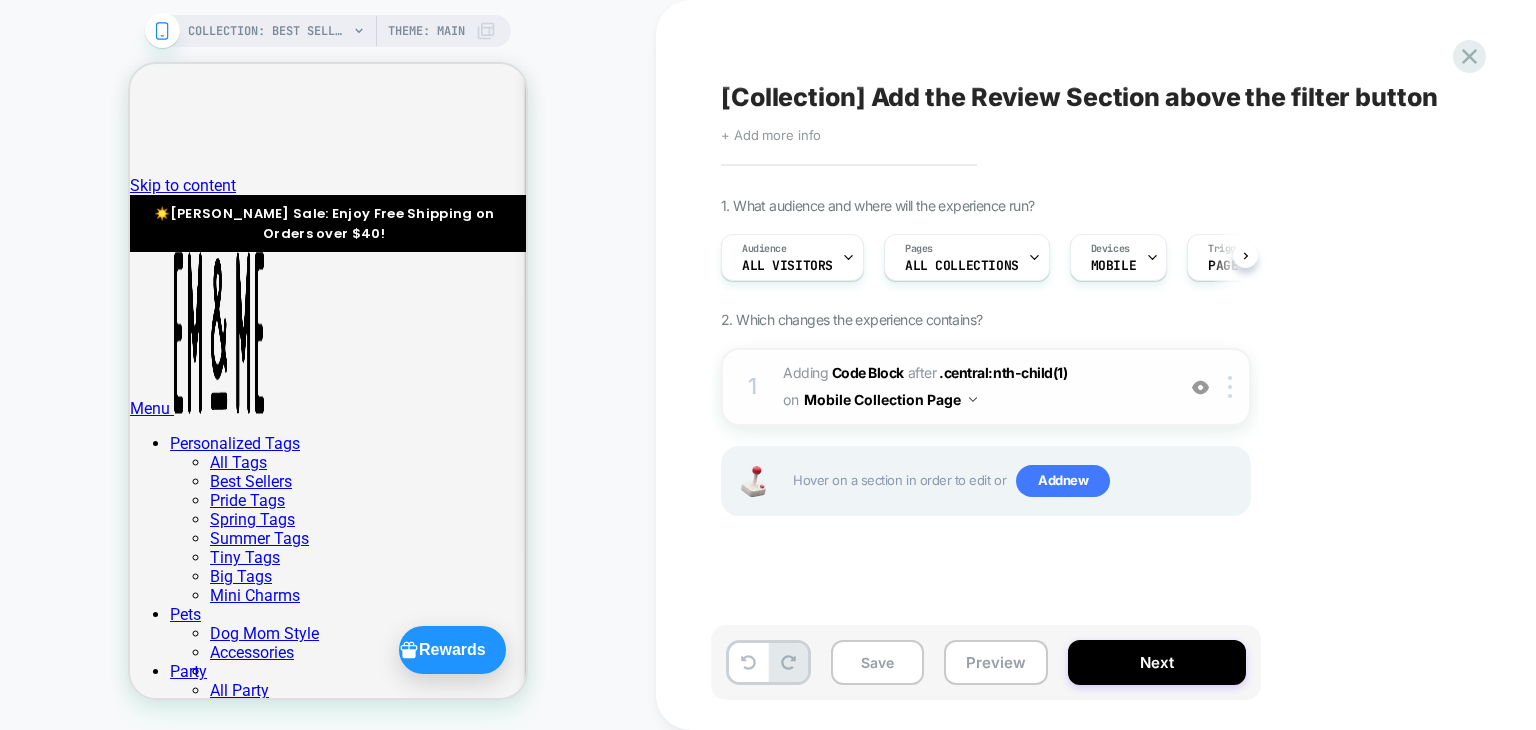 click on "Adding   Code Block   AFTER .central:nth-child(1) .central:nth-child(1)   on Mobile Collection Page" at bounding box center [973, 387] 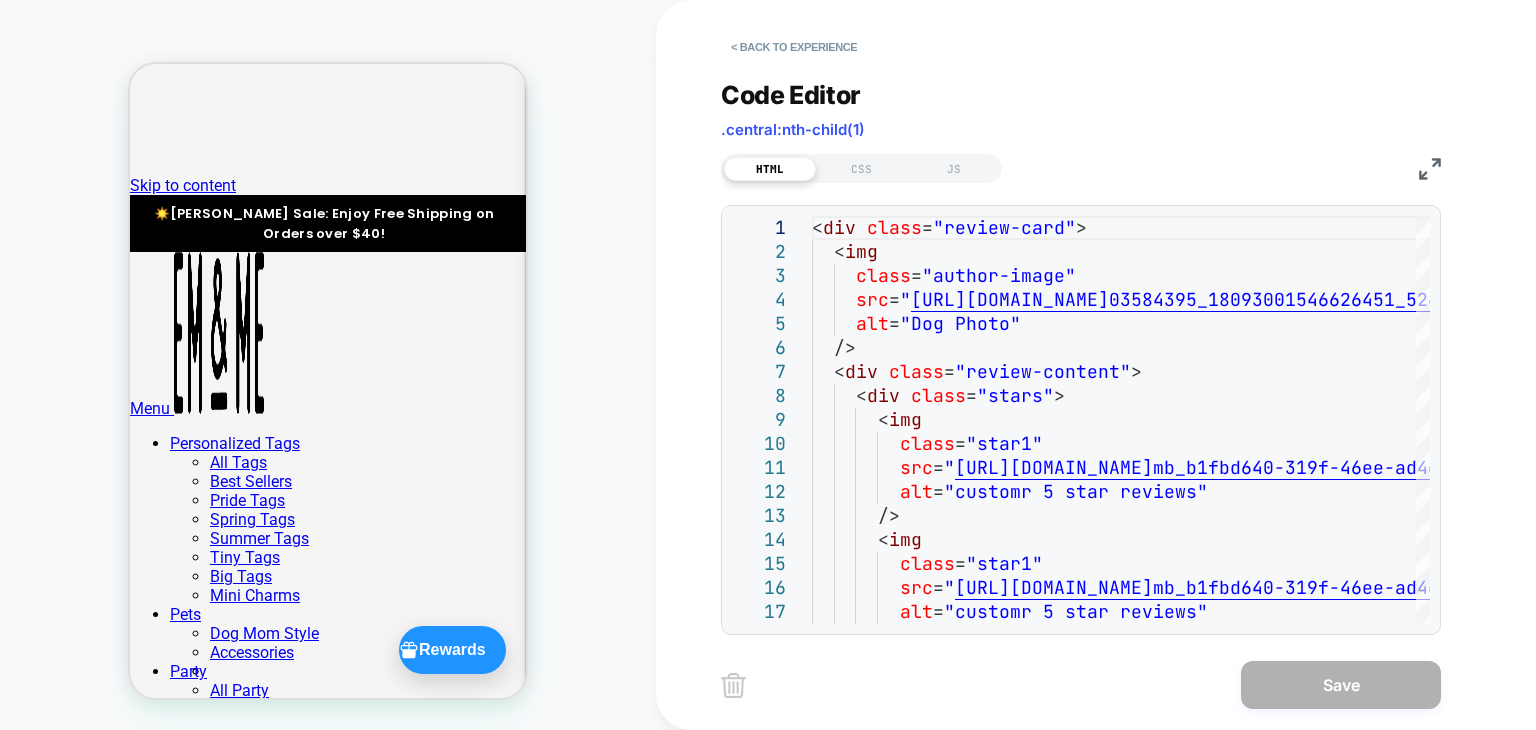 click at bounding box center (1430, 169) 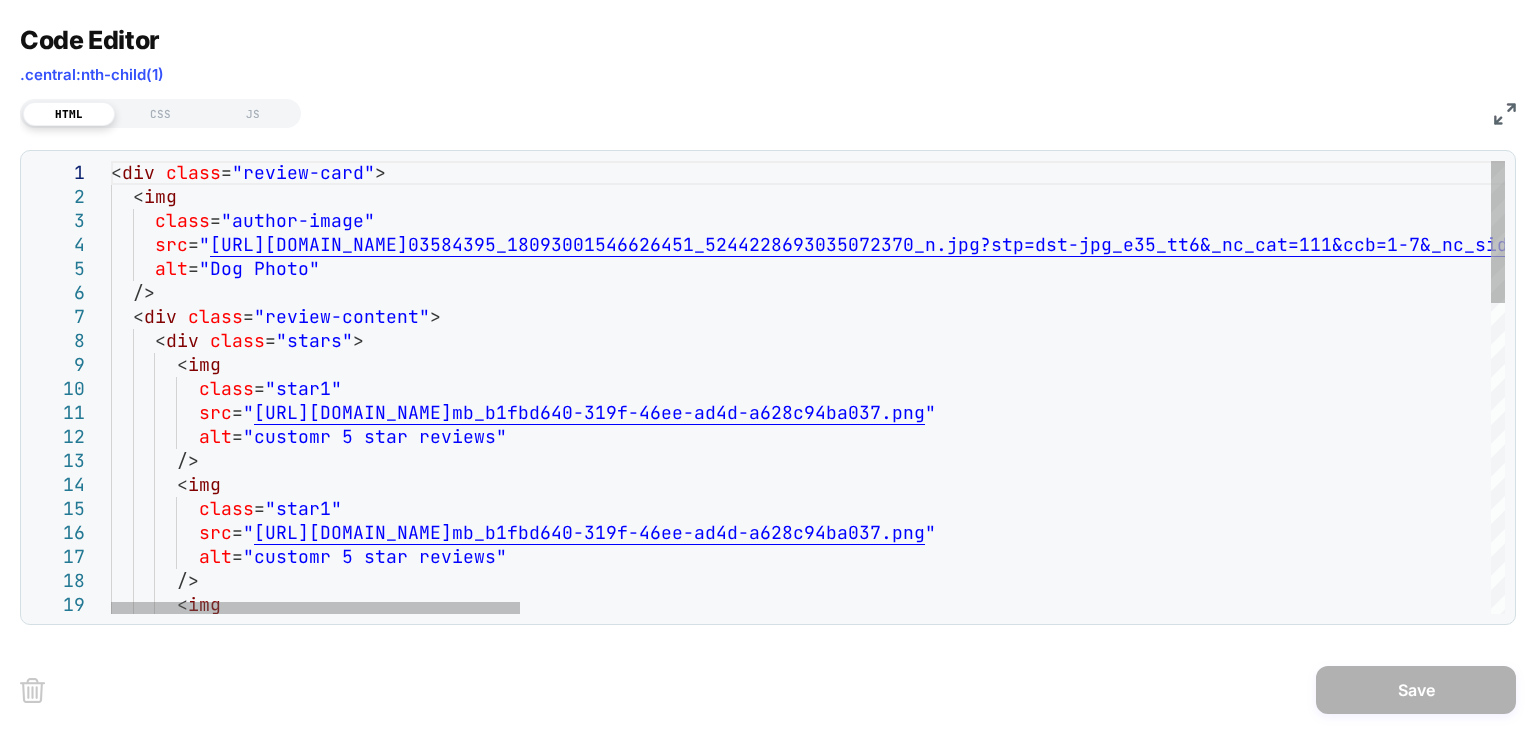 scroll, scrollTop: 0, scrollLeft: 117, axis: horizontal 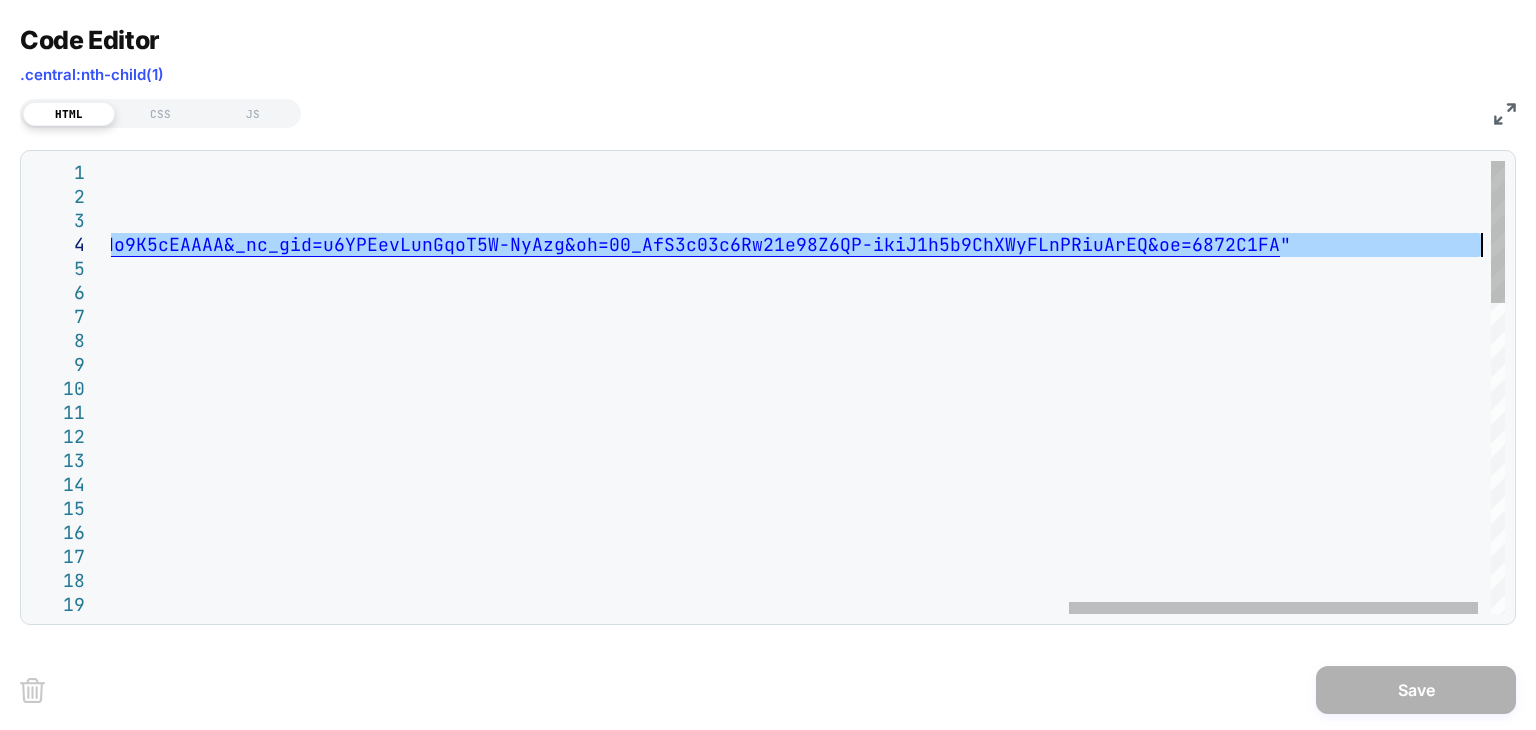 drag, startPoint x: 209, startPoint y: 243, endPoint x: 1480, endPoint y: 248, distance: 1271.0099 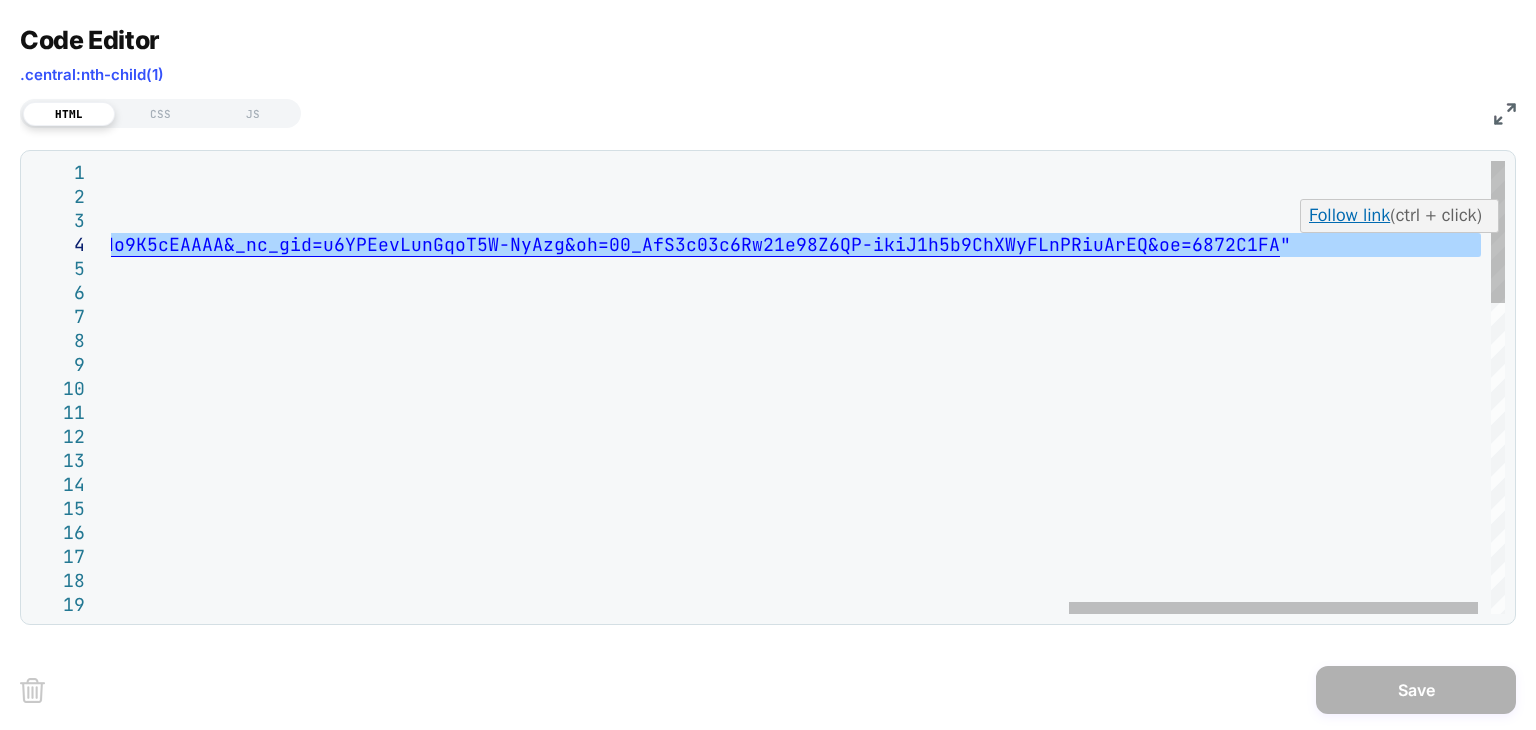 type on "**********" 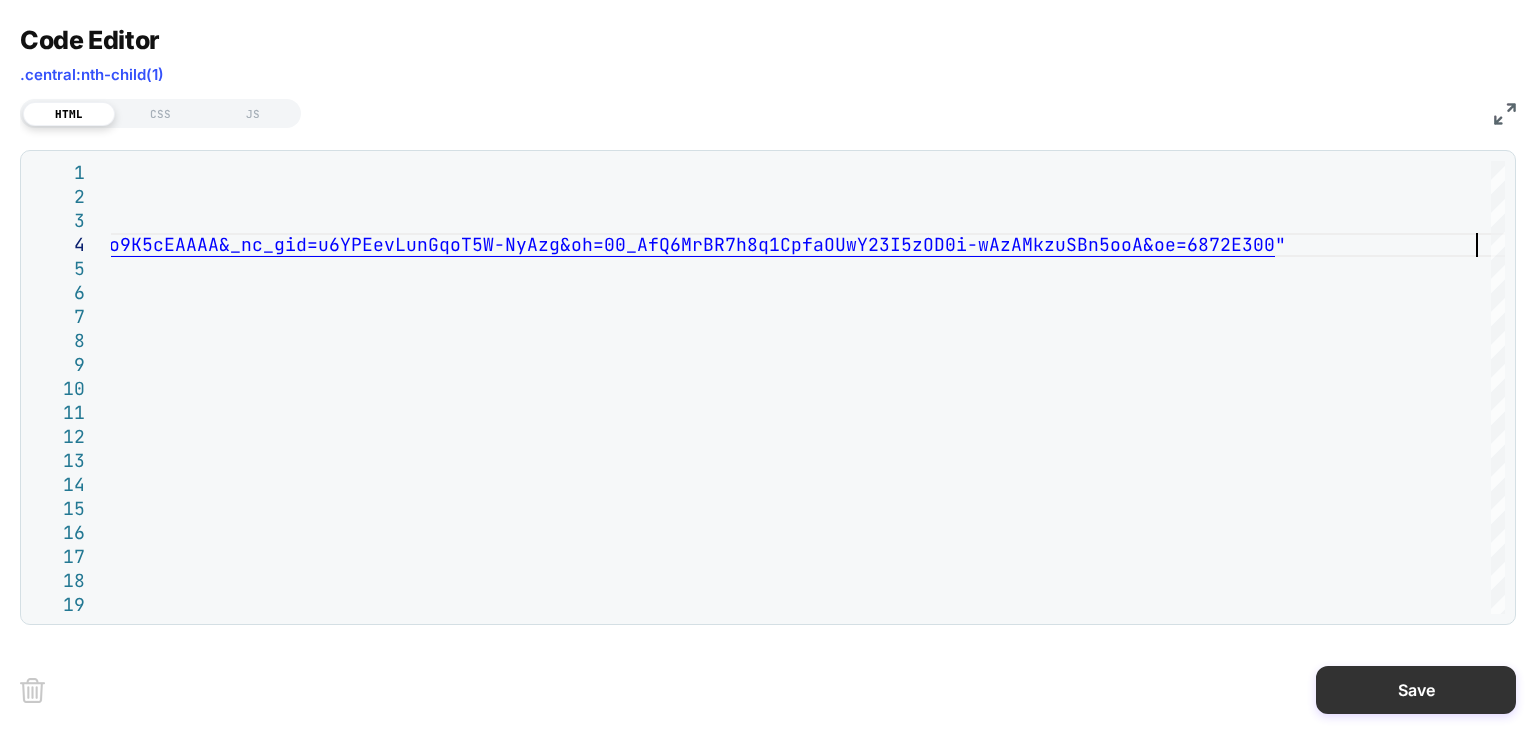 click on "Save" at bounding box center [1416, 690] 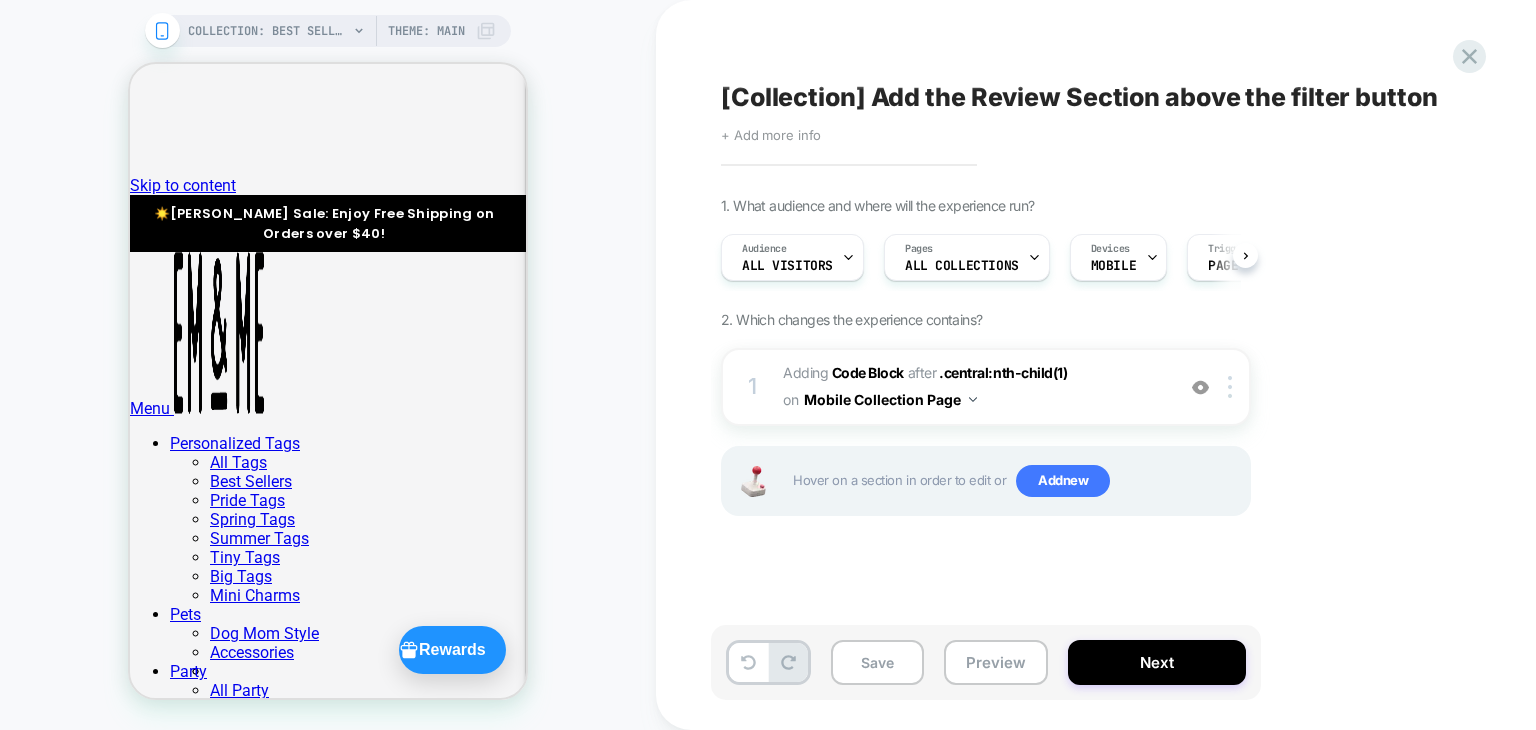 scroll, scrollTop: 0, scrollLeft: 3, axis: horizontal 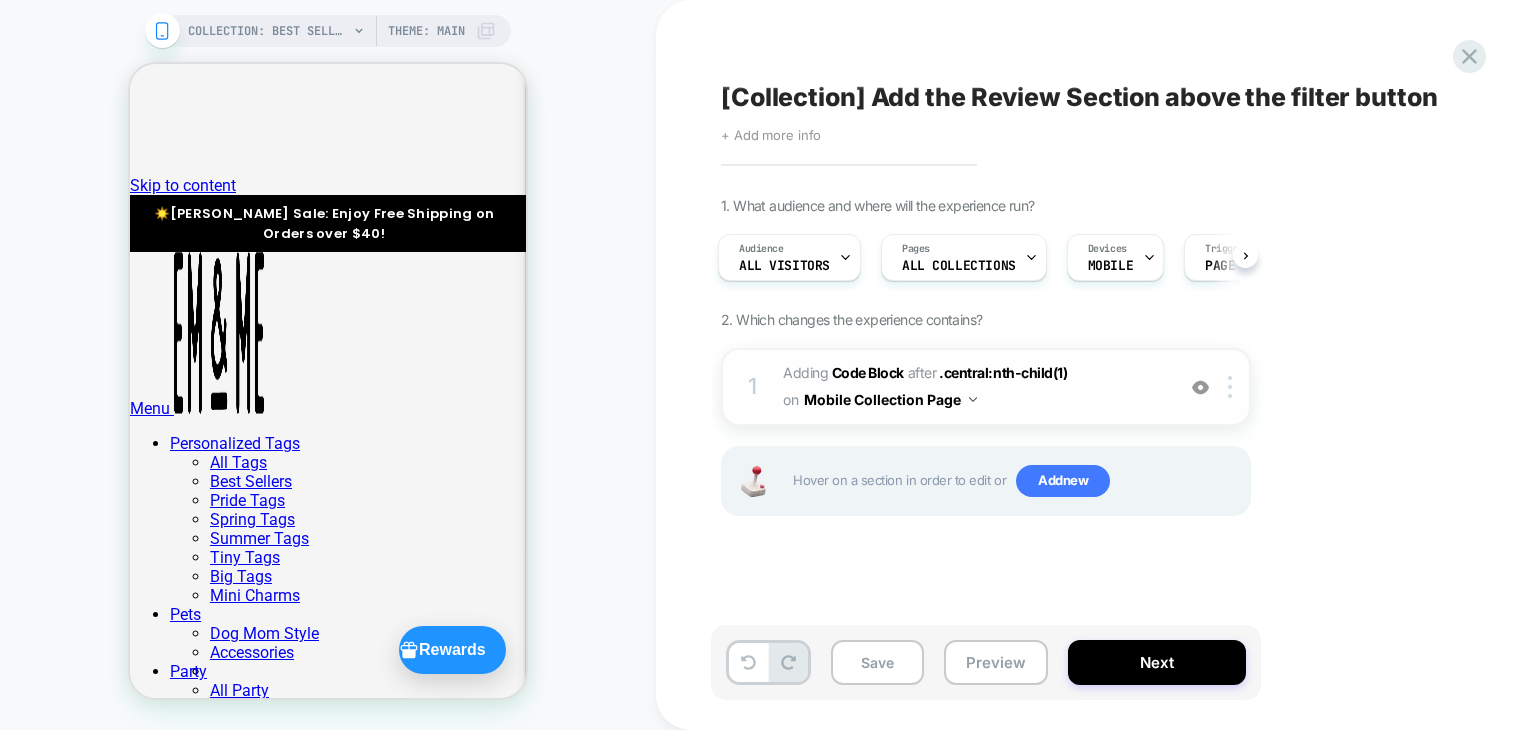 click on "Adding   Code Block   AFTER .central:nth-child(1) .central:nth-child(1)   on Mobile Collection Page" at bounding box center [973, 387] 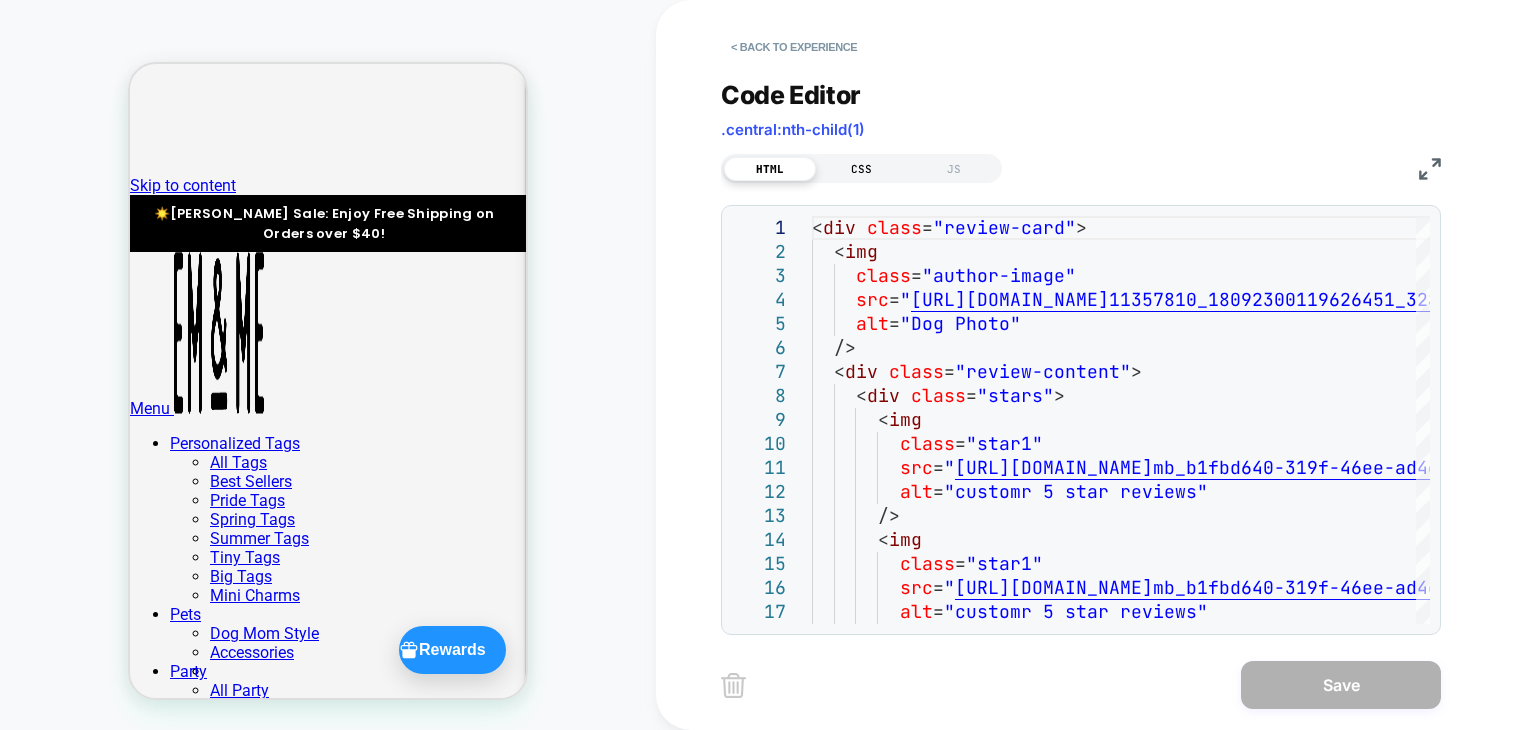 click on "CSS" at bounding box center [862, 169] 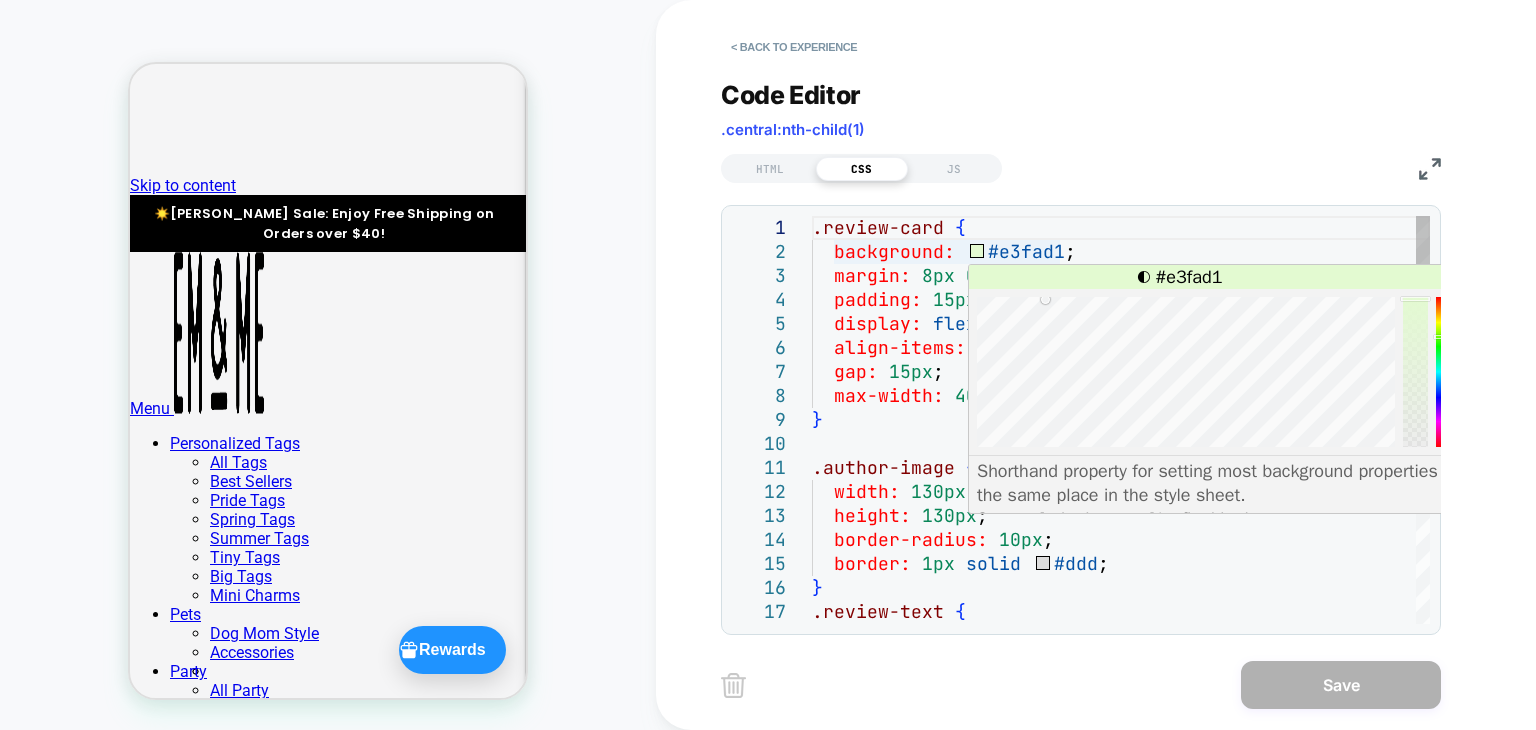 scroll, scrollTop: 0, scrollLeft: 0, axis: both 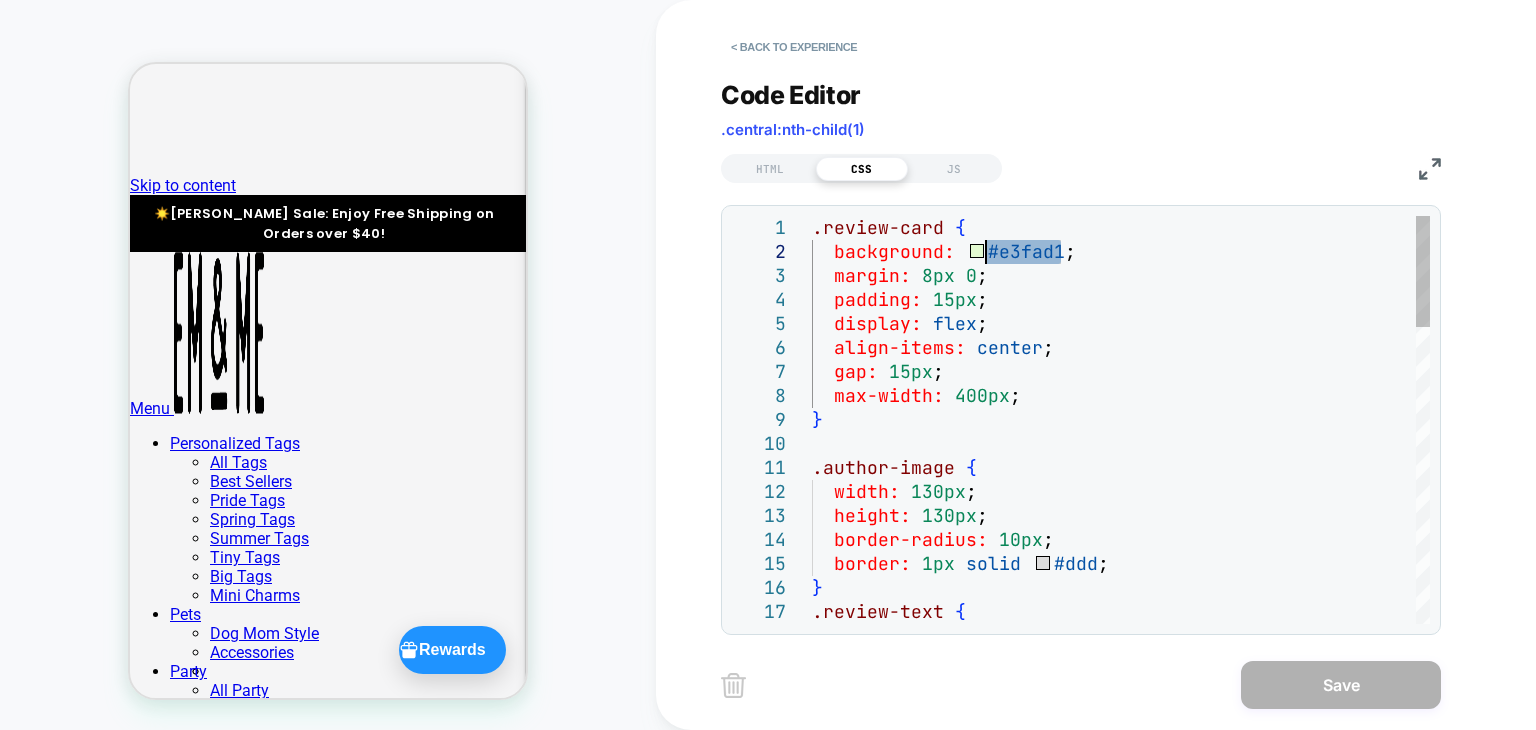drag, startPoint x: 1064, startPoint y: 249, endPoint x: 988, endPoint y: 253, distance: 76.105194 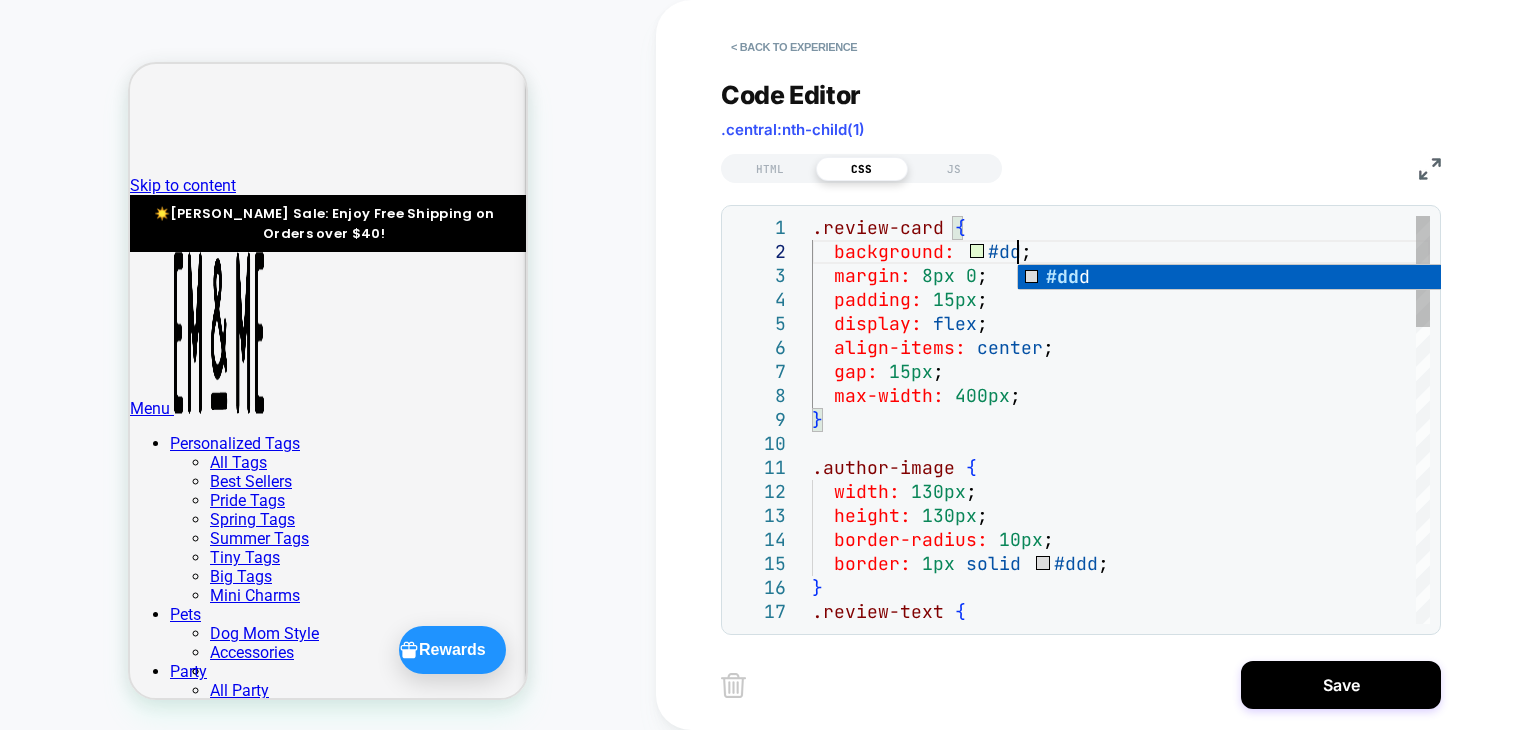 scroll, scrollTop: 23, scrollLeft: 193, axis: both 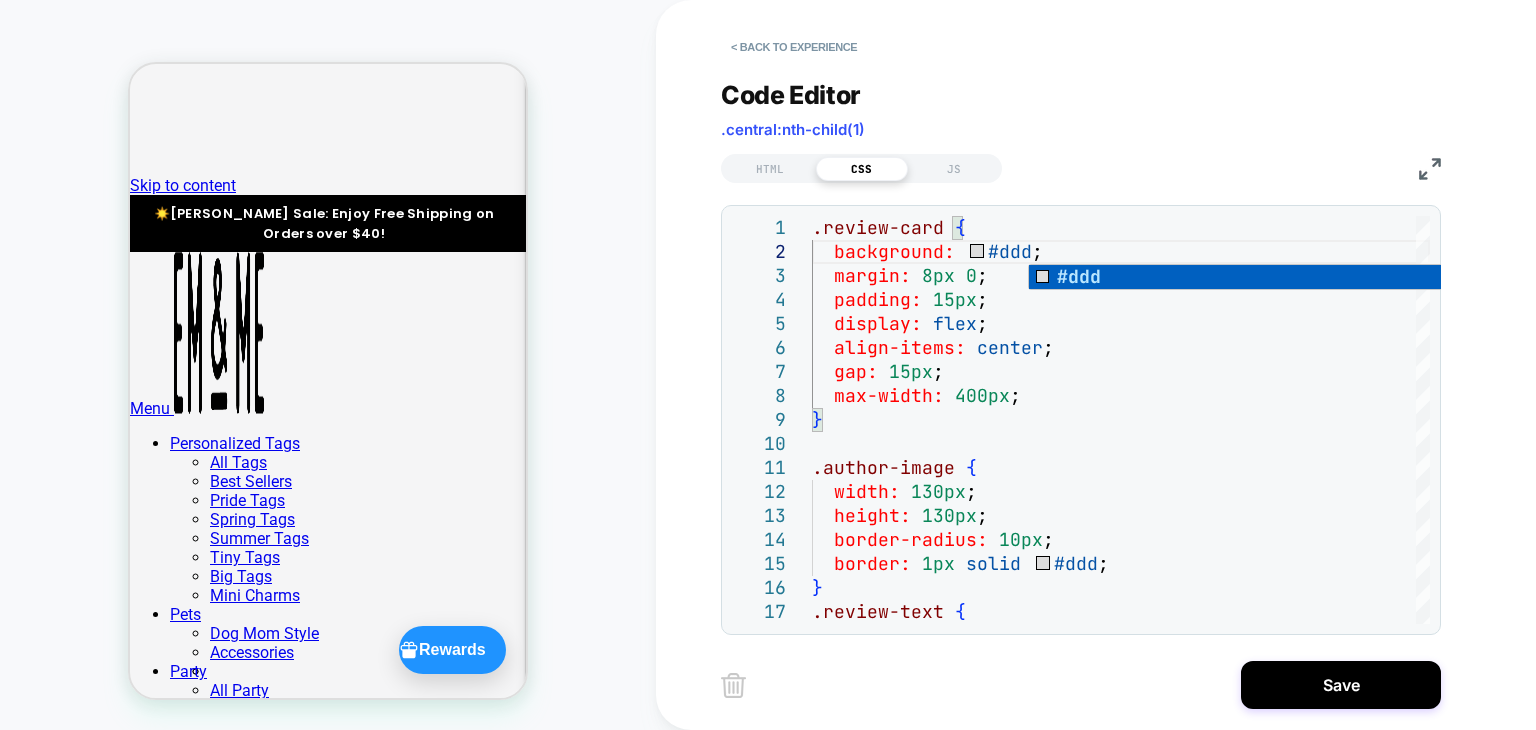 type on "**********" 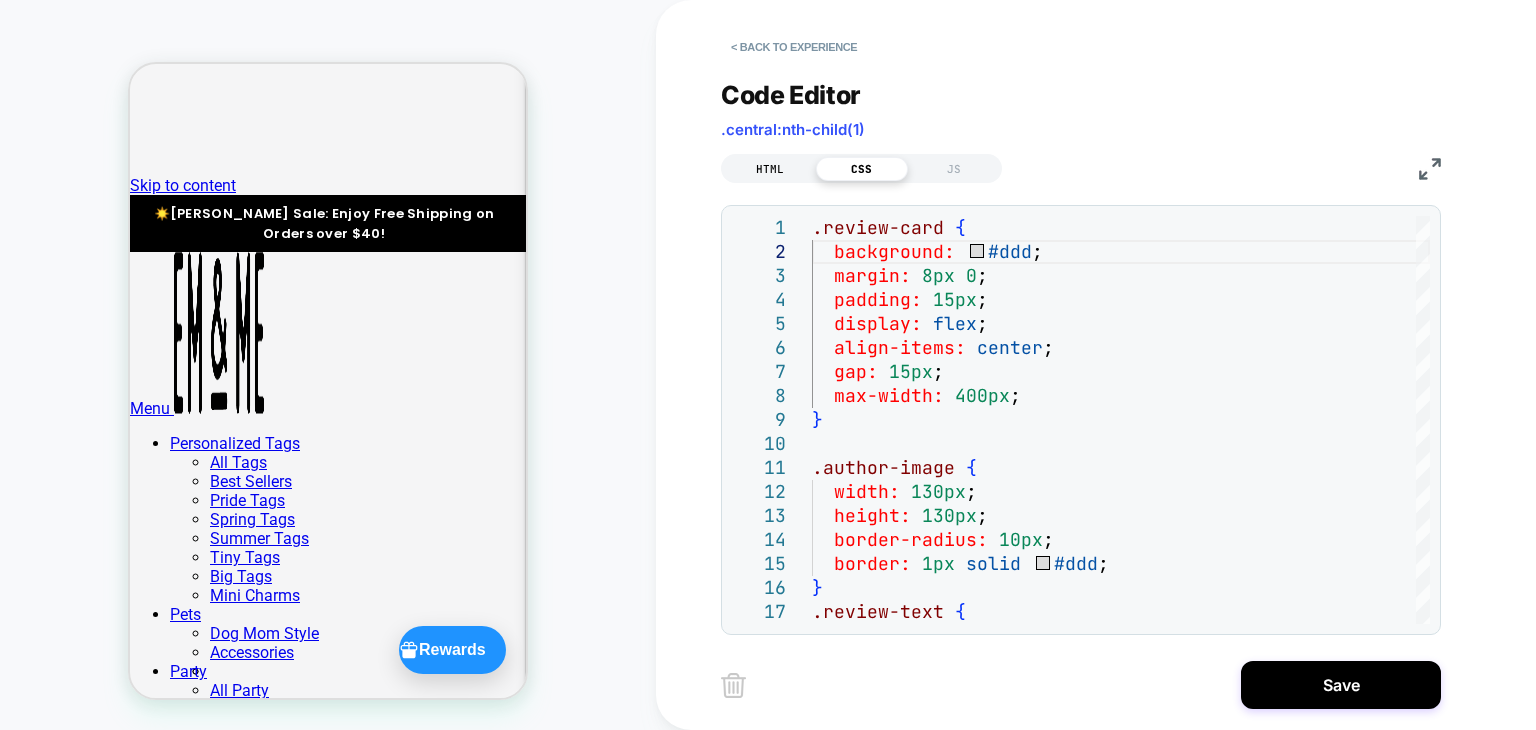 click on "HTML" at bounding box center (770, 169) 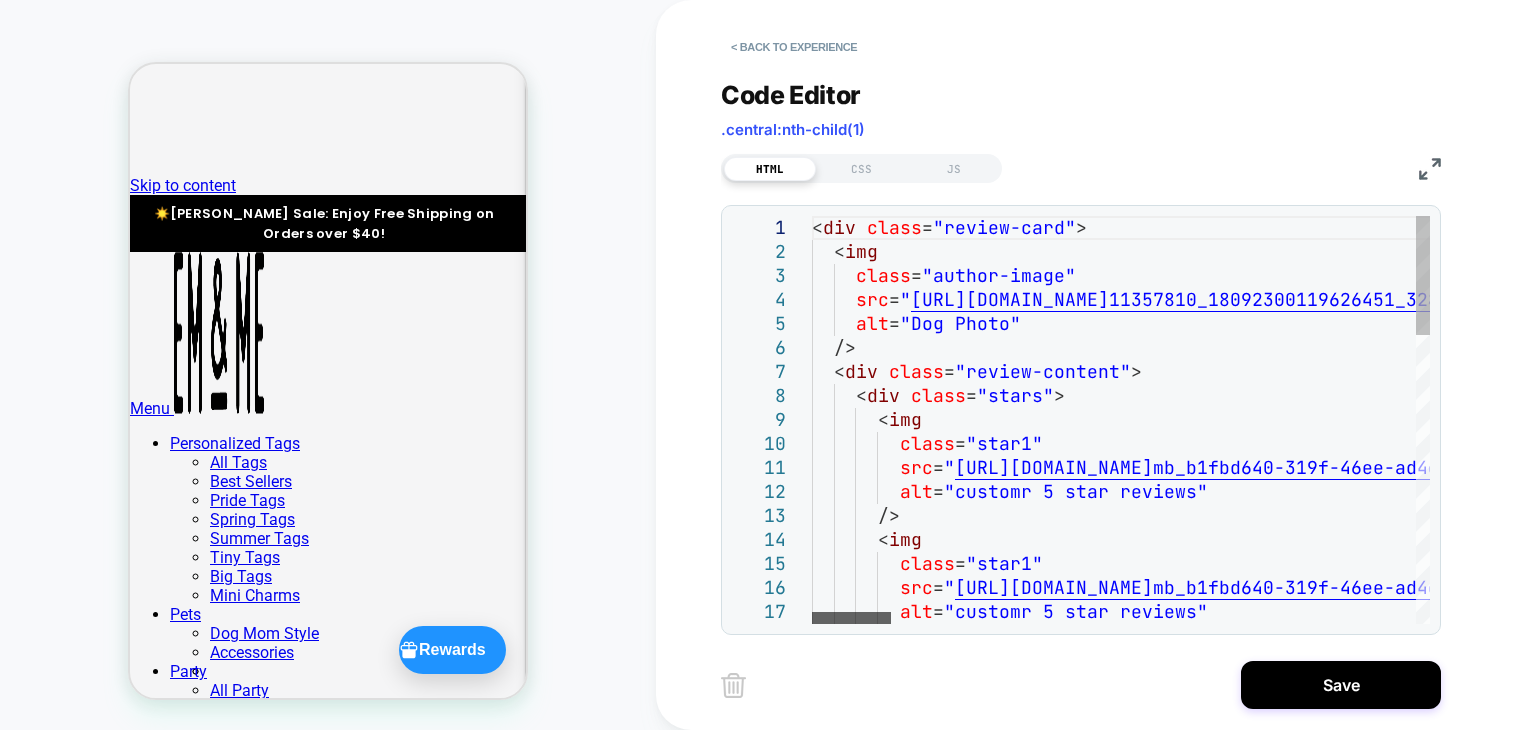 click at bounding box center (851, 618) 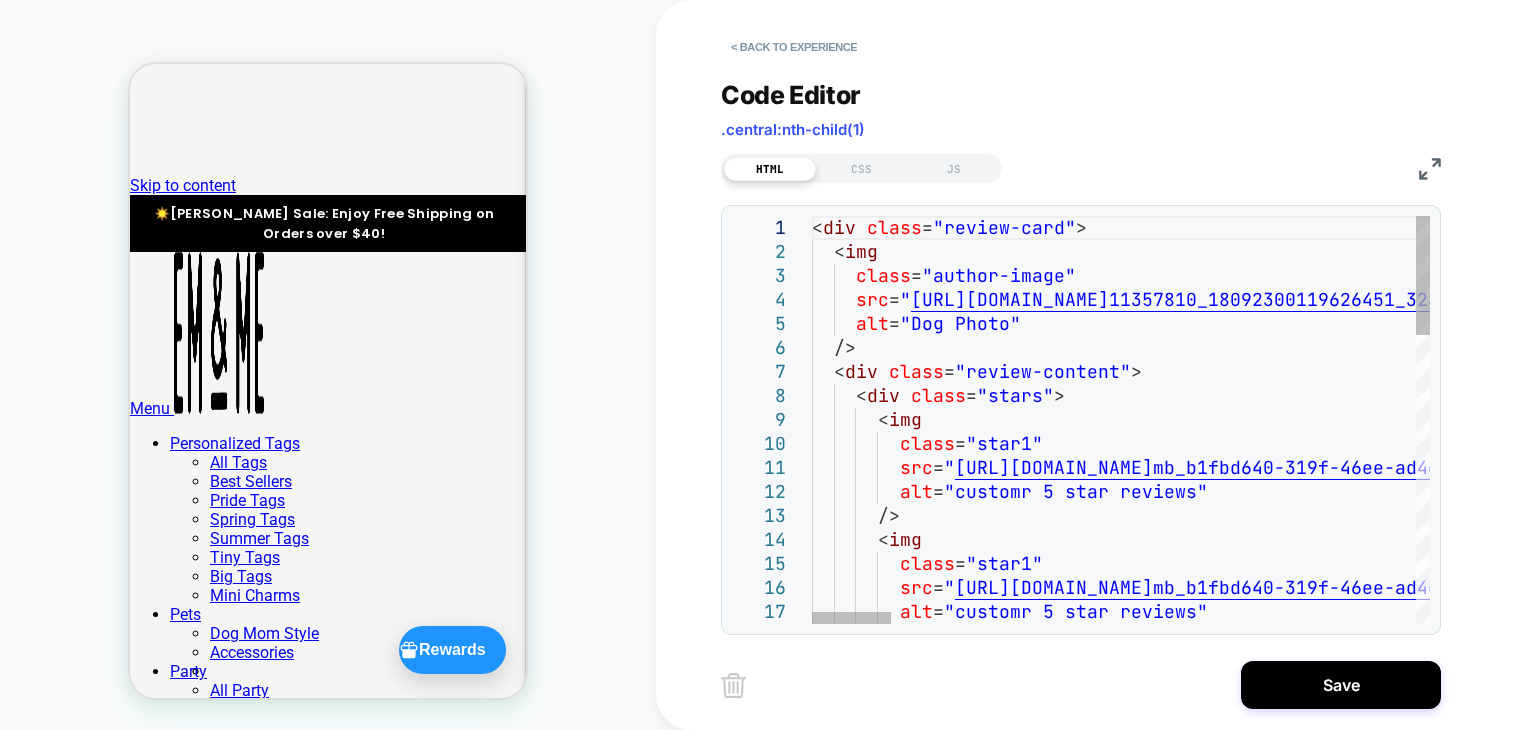 scroll, scrollTop: 0, scrollLeft: 117, axis: horizontal 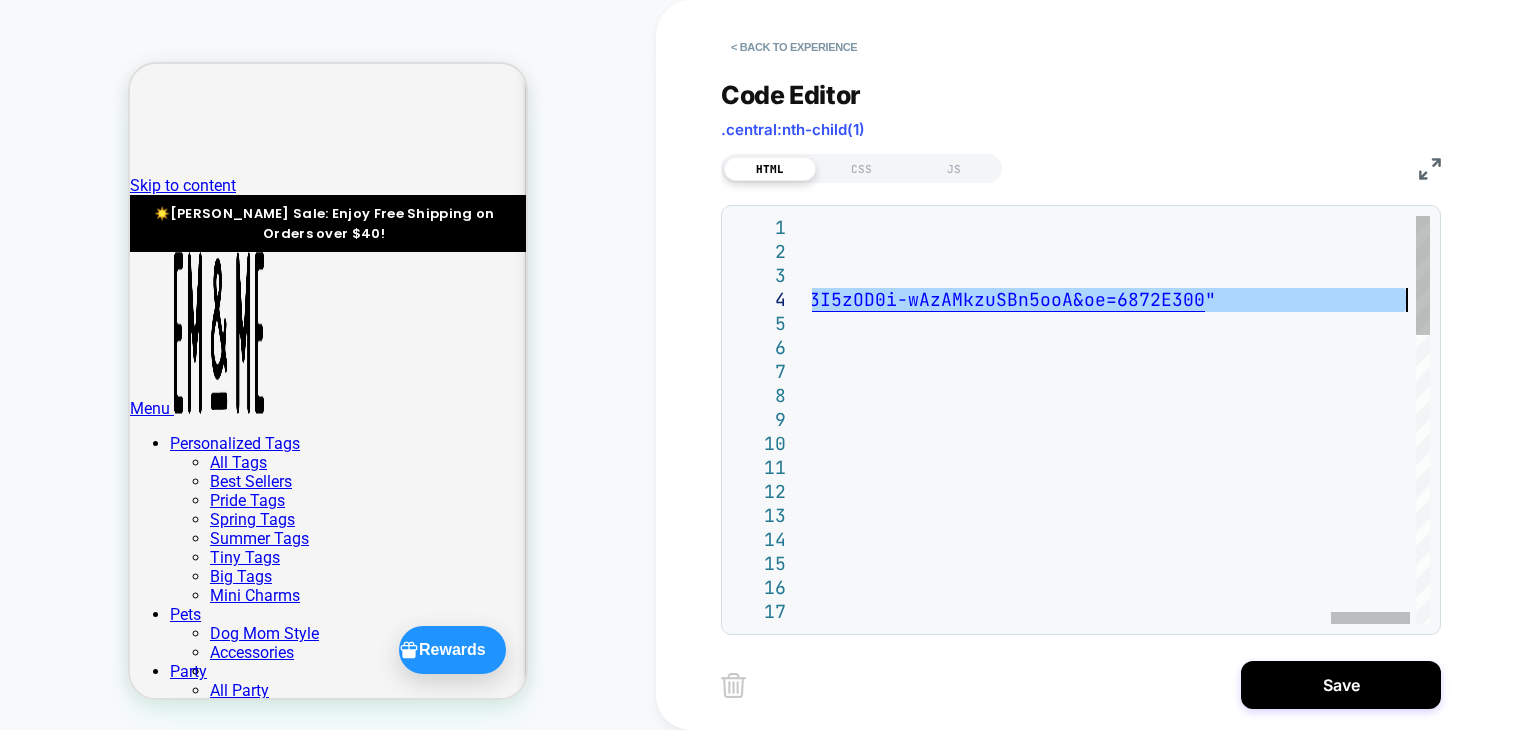 drag, startPoint x: 907, startPoint y: 299, endPoint x: 1402, endPoint y: 308, distance: 495.08182 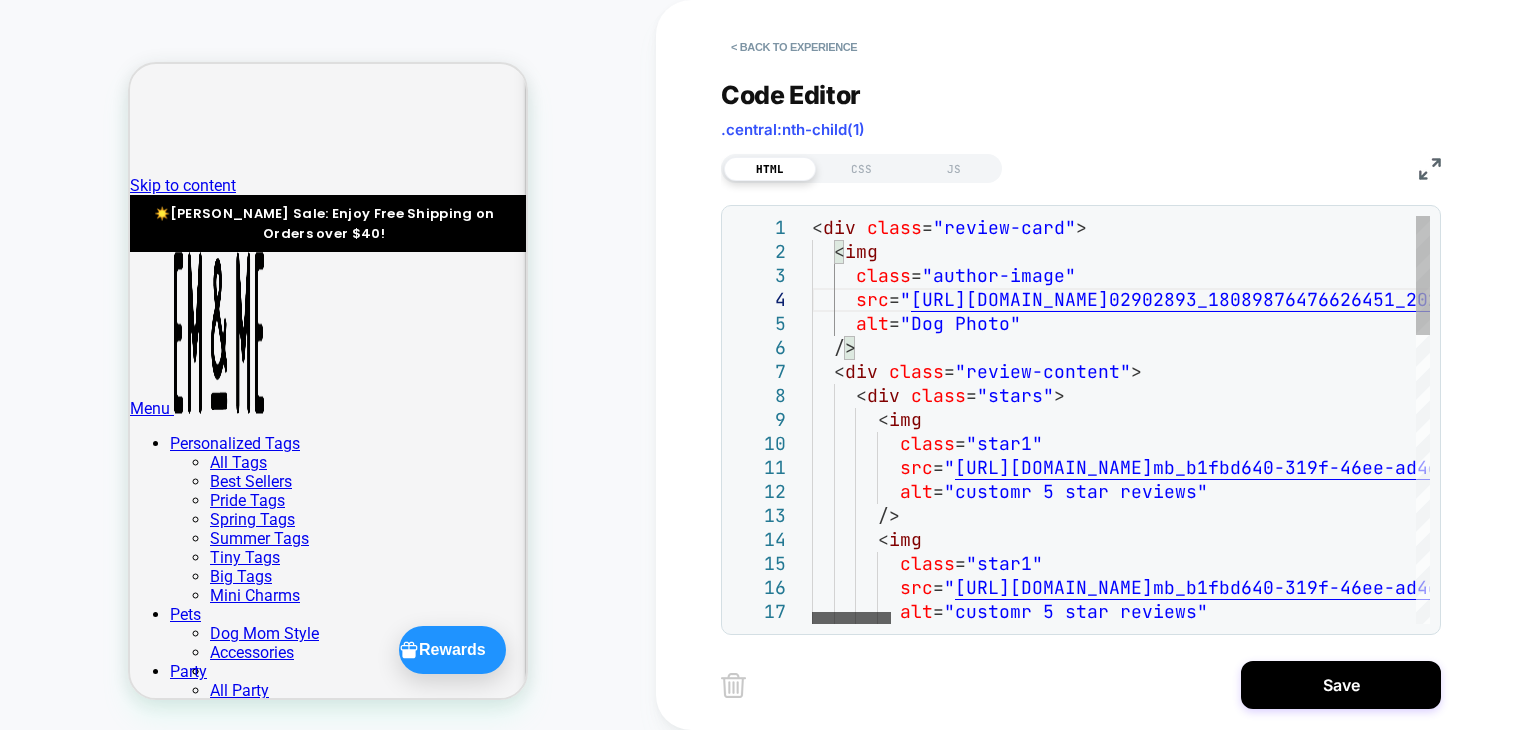 click at bounding box center (851, 618) 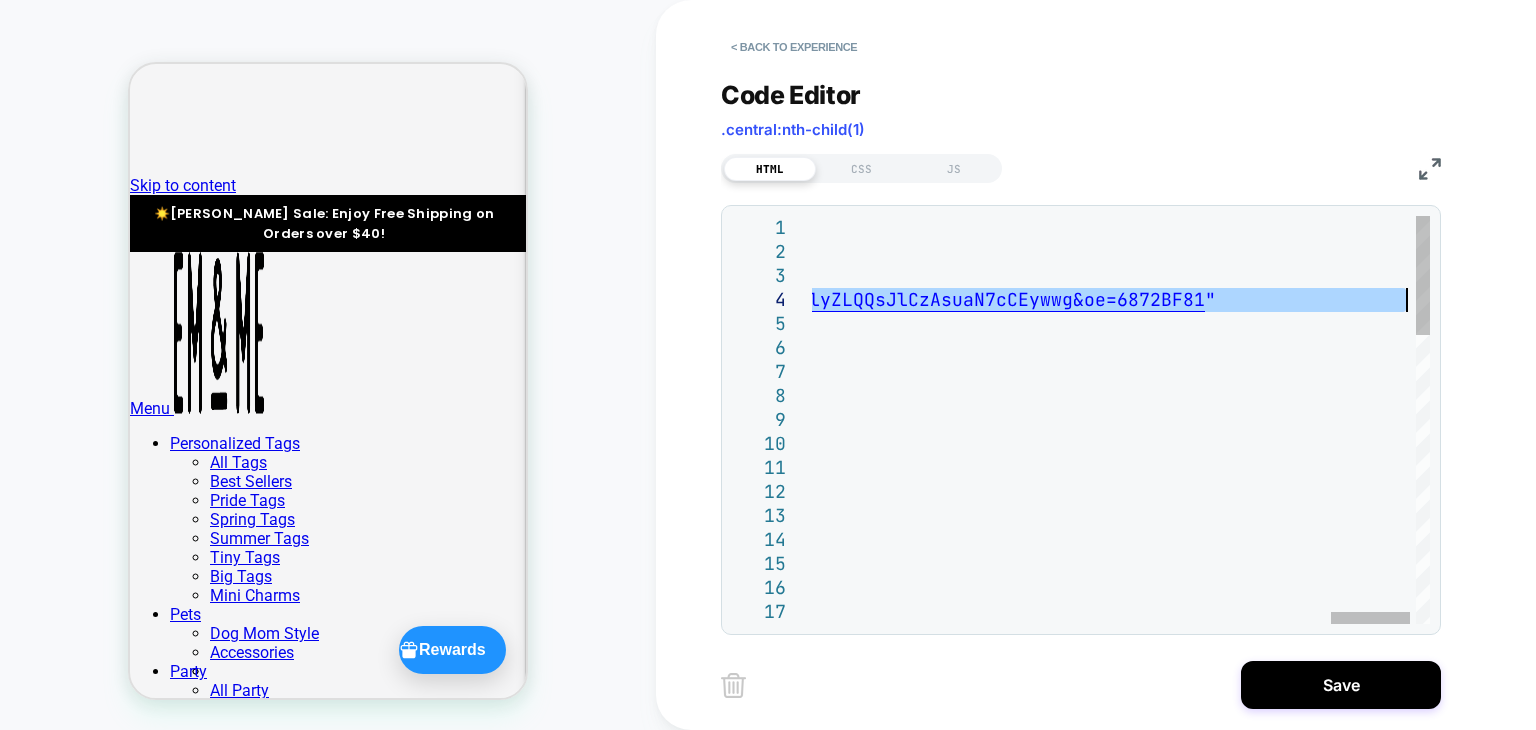 drag, startPoint x: 911, startPoint y: 296, endPoint x: 1401, endPoint y: 309, distance: 490.17242 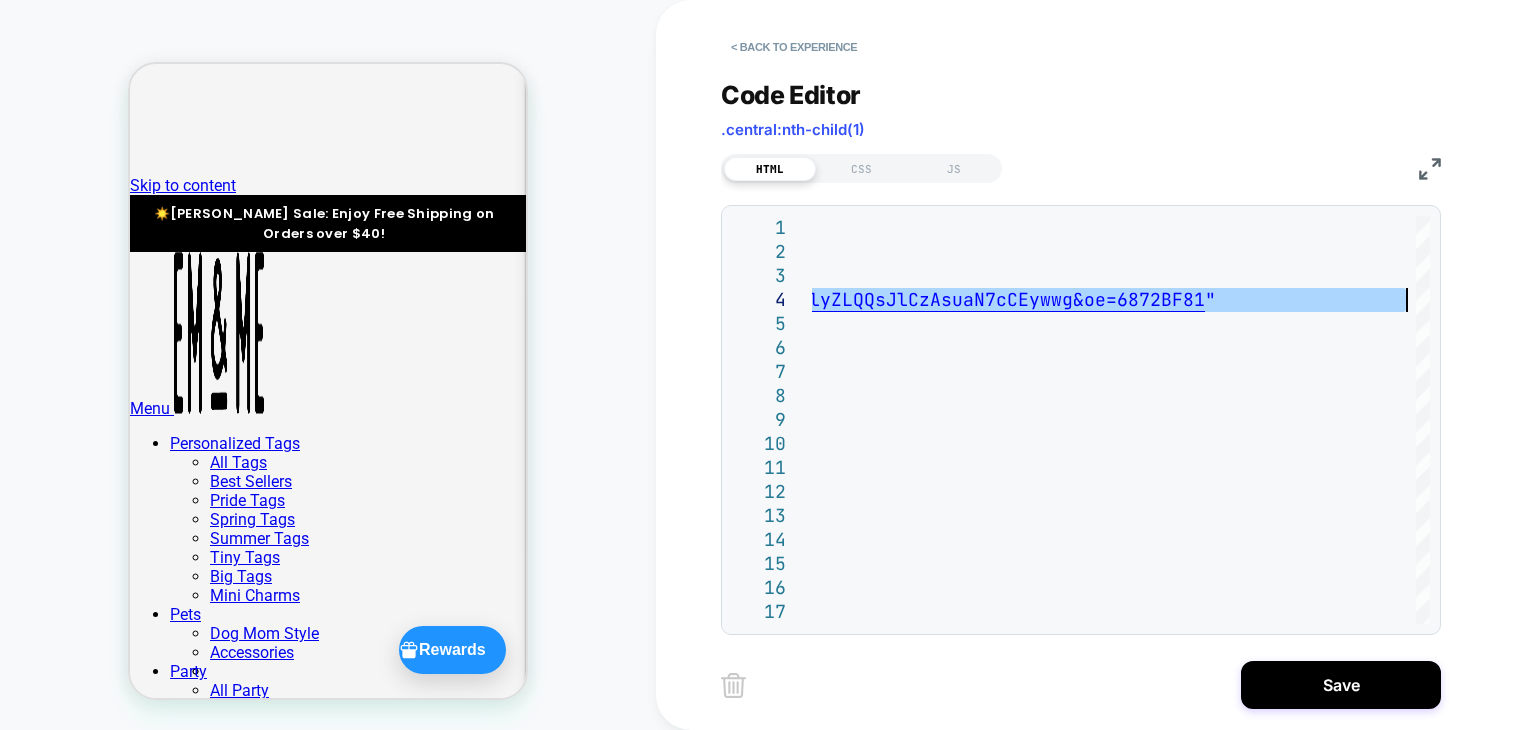type on "**********" 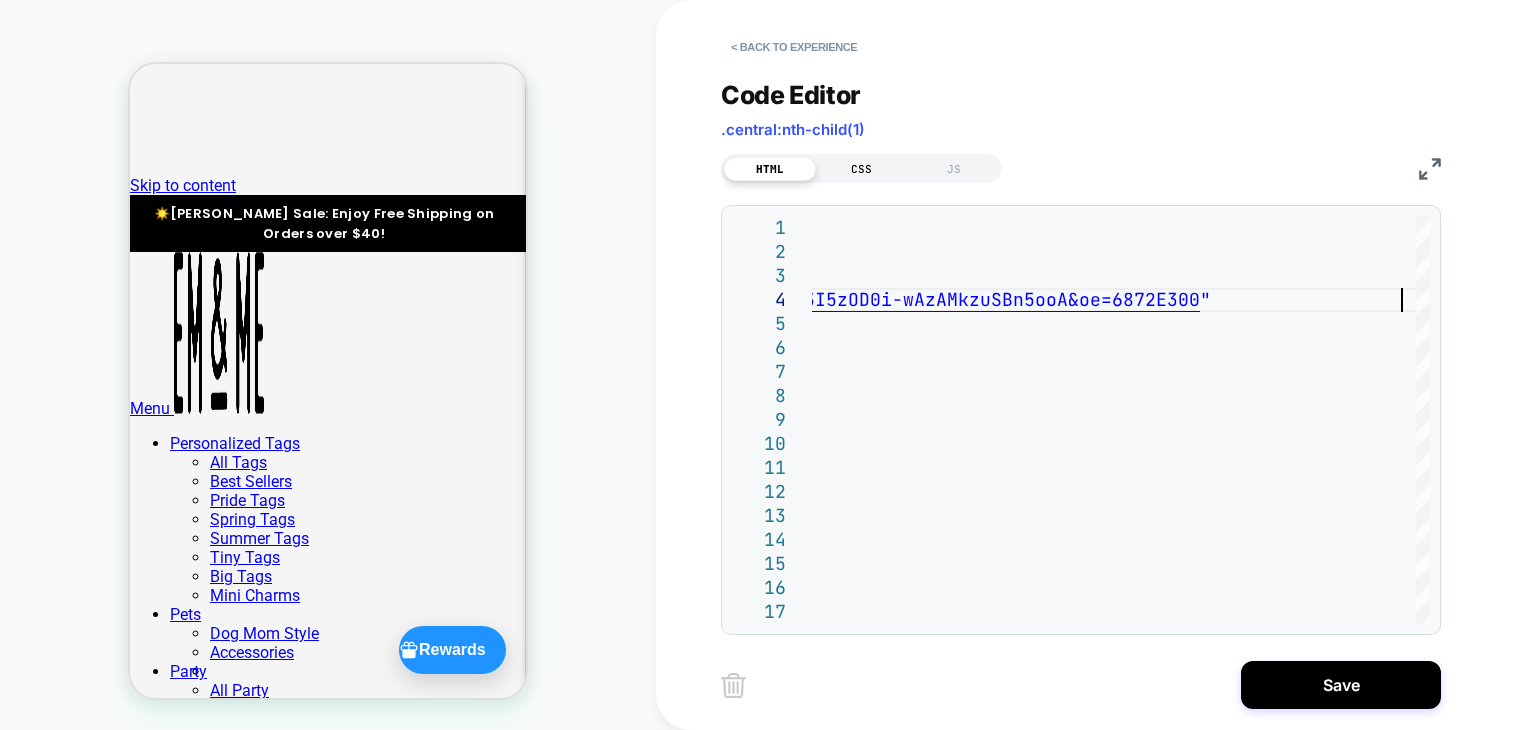 click on "CSS" at bounding box center [862, 169] 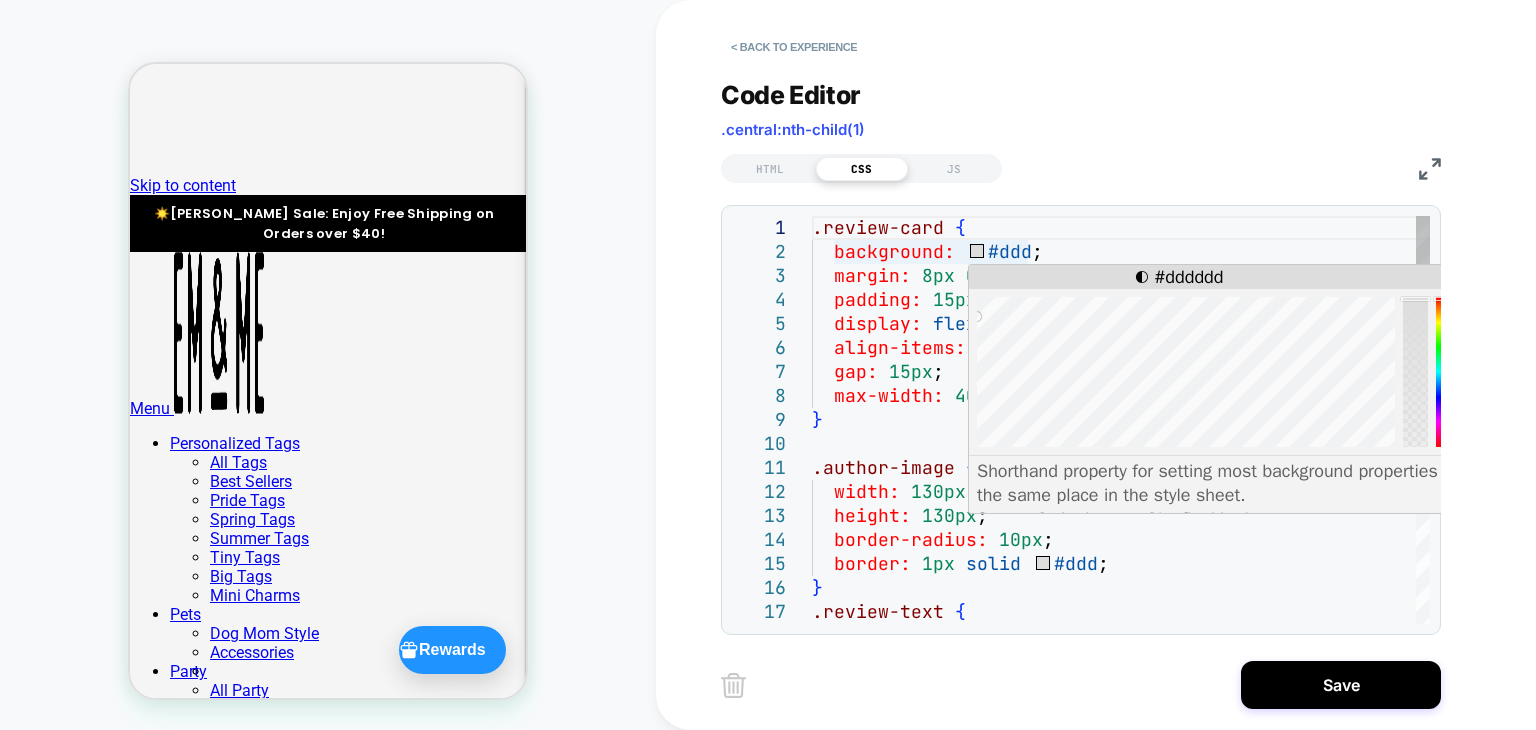 scroll, scrollTop: 0, scrollLeft: 0, axis: both 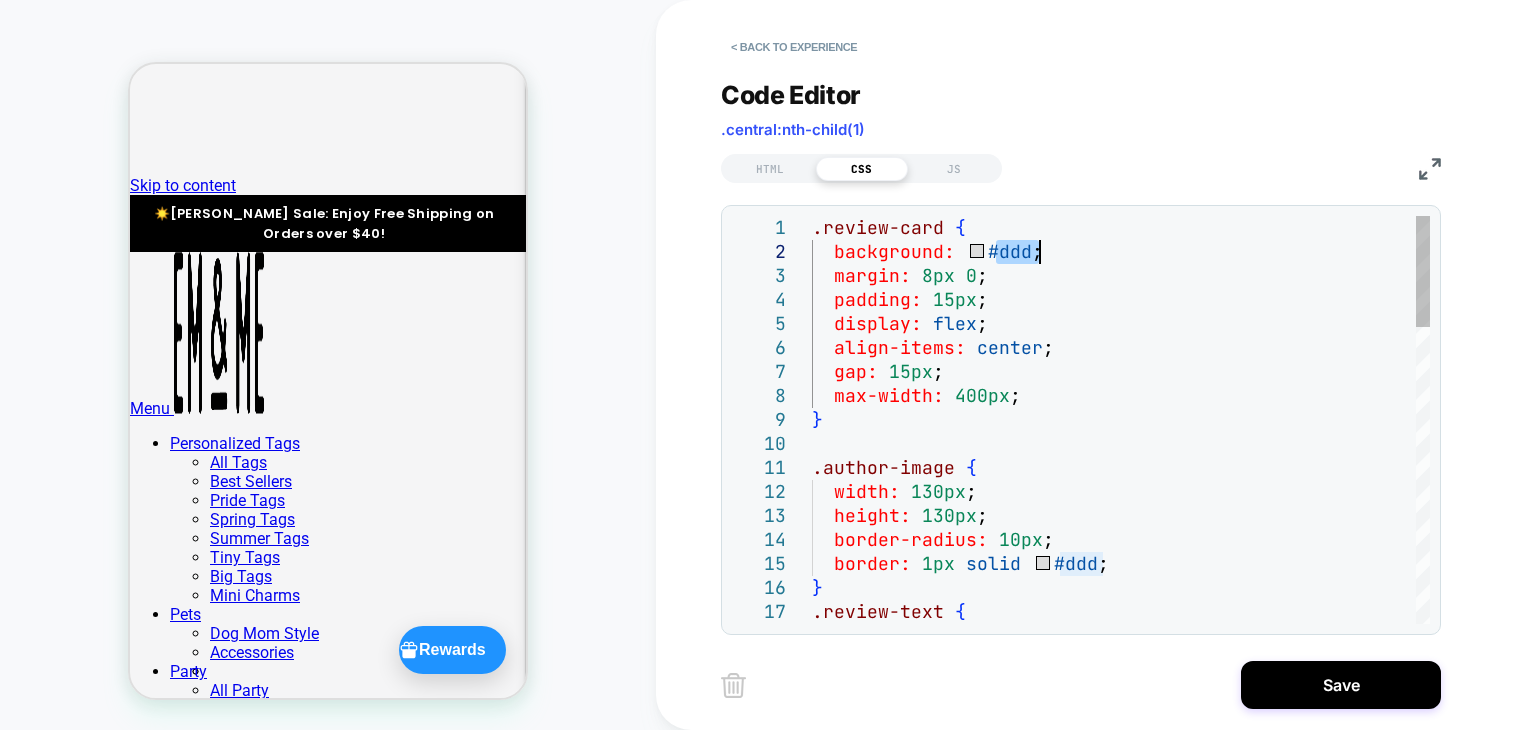 drag, startPoint x: 996, startPoint y: 248, endPoint x: 1052, endPoint y: 254, distance: 56.32051 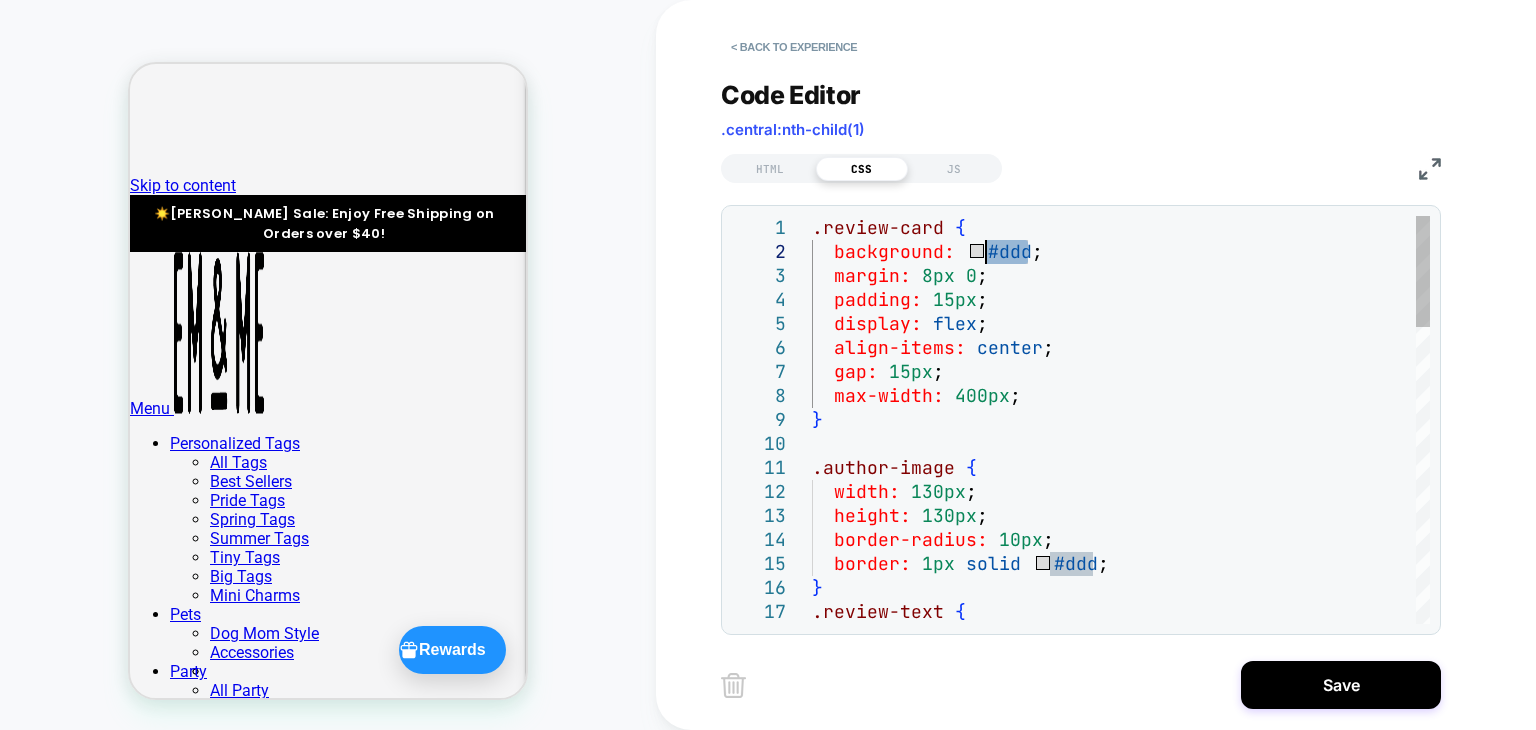drag, startPoint x: 1025, startPoint y: 249, endPoint x: 984, endPoint y: 248, distance: 41.01219 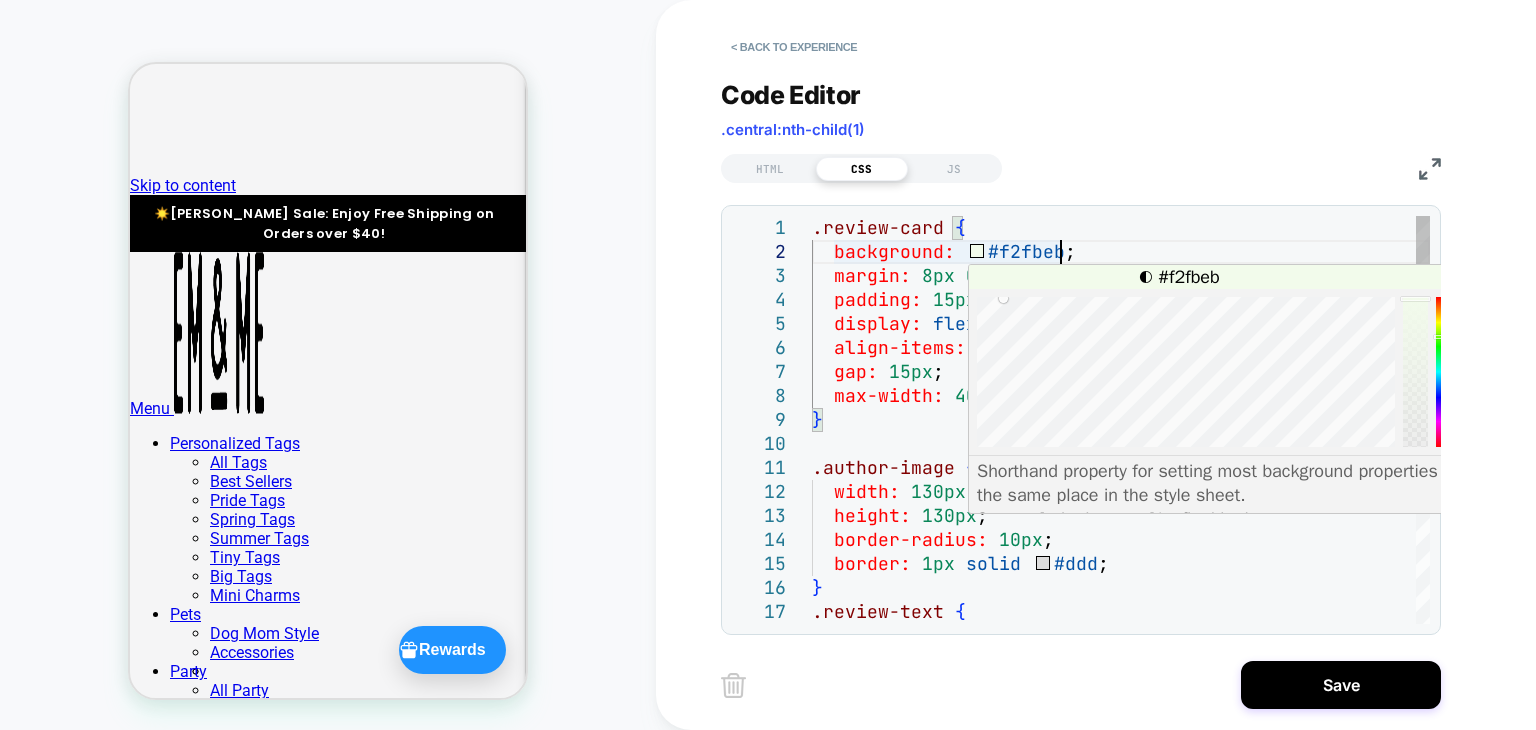 click on ".review-card   {    background:     #f2fbeb ;    margin:   8px   0 ;    padding:   15px ;    display:   flex ;    align-items:   center ;    gap:   15px ;    max-width:   400px ; } .author-image   {    width:   130px ;    height:   130px ;    border-radius:   10px ;    border:   1px   solid     #ddd ; } .review-text   {" at bounding box center (1121, 960) 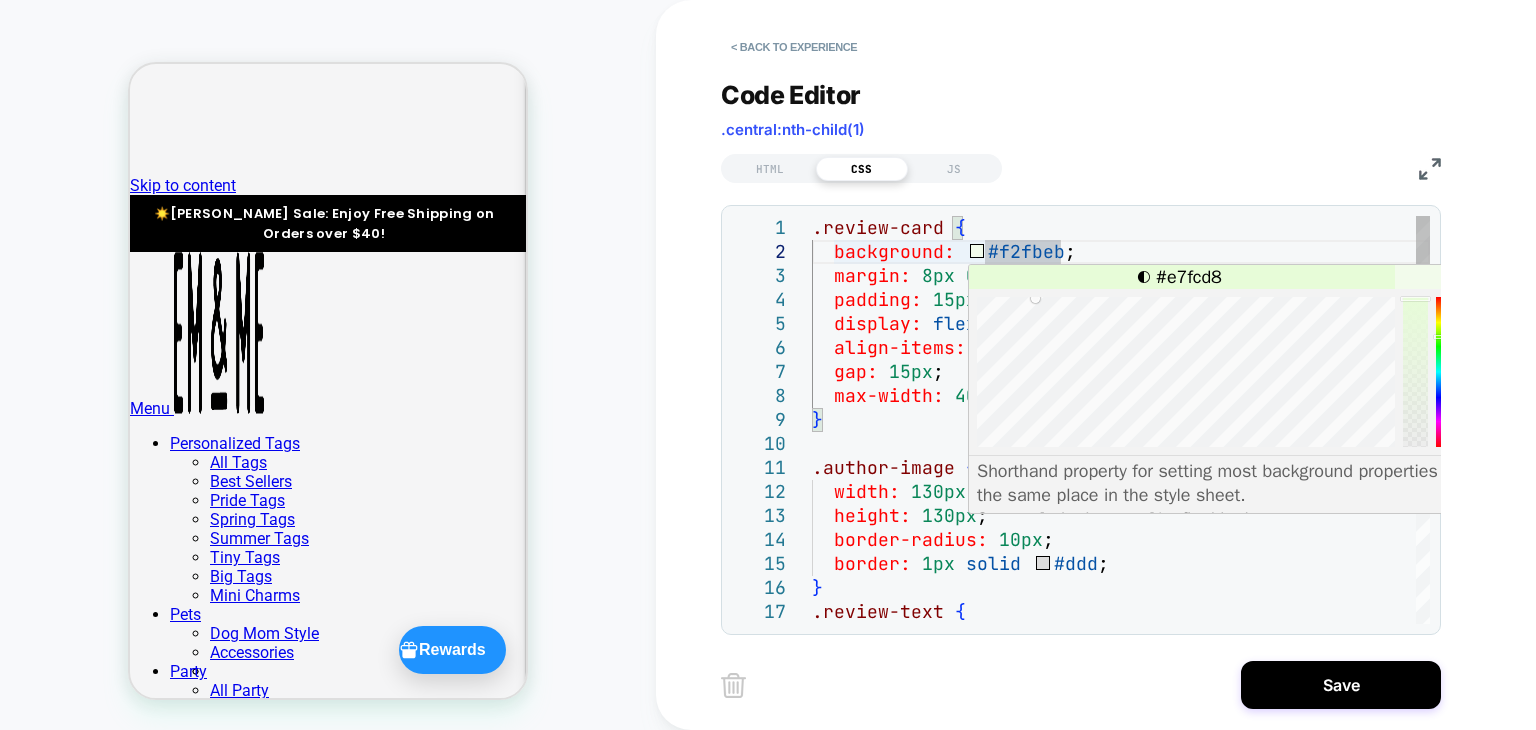 drag, startPoint x: 1003, startPoint y: 302, endPoint x: 1036, endPoint y: 298, distance: 33.24154 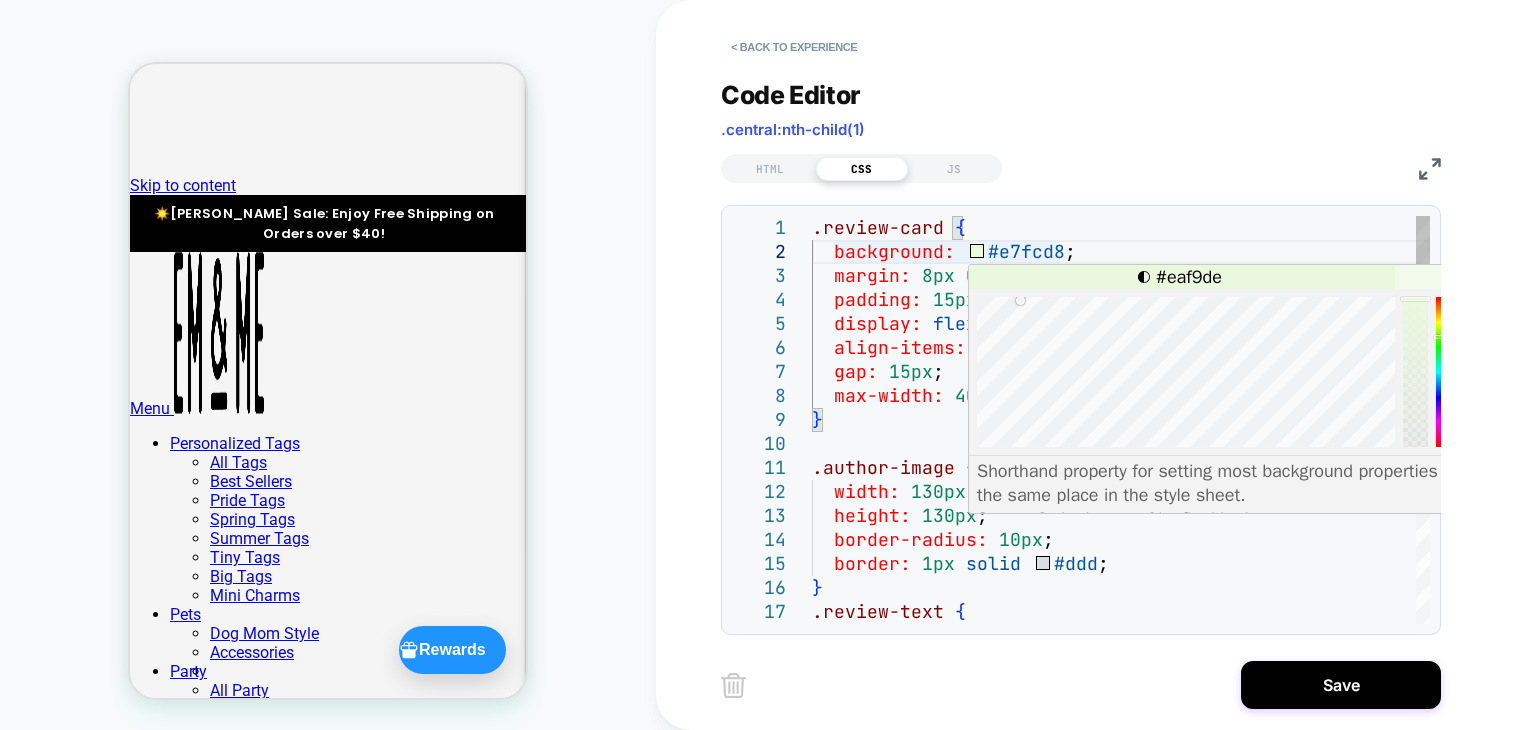 drag, startPoint x: 1036, startPoint y: 297, endPoint x: 1020, endPoint y: 300, distance: 16.27882 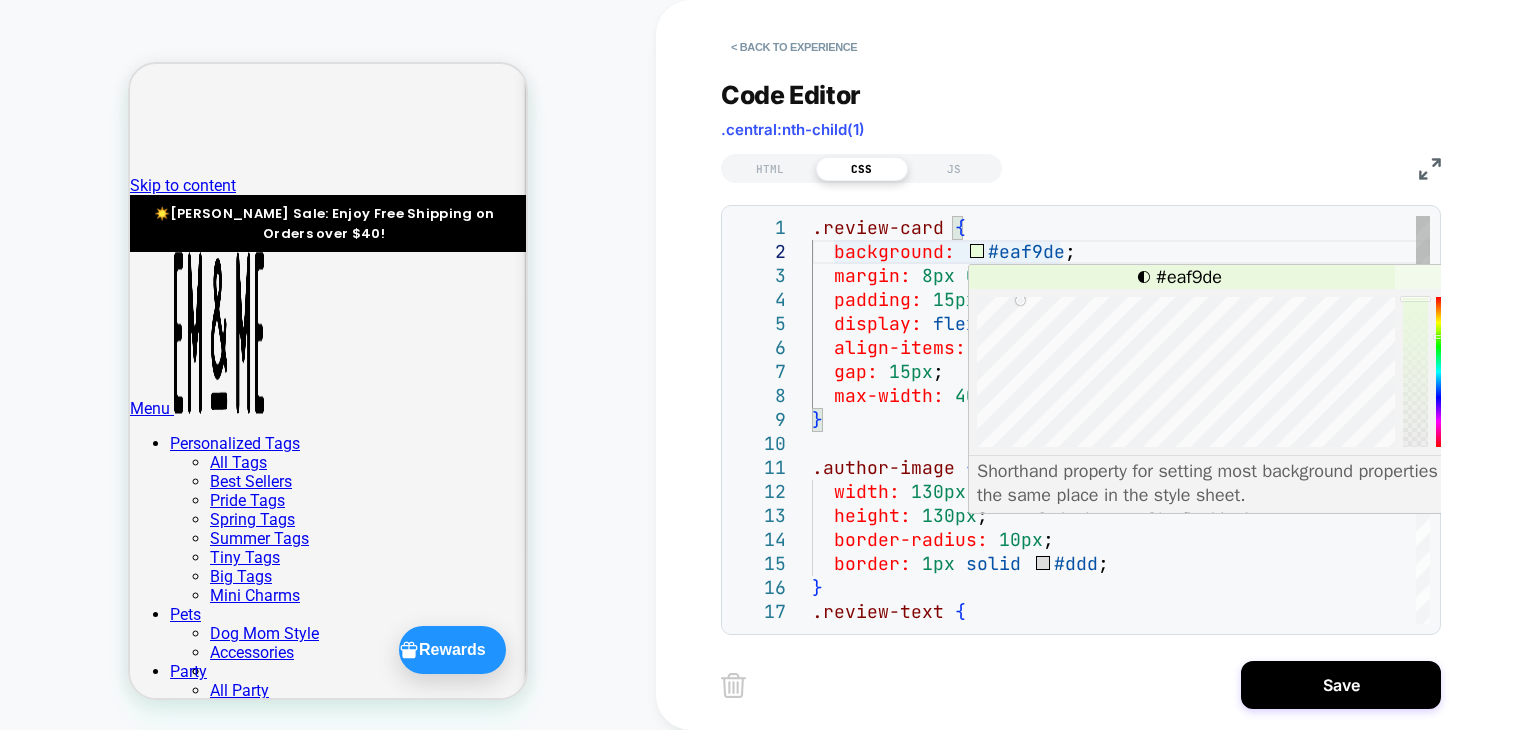 scroll, scrollTop: 0, scrollLeft: 0, axis: both 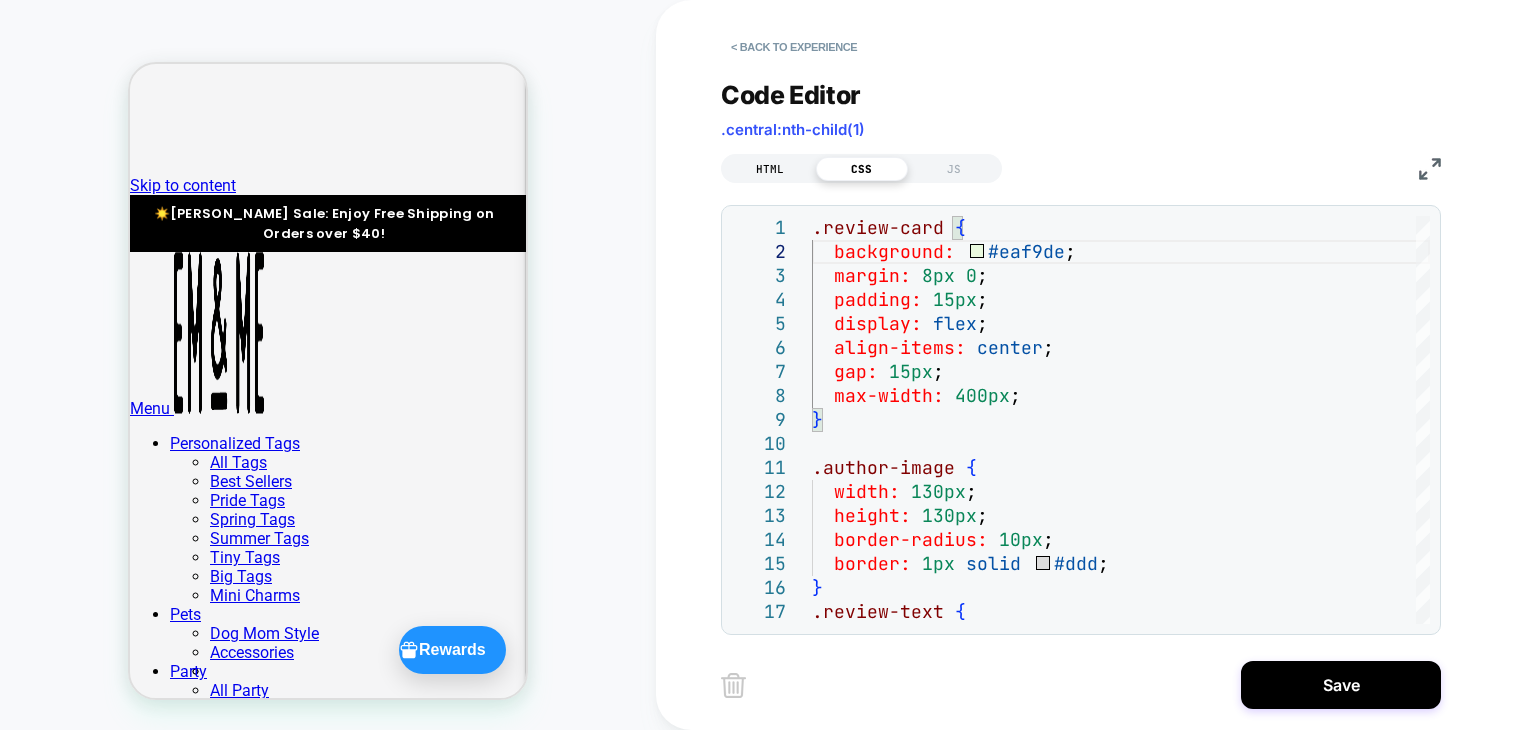 click on "HTML" at bounding box center (770, 169) 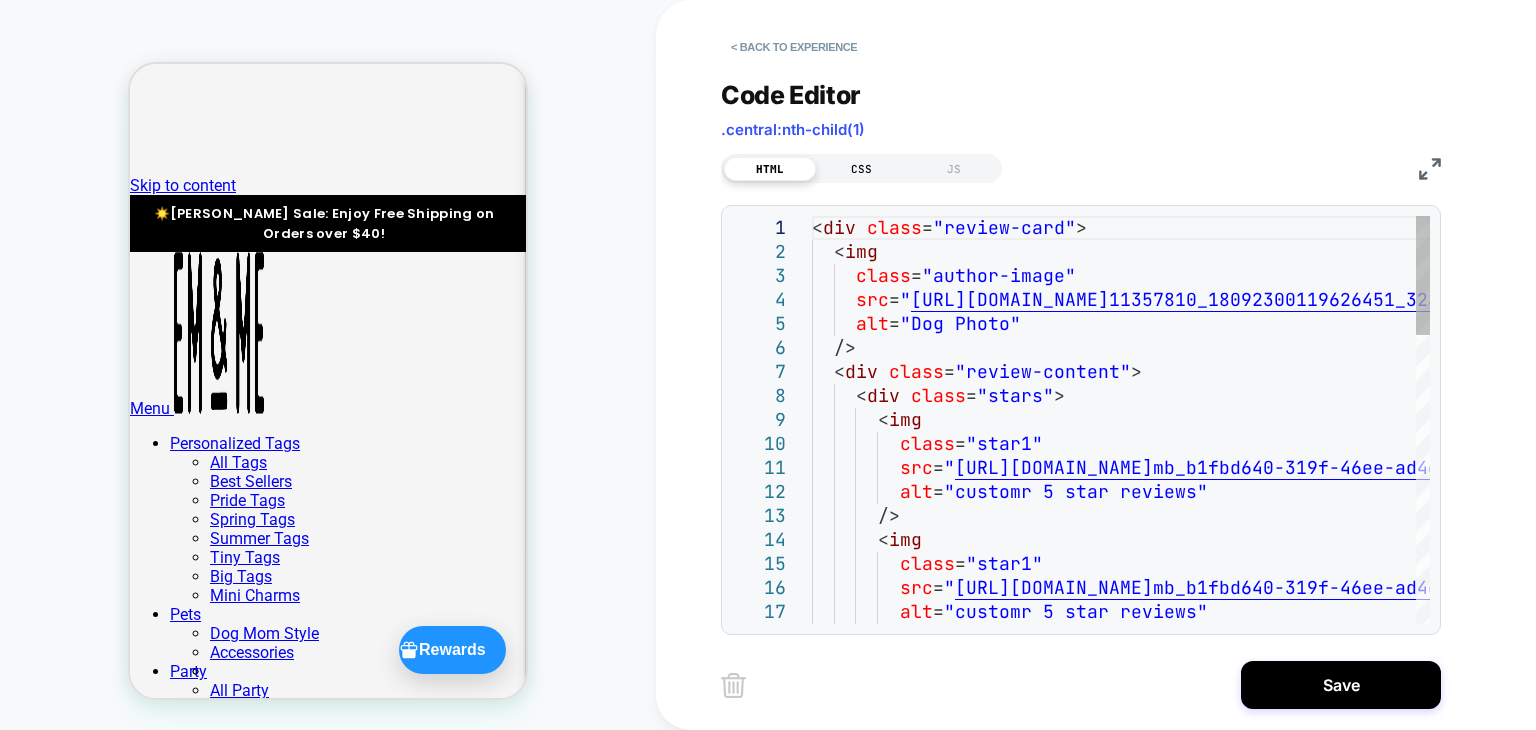 click on "CSS" at bounding box center [862, 169] 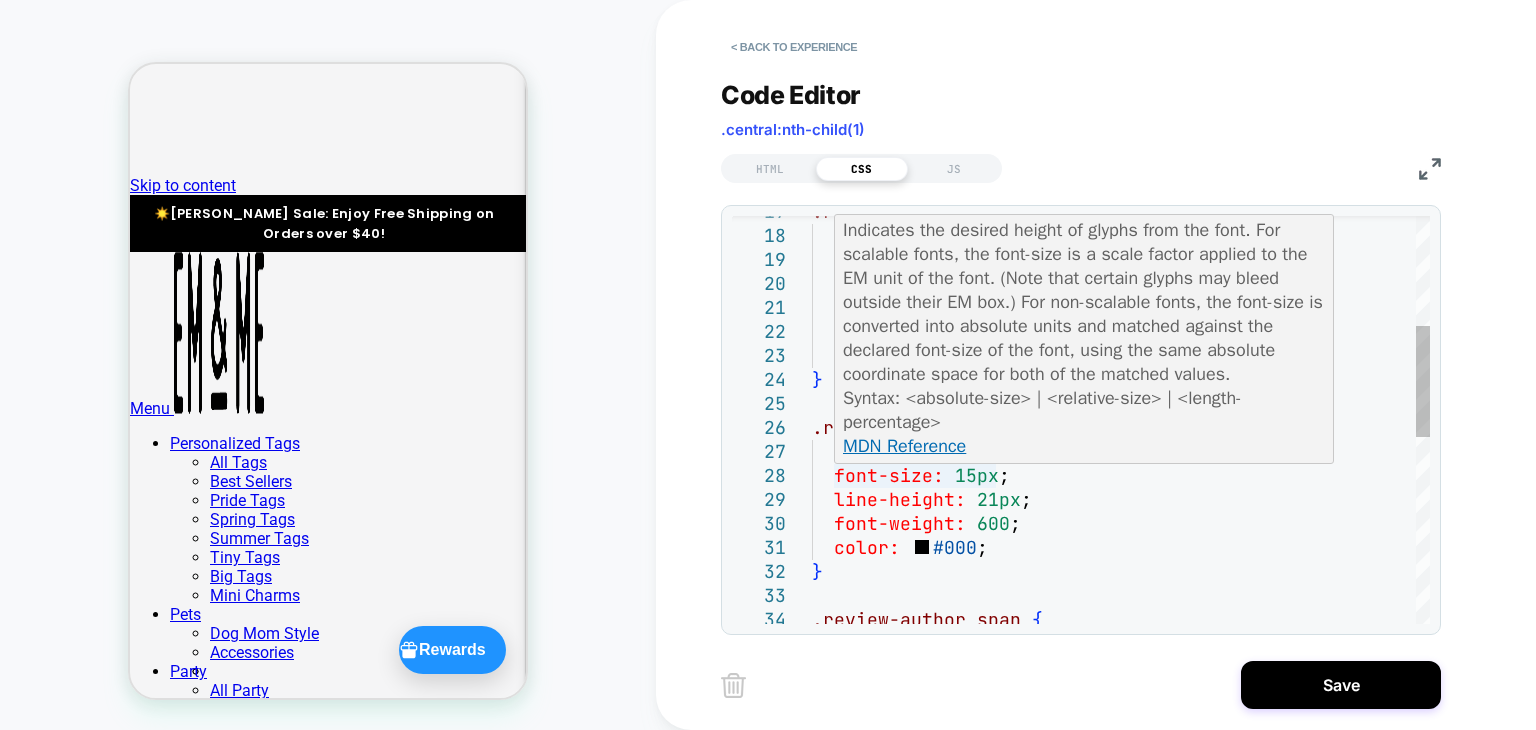 scroll, scrollTop: 0, scrollLeft: 0, axis: both 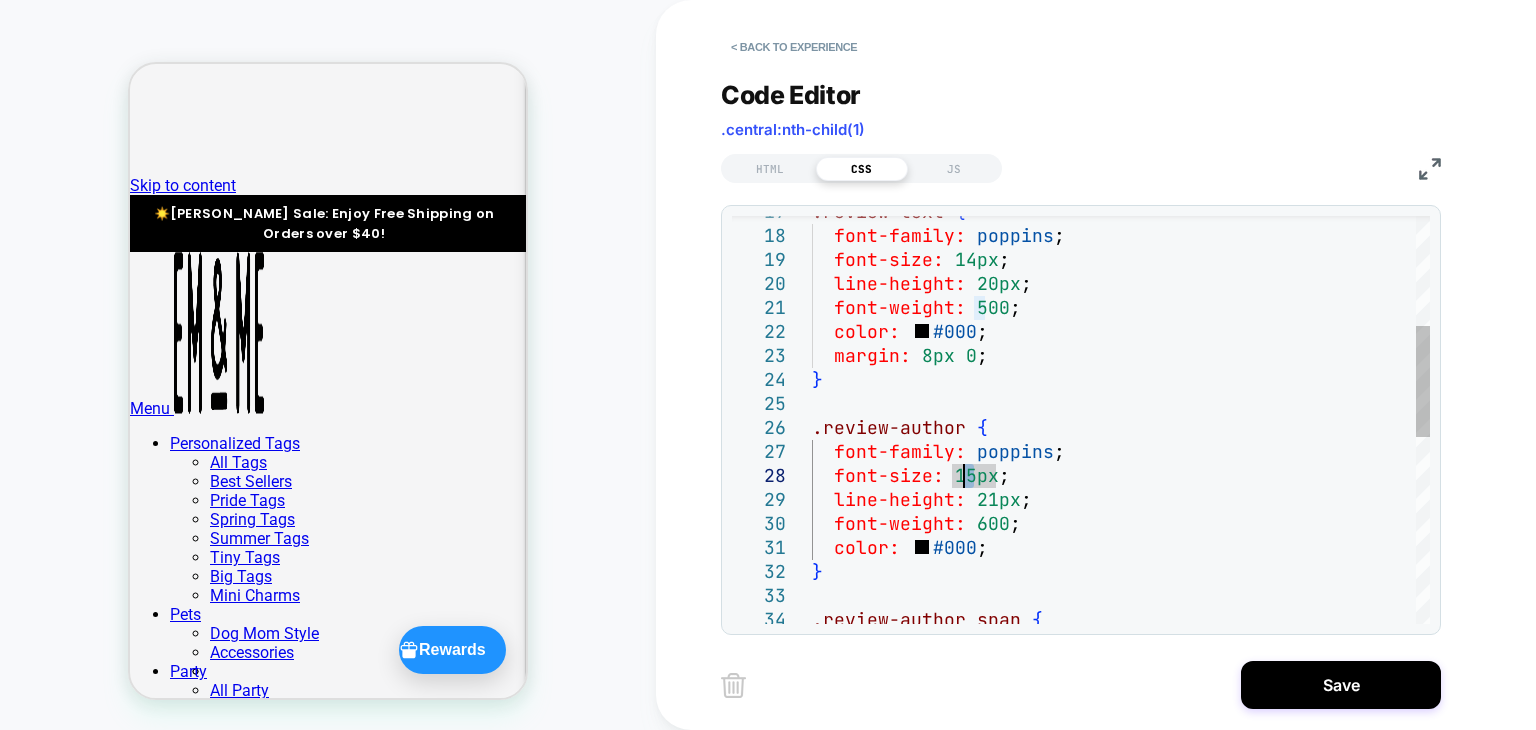click on ".review-text   {    font-family:   poppins ;    font-size:   14px ;    line-height:   20px ;    font-weight:   500 ;    color:     #000 ;    margin:   8px   0 ; } .review-author   {    font-family:   poppins ;    font-size:   15px ;    line-height:   21px ;    font-weight:   600 ;    color:     #000 ; } .review-author   span   {" at bounding box center (1121, 560) 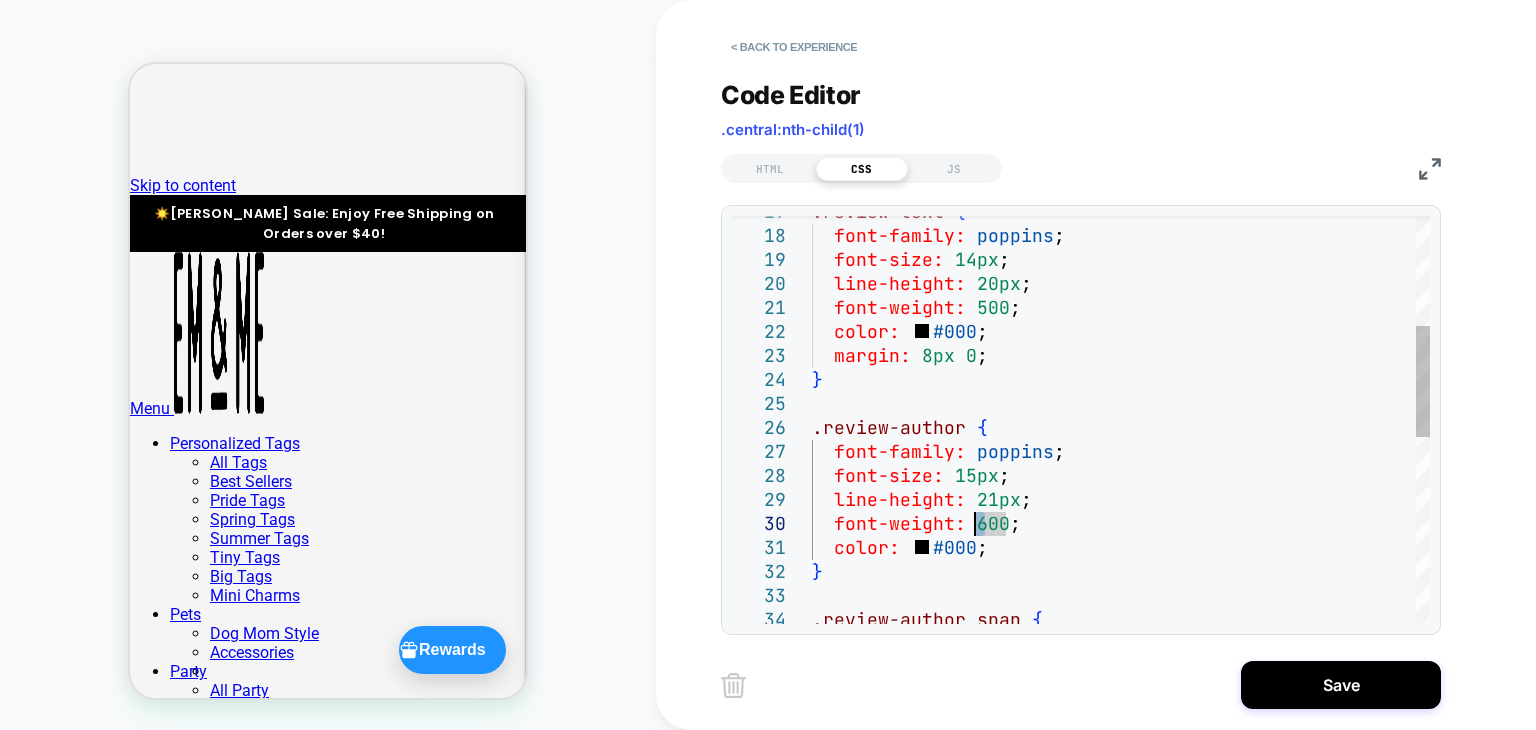 click on ".review-text   {    font-family:   poppins ;    font-size:   14px ;    line-height:   20px ;    font-weight:   500 ;    color:     #000 ;    margin:   8px   0 ; } .review-author   {    font-family:   poppins ;    font-size:   15px ;    line-height:   21px ;    font-weight:   600 ;    color:     #000 ; } .review-author   span   {" at bounding box center [1121, 560] 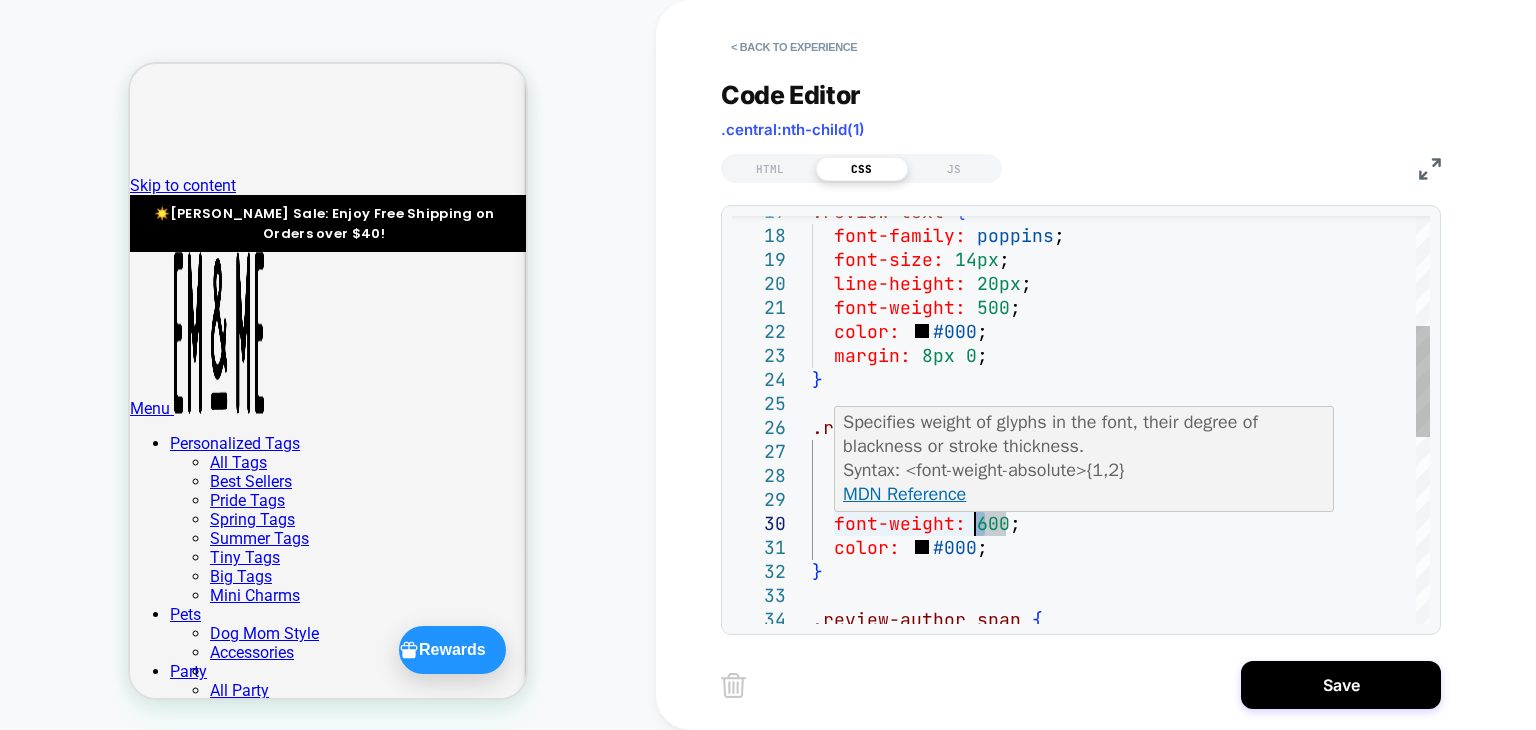 scroll, scrollTop: 215, scrollLeft: 172, axis: both 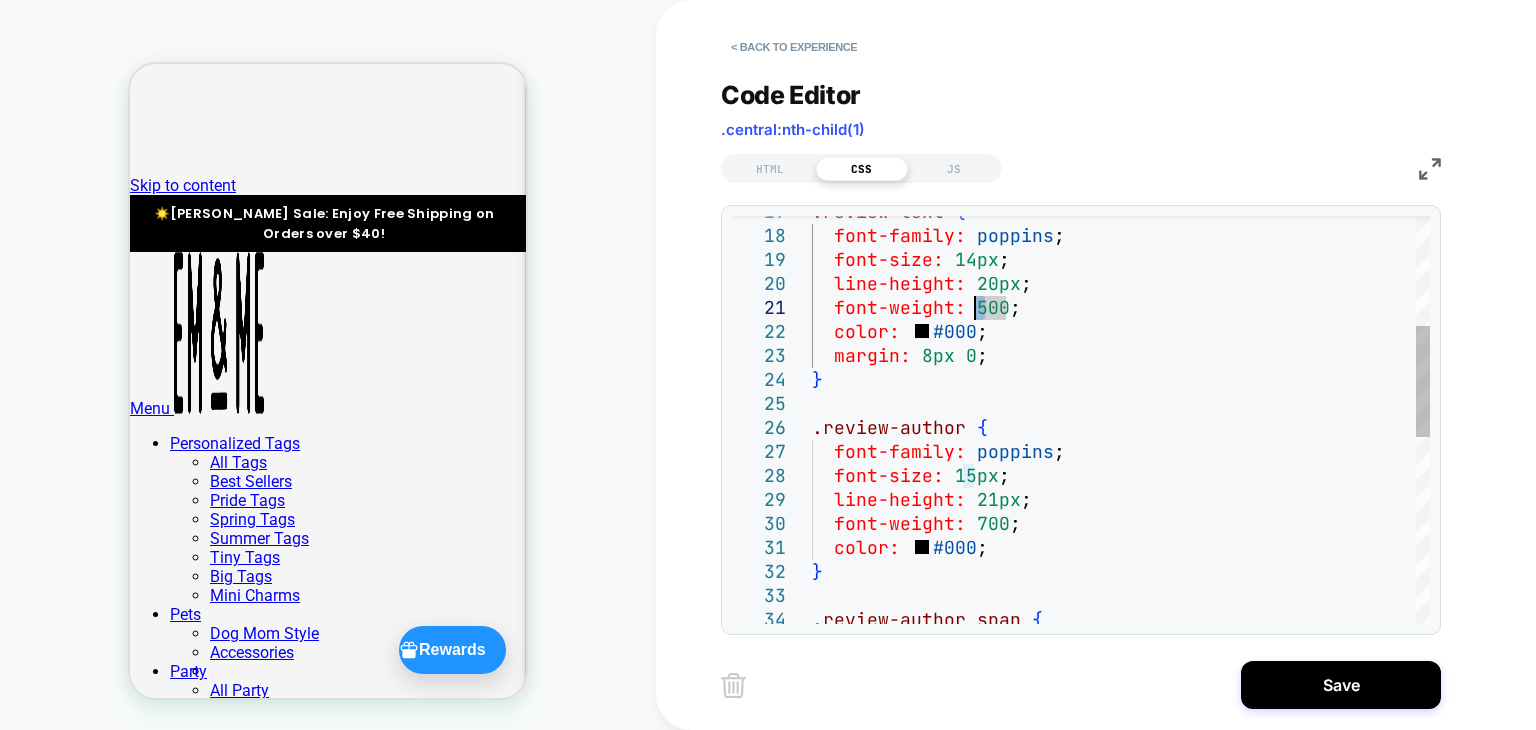 click on ".review-text   {    font-family:   poppins ;    font-size:   14px ;    line-height:   20px ;    font-weight:   500 ;    color:     #000 ;    margin:   8px   0 ; } .review-author   {    font-family:   poppins ;    font-size:   15px ;    line-height:   21px ;    font-weight:   700 ;    color:     #000 ; } .review-author   span   {" at bounding box center (1121, 560) 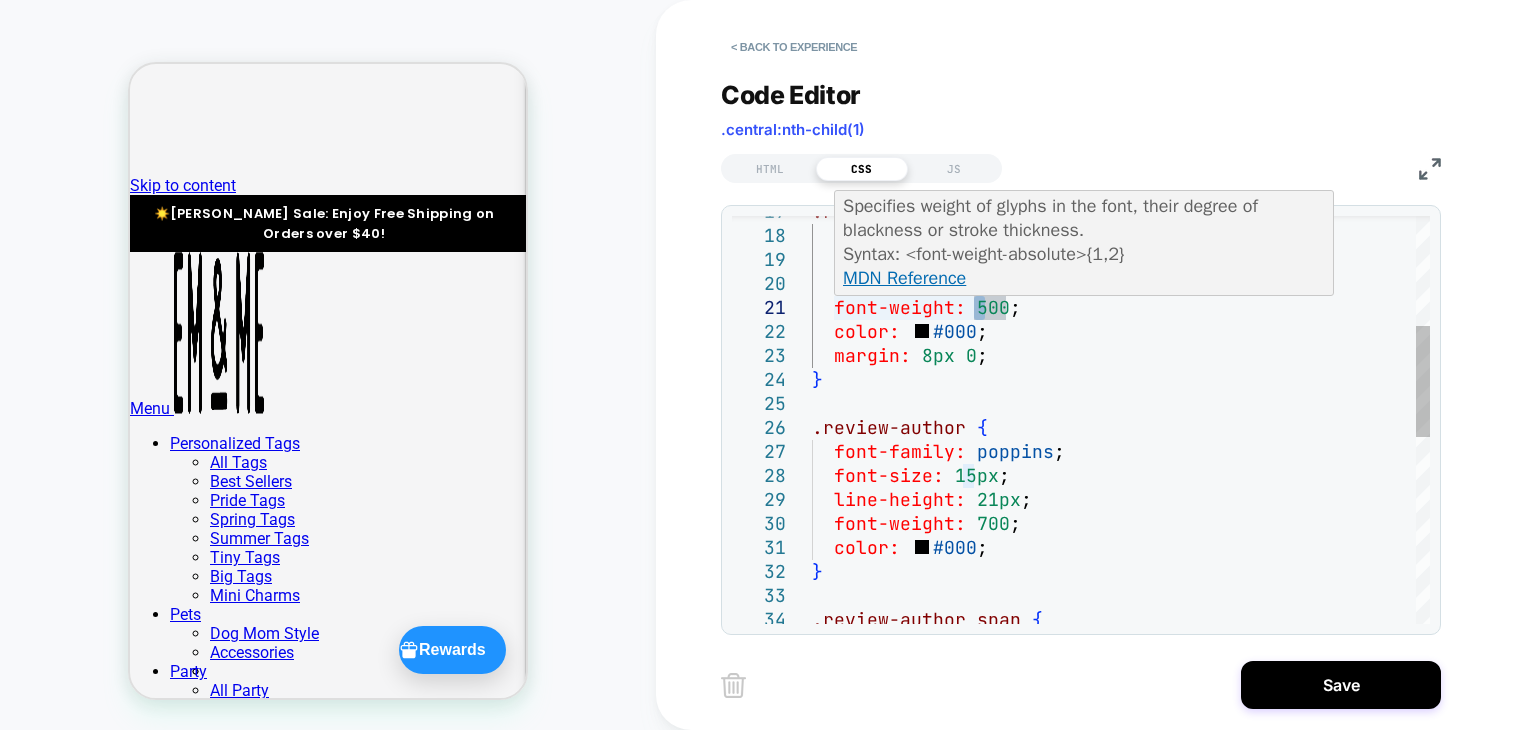 scroll, scrollTop: 23, scrollLeft: 172, axis: both 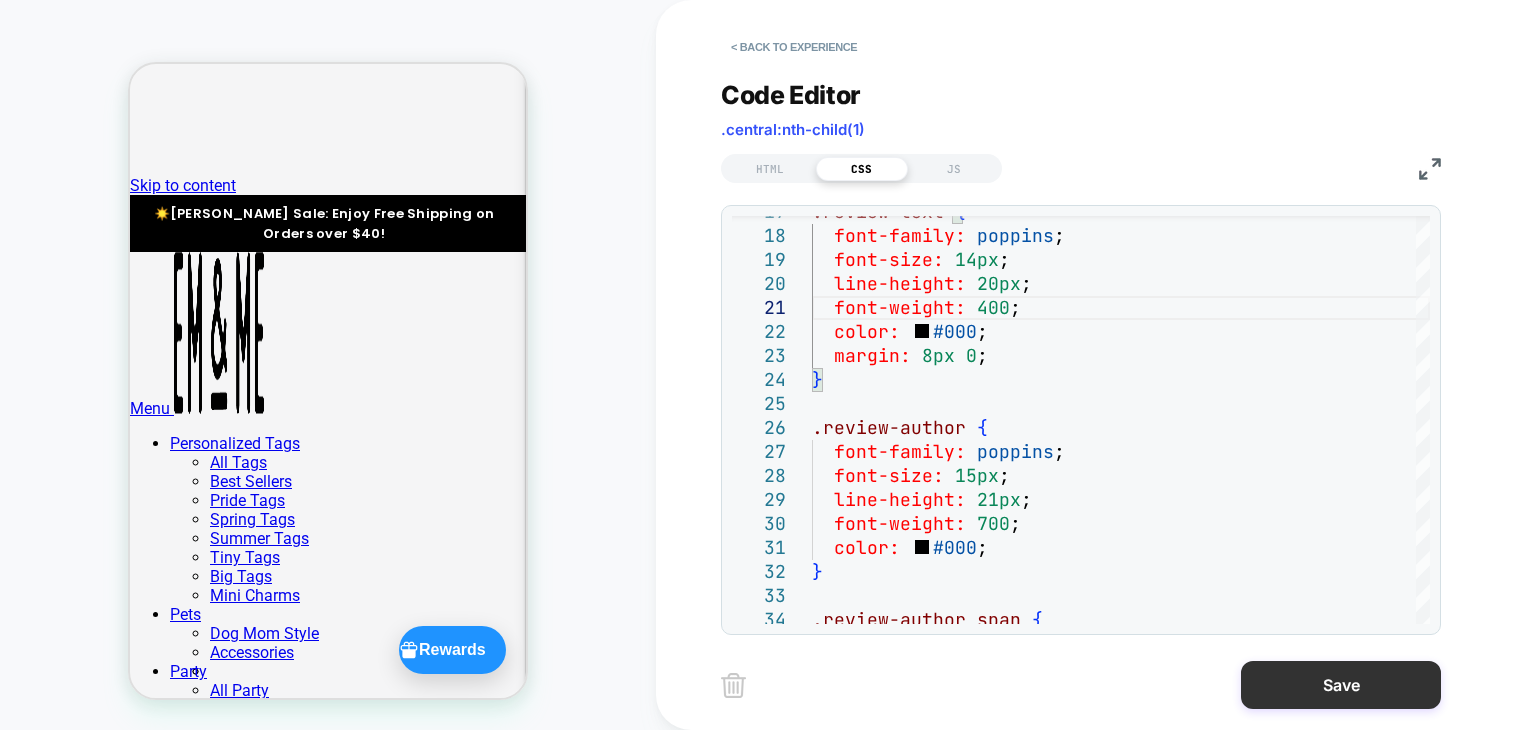 type on "**********" 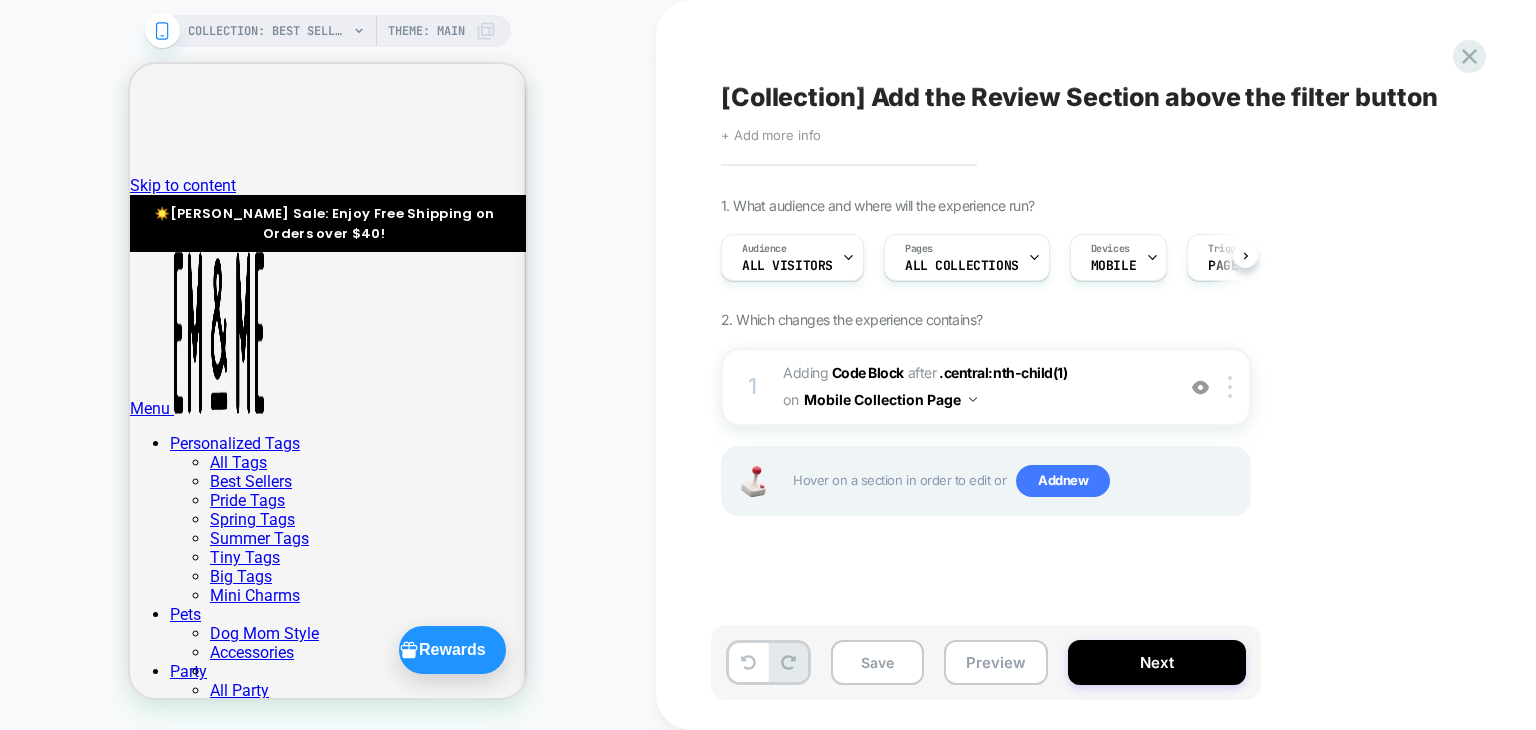 scroll, scrollTop: 0, scrollLeft: 0, axis: both 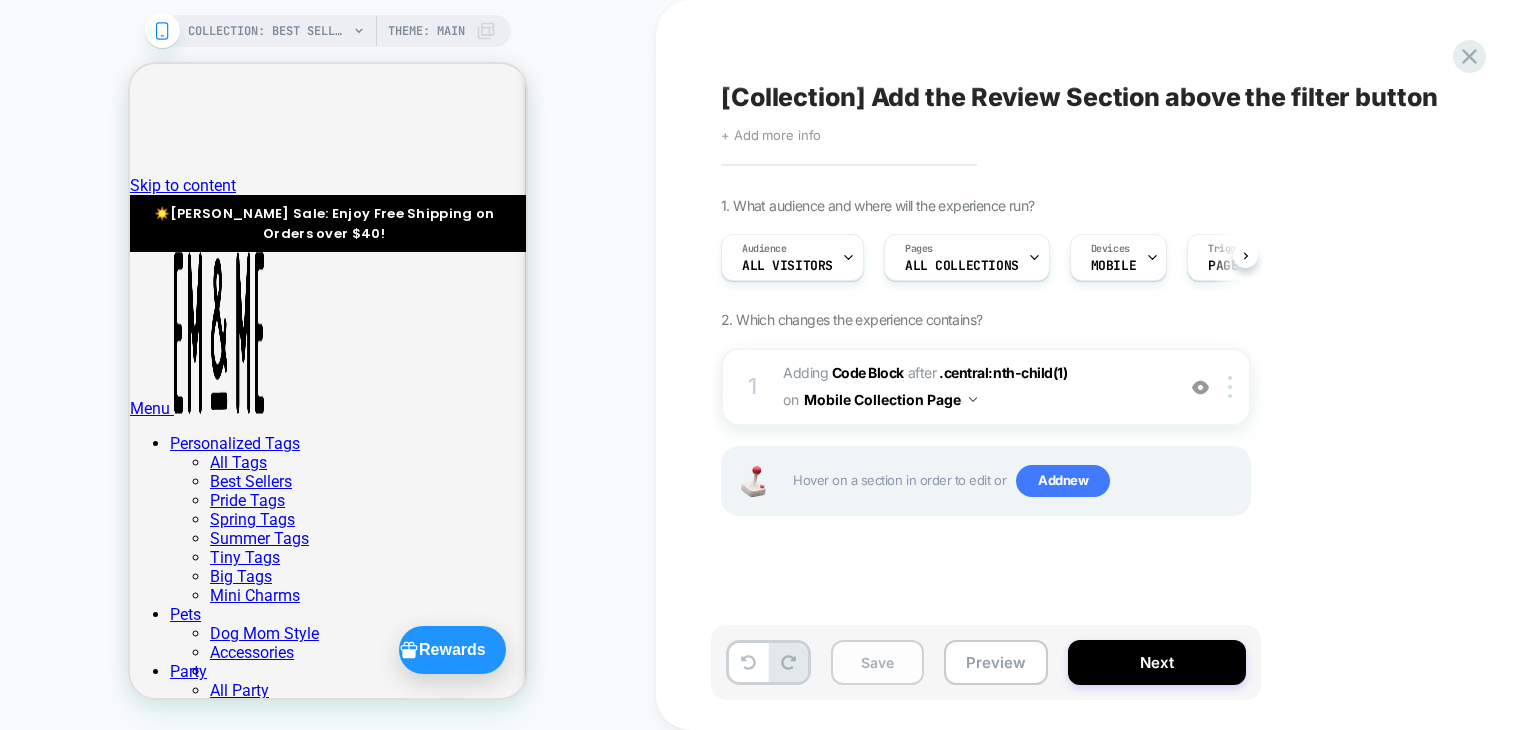 click on "Save" at bounding box center (877, 662) 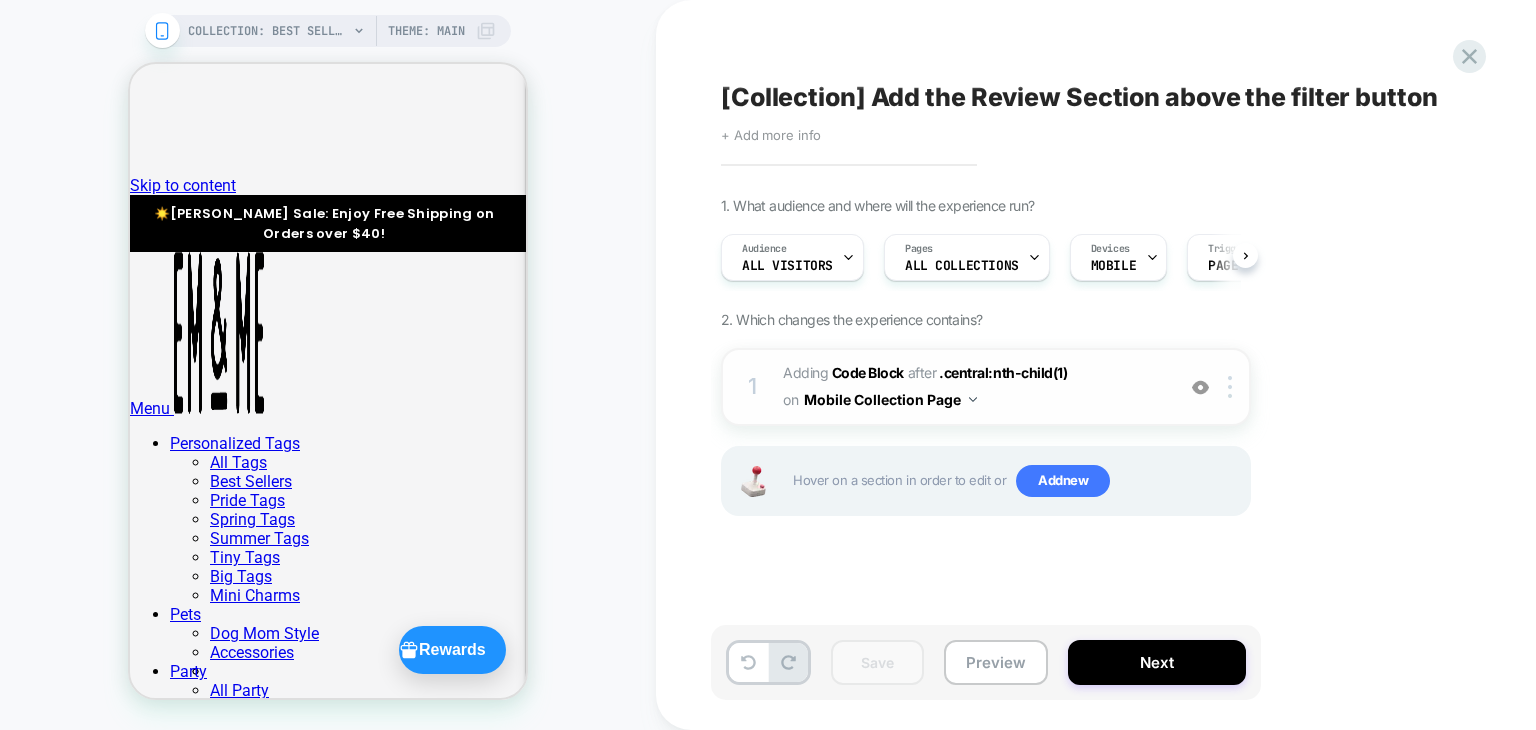 click on "1 Adding   Code Block   AFTER .central:nth-child(1) .central:nth-child(1)   on Mobile Collection Page Add Before Add After Duplicate Replace Position Copy CSS Selector Rename Copy to   Desktop Target   All Devices Delete" at bounding box center (986, 387) 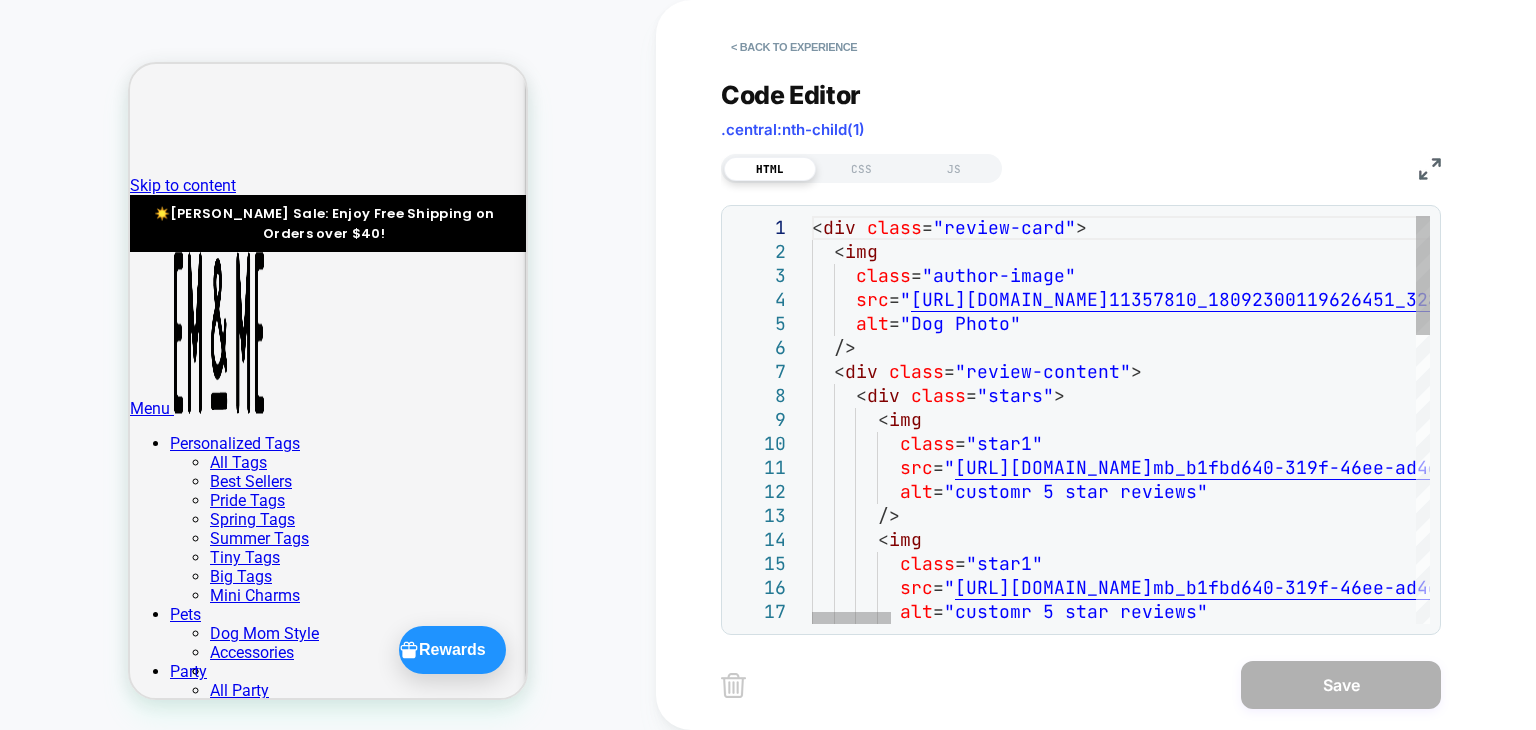 click on "Code Editor .central:nth-child(1) HTML CSS JS 1 2 3 4 5 6 7 8 9 10 11 12 13 14 15 16 17 < div   class = "review-card" >    < img      class = "author-image"      src = " [URL][DOMAIN_NAME] 11357810_18092300119626451_3284155810395416958_n.j pg?stp=dst-jpg_e35_tt6&_nc_cat=107&ccb=1-7&_nc_sid =18de74&_nc_ohc=6zjT2QdLBkEQ7kNvwEVdAIO&_nc_oc=Adl mh5HSFWYO1doU0nqNJ-nJwQWyE9VCTZh2zzFPrNCO-En-JRPJK Zx1bTtr7iy9A1g&_nc_zt=23&_nc_ht=scontent.cdninstag [DOMAIN_NAME]&edm=ANo9K5cEAAAA&_nc_gid=u6YPEevLunGqoT5W- NyAzg&oh=00_AfQ6MrBR7h8q1CpfaOUwY23I5zOD0i-wAzAMkz uSBn5ooA&oe=6872E300 "      alt = "Dog Photo"    />    < div   class = "review-content" >      < div   class = "stars" >        < img          class = "star1"          src = " [URL][DOMAIN_NAME] mb_b1fbd640-319f-46ee-ad4d-a628c94ba037.png "          alt = "customr 5 star reviews"        />        < img          class = "star1" src =" at bounding box center (1081, 345) 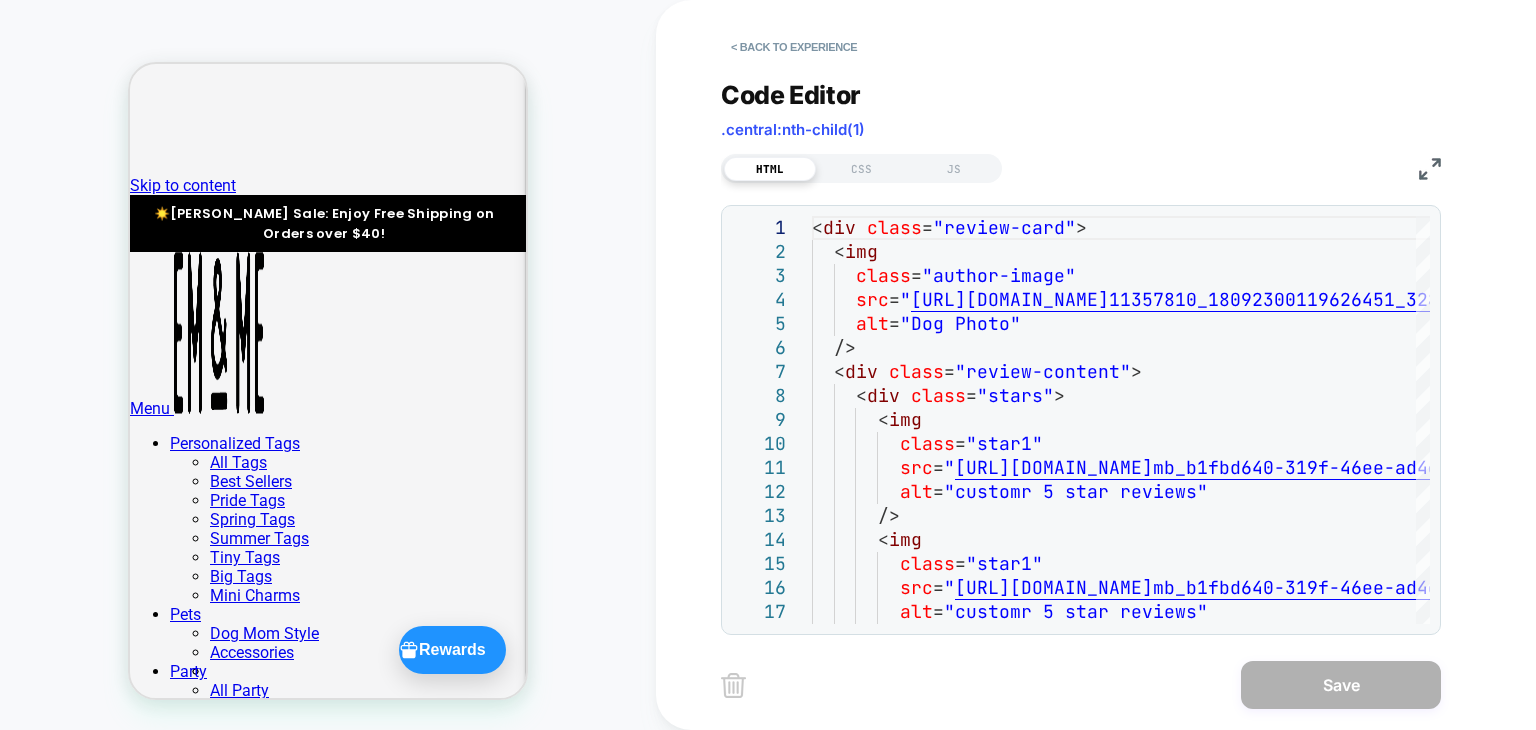 click at bounding box center (1430, 169) 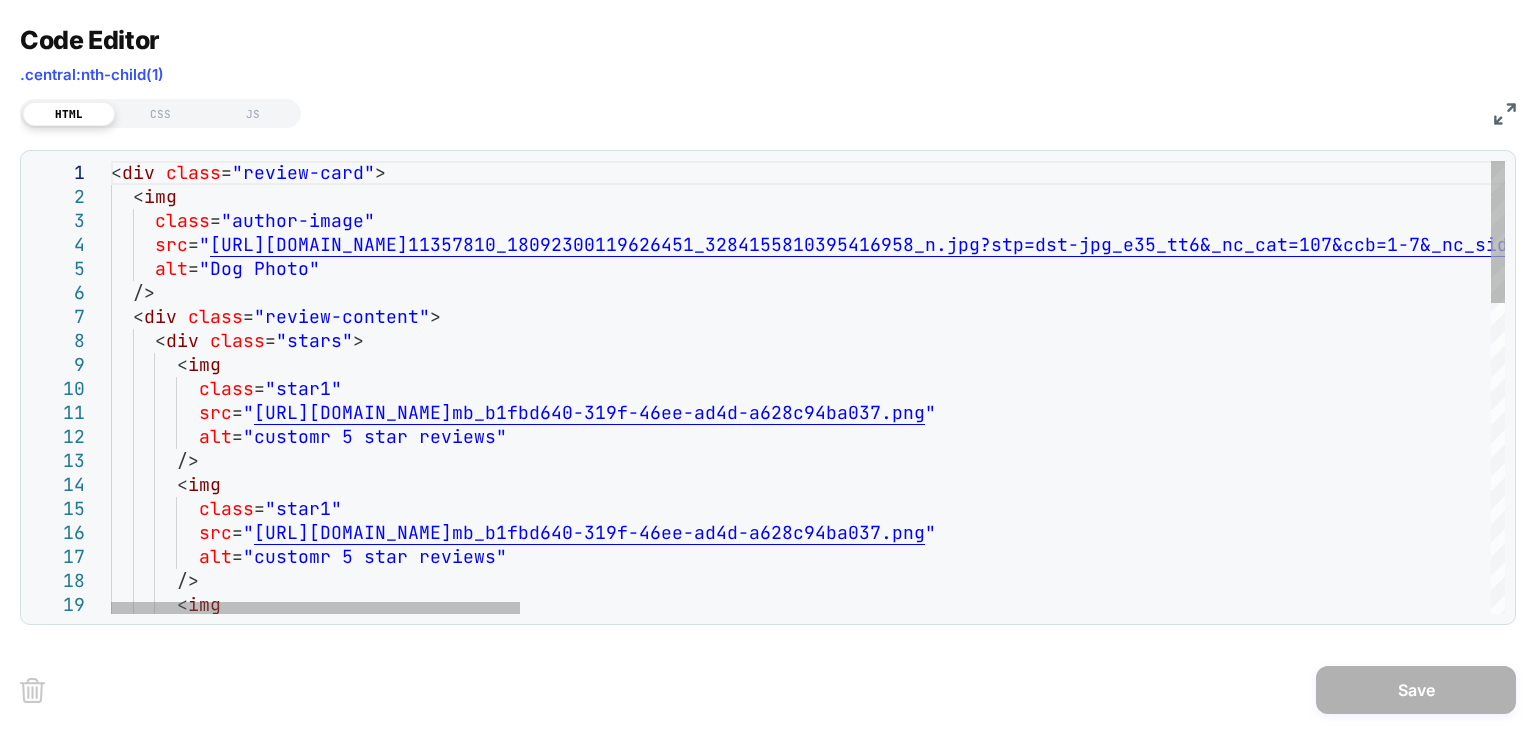 scroll, scrollTop: 0, scrollLeft: 117, axis: horizontal 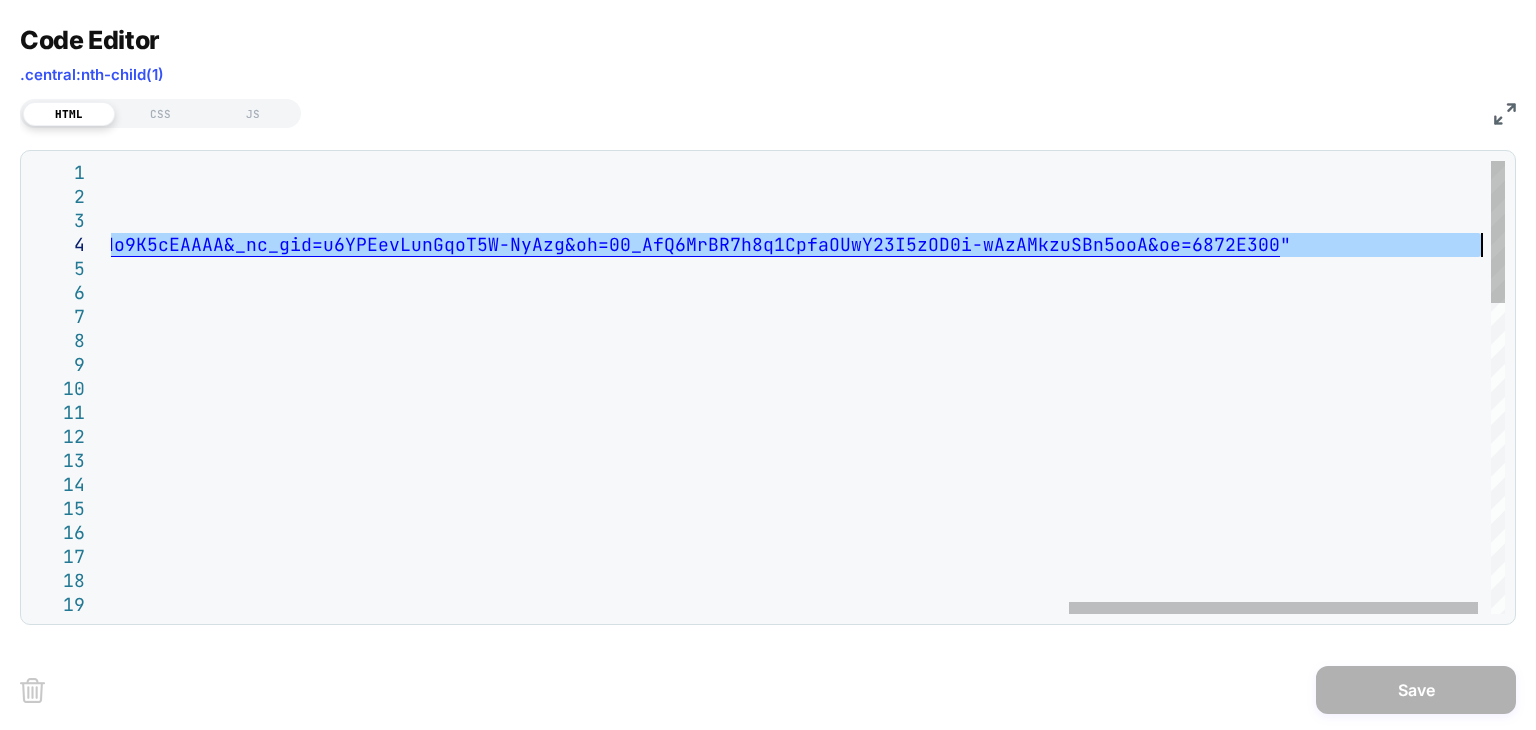 drag, startPoint x: 208, startPoint y: 242, endPoint x: 1476, endPoint y: 252, distance: 1268.0394 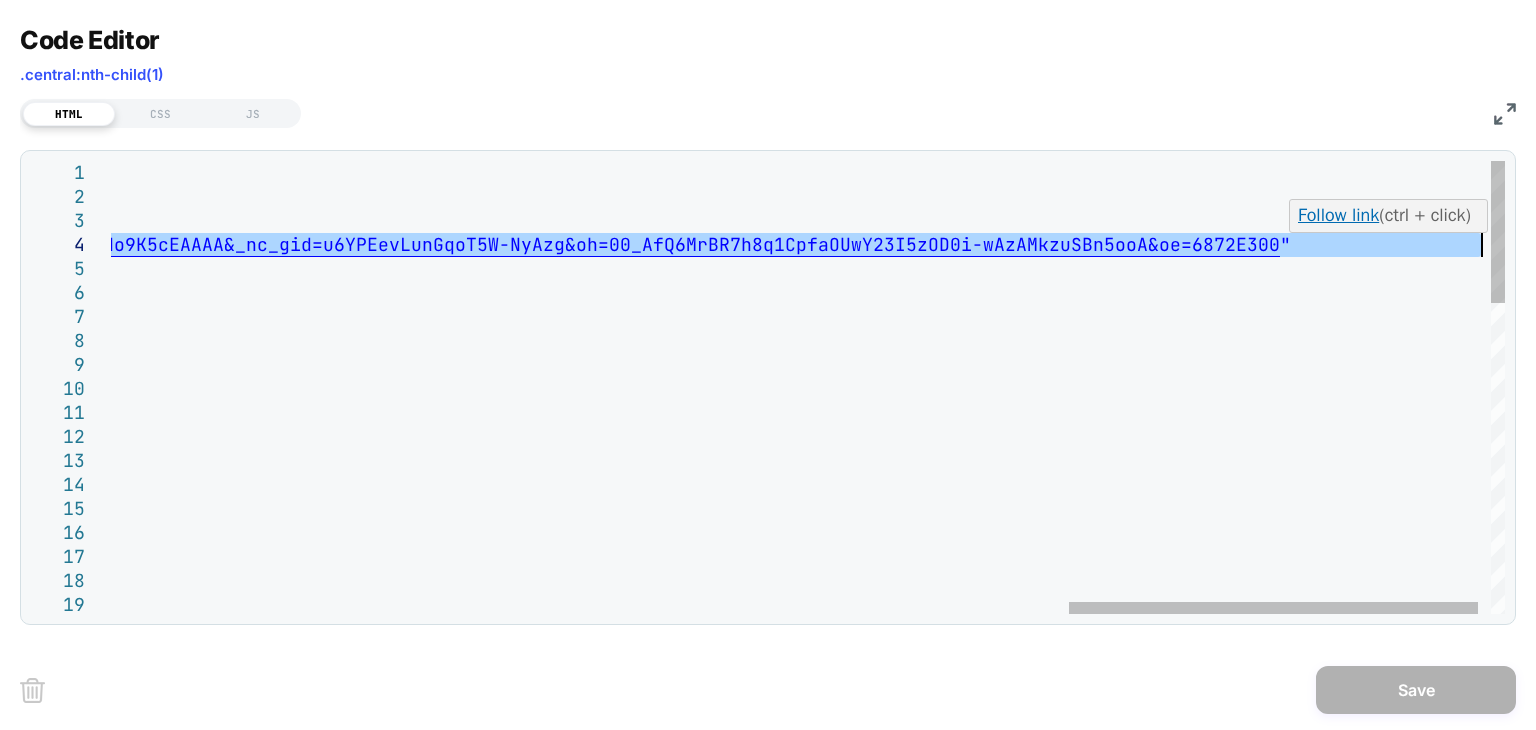 type on "**********" 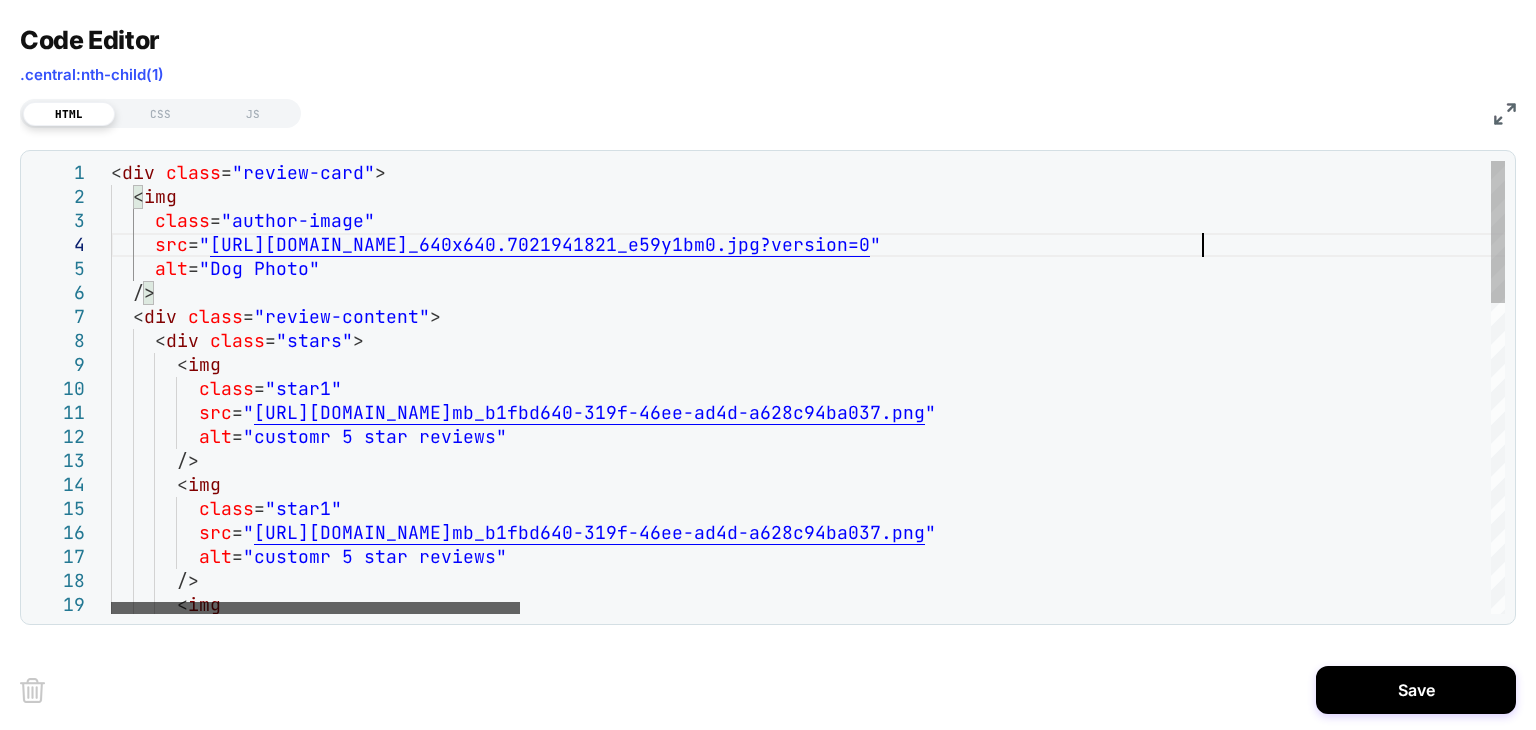 click at bounding box center [315, 608] 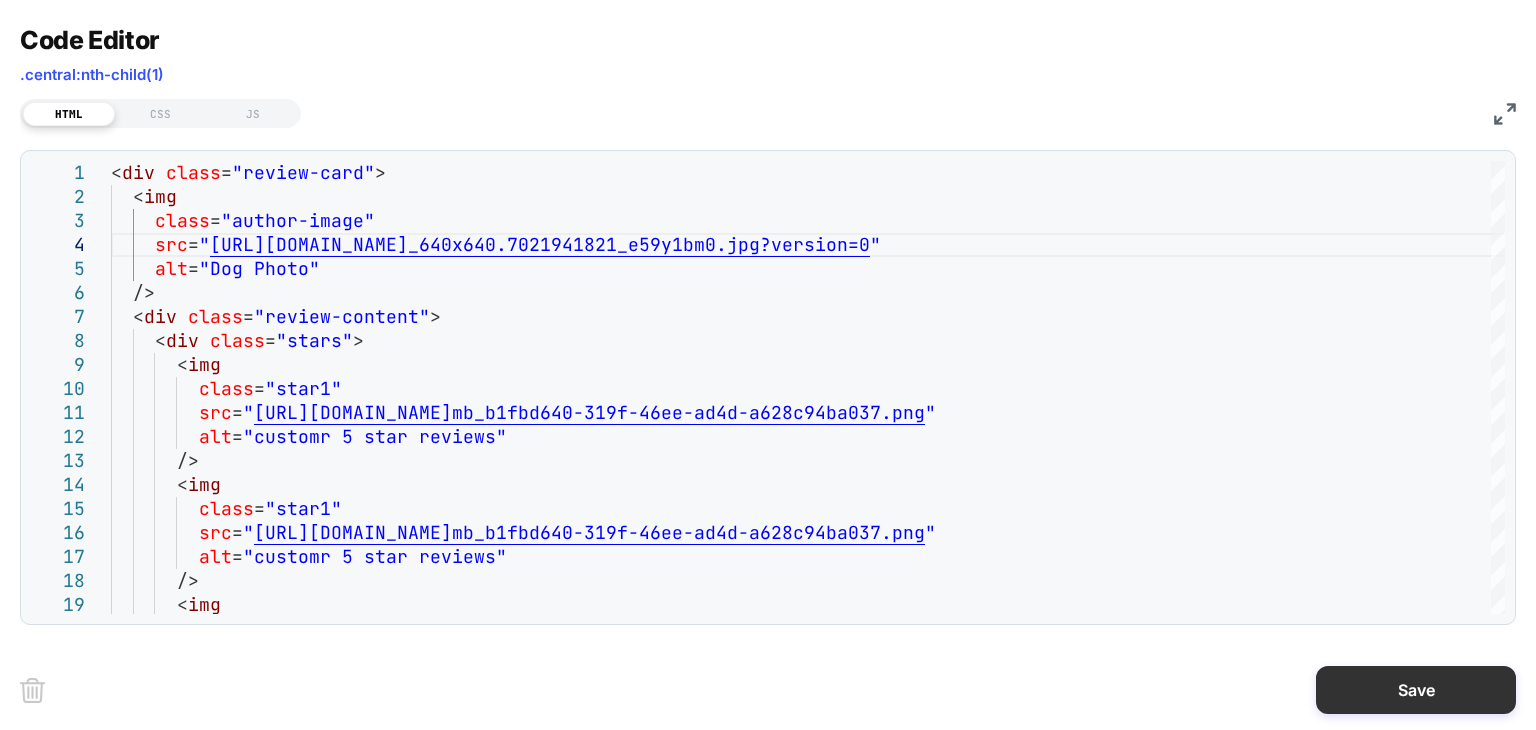 click on "Save" at bounding box center (1416, 690) 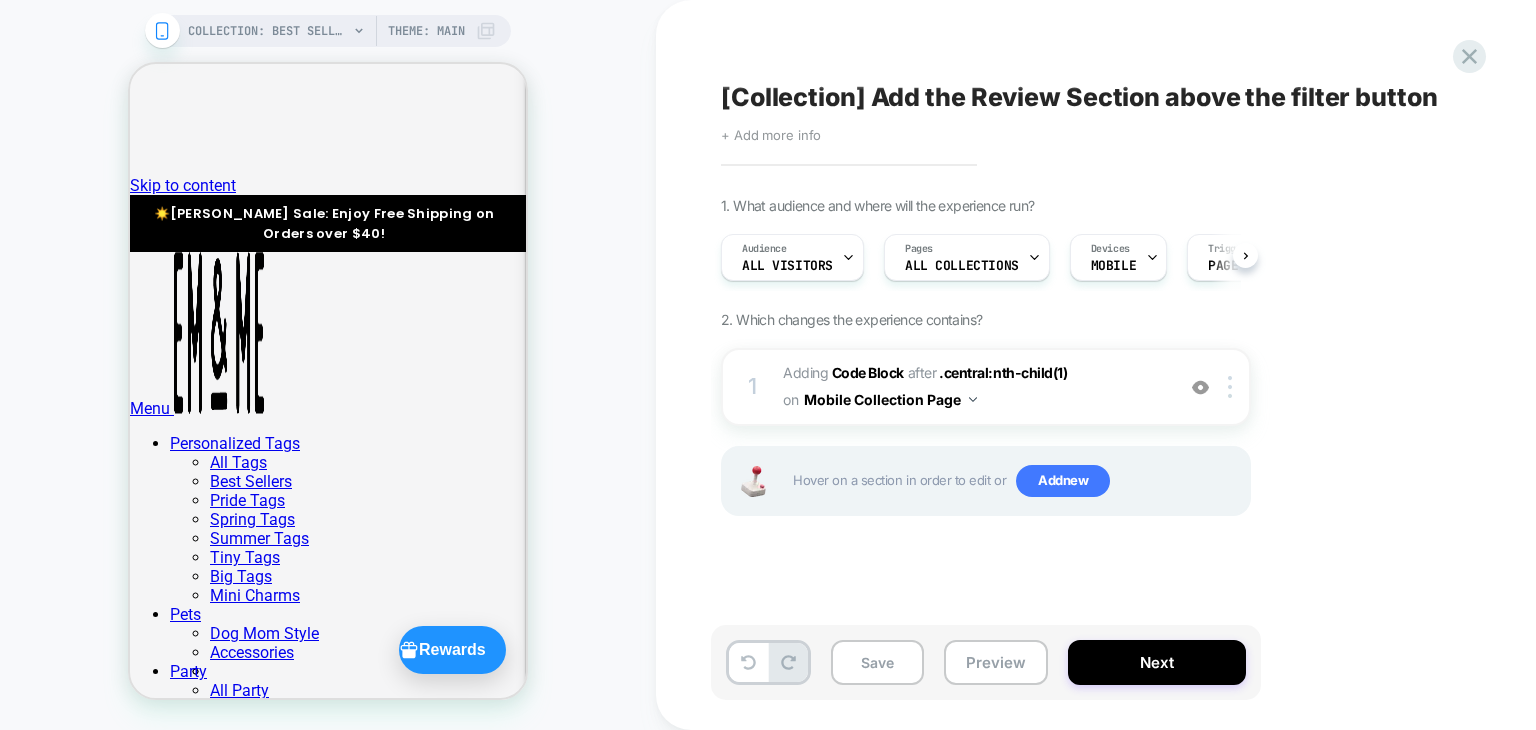 scroll, scrollTop: 0, scrollLeft: 0, axis: both 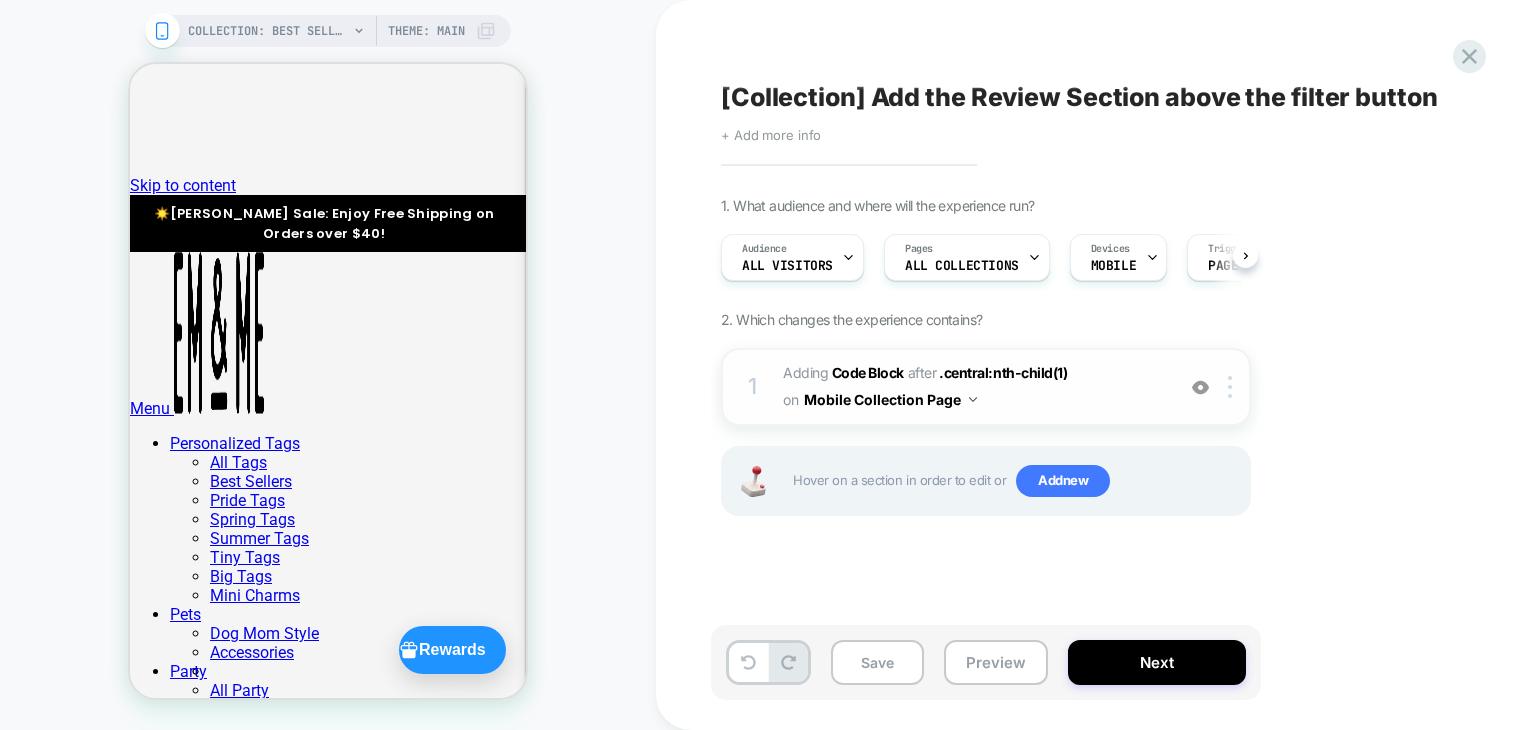click on "Adding   Code Block   AFTER .central:nth-child(1) .central:nth-child(1)   on Mobile Collection Page" at bounding box center (973, 387) 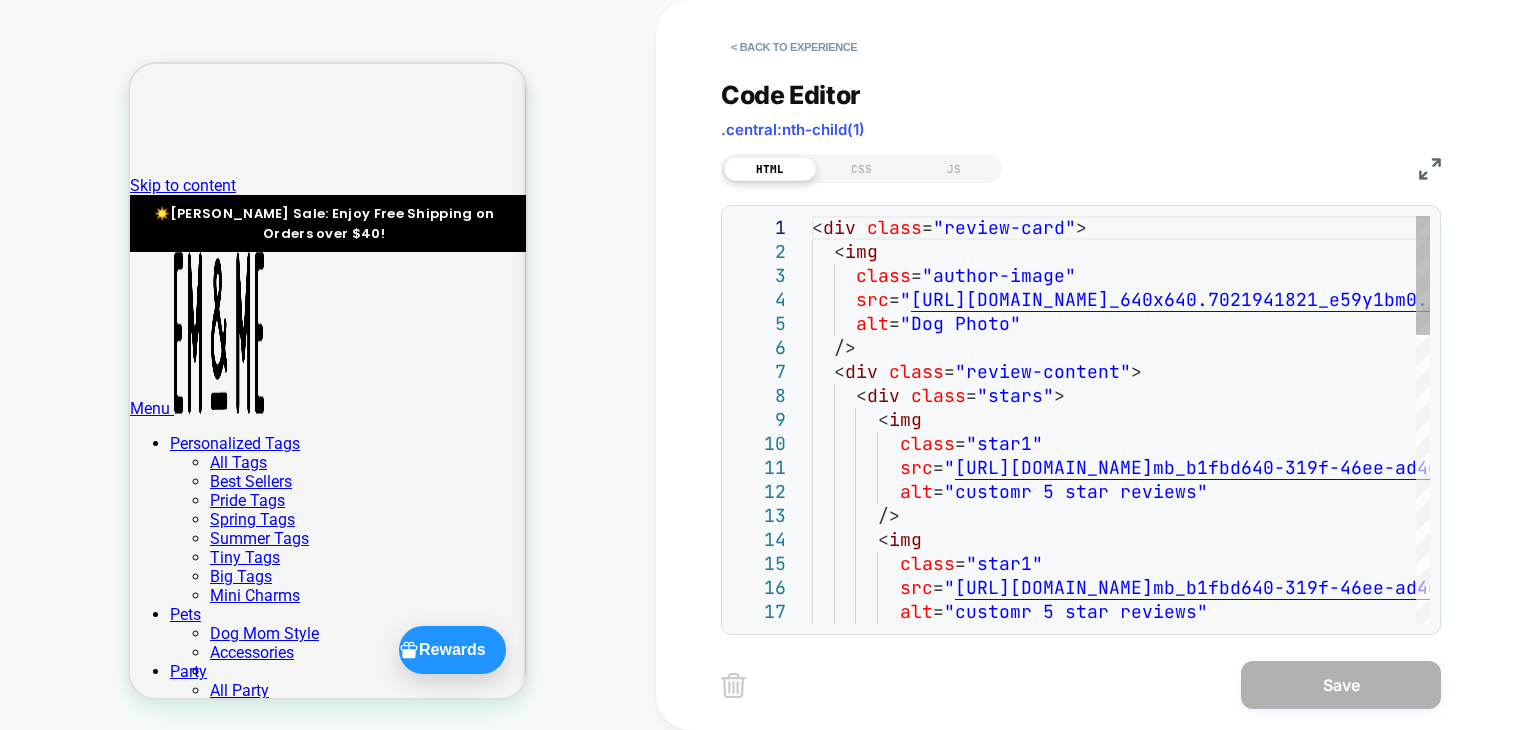 click on "< div   class = "review-card" >    < img      class = "author-image"      src = " [URL][DOMAIN_NAME] _640x640.7021941821_e59y1bm0.jpg?version=0 "      alt = "Dog Photo"    />    < div   class = "review-content" >      < div   class = "stars" >        < img          class = "star1"          src = " [URL][DOMAIN_NAME] mb_b1fbd640-319f-46ee-ad4d-a628c94ba037.png "          alt = "customr 5 star reviews"        />        < img          class = "star1"          src = " [URL][DOMAIN_NAME] mb_b1fbd640-319f-46ee-ad4d-a628c94ba037.png "          alt = "customr 5 star reviews"" at bounding box center [1121, 912] 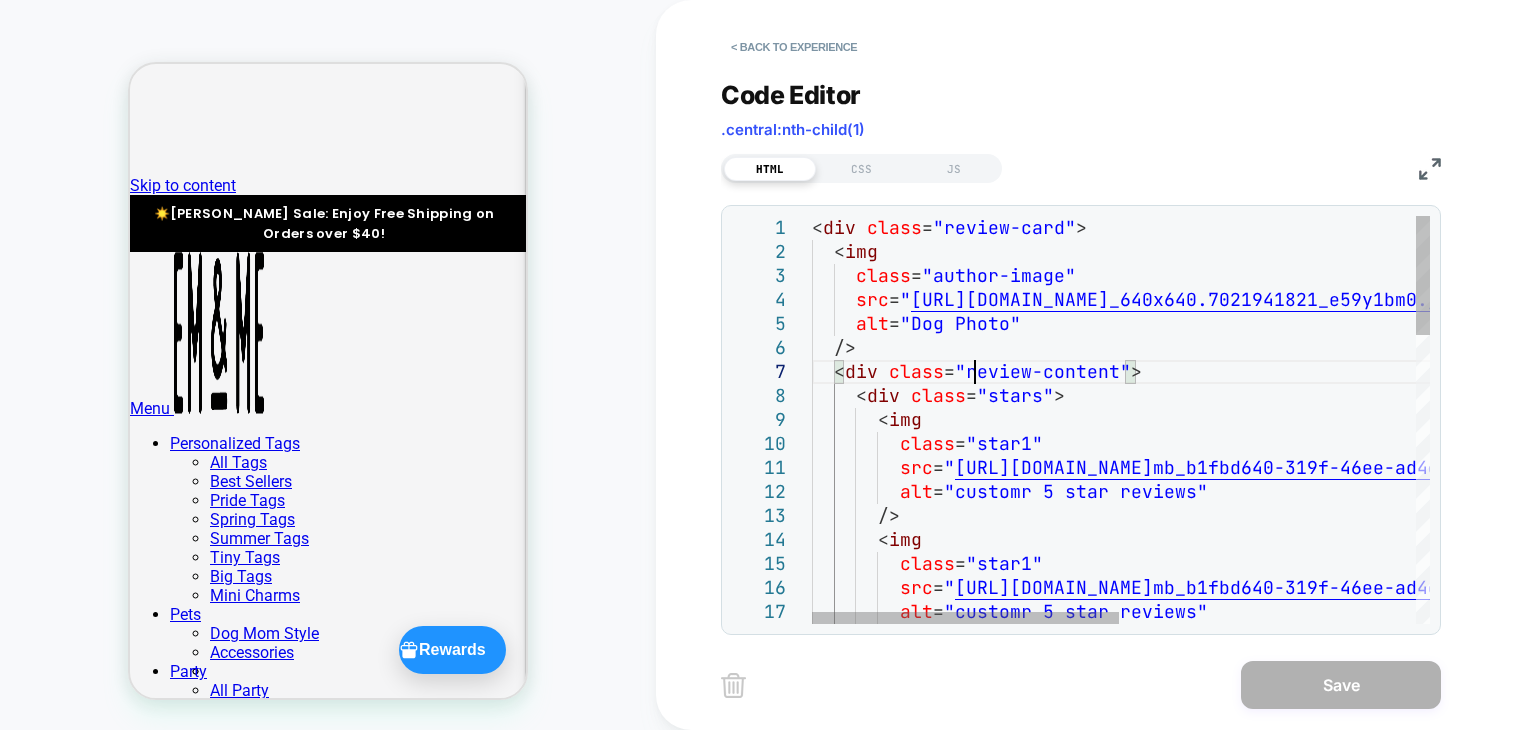 type on "**********" 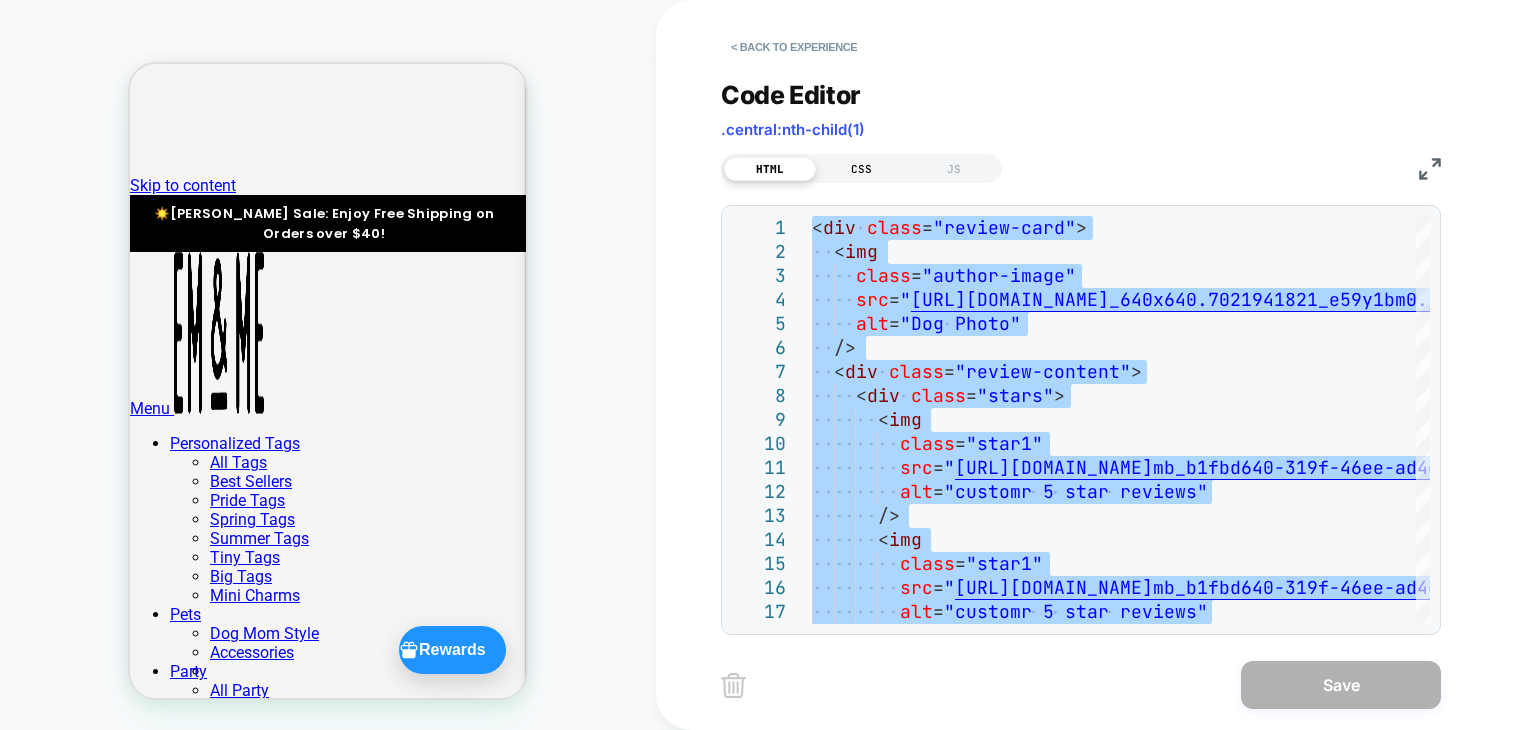 click on "CSS" at bounding box center (862, 169) 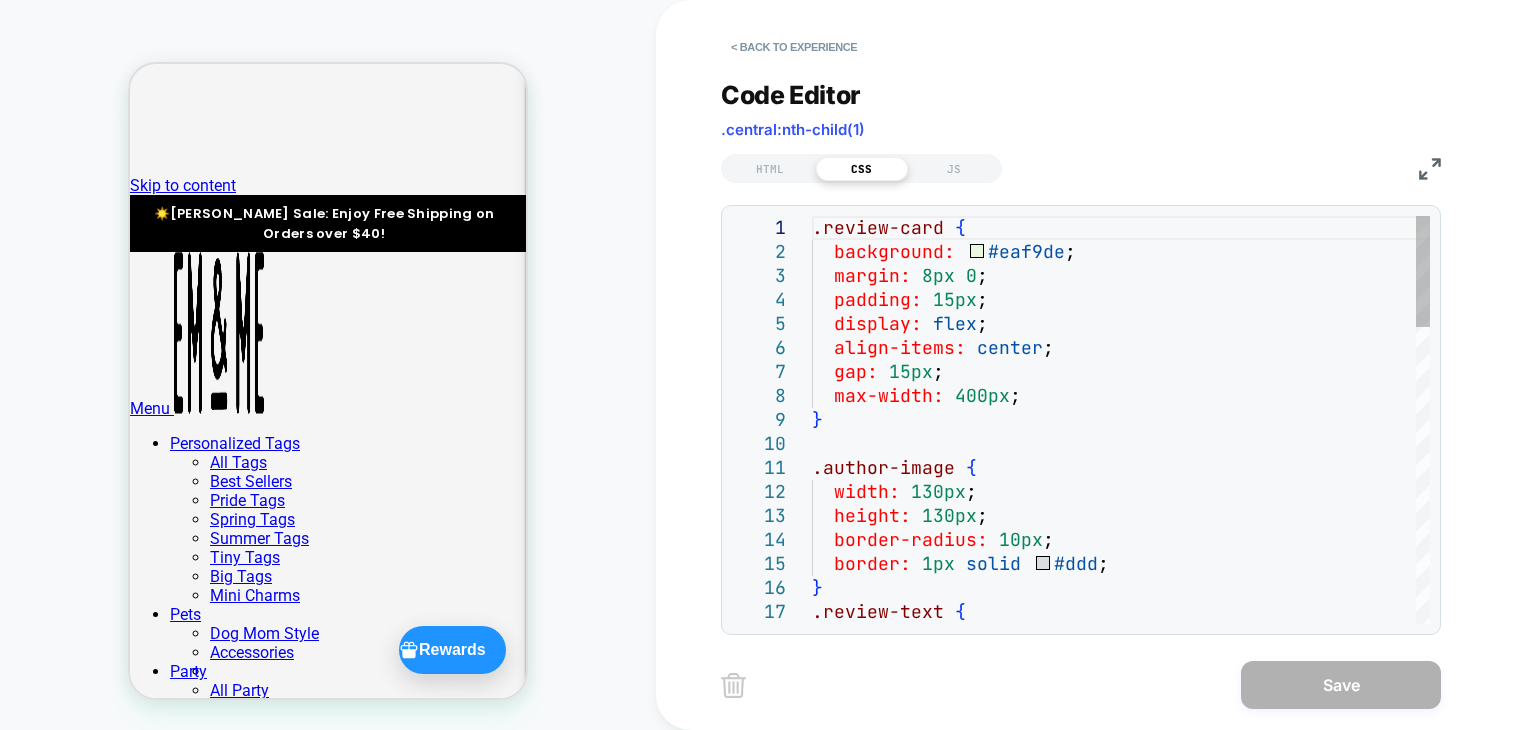 drag, startPoint x: 865, startPoint y: 199, endPoint x: 871, endPoint y: 277, distance: 78.23043 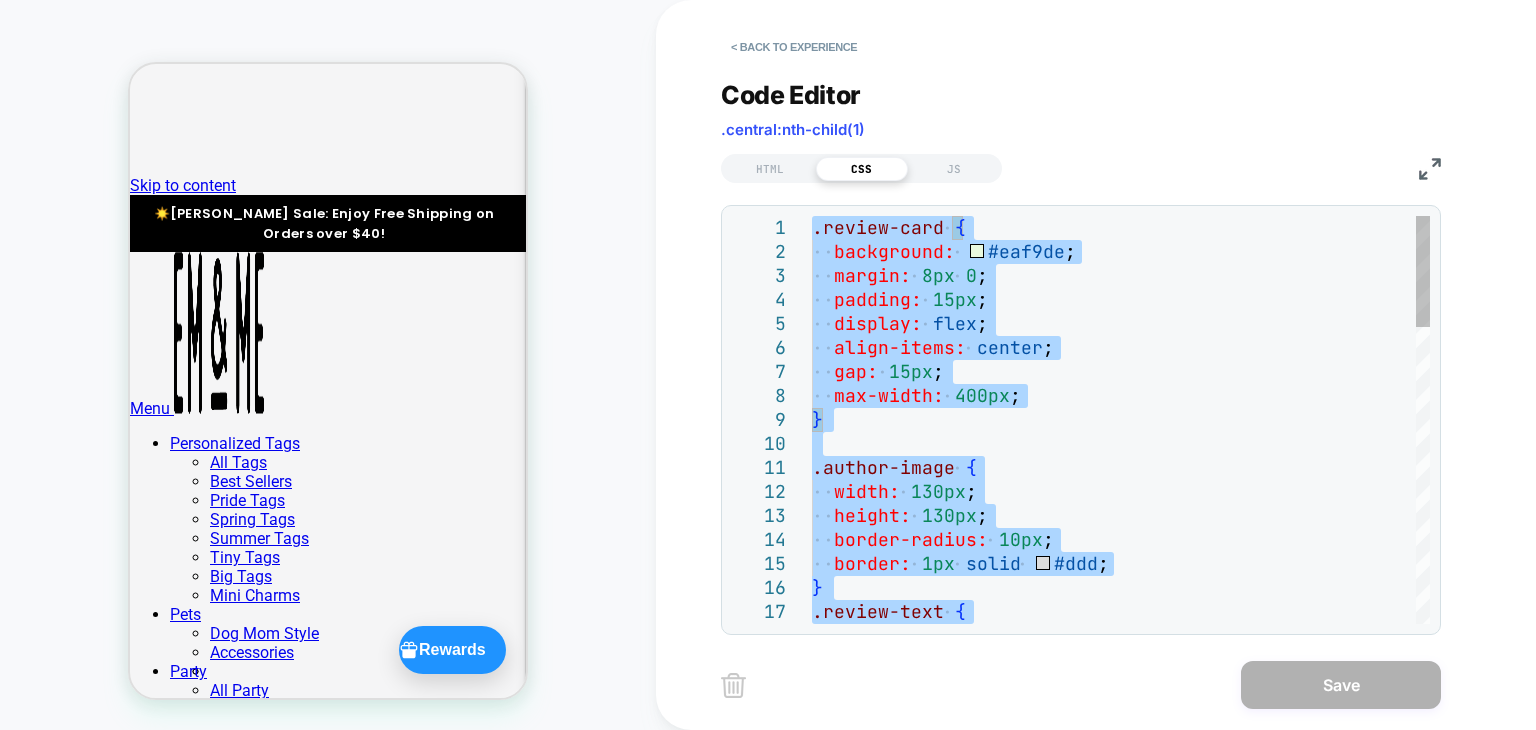 type on "**********" 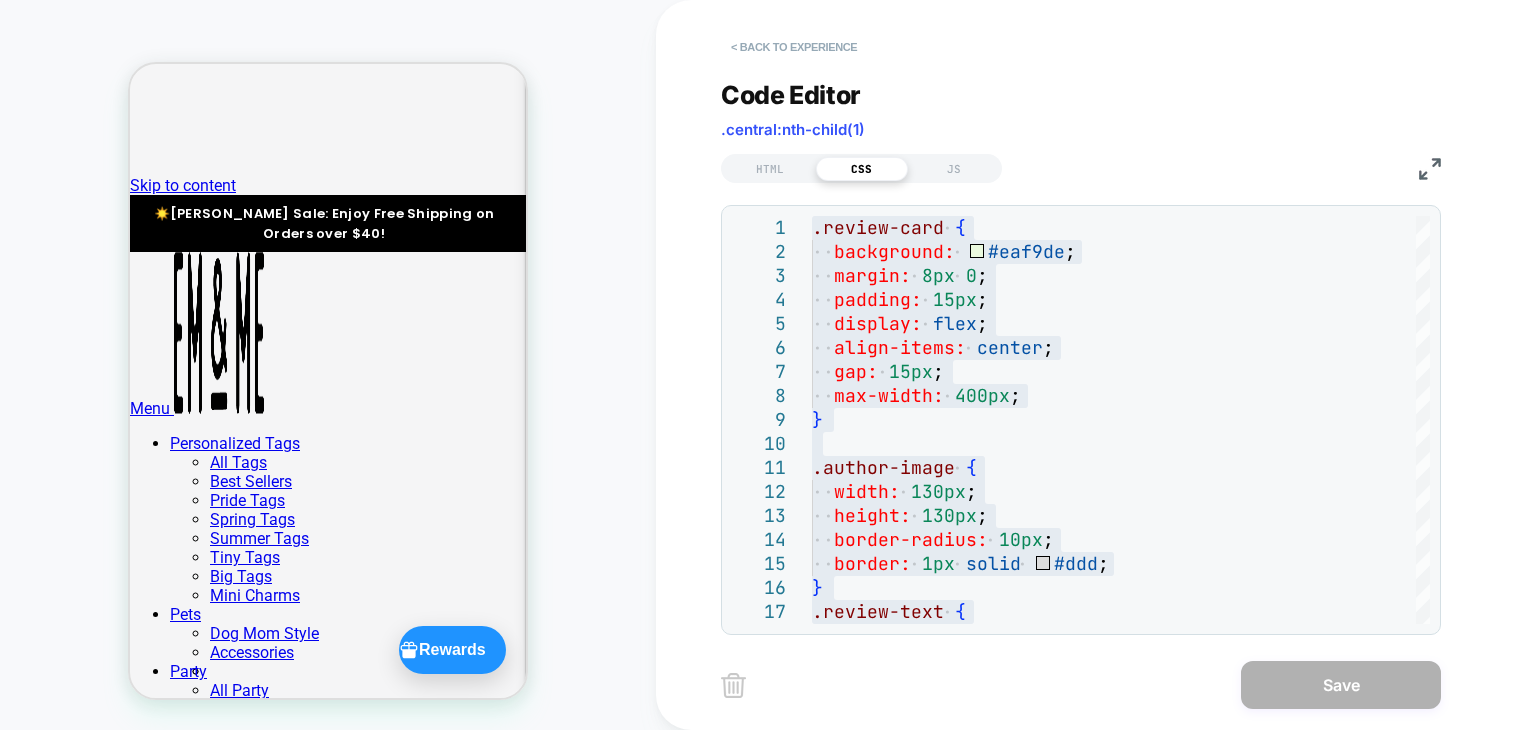 click on "< Back to experience" at bounding box center (794, 47) 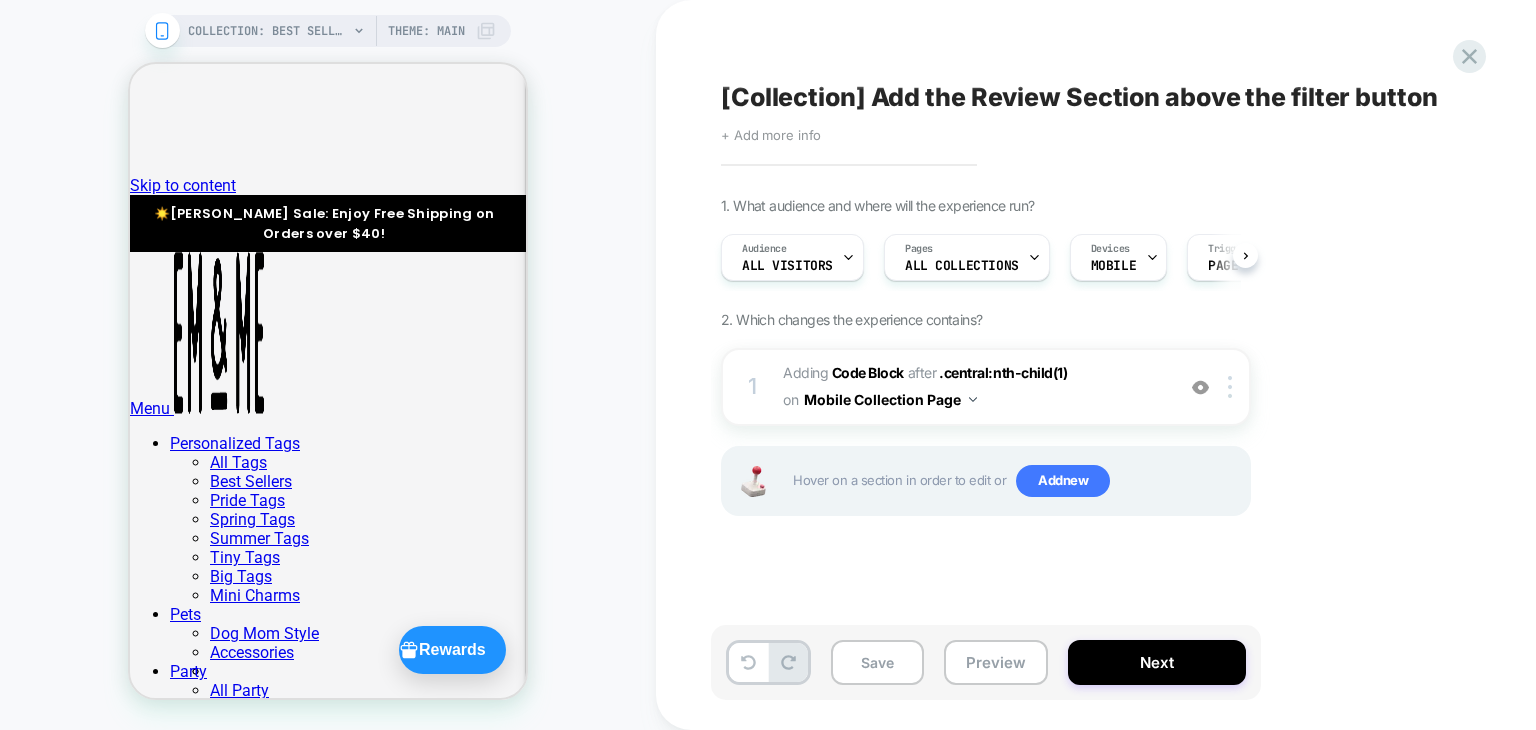 scroll, scrollTop: 0, scrollLeft: 0, axis: both 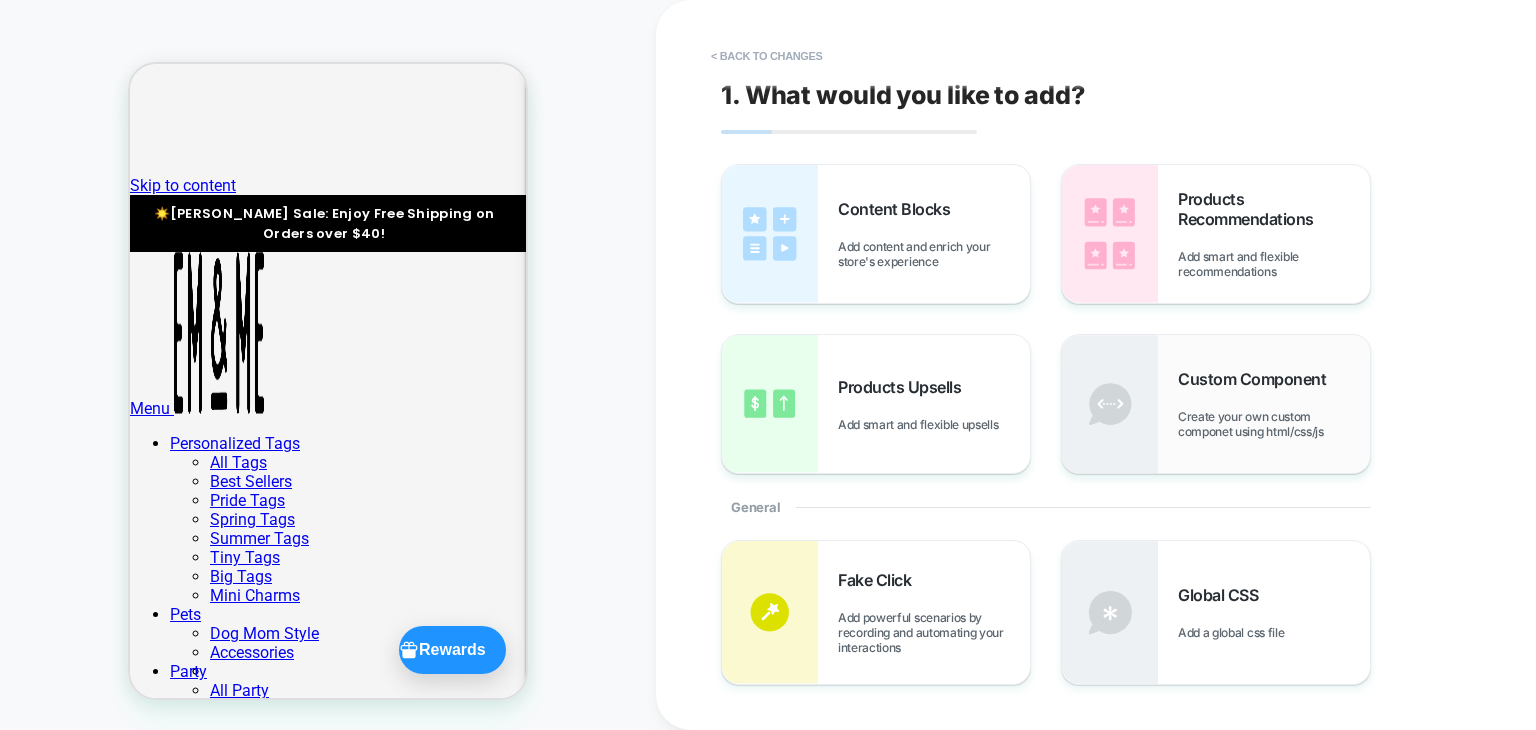 click on "Custom Component Create your own custom componet using html/css/js" at bounding box center (1216, 404) 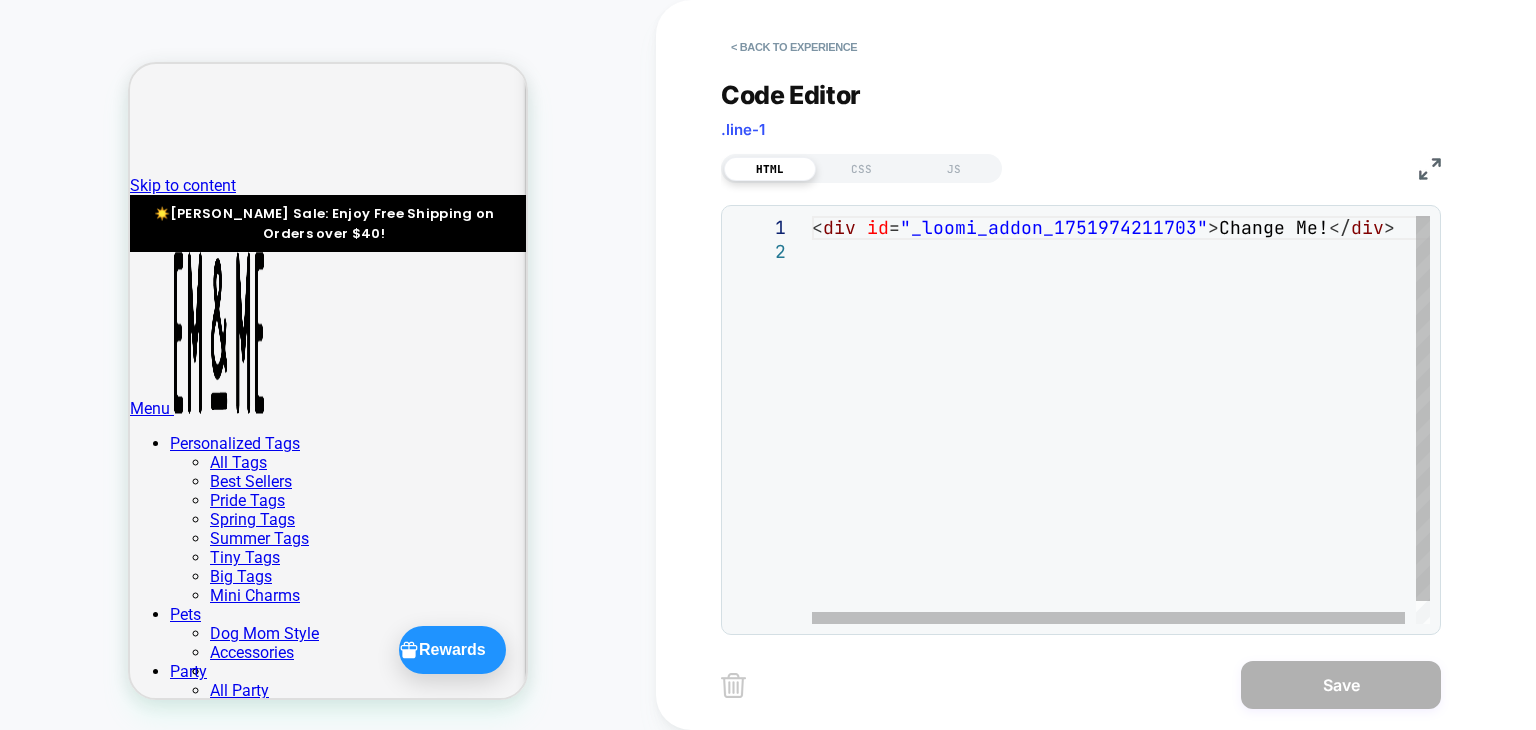 click on "< div   id = "_loomi_addon_1751974211703" > Change Me! </ div >" at bounding box center [1126, 432] 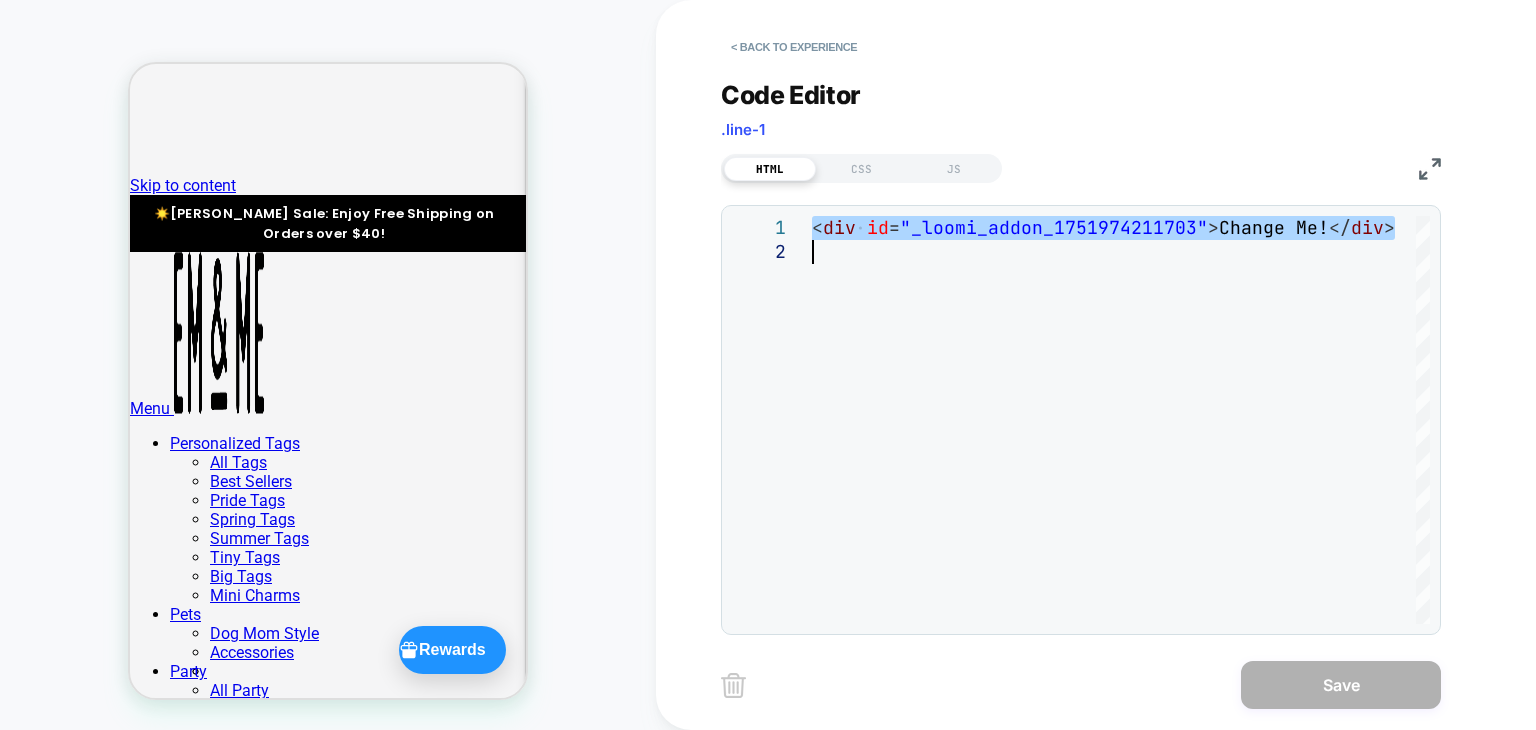 type on "******" 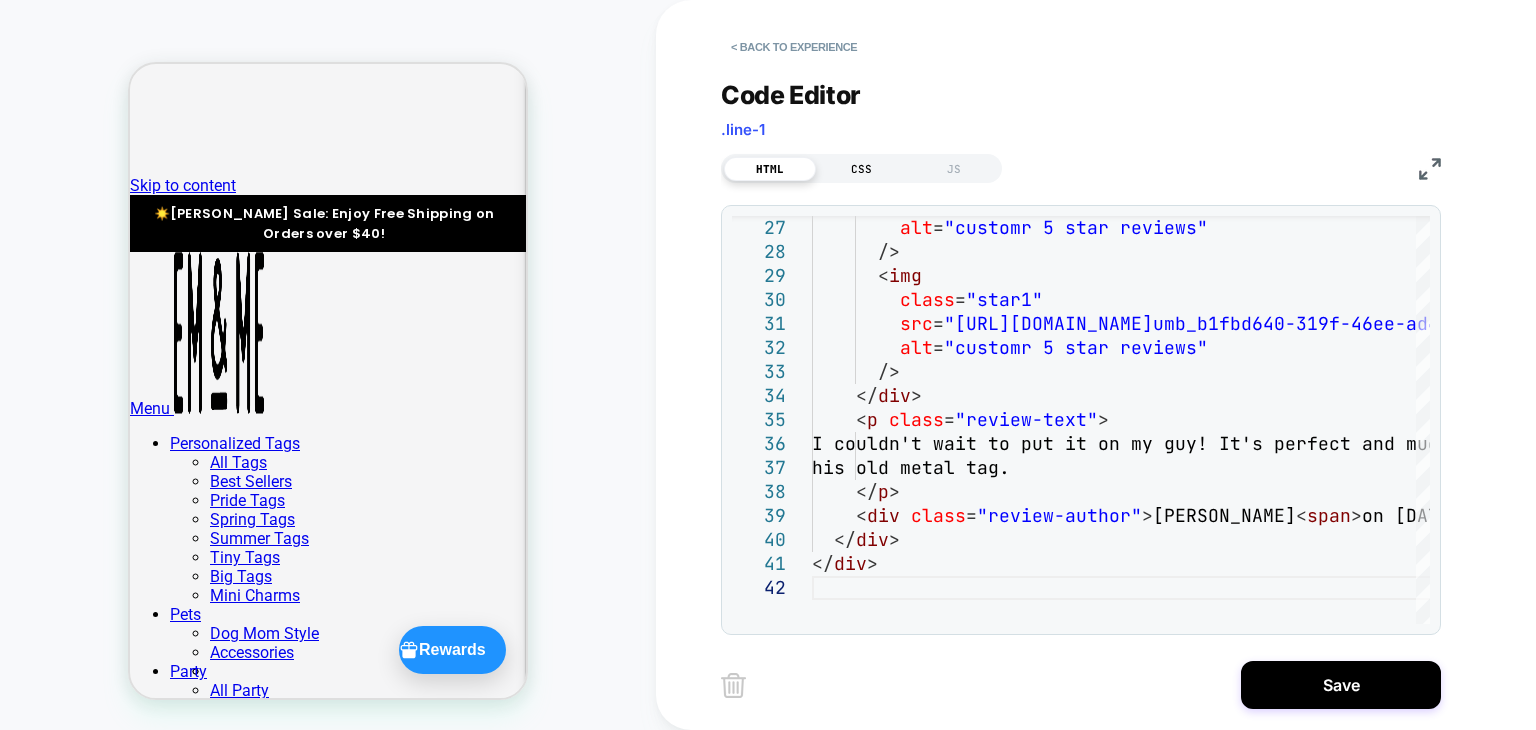click on "CSS" at bounding box center [862, 169] 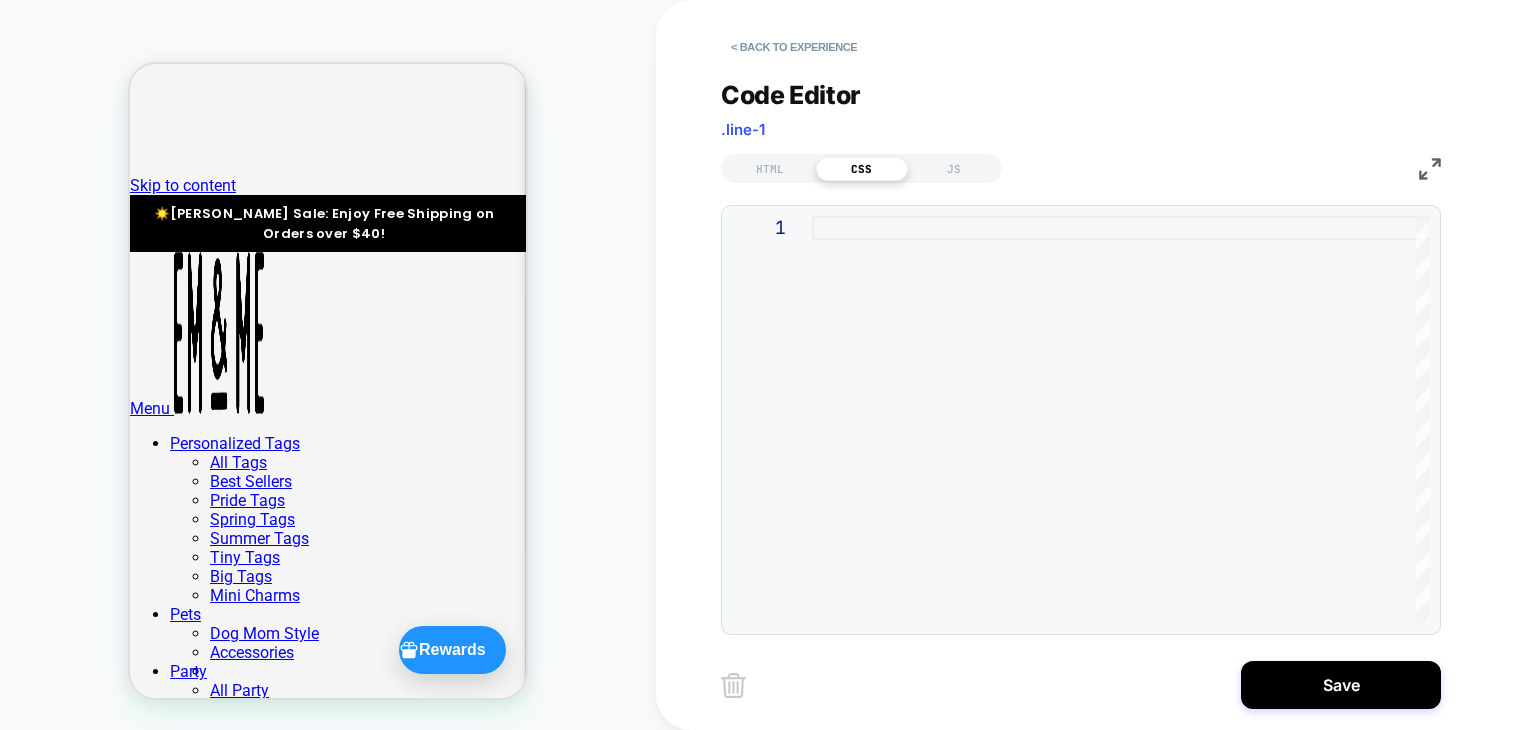 click at bounding box center (1121, 420) 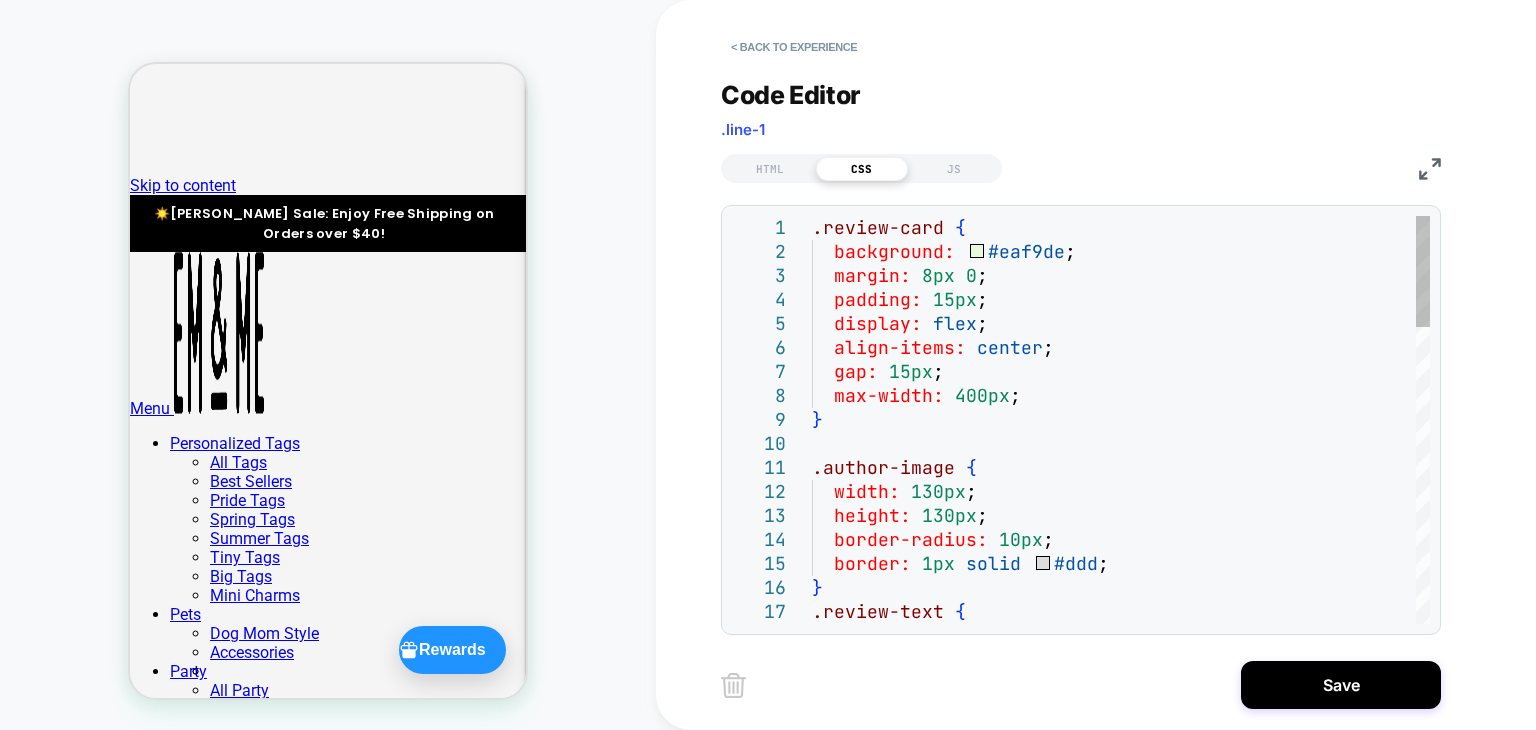 click on "} .review-text   {    border-radius:   10px ;    border:   1px   solid     #ddd ;    width:   130px ;    height:   130px ; .author-image   {    max-width:   400px ; }    align-items:   center ;    gap:   15px ;    margin:   8px   0 ;    padding:   15px ;    display:   flex ; .review-card   {    background:     #eaf9de ;" at bounding box center [1121, 960] 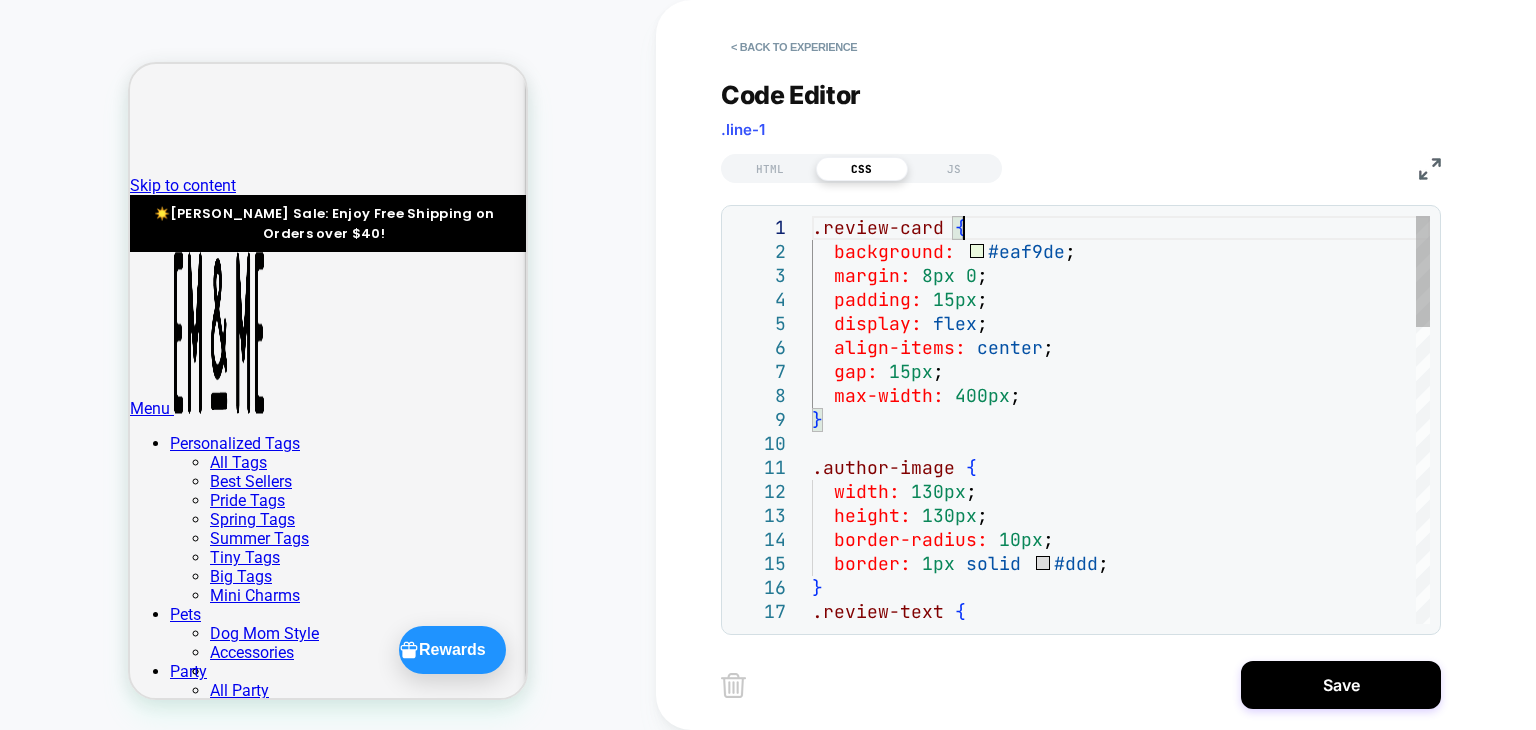 drag, startPoint x: 968, startPoint y: 299, endPoint x: 978, endPoint y: 303, distance: 10.770329 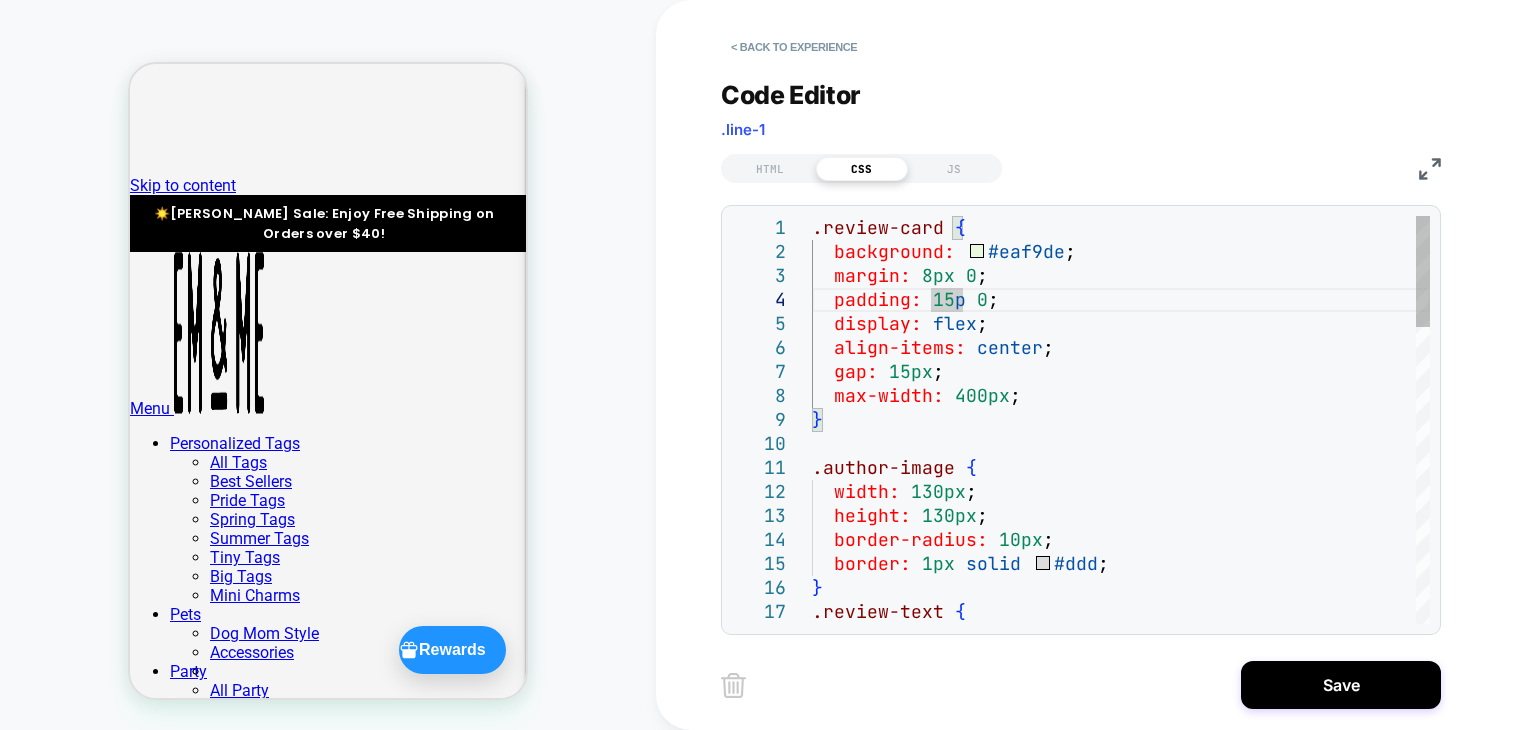 scroll, scrollTop: 71, scrollLeft: 161, axis: both 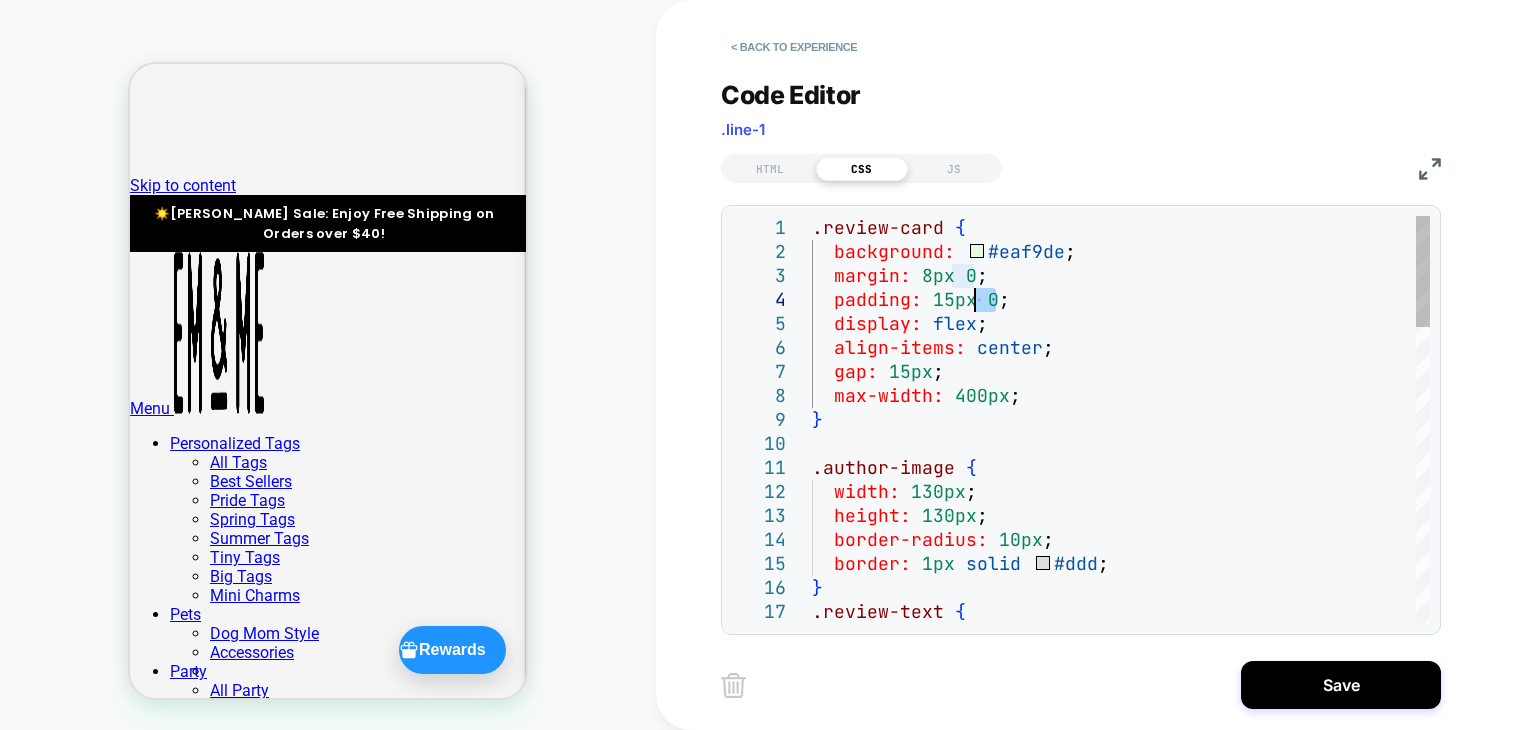 drag, startPoint x: 999, startPoint y: 301, endPoint x: 976, endPoint y: 301, distance: 23 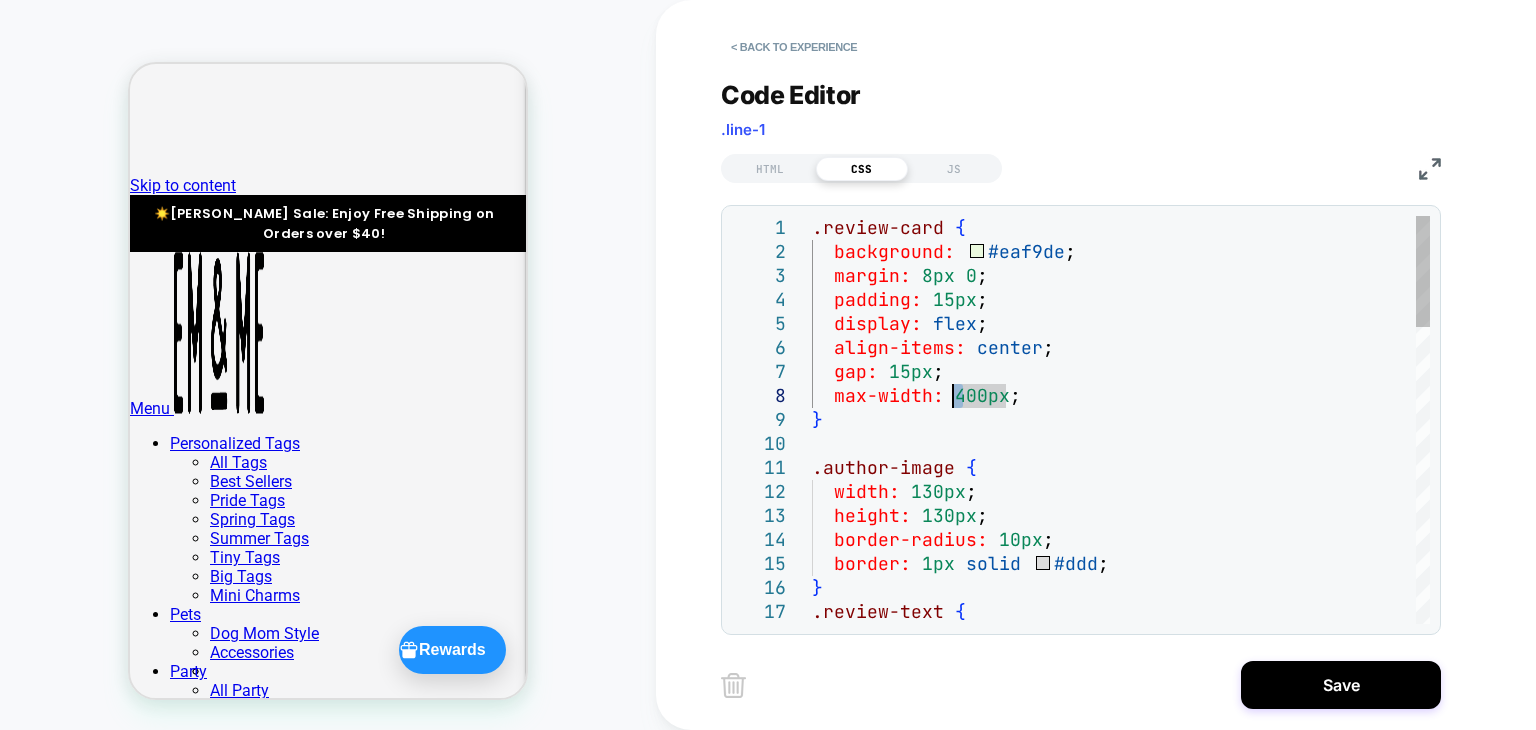 click on "} .review-text   {    border-radius:   10px ;    border:   1px   solid     #ddd ;    width:   130px ;    height:   130px ; .author-image   {    max-width:   400px ; }    align-items:   center ;    gap:   15px ;    margin:   8px   0 ;    padding:   15px ;    display:   flex ; .review-card   {    background:     #eaf9de ;" at bounding box center [1121, 960] 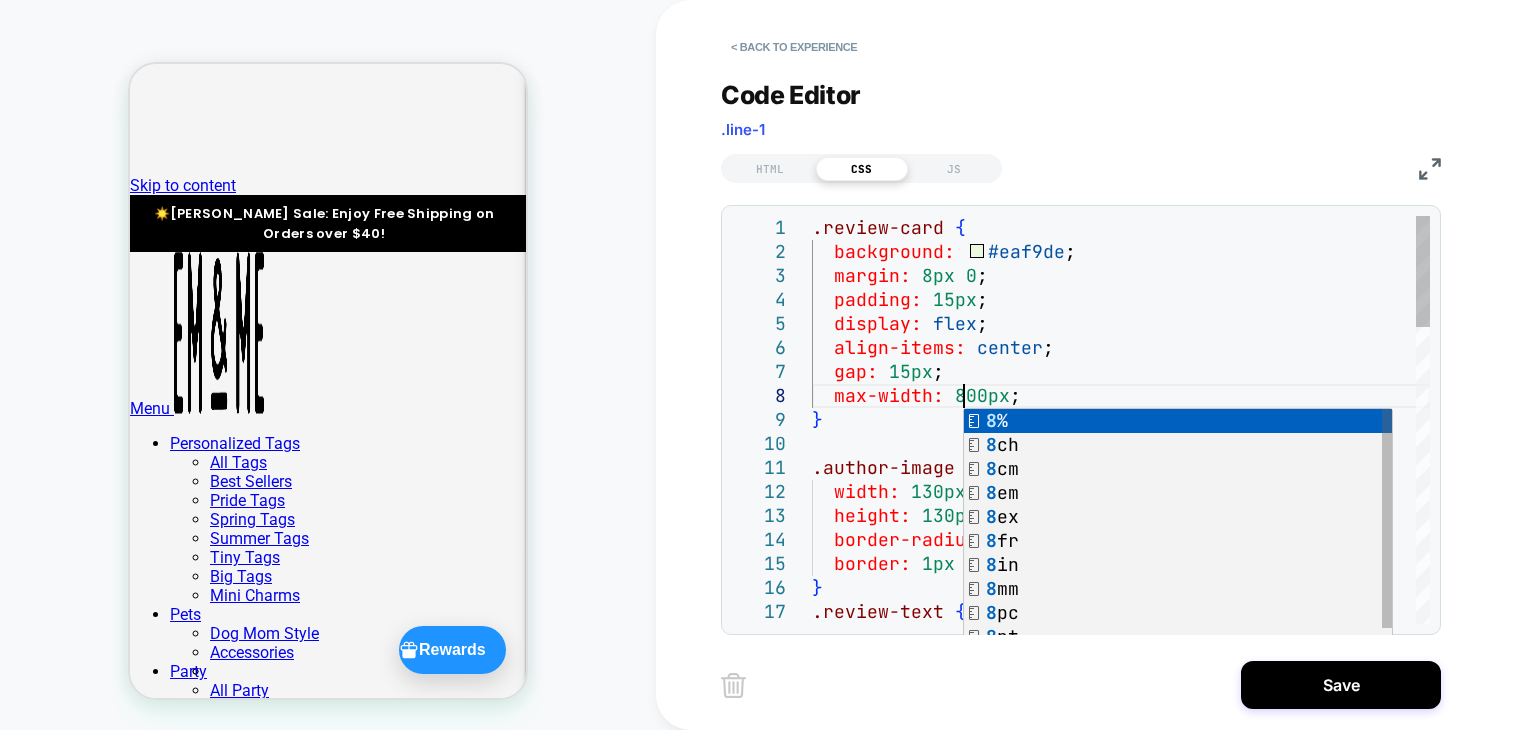 scroll, scrollTop: 167, scrollLeft: 150, axis: both 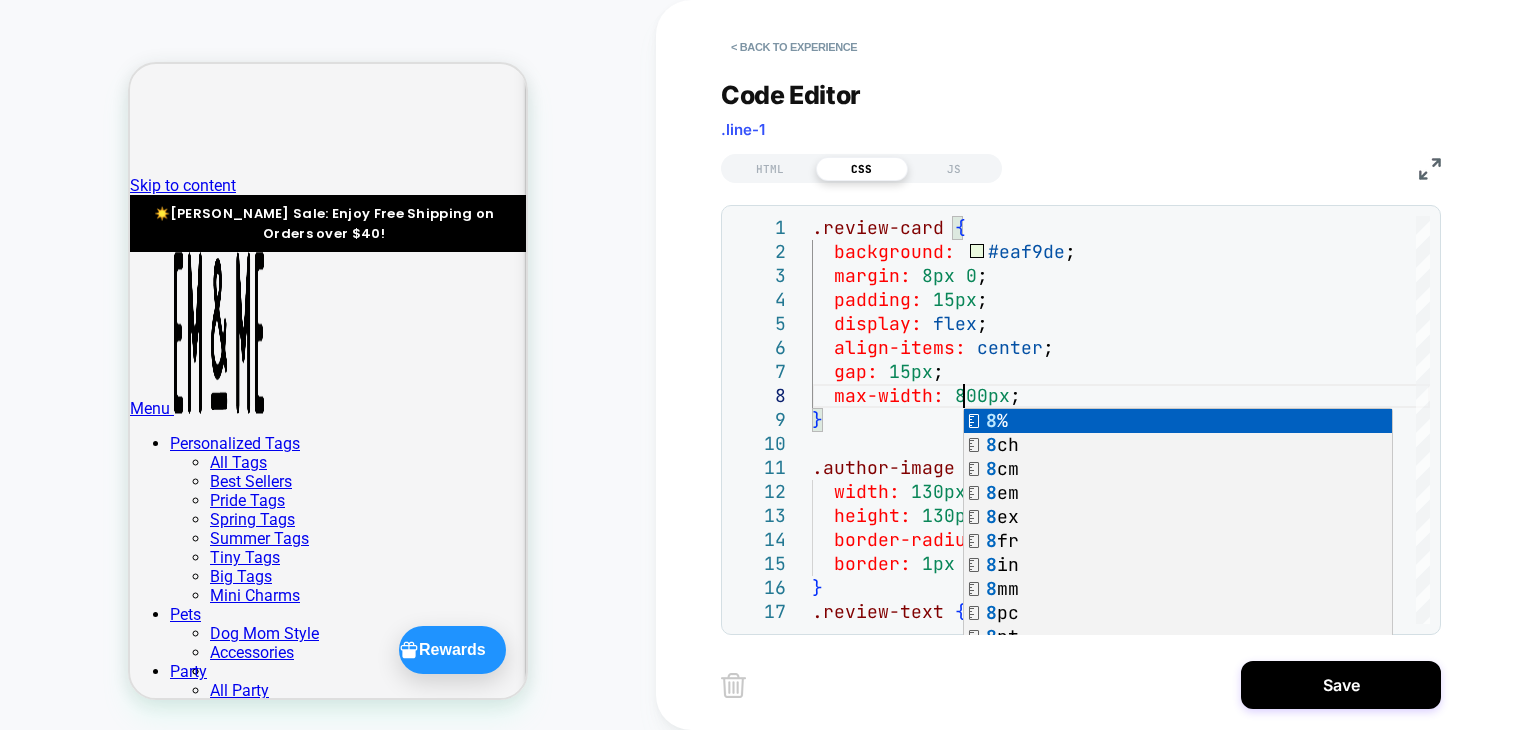 click on "COLLECTION: Best Selling Personalized Pet Tags (Category) COLLECTION: Best Selling Personalized Pet Tags (Category) Theme: MAIN" at bounding box center [328, 365] 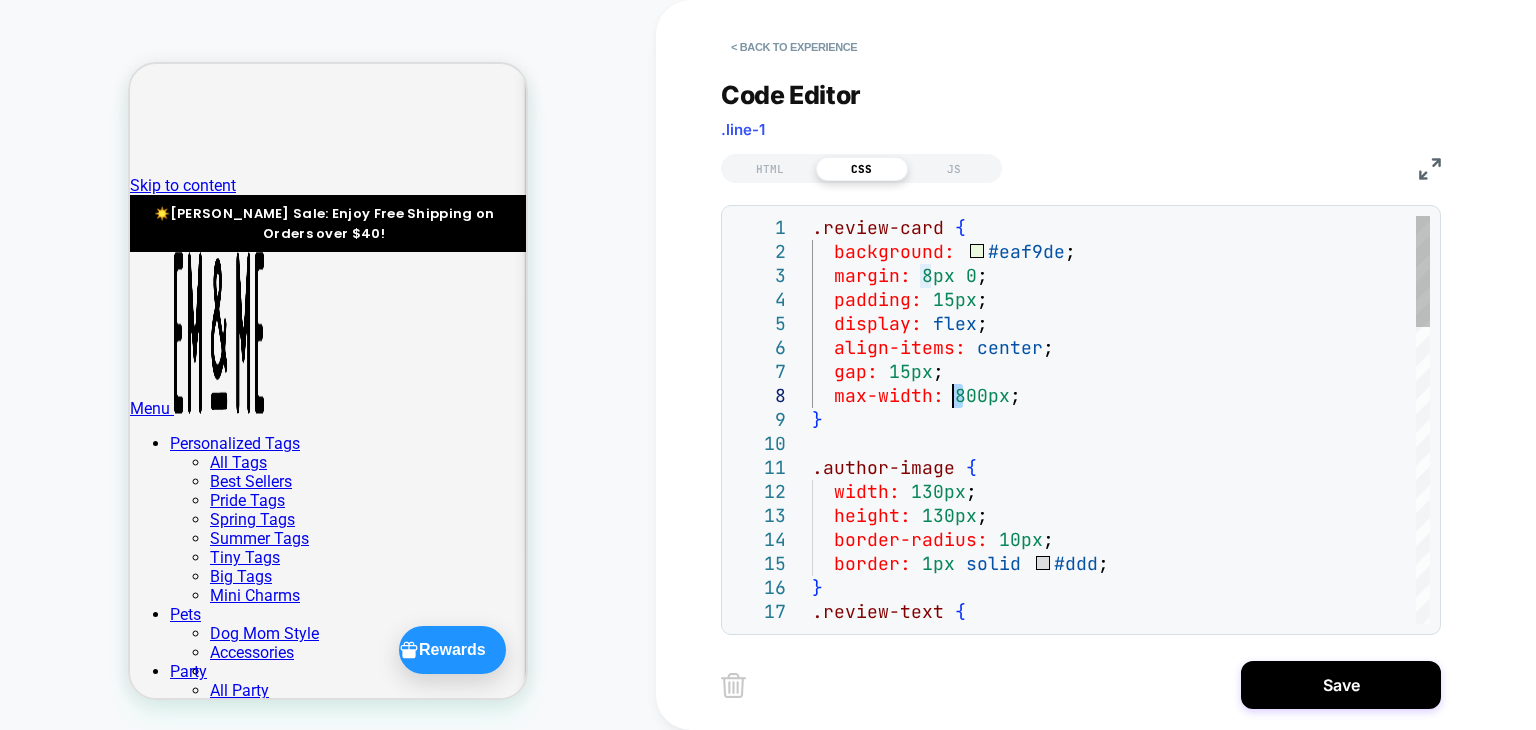 click on "} .review-text   {    border-radius:   10px ;    border:   1px   solid     #ddd ;    width:   130px ;    height:   130px ; .author-image   {    max-width:   800px ; }    align-items:   center ;    gap:   15px ;    margin:   8px   0 ;    padding:   15px ;    display:   flex ; .review-card   {    background:     #eaf9de ;" at bounding box center (1121, 960) 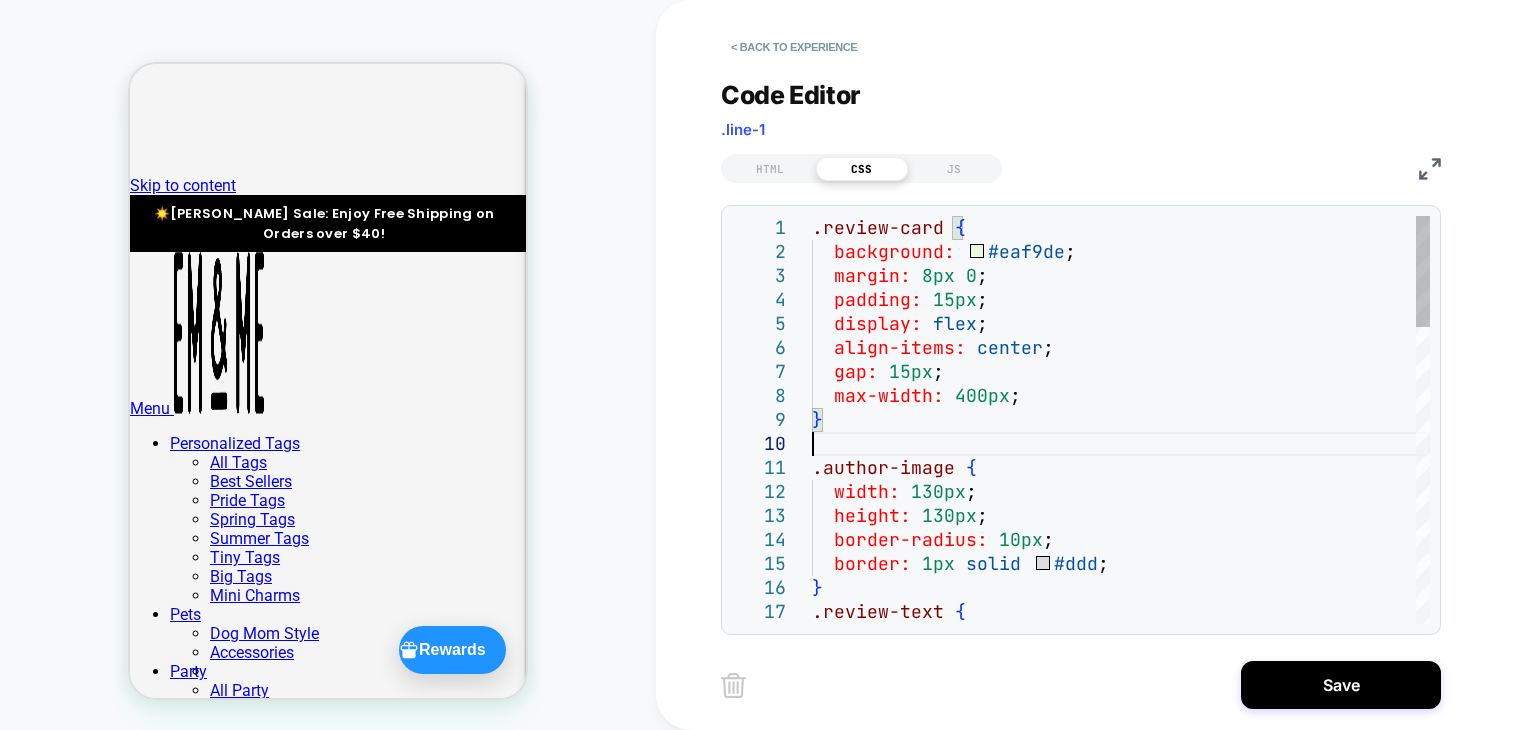 click on "} .review-text   {    border-radius:   10px ;    border:   1px   solid     #ddd ;    width:   130px ;    height:   130px ; .author-image   {    max-width:   400px ; }    align-items:   center ;    gap:   15px ;    margin:   8px   0 ;    padding:   15px ;    display:   flex ; .review-card   {    background:     #eaf9de ;" at bounding box center [1121, 960] 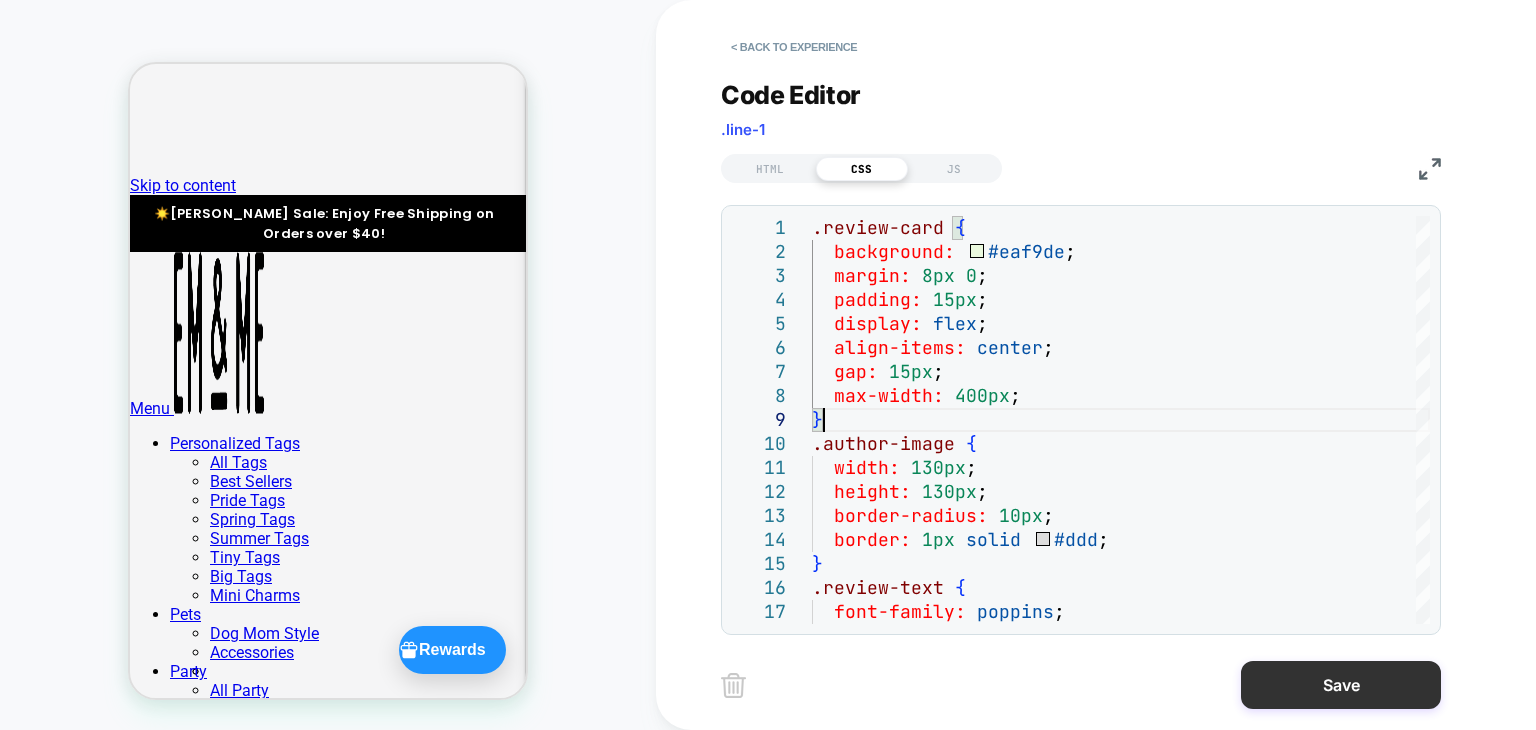 type on "**********" 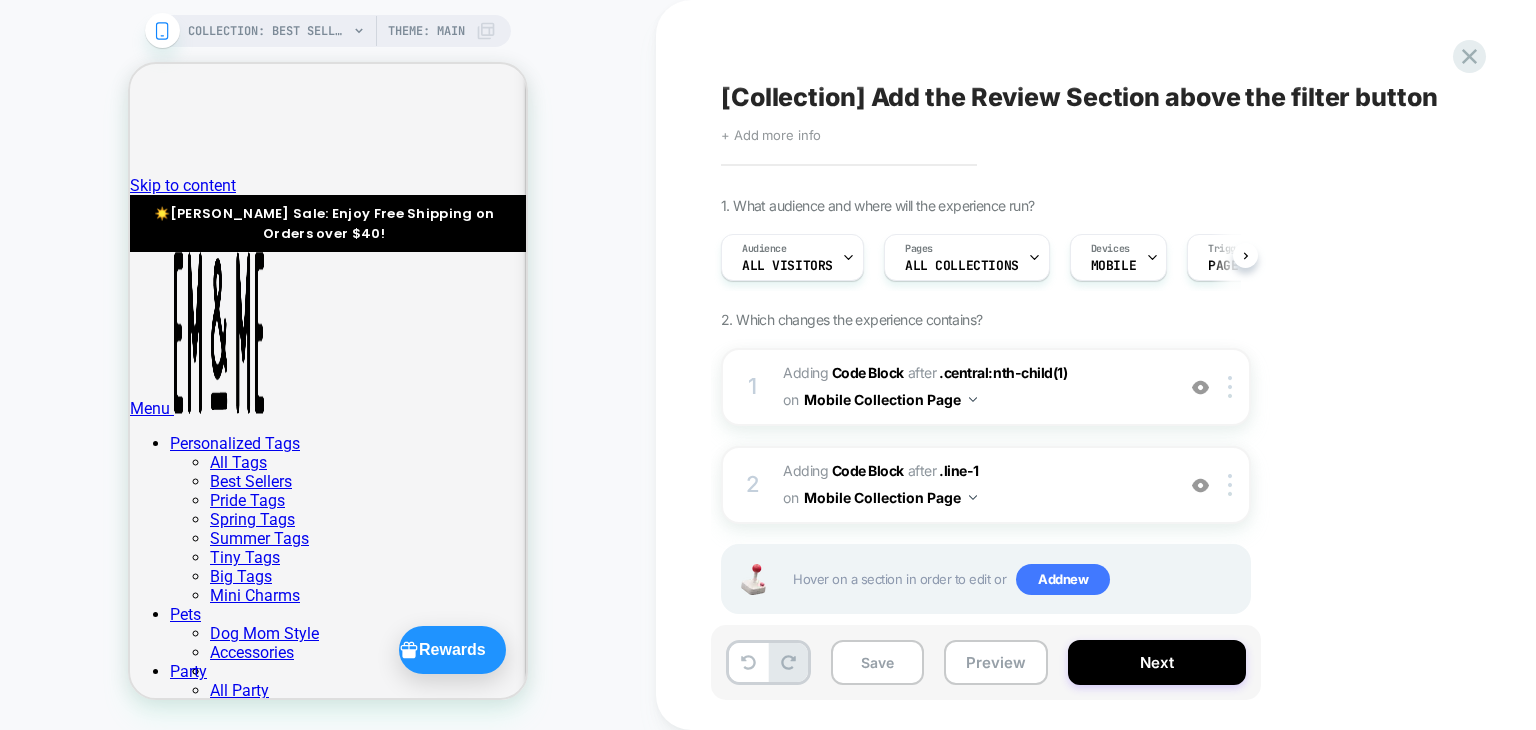 scroll, scrollTop: 0, scrollLeft: 0, axis: both 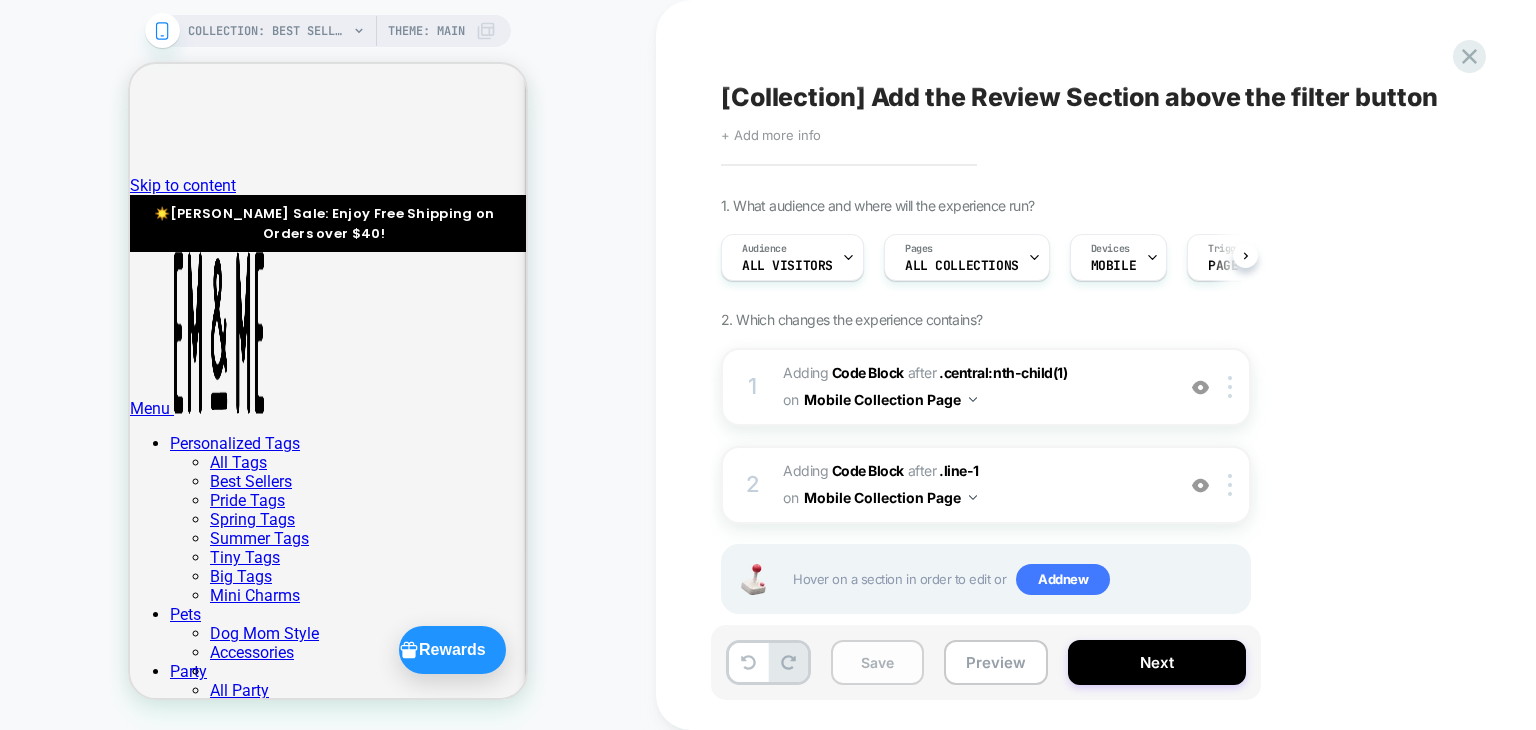 click on "Save" at bounding box center [877, 662] 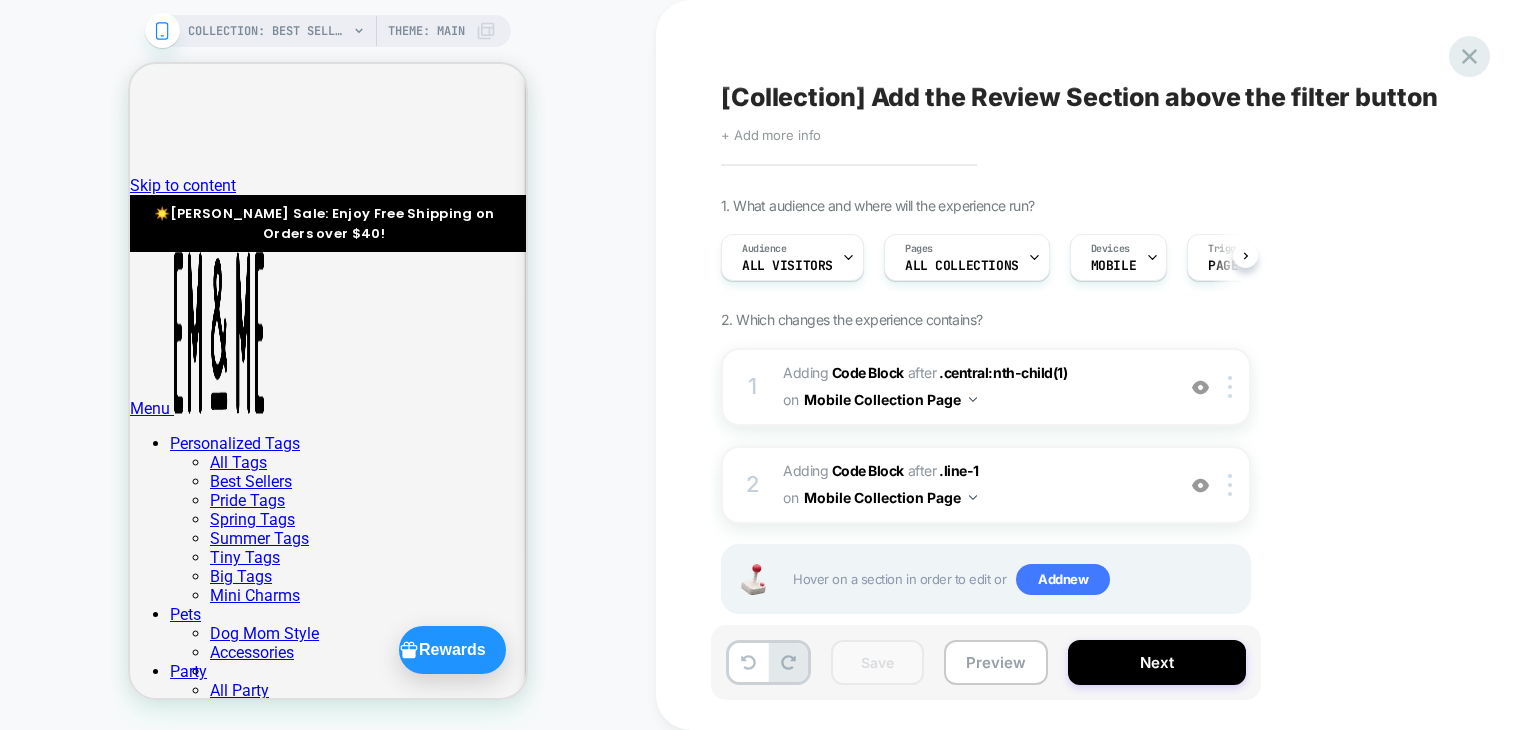click 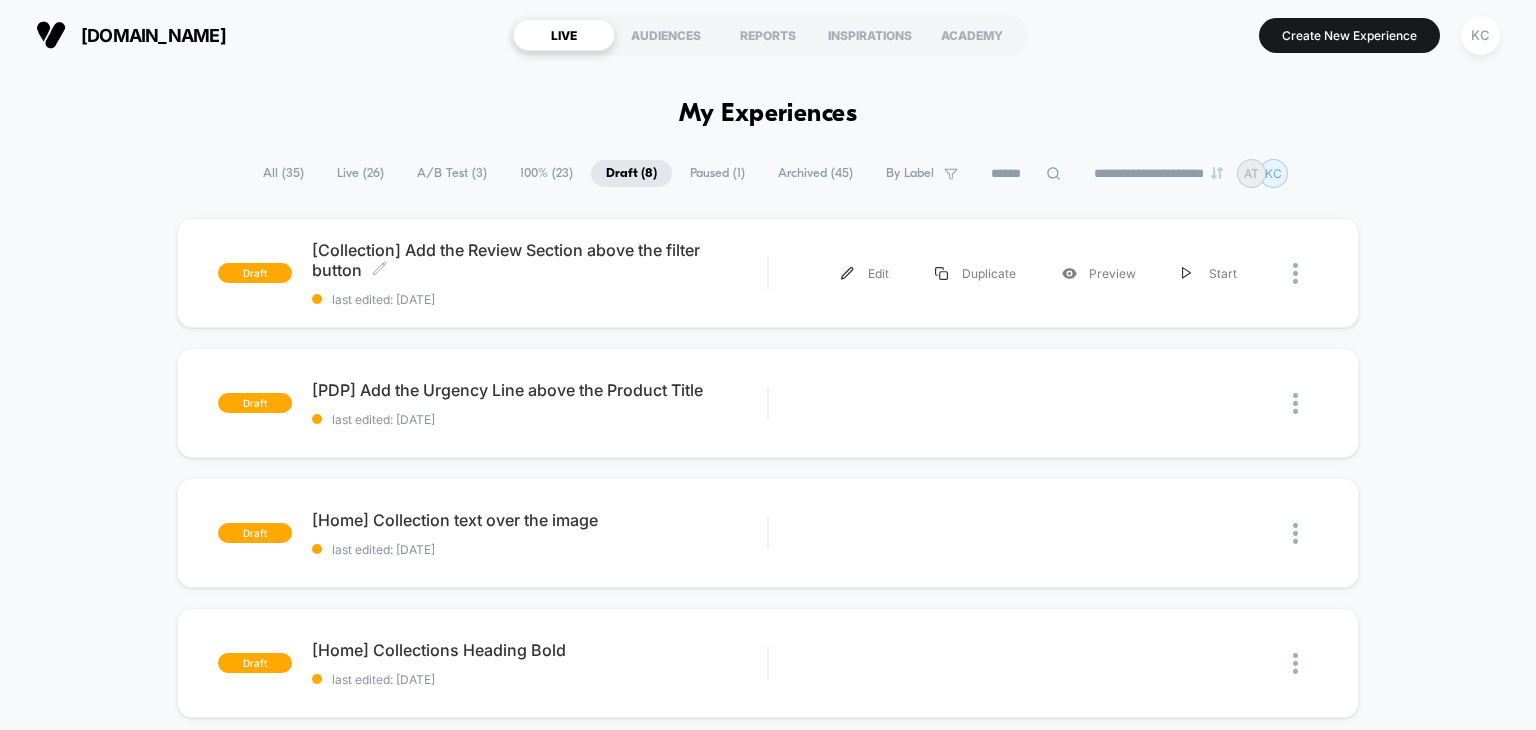 click on "[Collection] Add the Review Section above the filter button Click to edit experience details Click to edit experience details last edited: [DATE]" at bounding box center [540, 273] 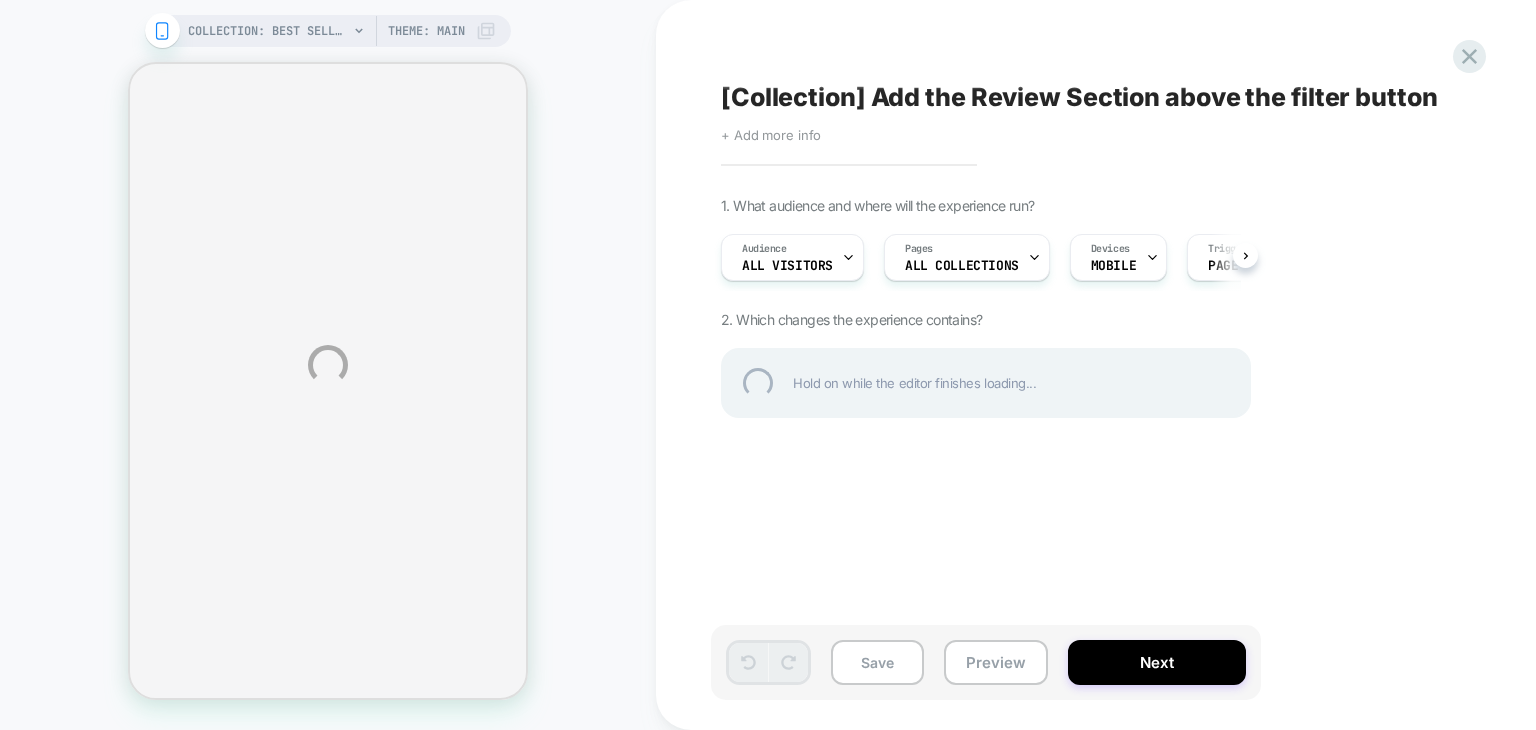 select on "*******" 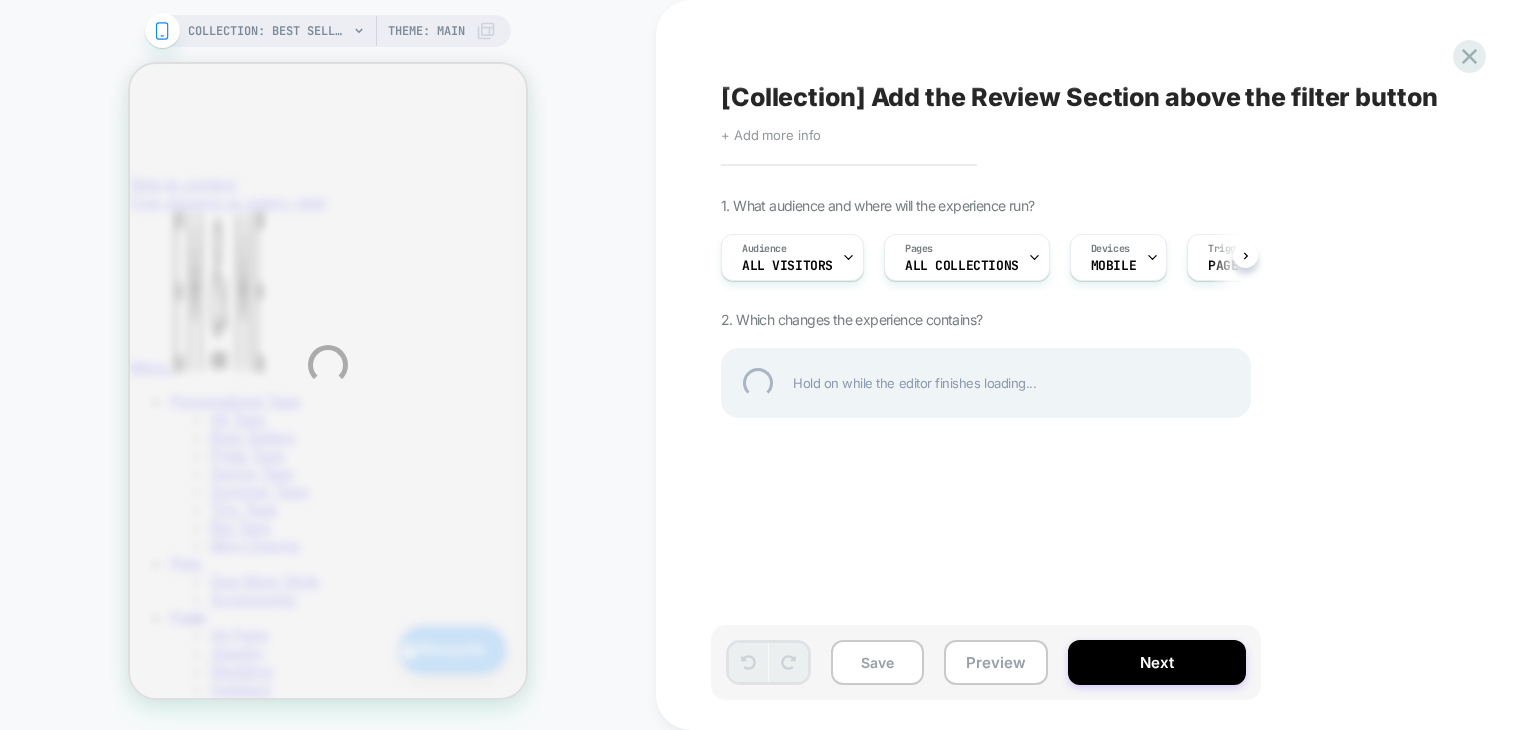 scroll, scrollTop: 0, scrollLeft: 0, axis: both 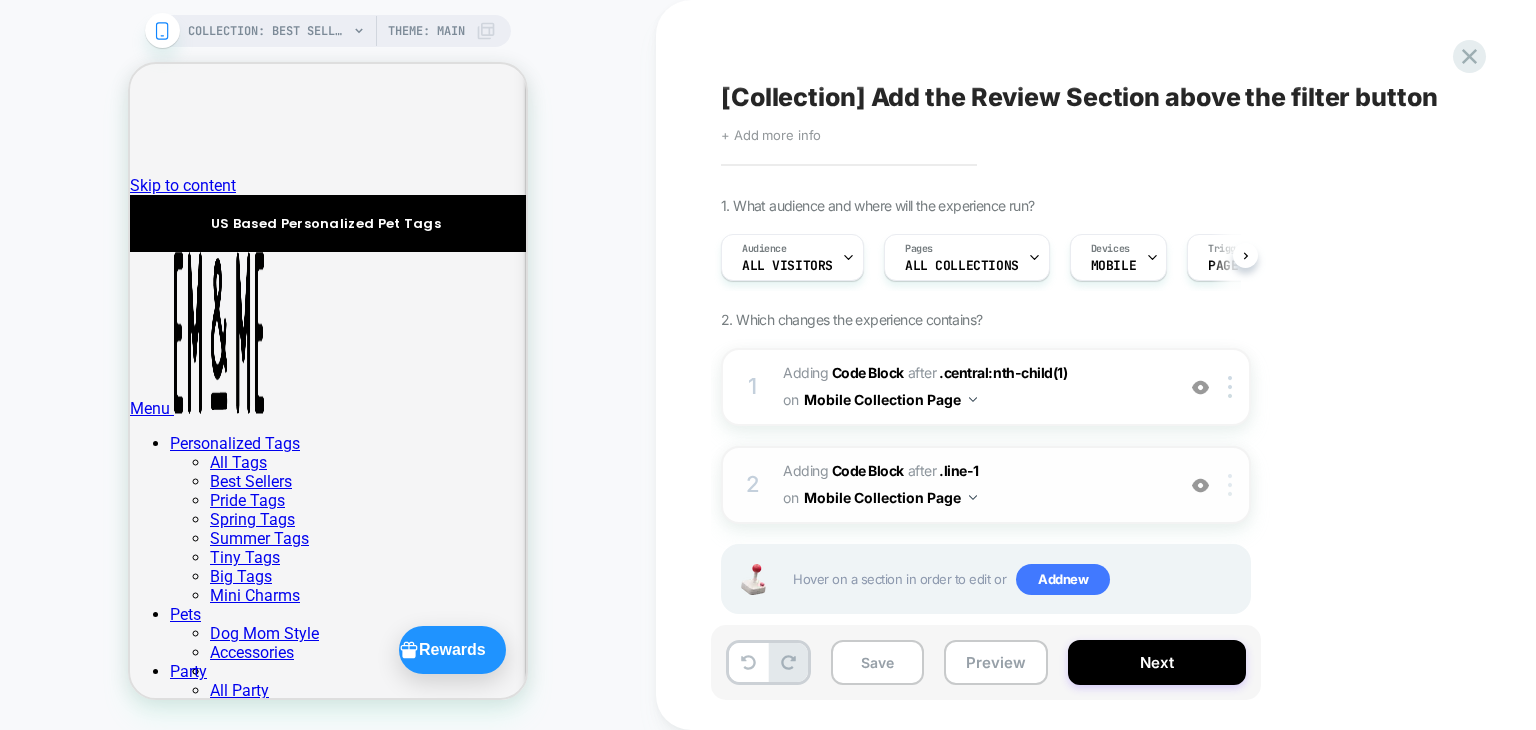 click at bounding box center (1233, 485) 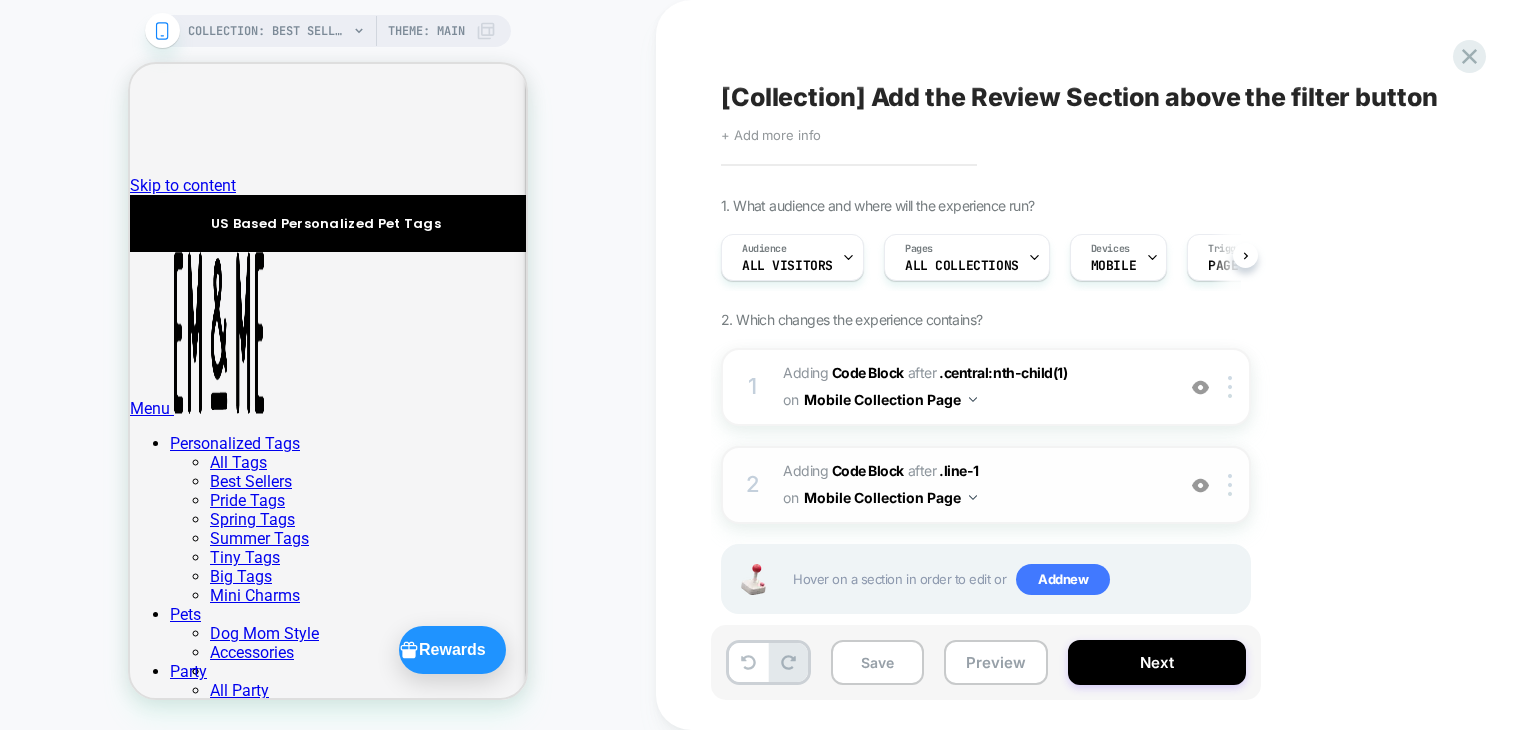 click at bounding box center (1200, 485) 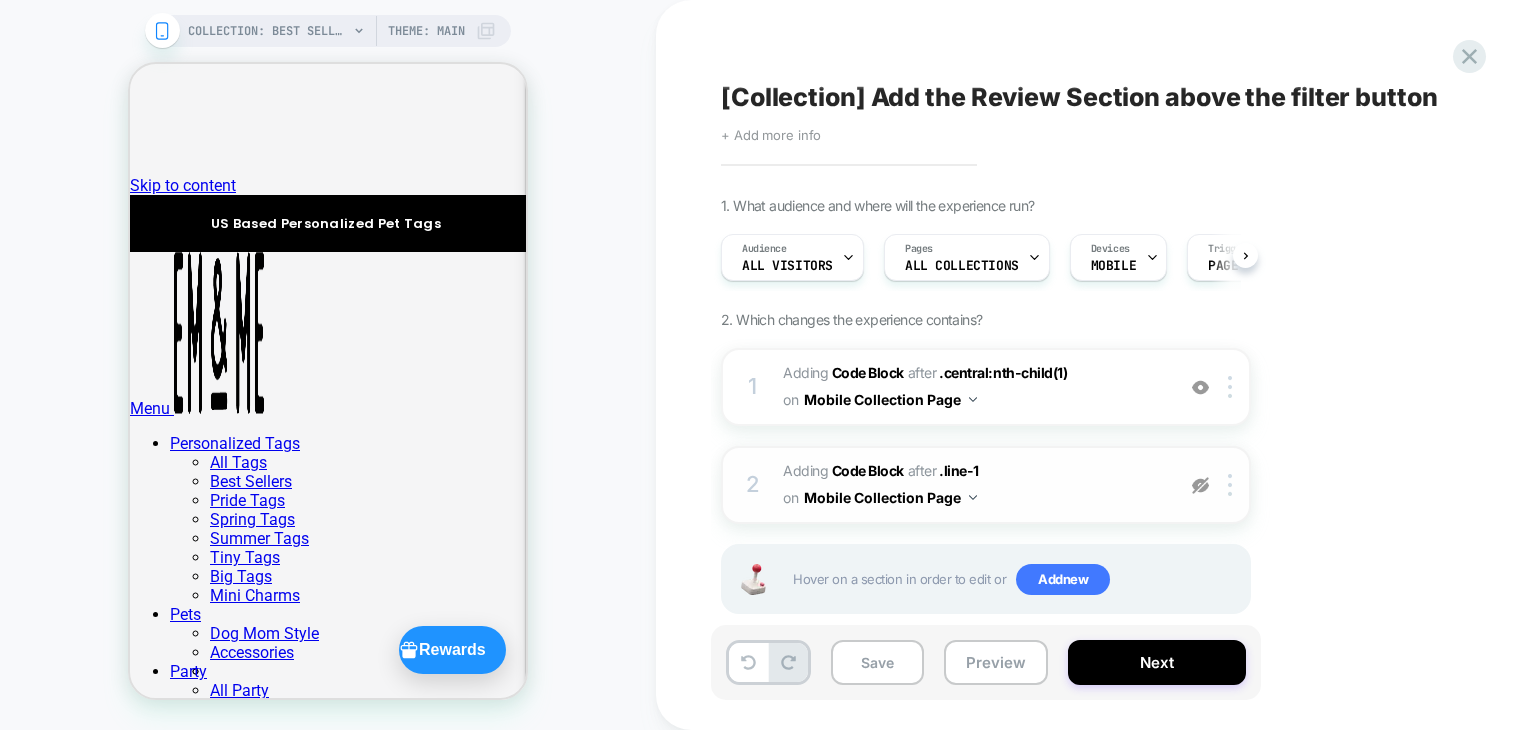 click at bounding box center [1200, 485] 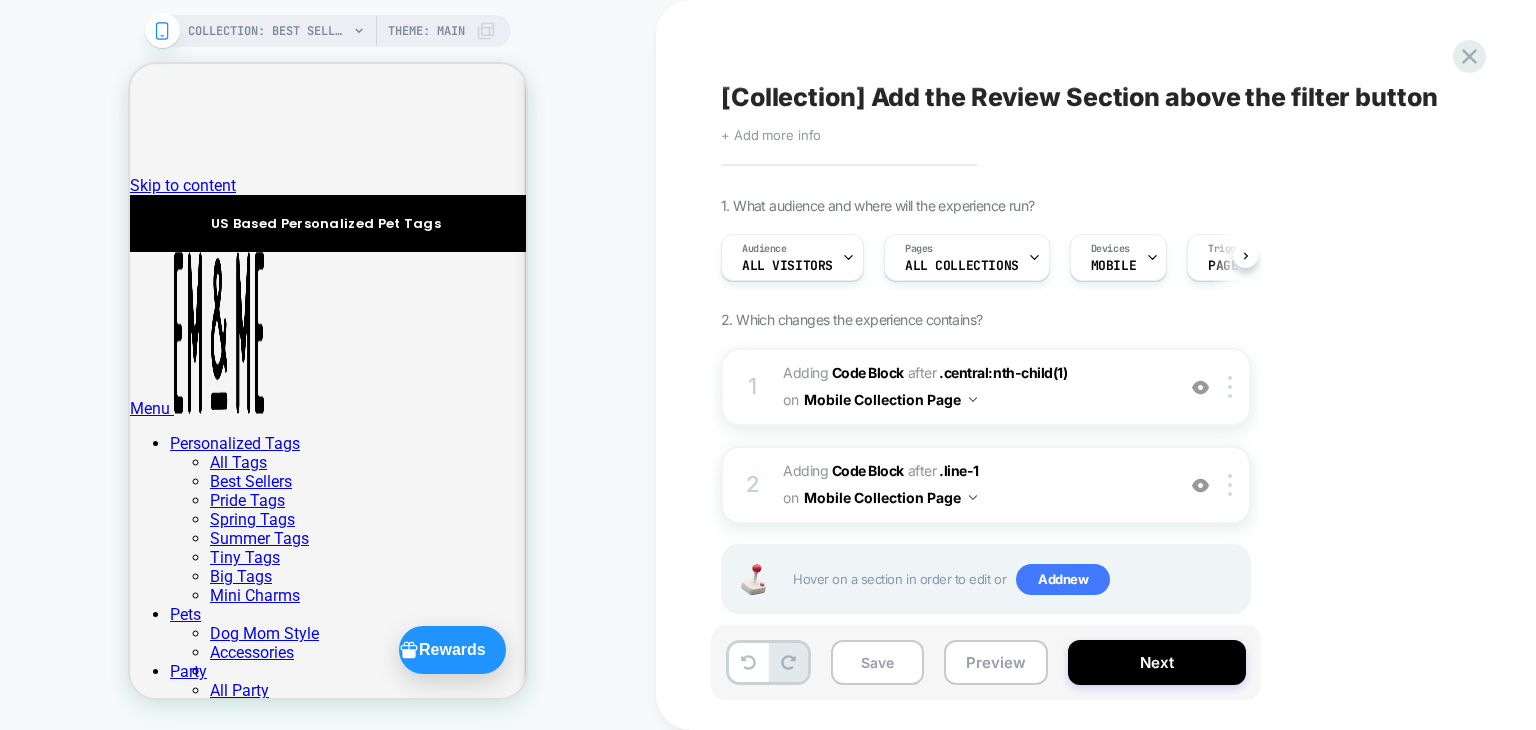 click at bounding box center (1200, 485) 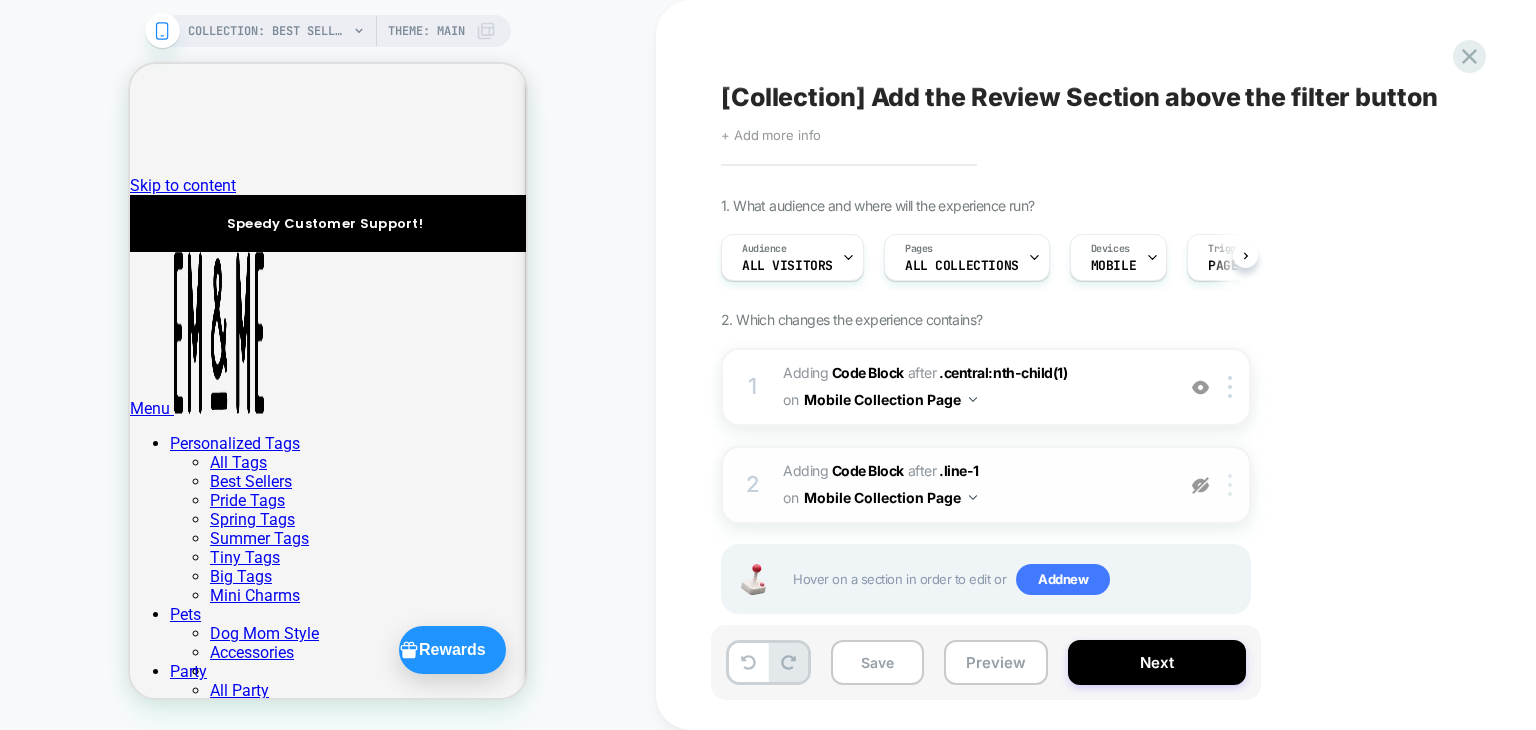 click at bounding box center (1233, 485) 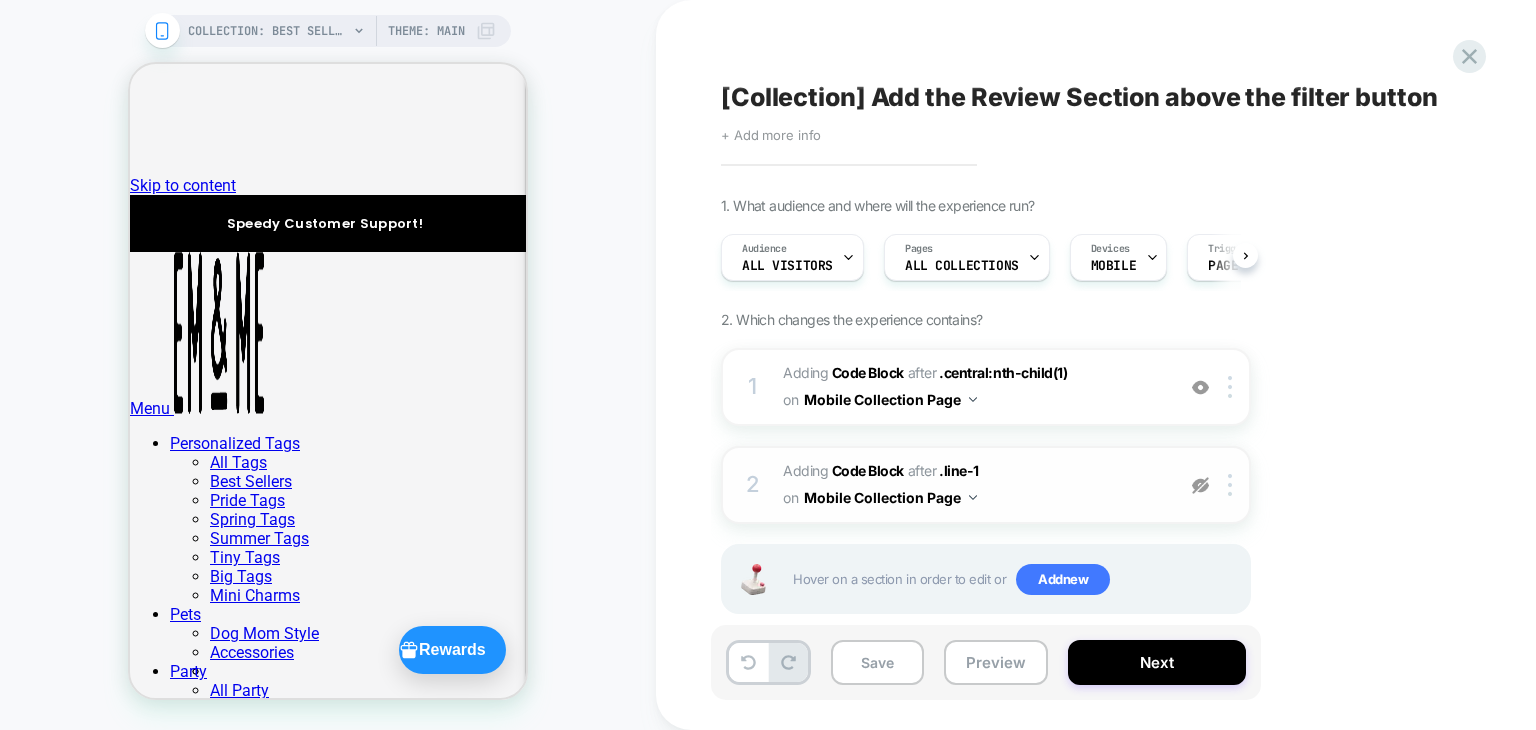 click on "2 Adding   Code Block   AFTER .line-1 .line-1   on Mobile Collection Page Copy CSS Selector Rename Copy to   Desktop Target   All Devices Delete" at bounding box center (986, 485) 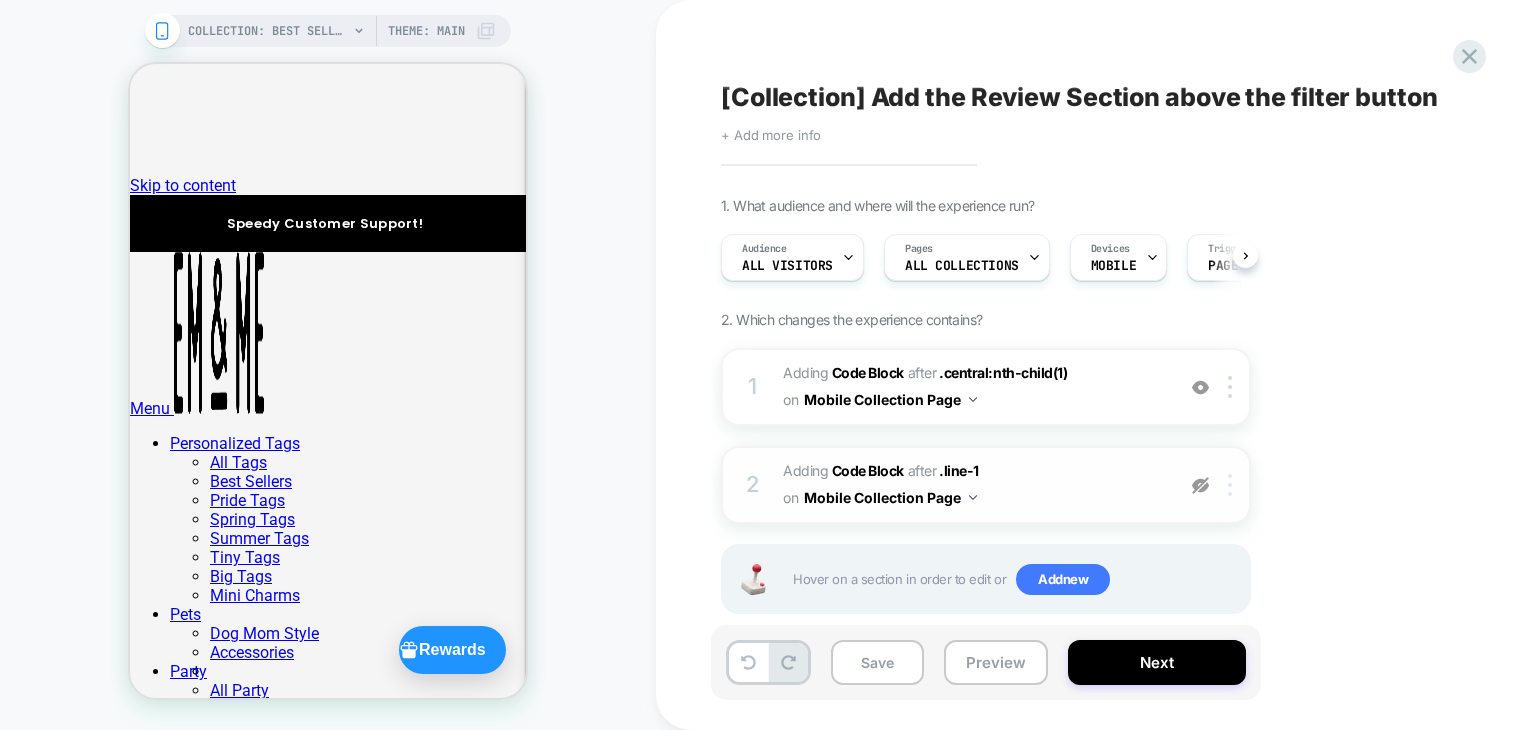 click at bounding box center (1230, 485) 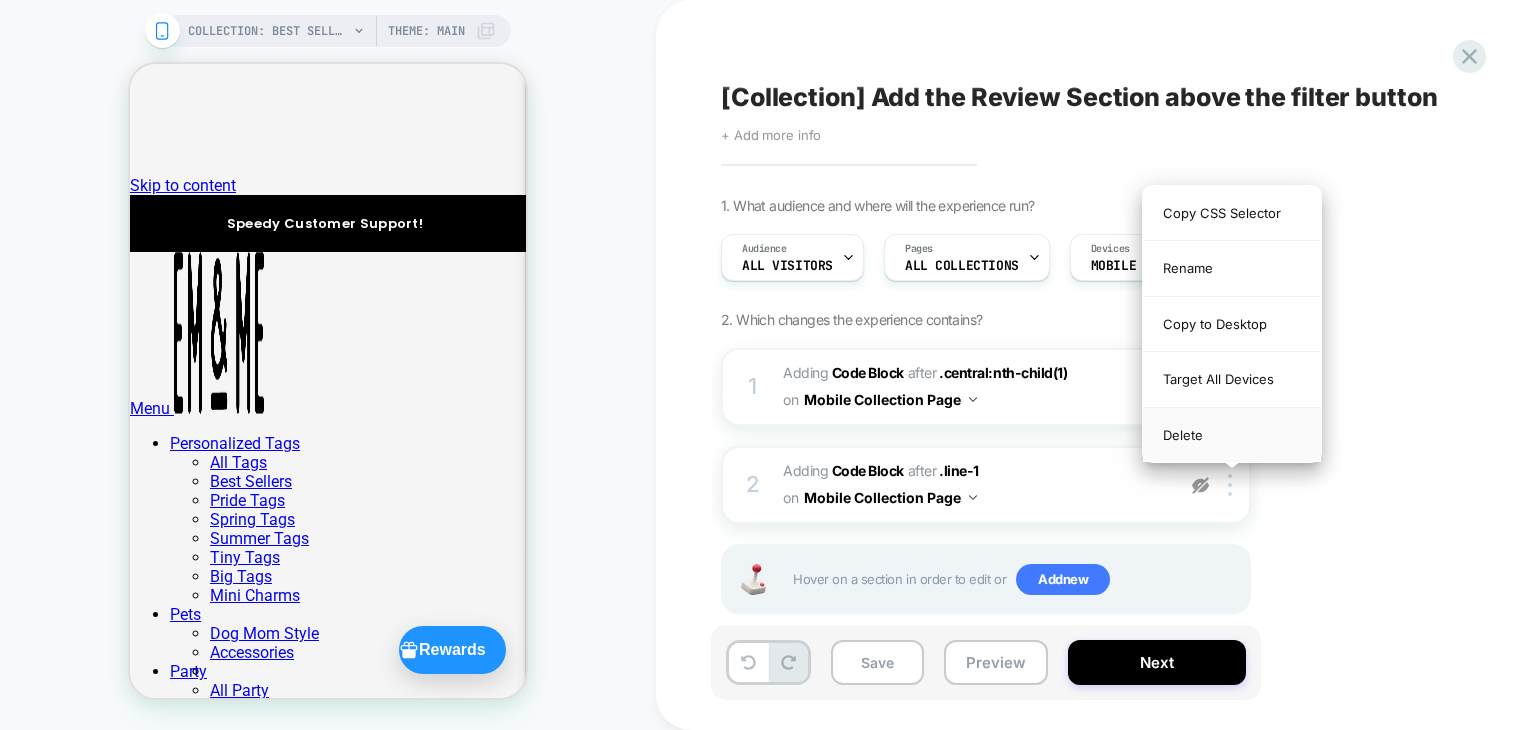 click on "Delete" at bounding box center [1232, 435] 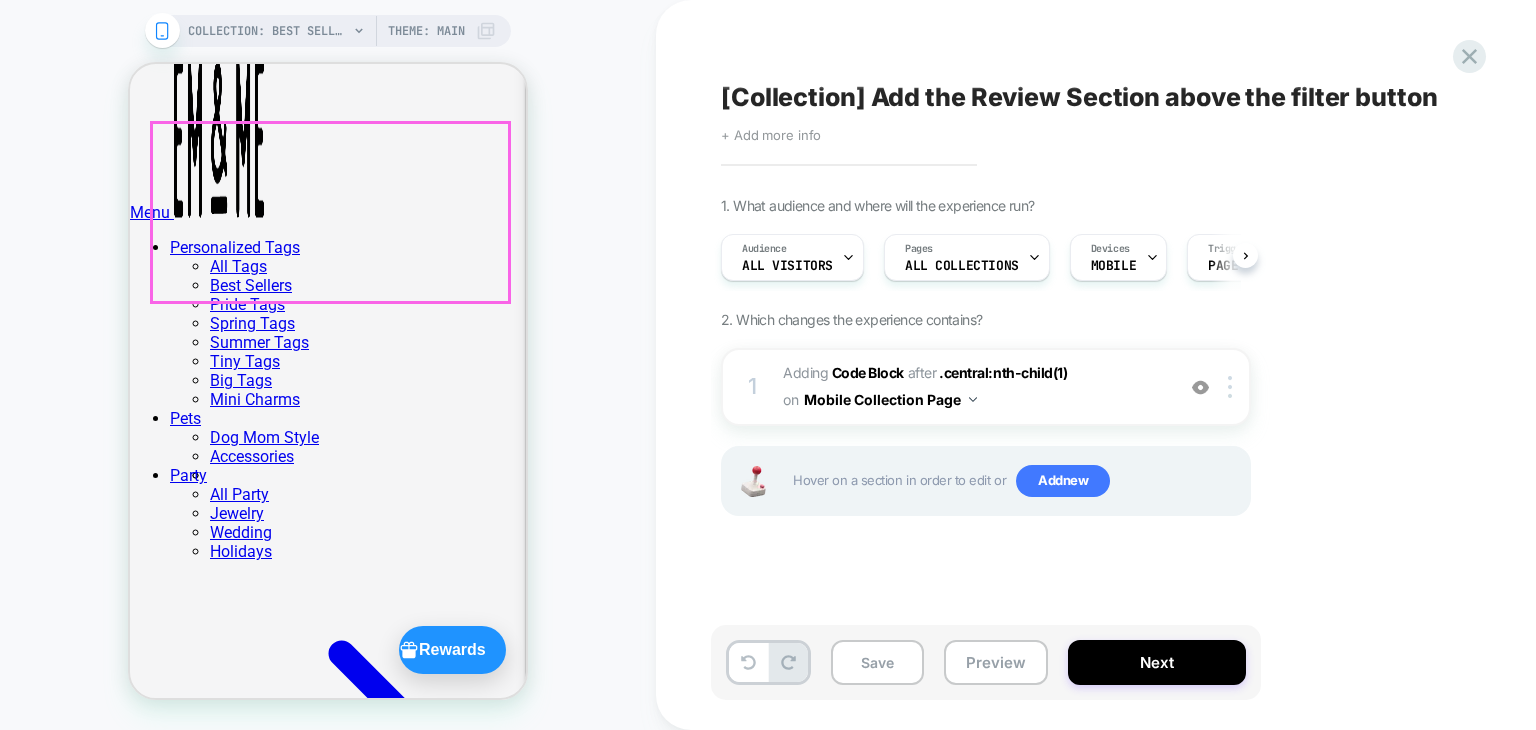 scroll, scrollTop: 200, scrollLeft: 0, axis: vertical 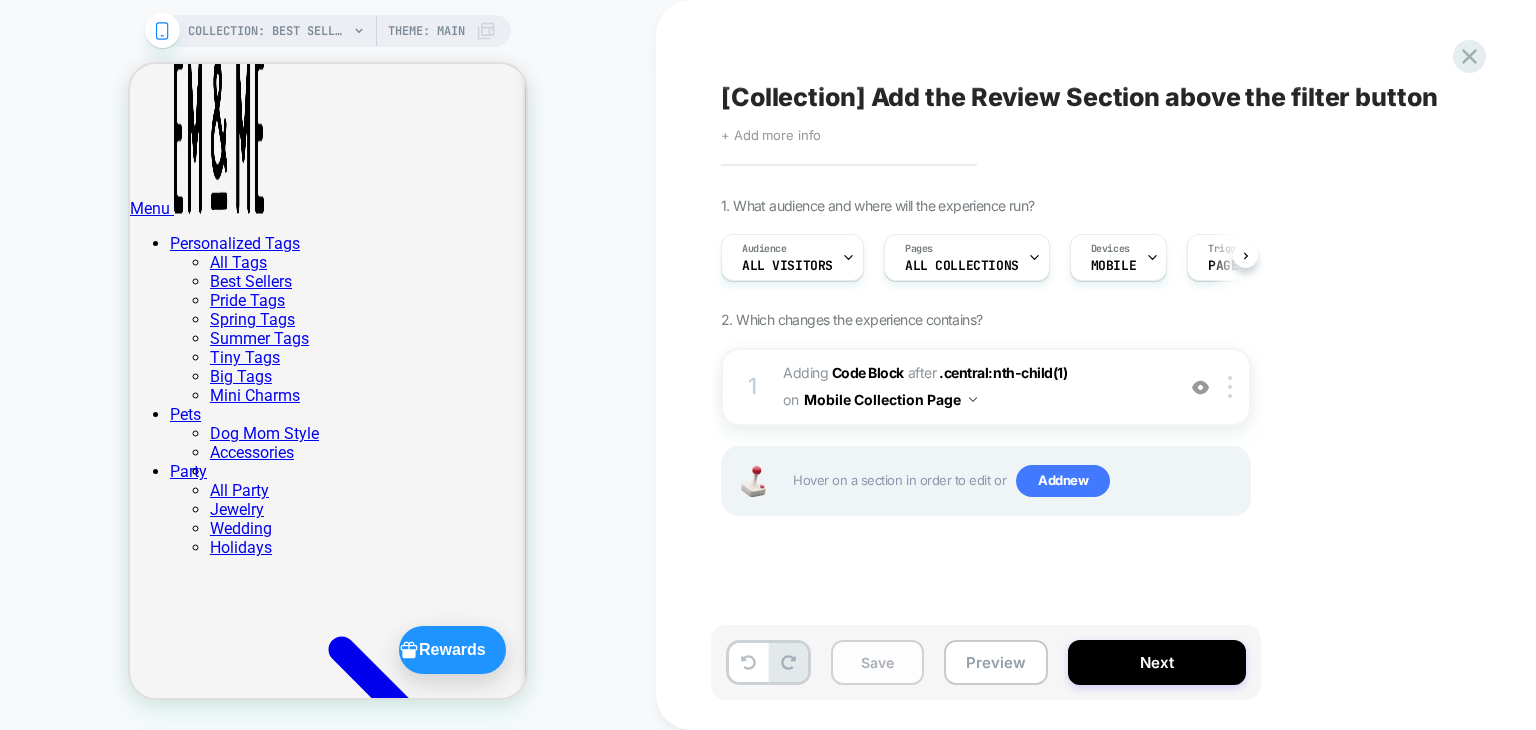 click on "Save" at bounding box center [877, 662] 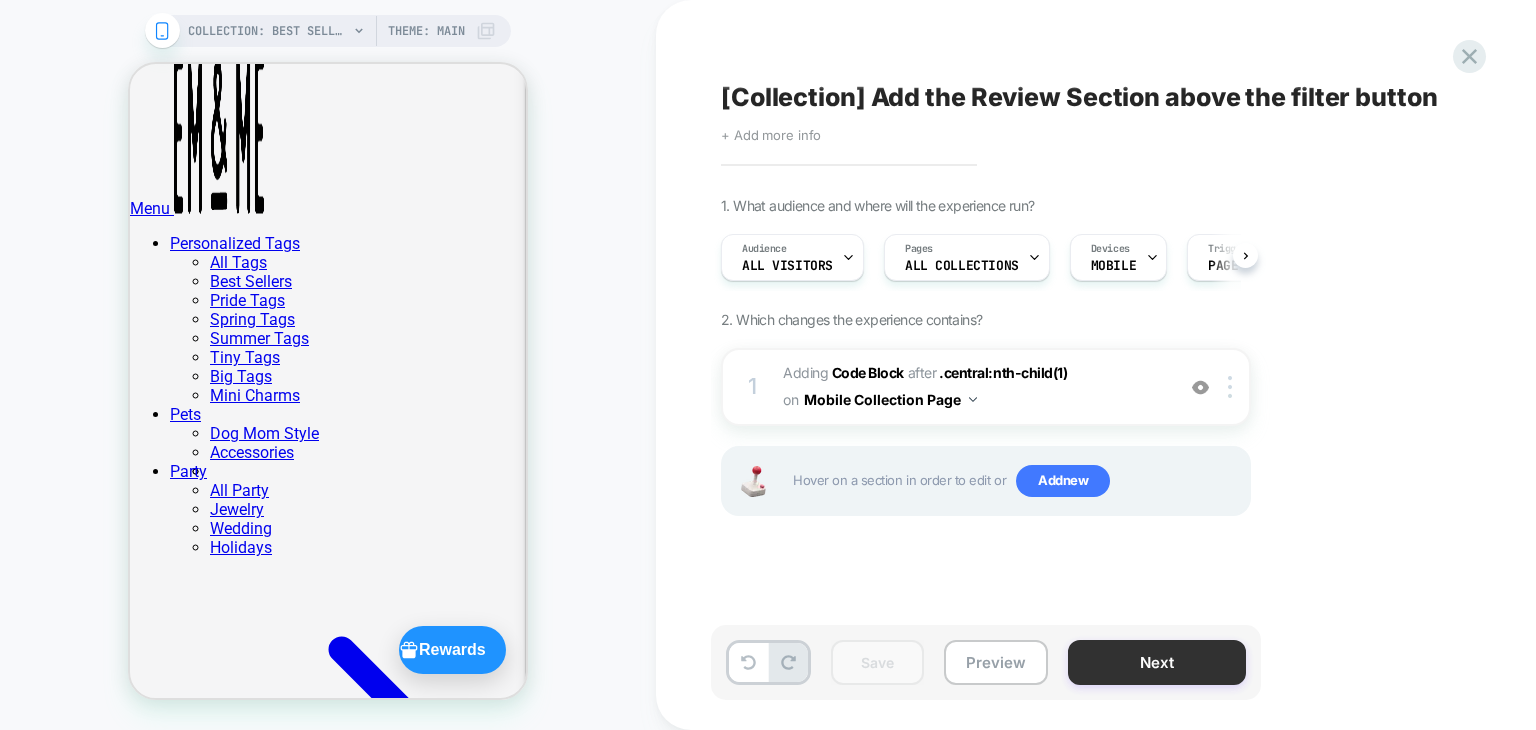 click on "Next" at bounding box center [1157, 662] 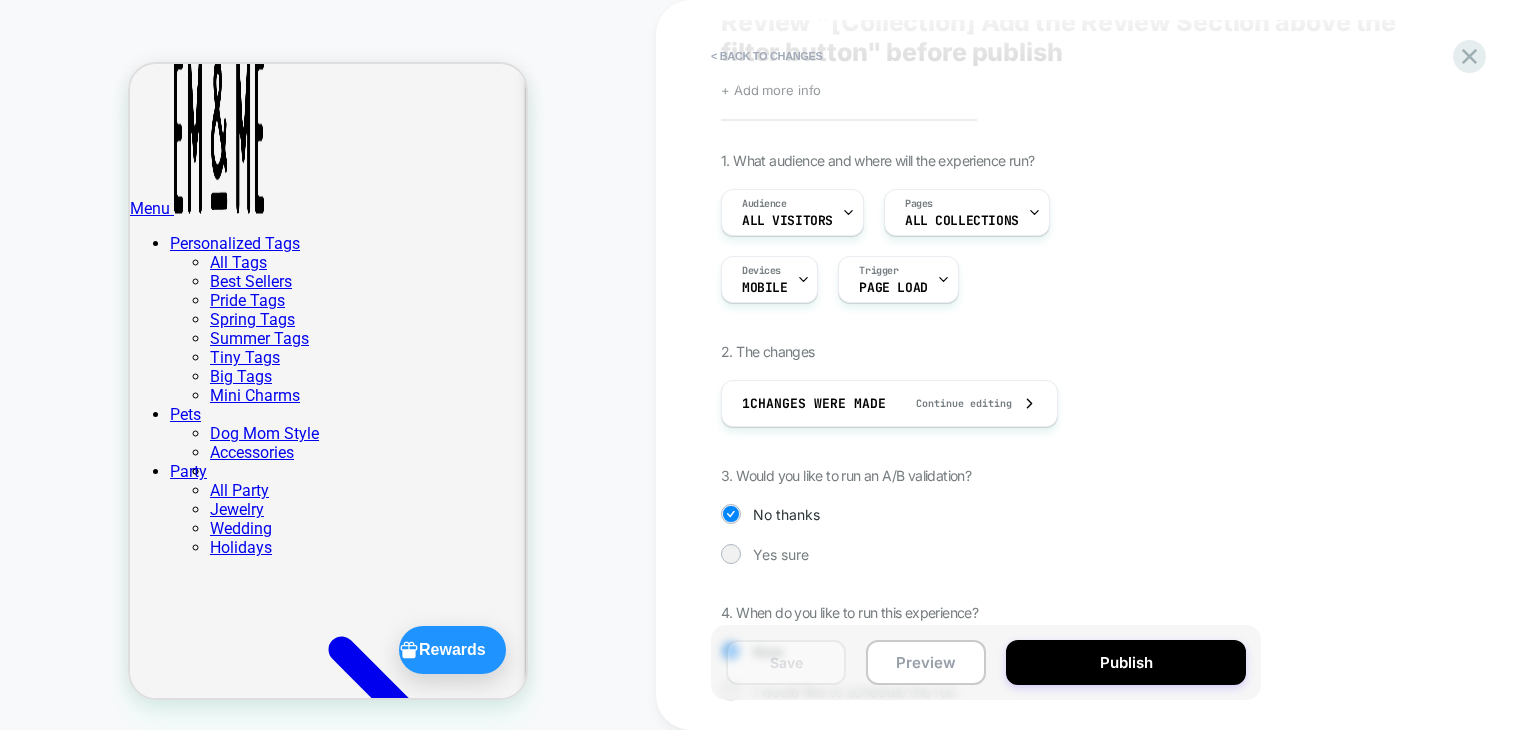 scroll, scrollTop: 176, scrollLeft: 0, axis: vertical 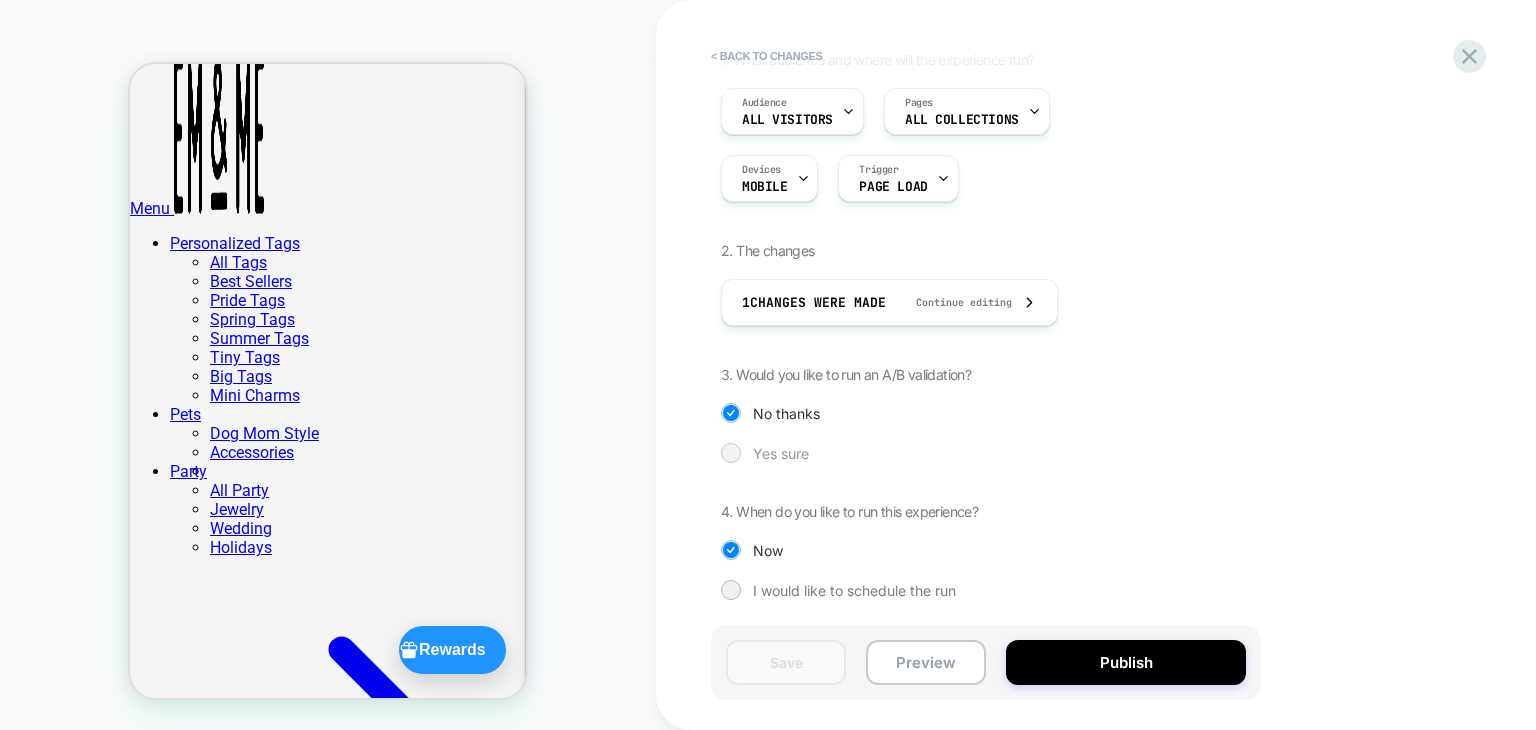 click at bounding box center (730, 452) 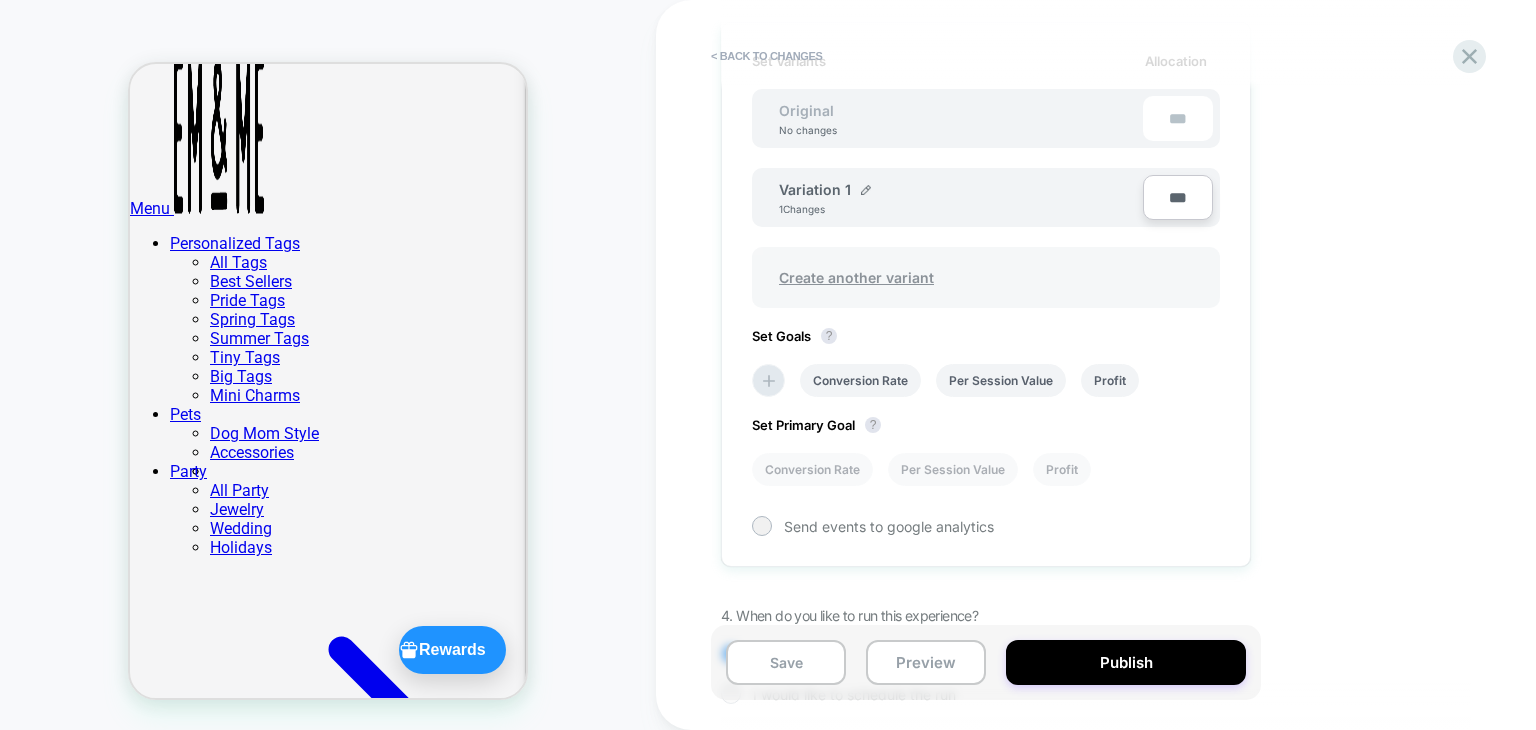 scroll, scrollTop: 537, scrollLeft: 0, axis: vertical 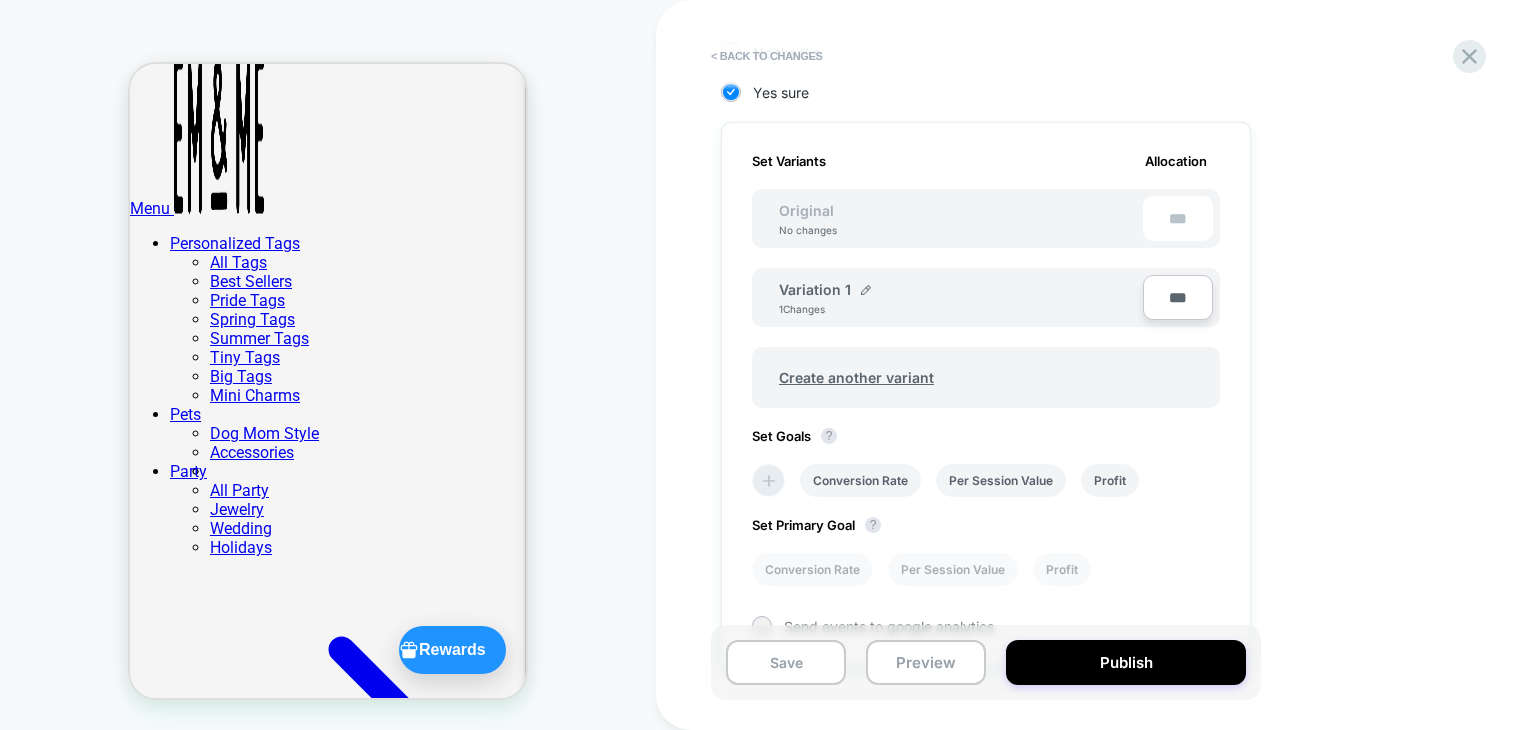 click 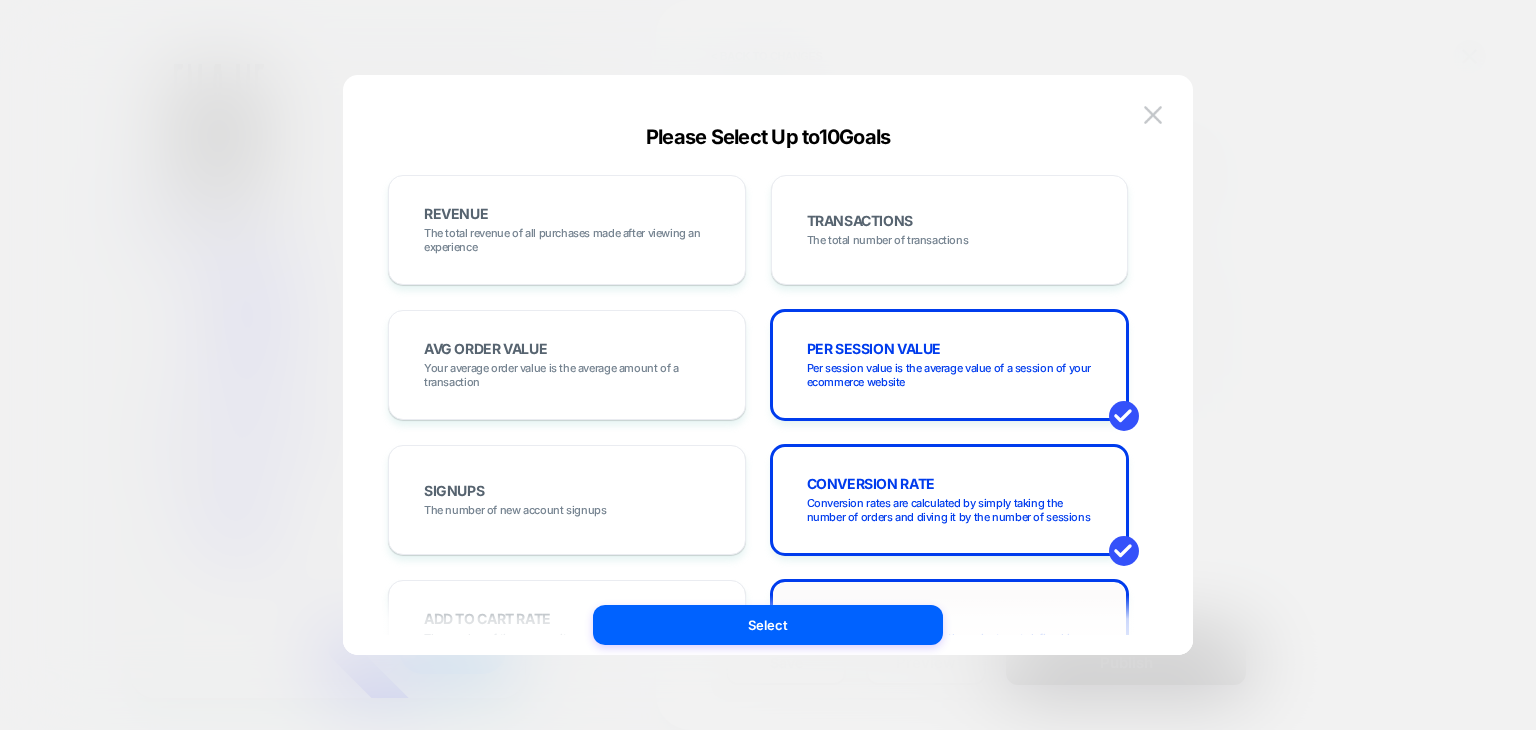 click on "PROFIT Profit is calculated based on the variant cost defined in Shopify, Profit = quantity * ( price - cost ) - discount" at bounding box center (950, 635) 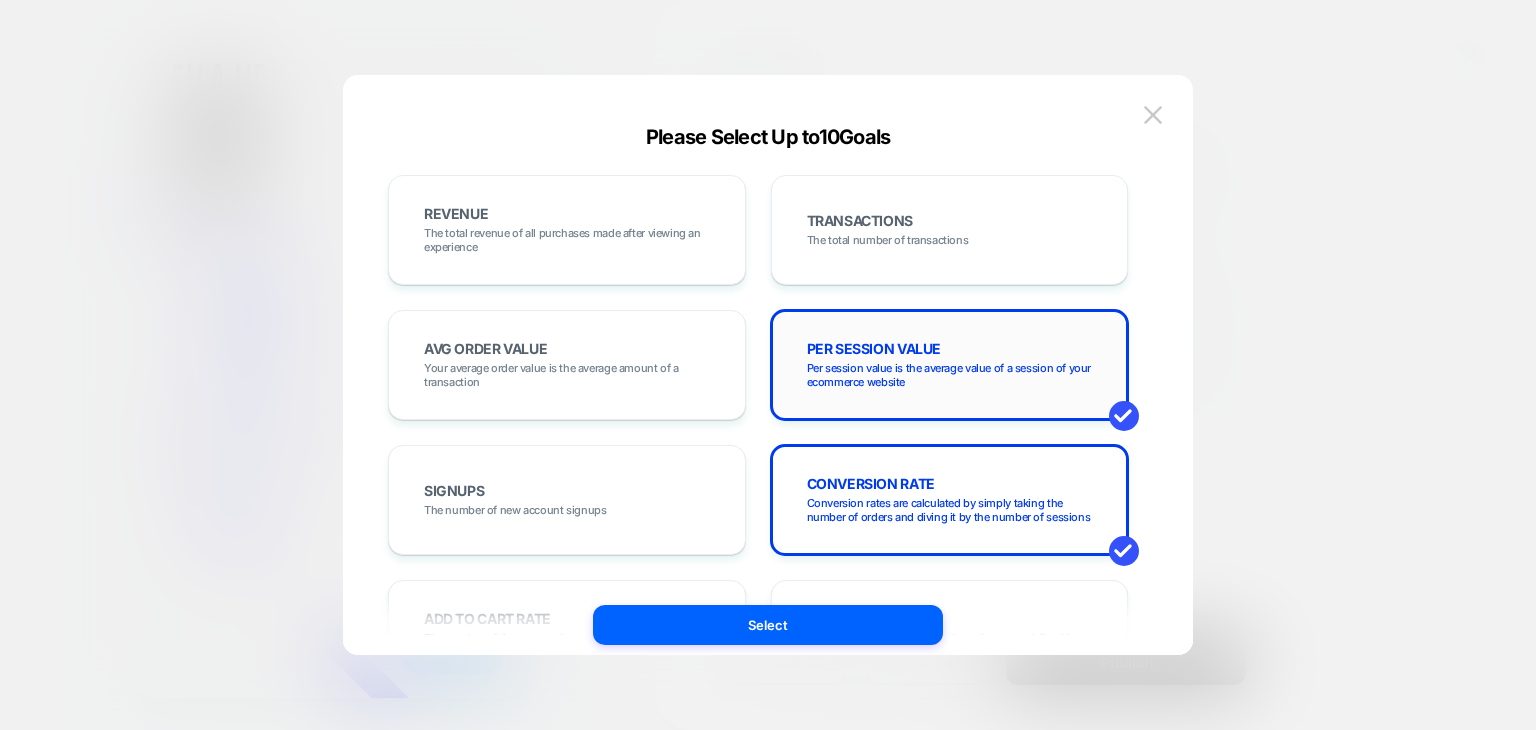 click on "PER SESSION VALUE" at bounding box center [874, 349] 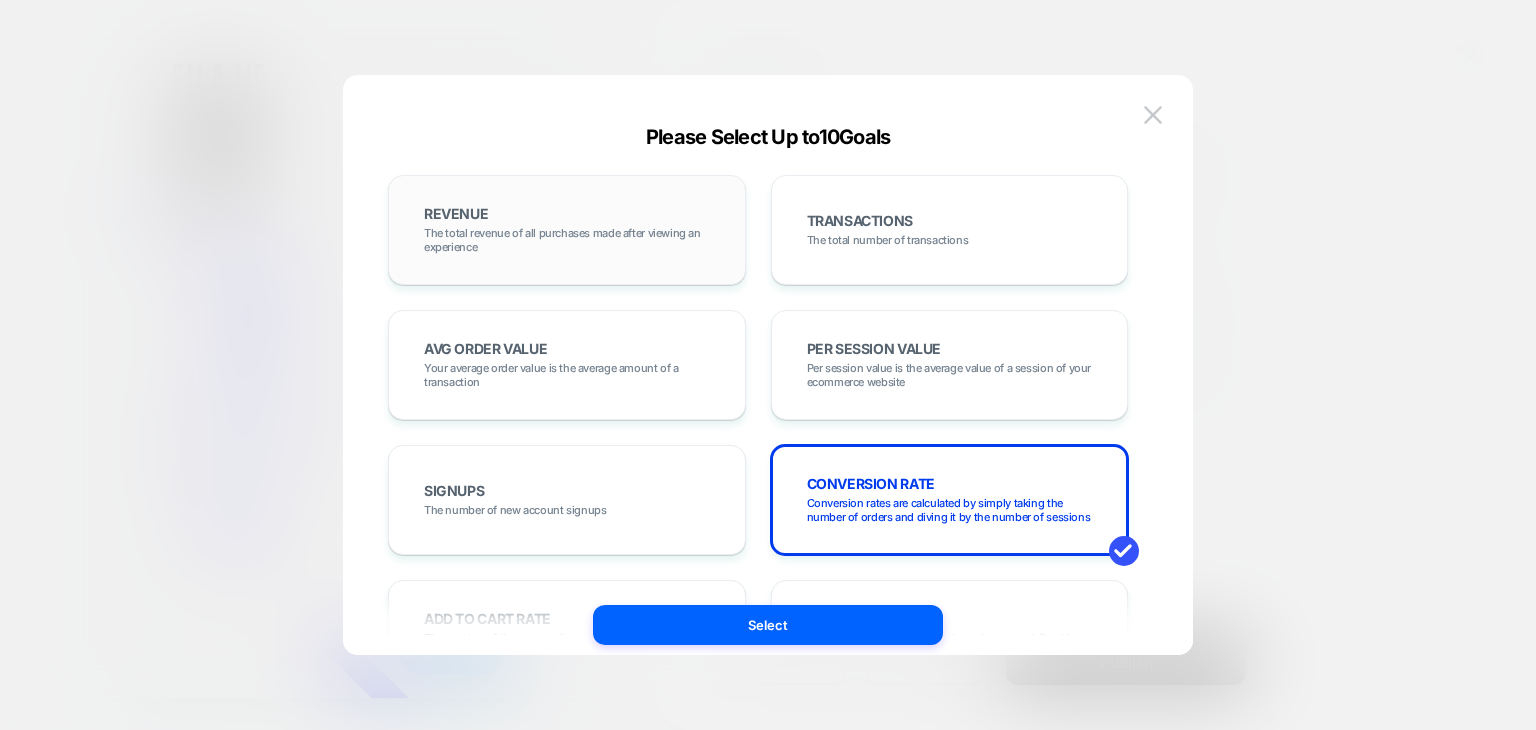 click on "REVENUE The total revenue of all purchases made after viewing an experience" at bounding box center (567, 230) 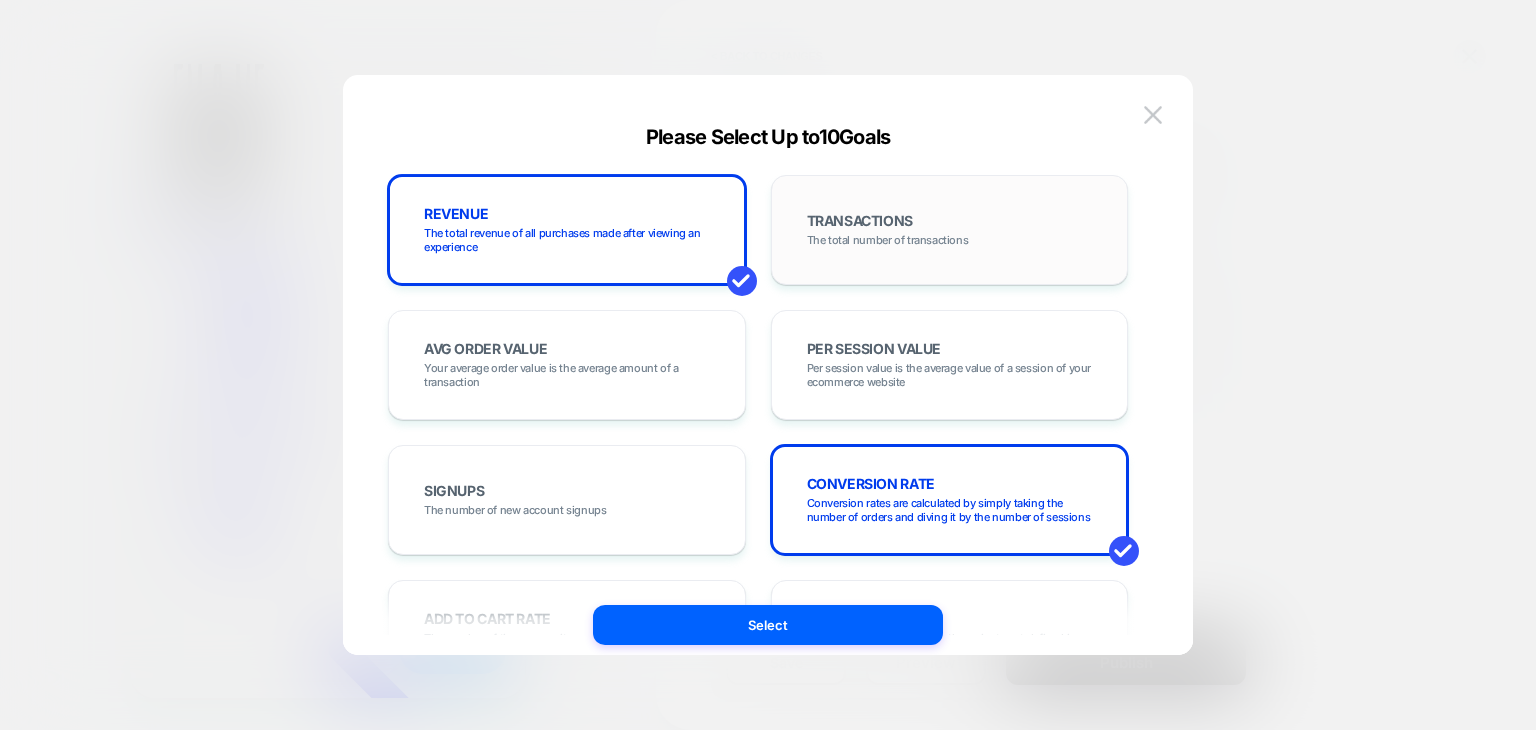 click on "The total number of transactions" at bounding box center (888, 240) 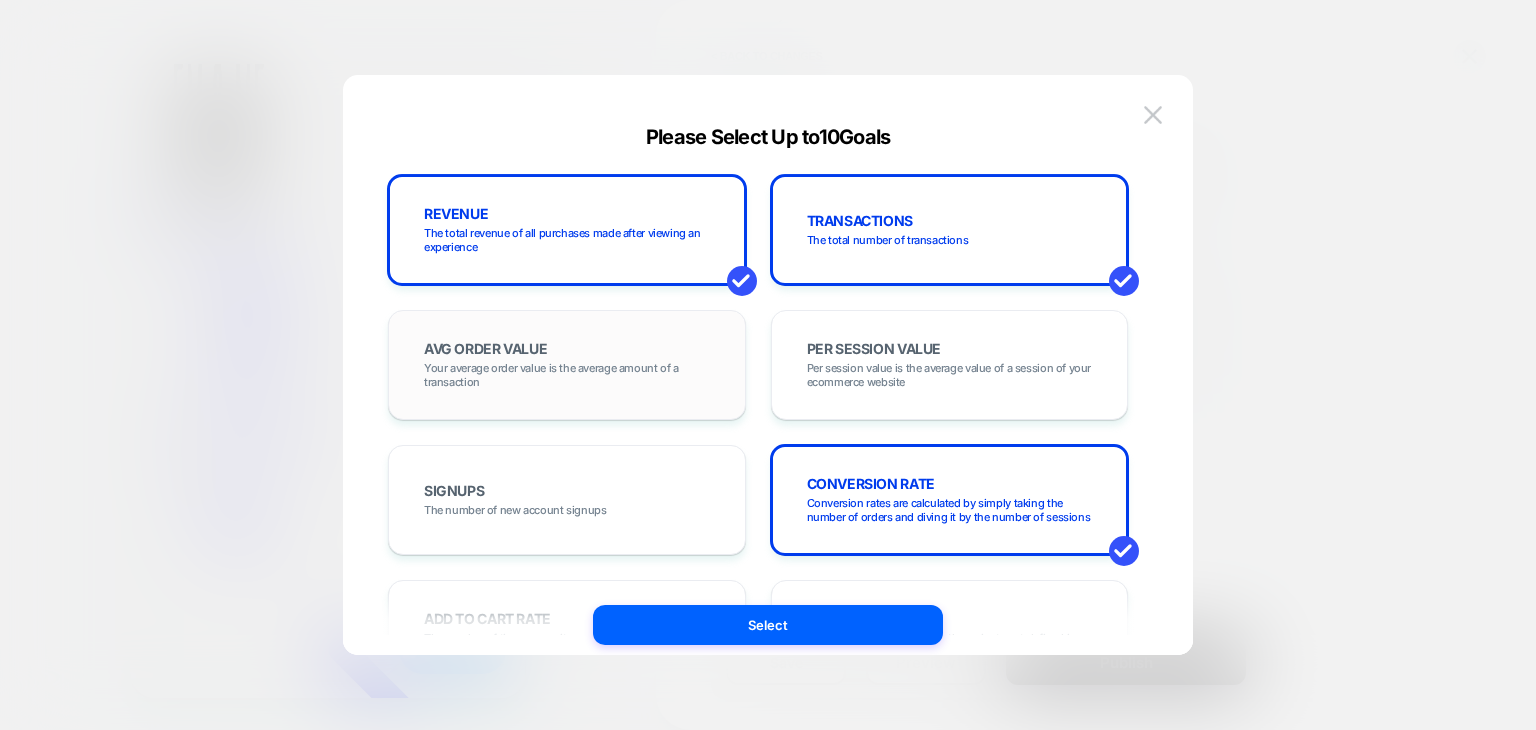 click on "AVG ORDER VALUE Your average order value is the average amount of a transaction" at bounding box center (567, 365) 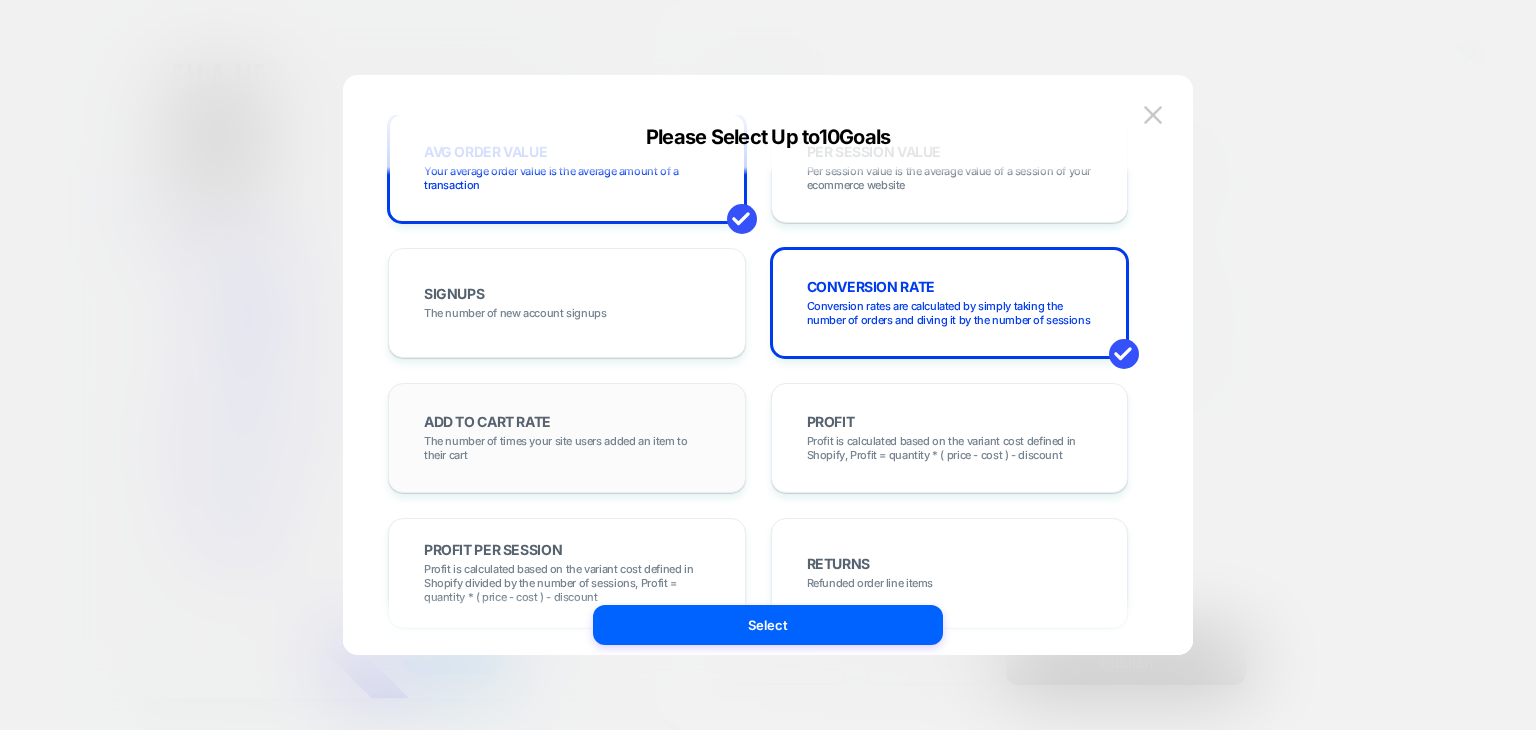 scroll, scrollTop: 200, scrollLeft: 0, axis: vertical 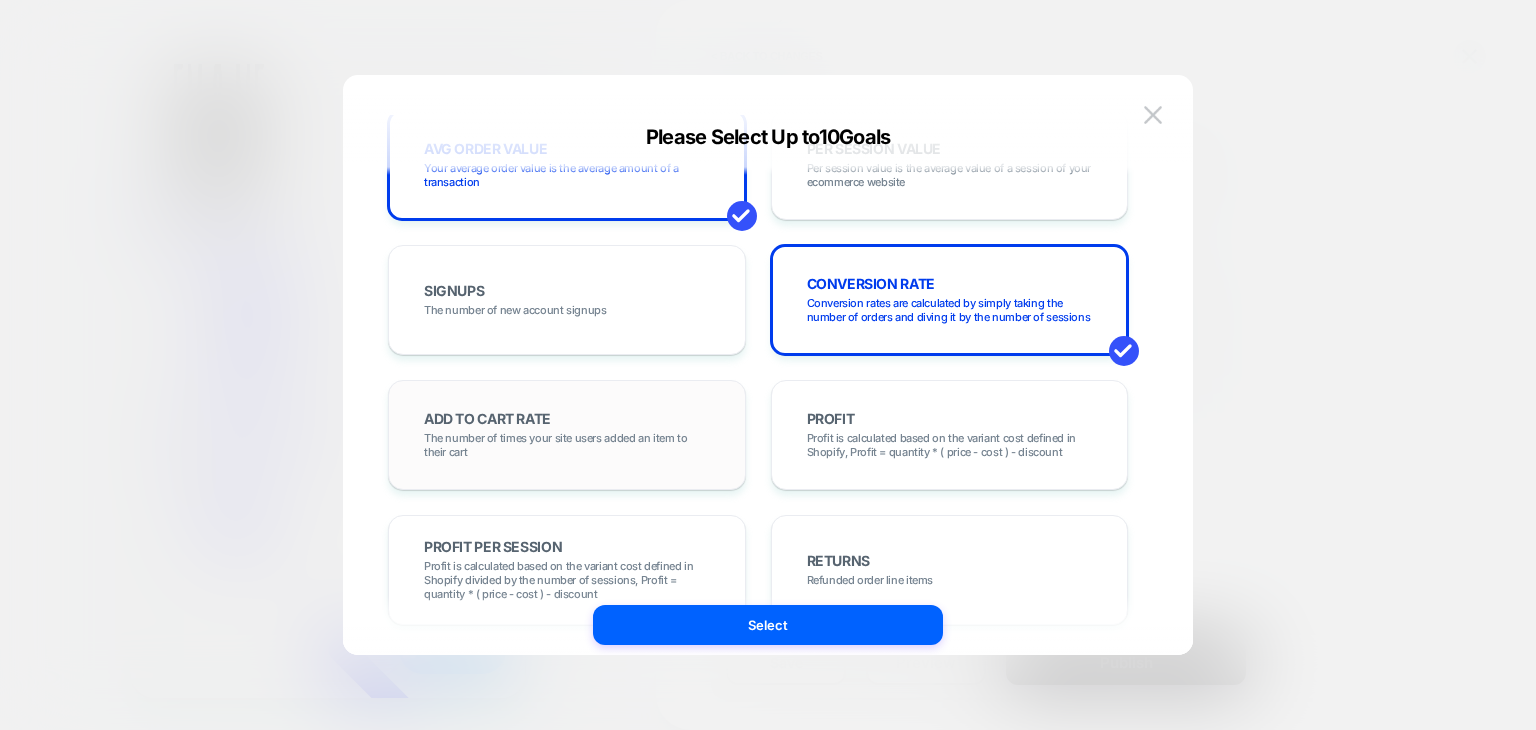 click on "ADD TO CART RATE The number of times your site users added an item to their cart" at bounding box center [567, 435] 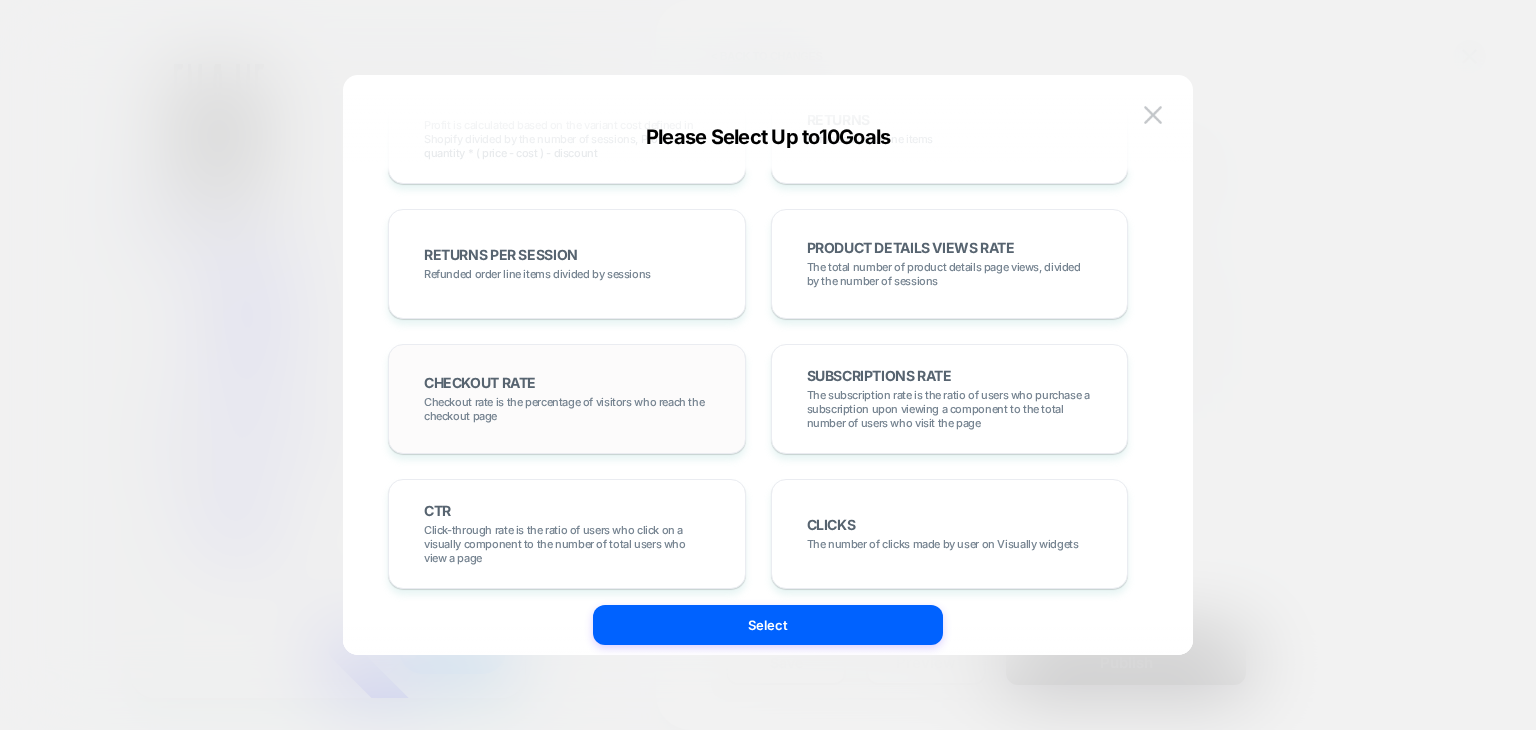 scroll, scrollTop: 655, scrollLeft: 0, axis: vertical 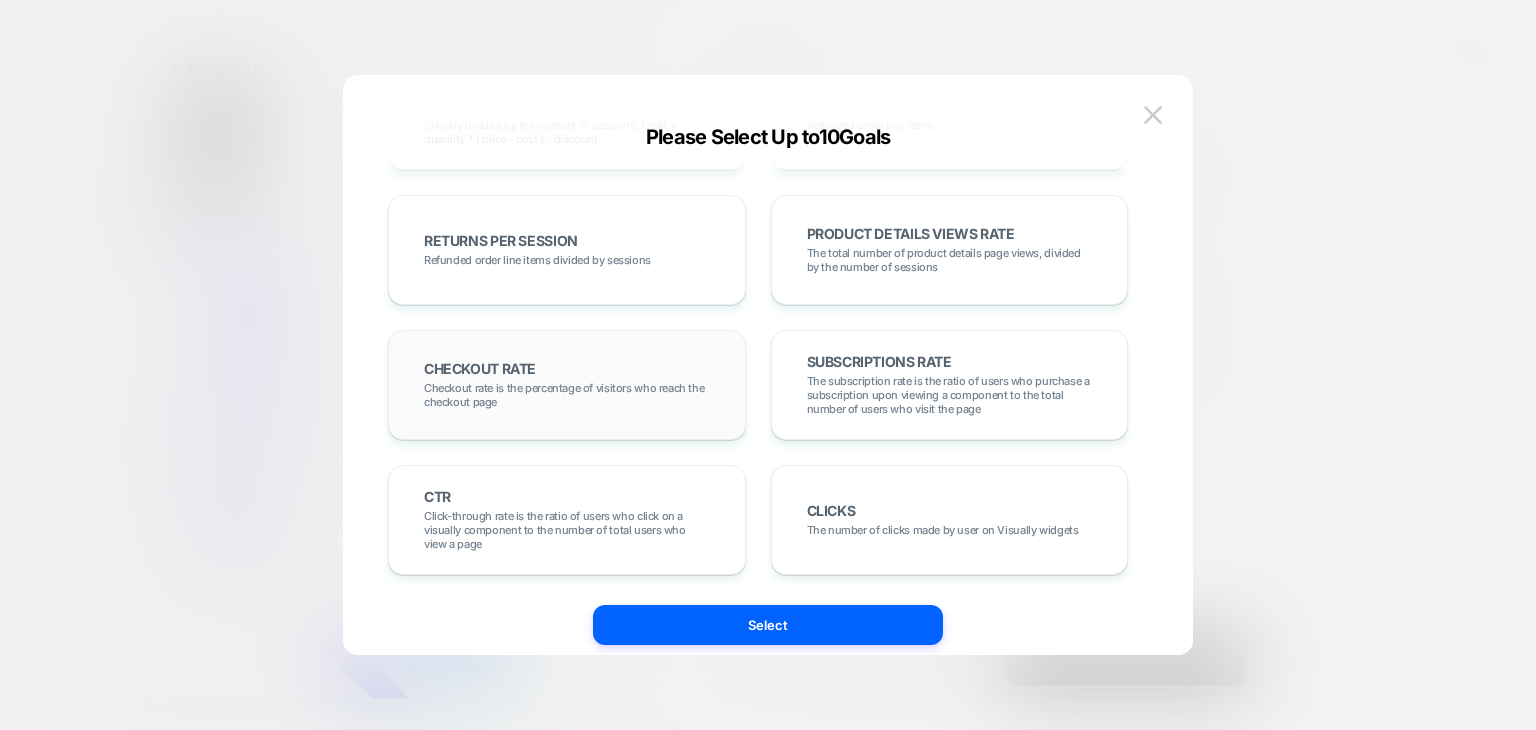 click on "CHECKOUT RATE Checkout rate is the percentage of visitors who reach the checkout page" at bounding box center (567, 385) 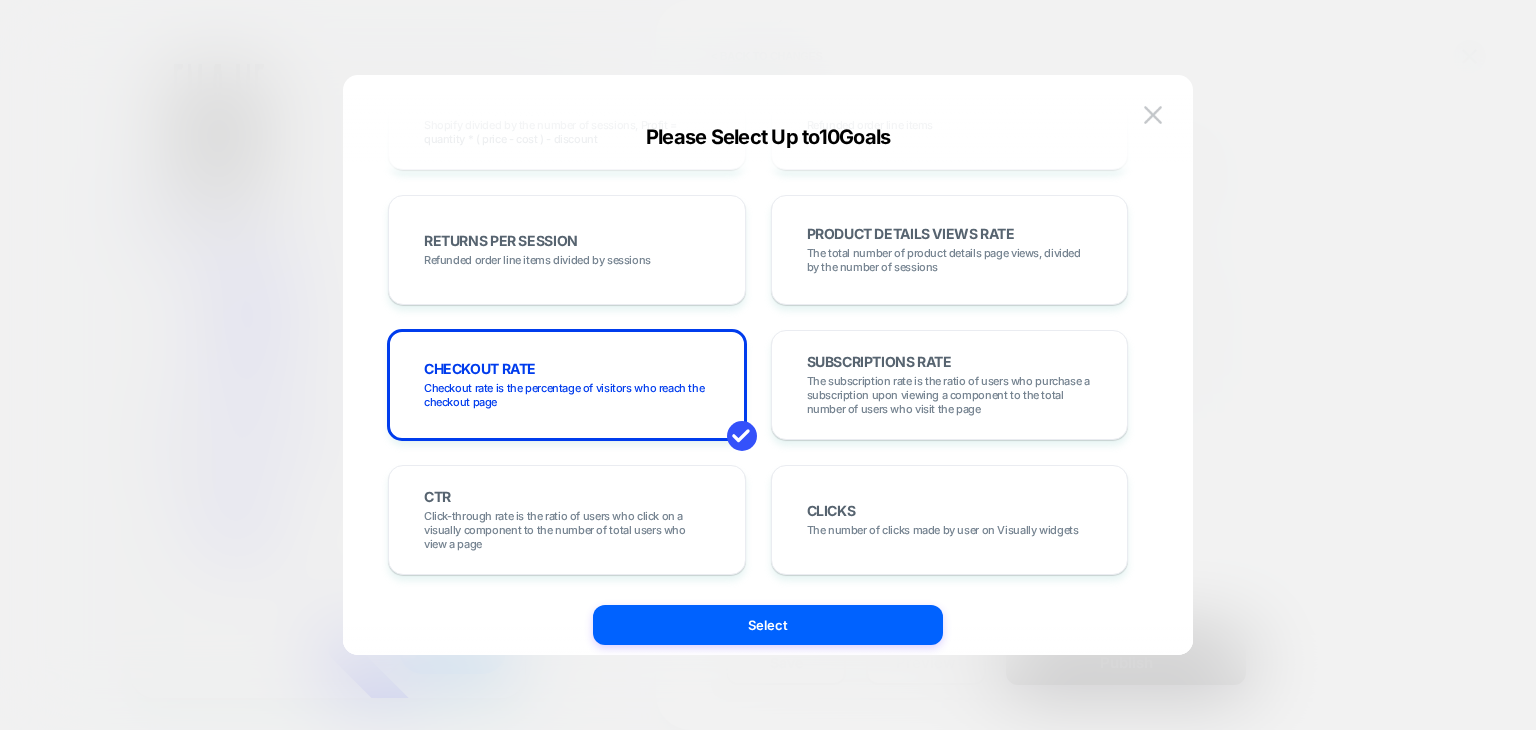 click on "Select" at bounding box center [768, 625] 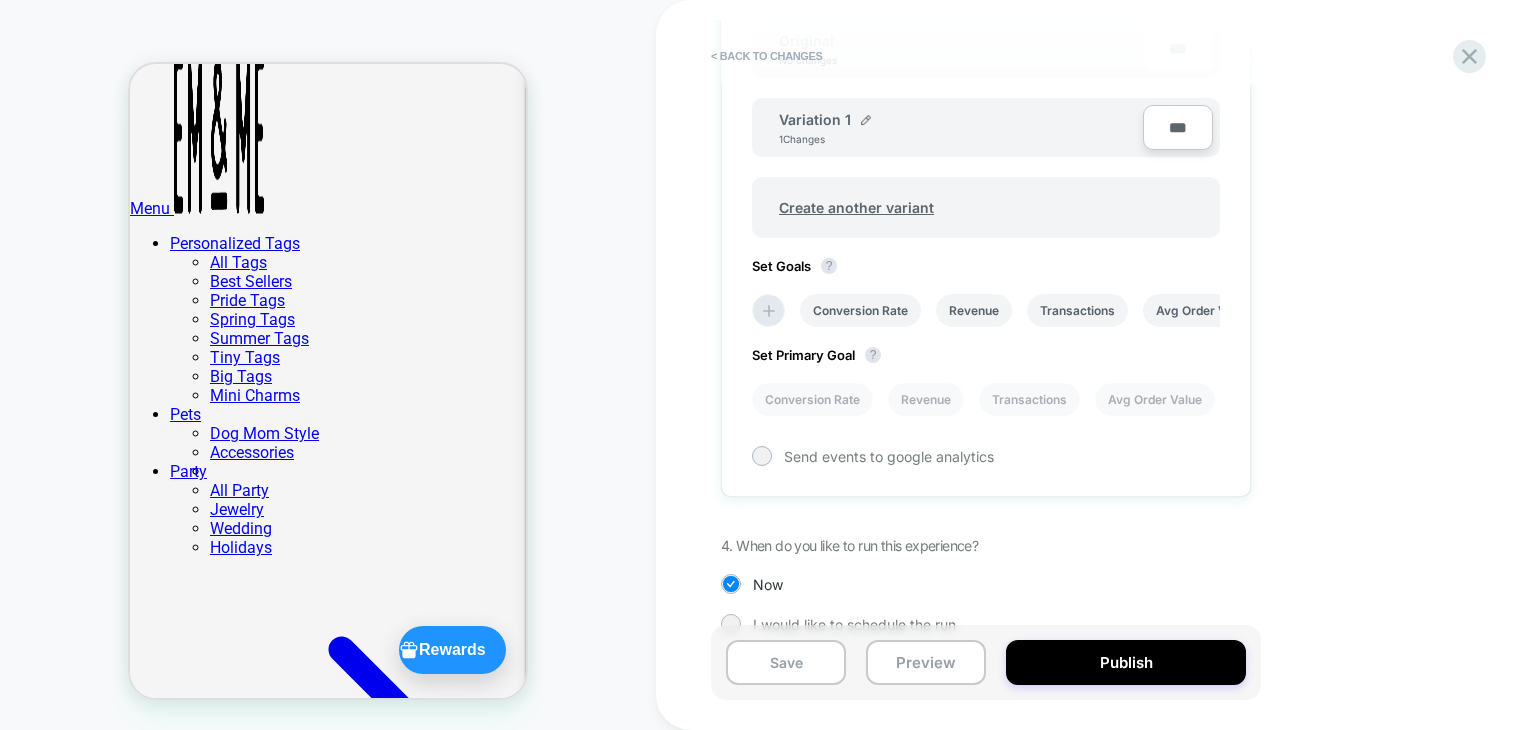 scroll, scrollTop: 737, scrollLeft: 0, axis: vertical 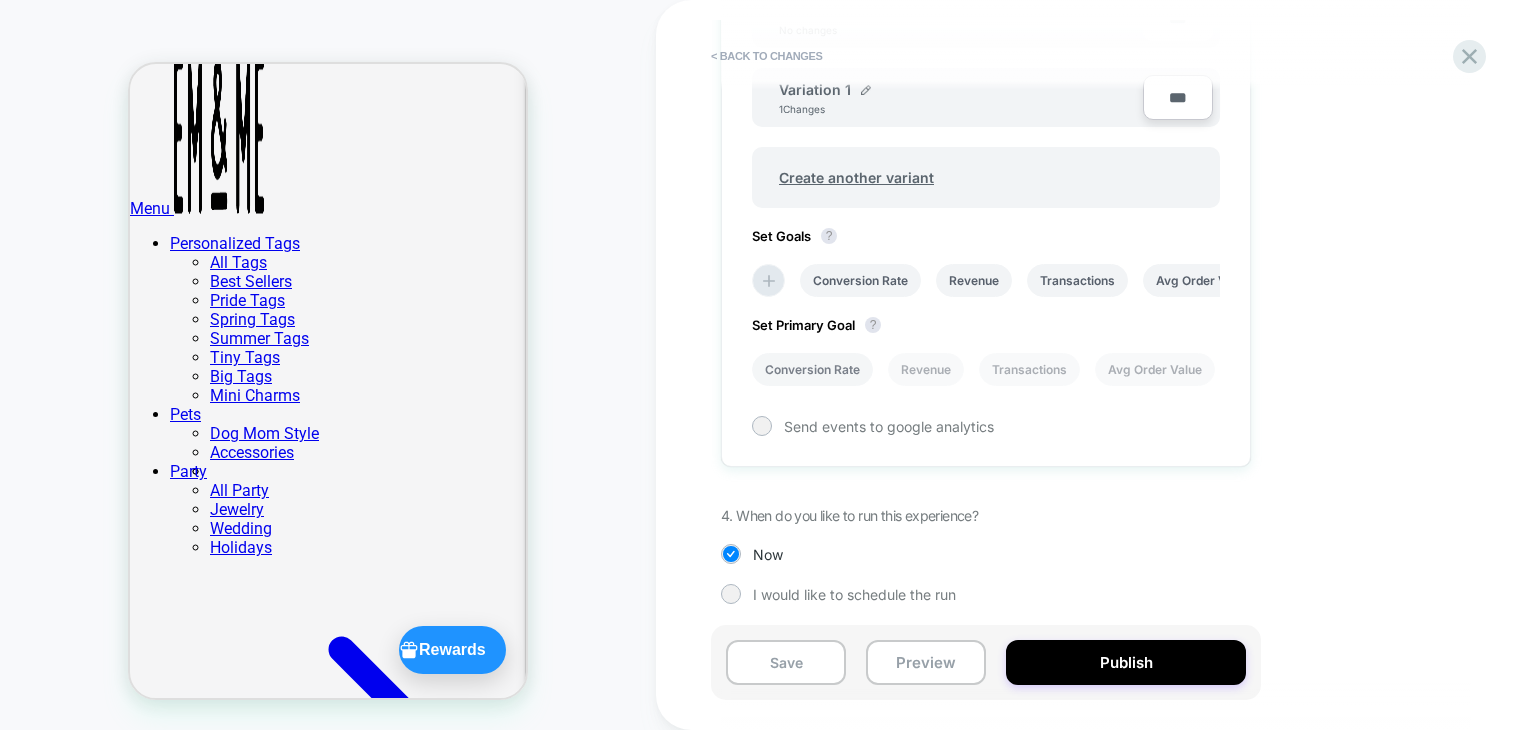 click on "Conversion Rate" at bounding box center (812, 369) 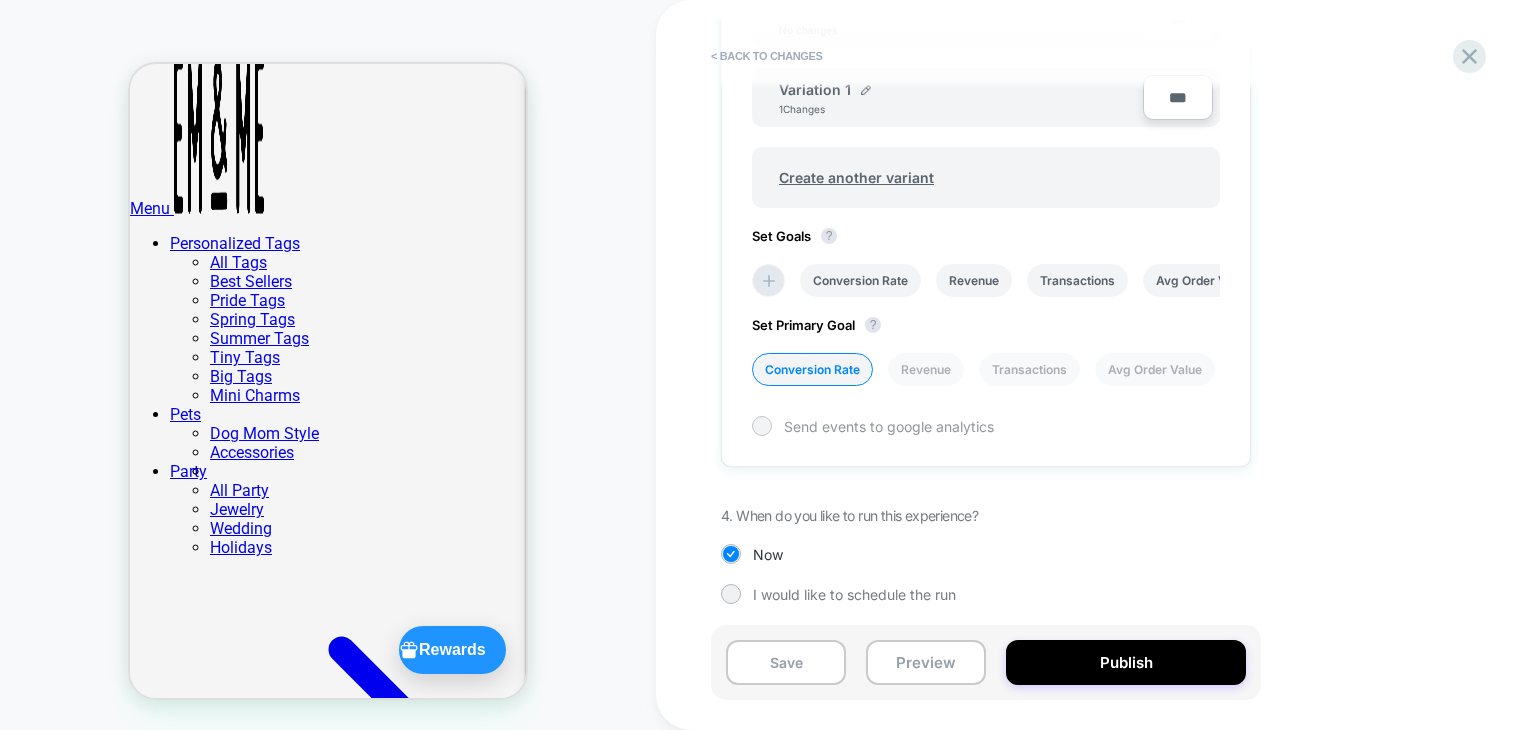 click at bounding box center [761, 425] 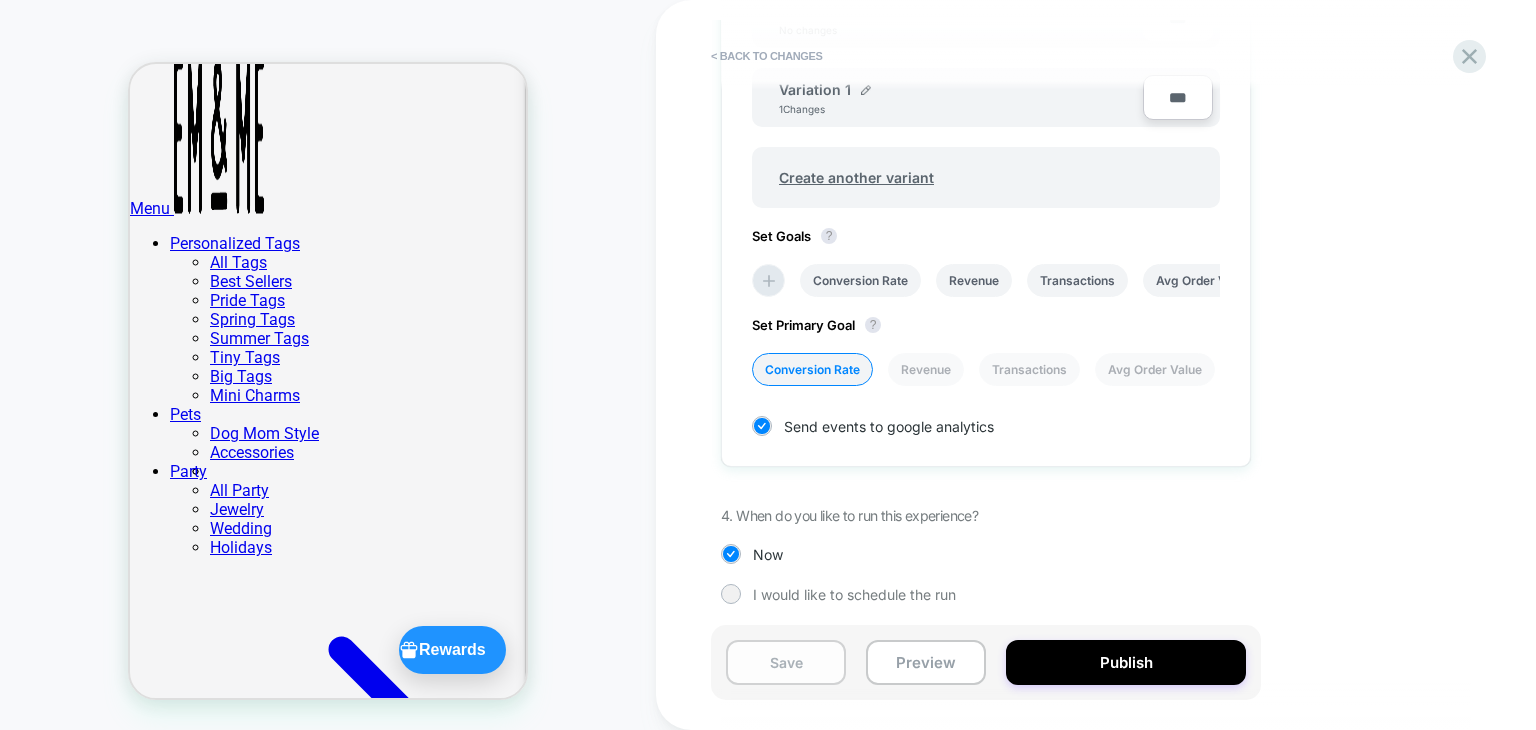 click on "Save" at bounding box center (786, 662) 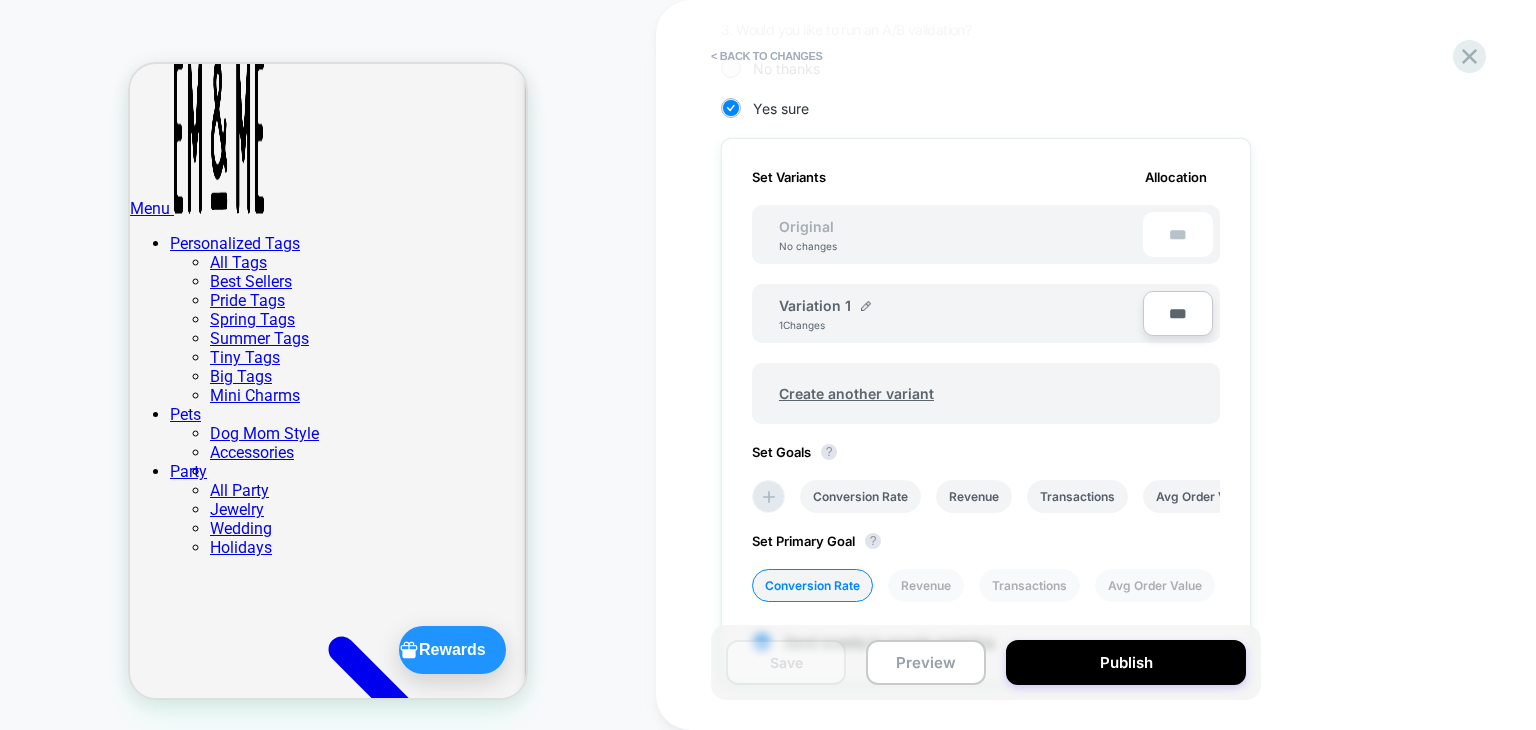 scroll, scrollTop: 600, scrollLeft: 0, axis: vertical 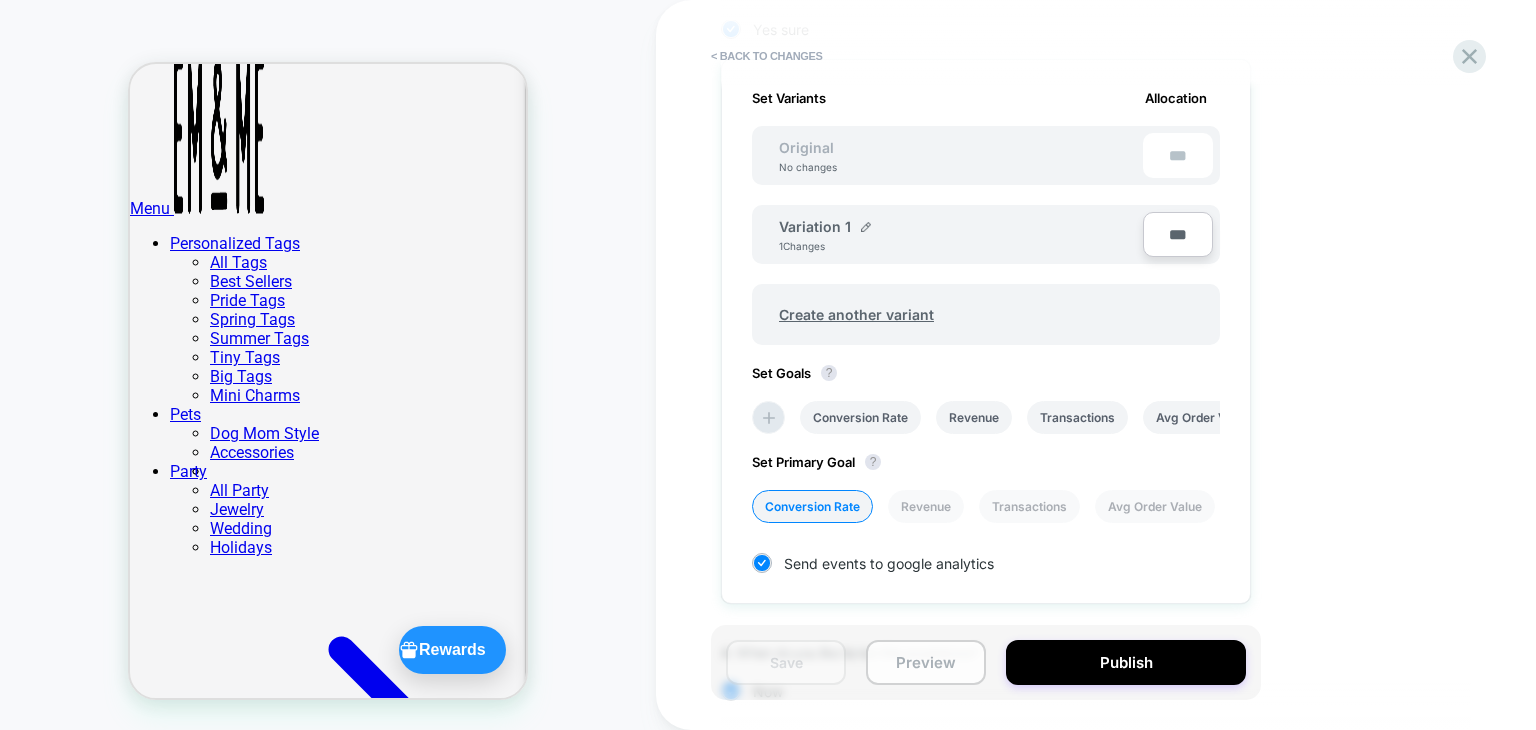 click on "Preview" at bounding box center [926, 662] 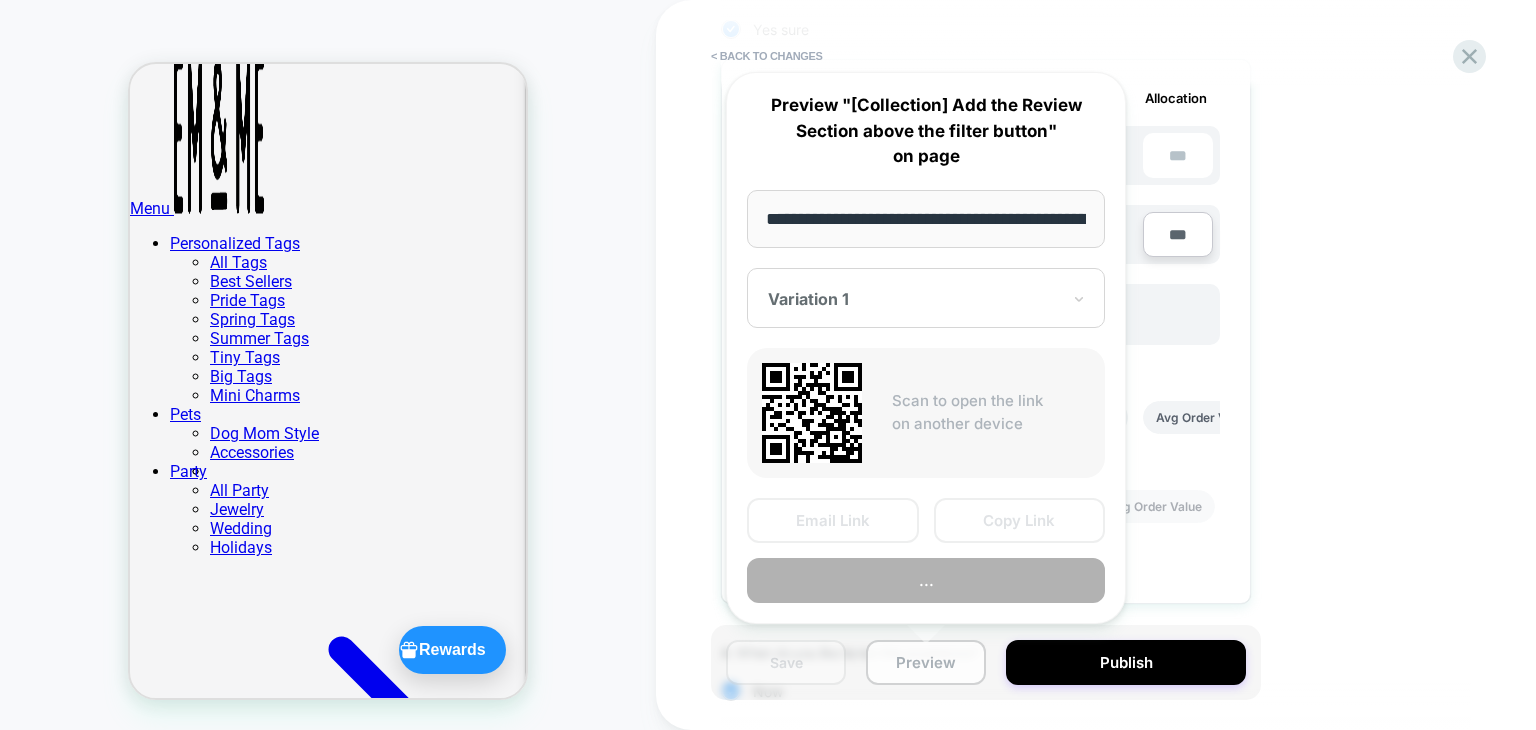 scroll, scrollTop: 0, scrollLeft: 284, axis: horizontal 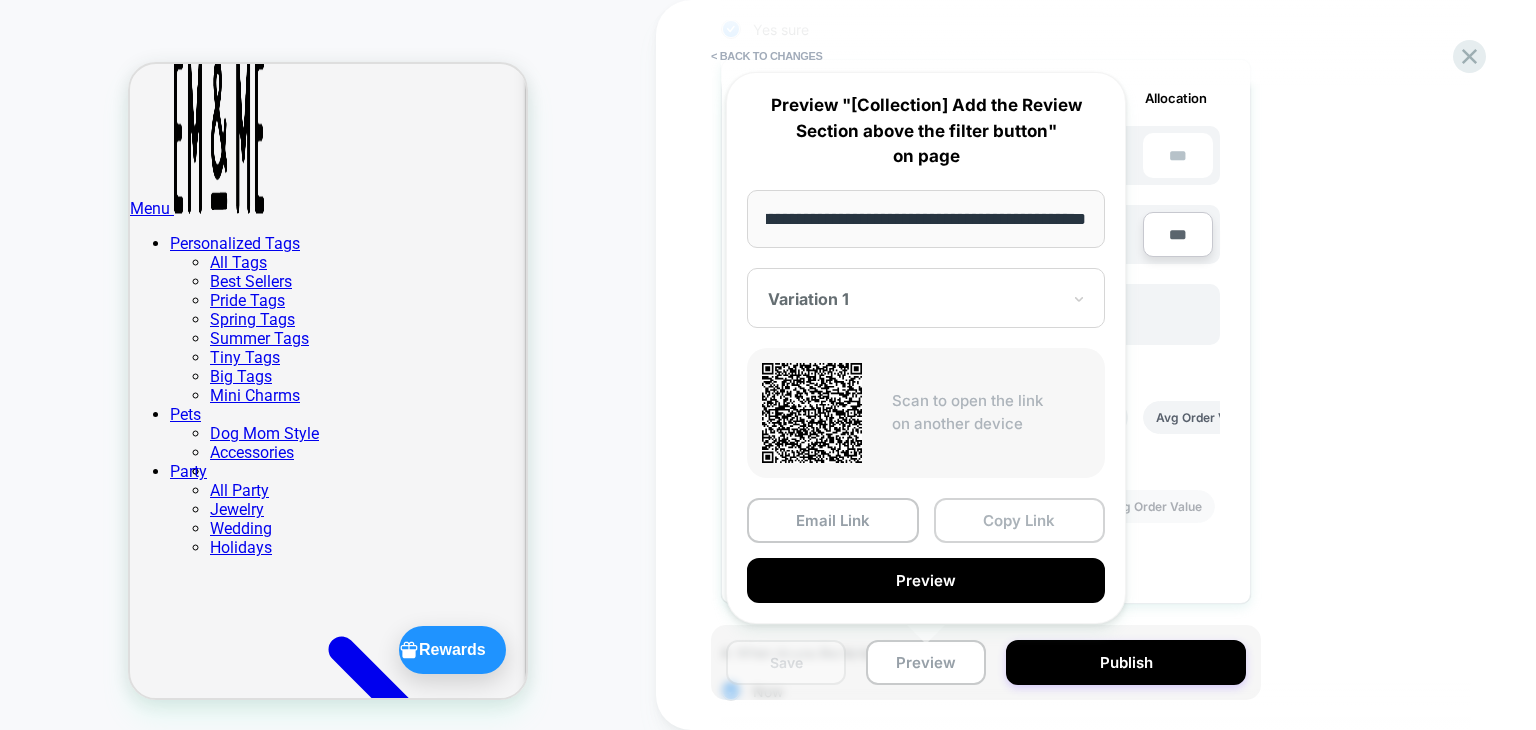 click on "Copy Link" at bounding box center [1020, 520] 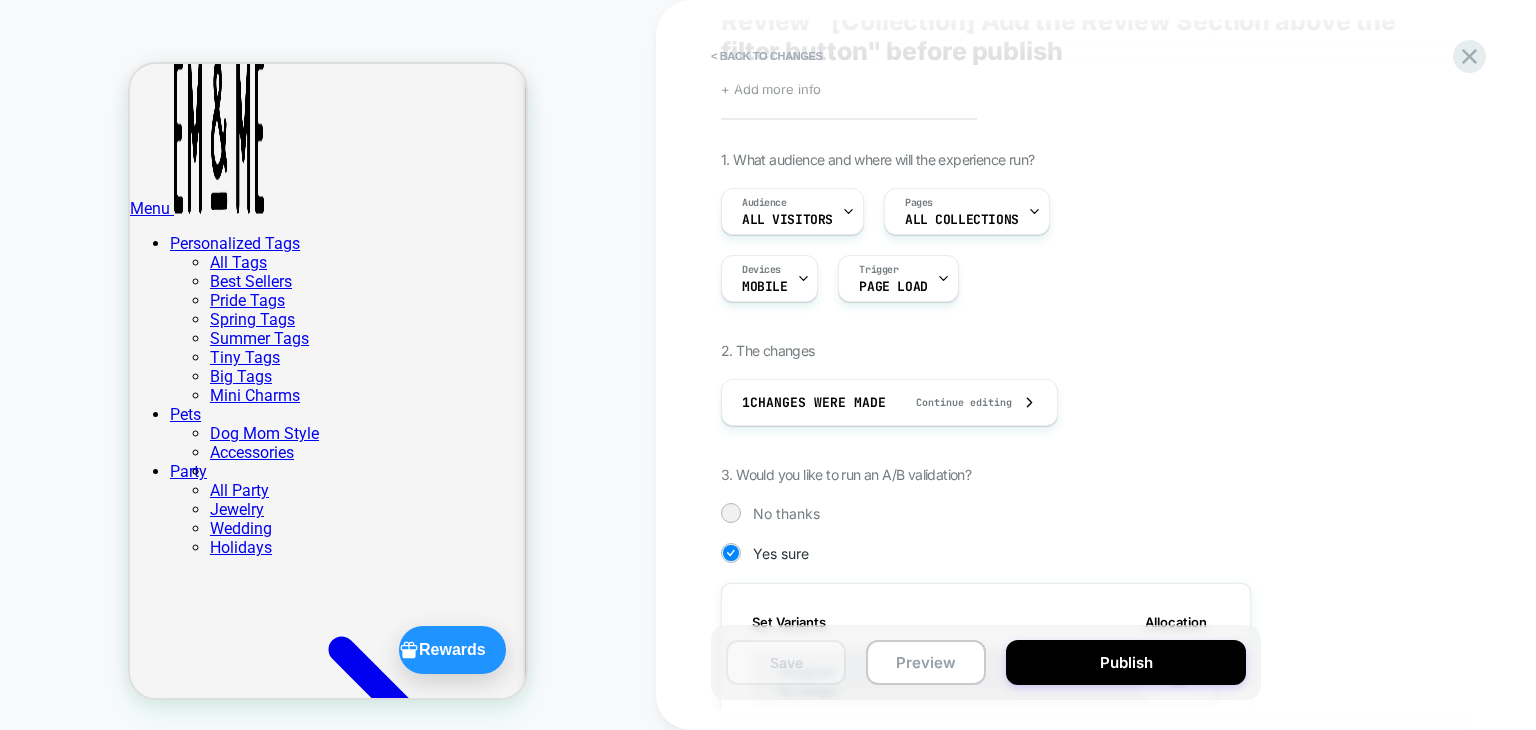 scroll, scrollTop: 0, scrollLeft: 0, axis: both 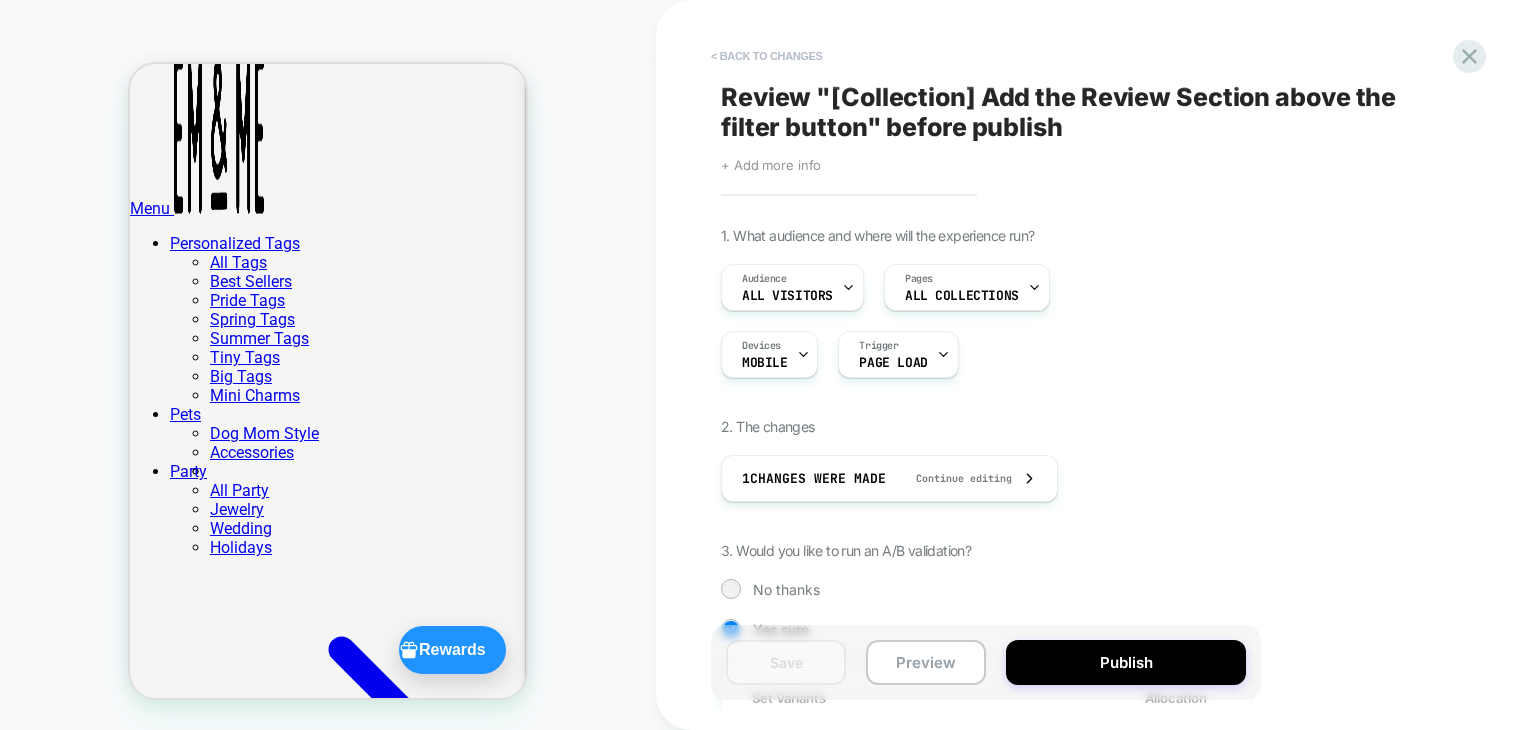 click on "< Back to changes" at bounding box center (767, 56) 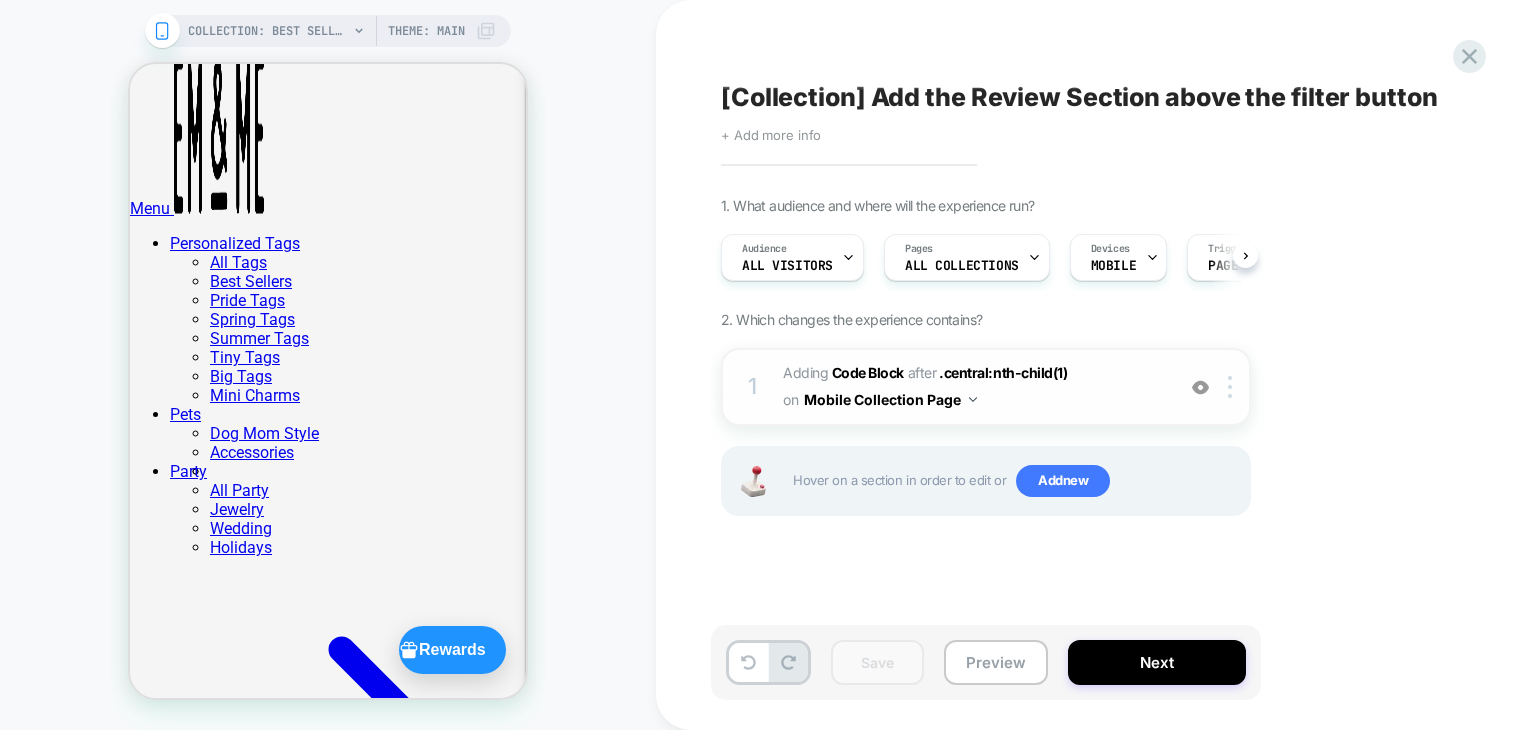 scroll, scrollTop: 0, scrollLeft: 0, axis: both 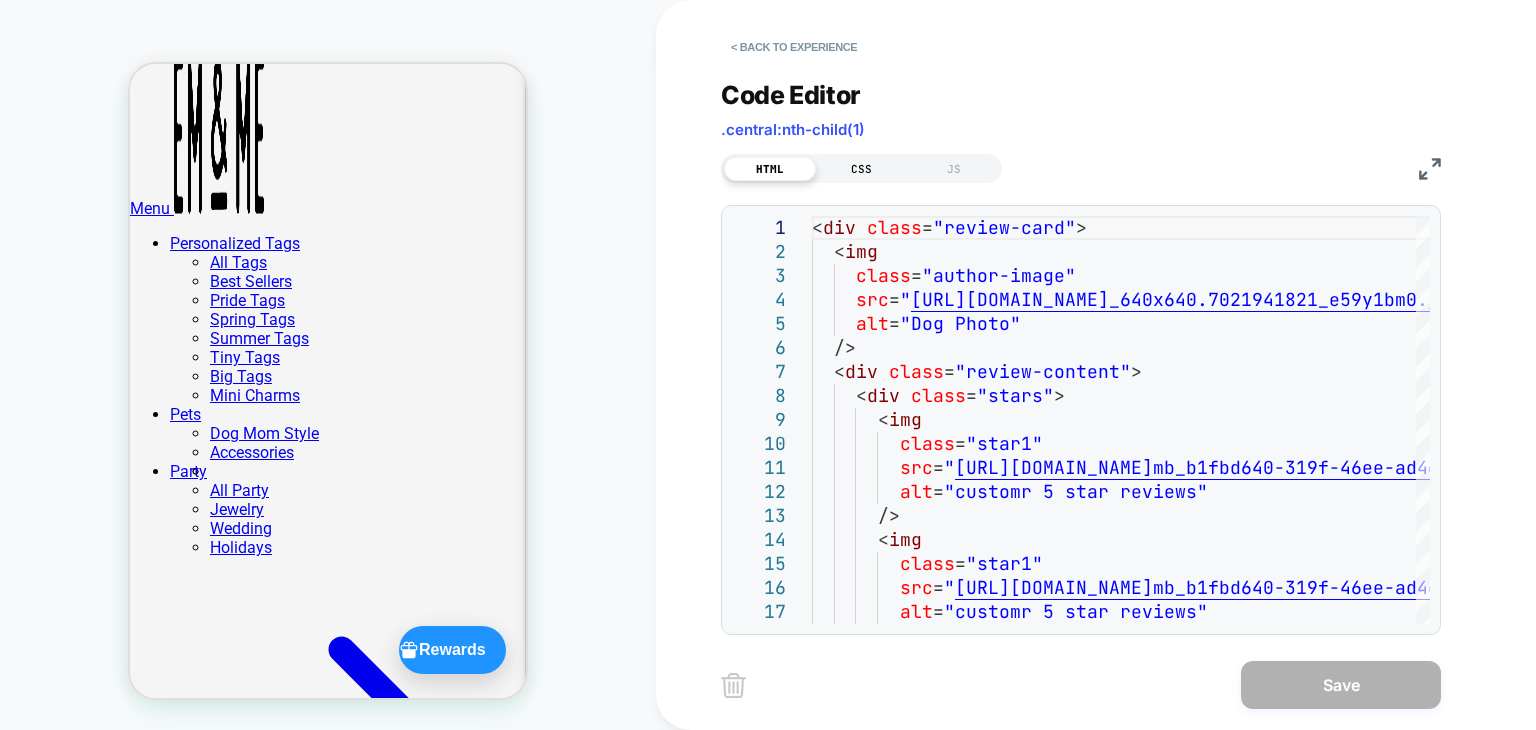 click on "CSS" at bounding box center [862, 169] 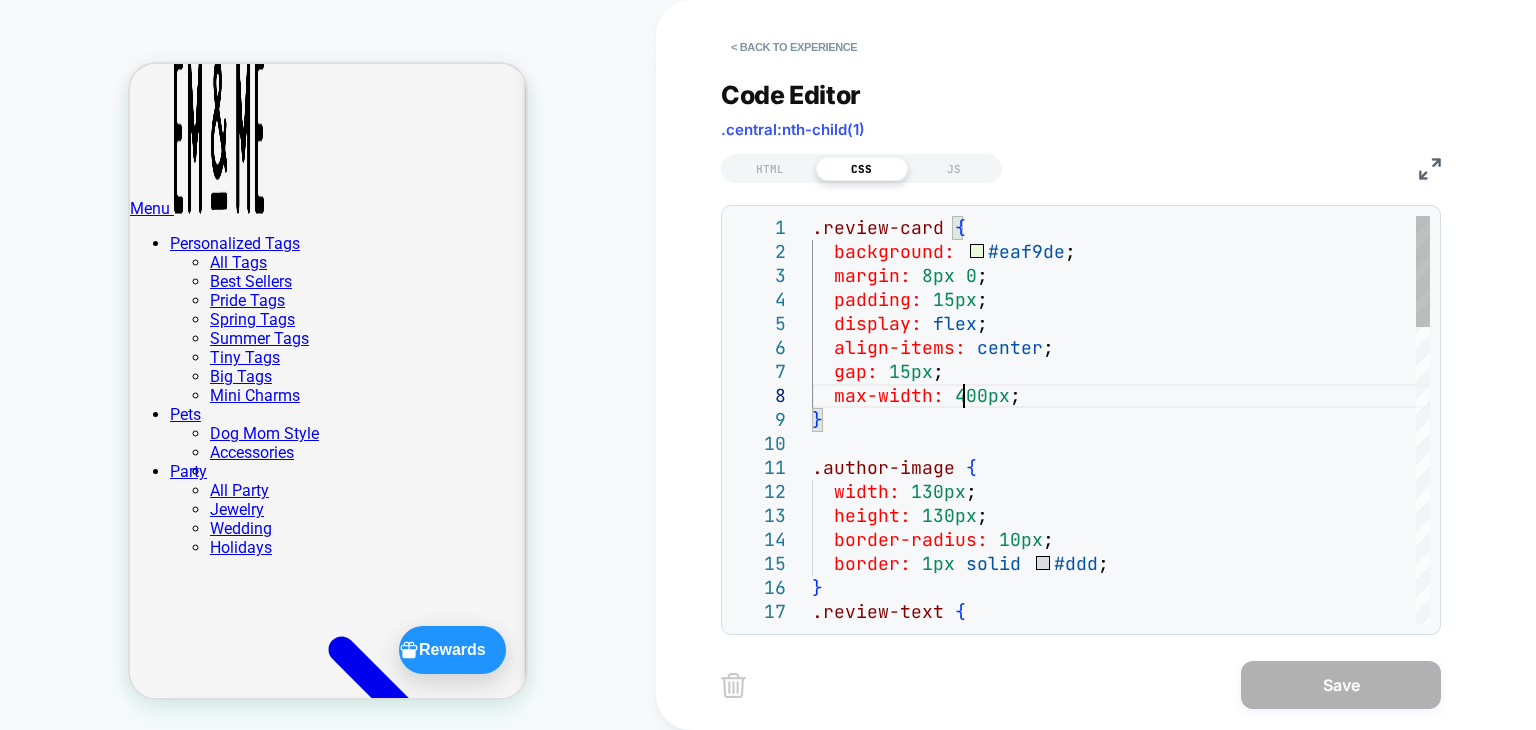 scroll, scrollTop: 0, scrollLeft: 0, axis: both 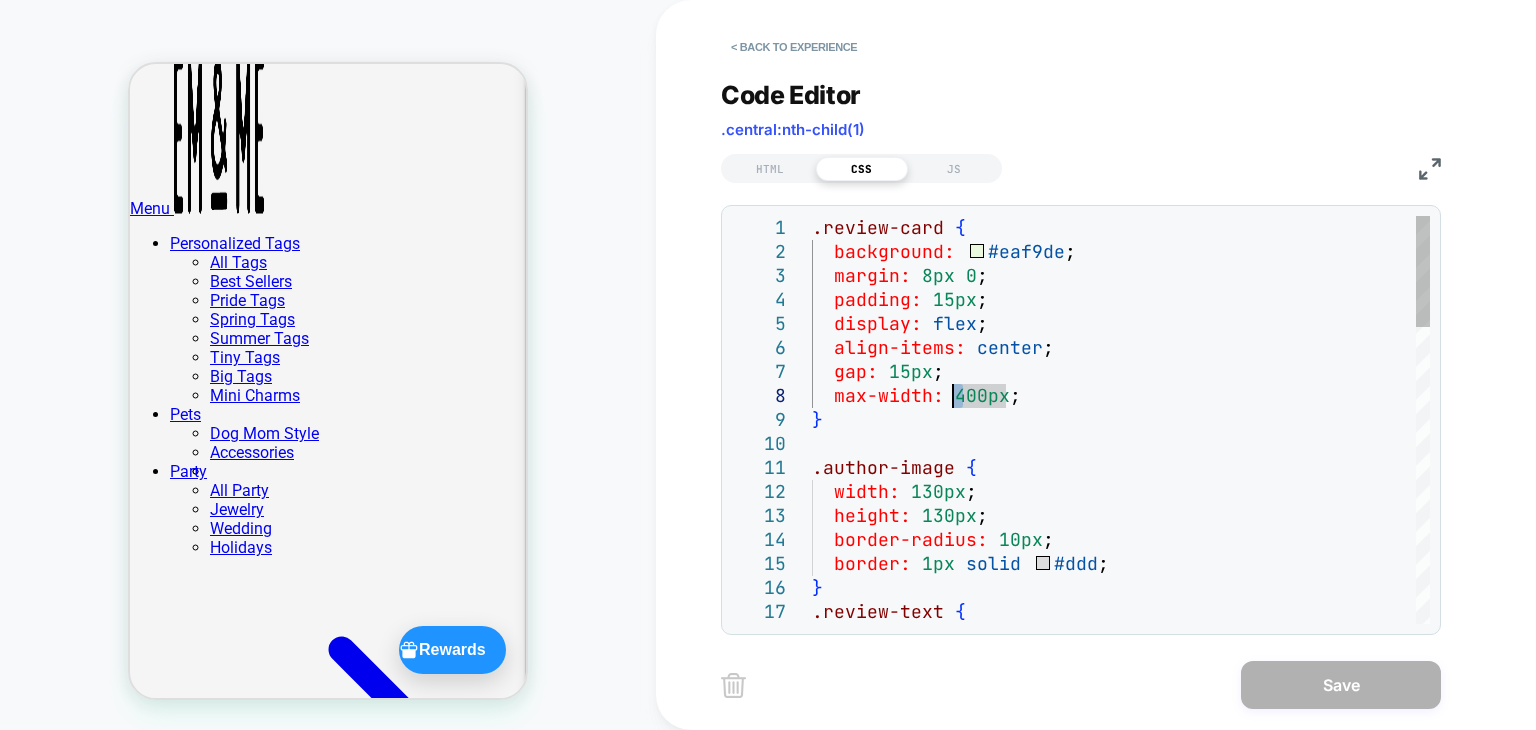 click on ".review-card   {    background:     #eaf9de ;    margin:   8px   0 ;    padding:   15px ;    display:   flex ;    align-items:   center ;    gap:   15px ;    max-width:   400px ; } .author-image   {    width:   130px ;    height:   130px ;    border-radius:   10px ;    border:   1px   solid     #ddd ; } .review-text   {" at bounding box center [1121, 960] 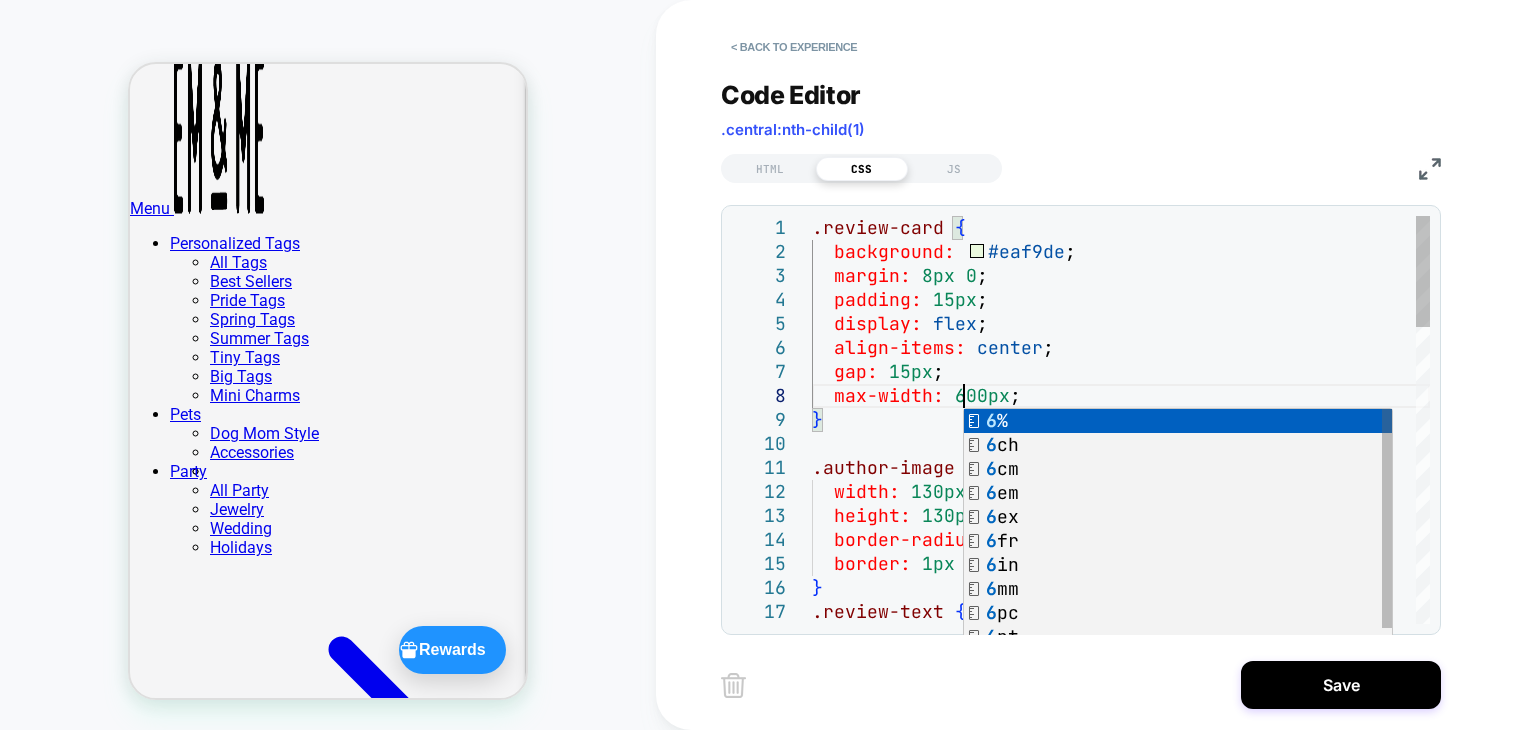 scroll, scrollTop: 167, scrollLeft: 149, axis: both 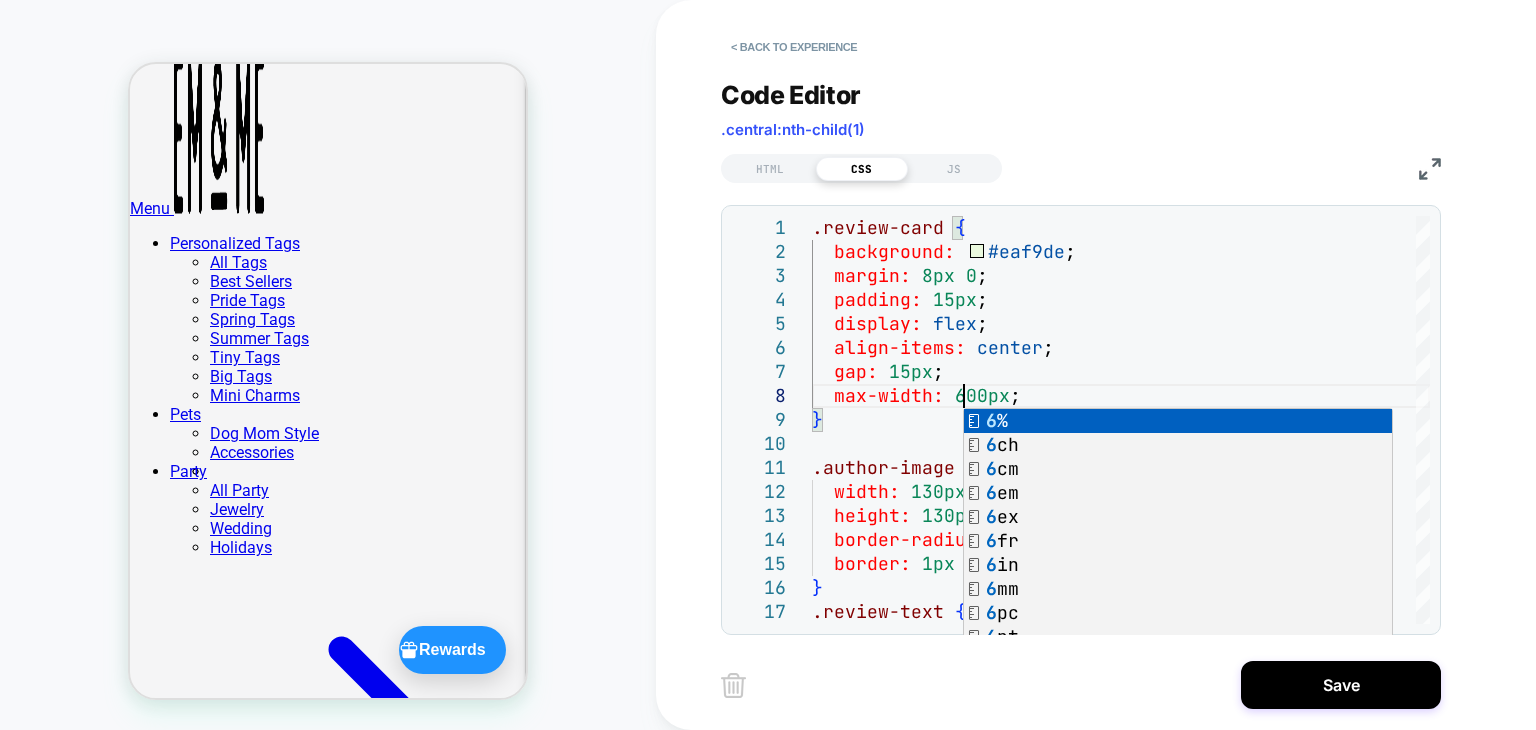 type on "**********" 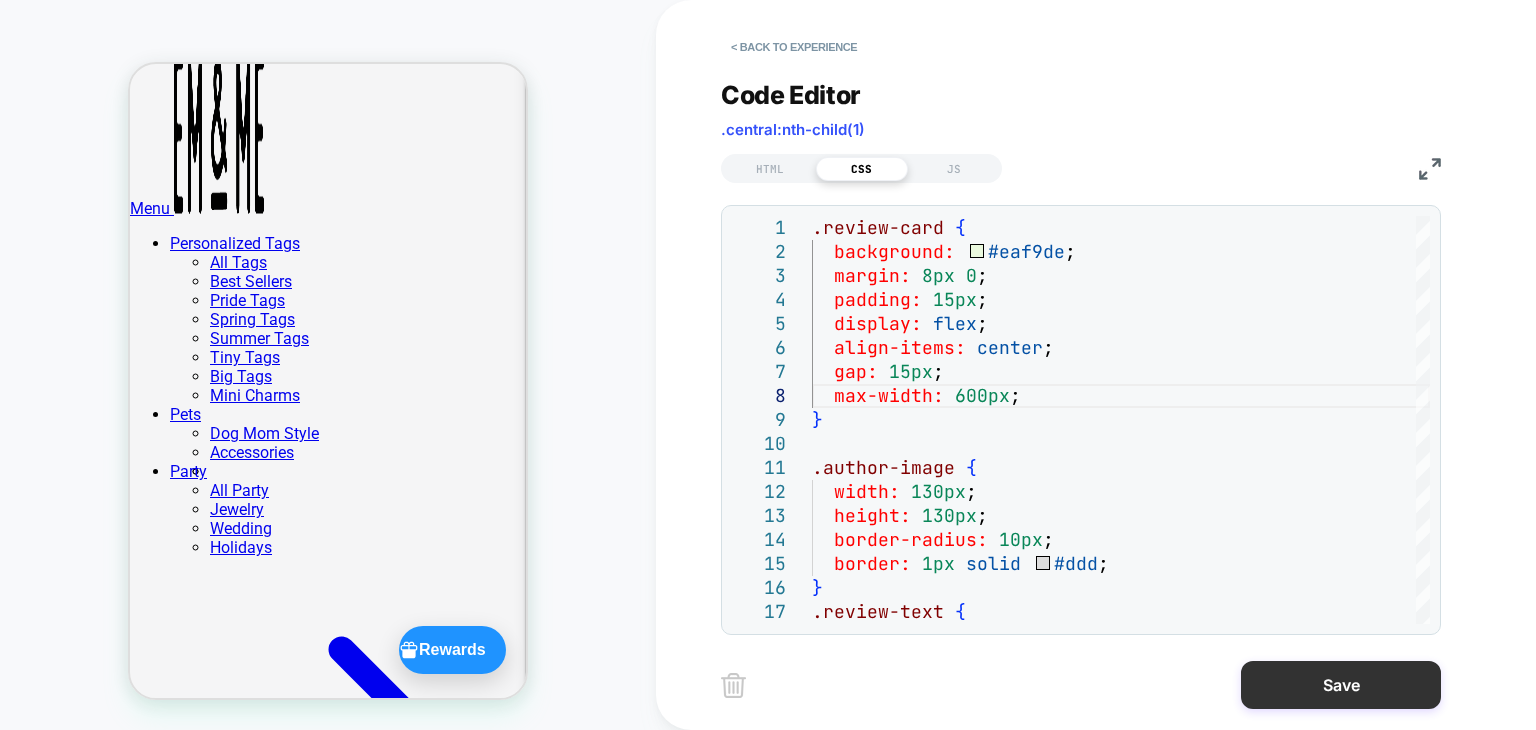 click on "Save" at bounding box center (1341, 685) 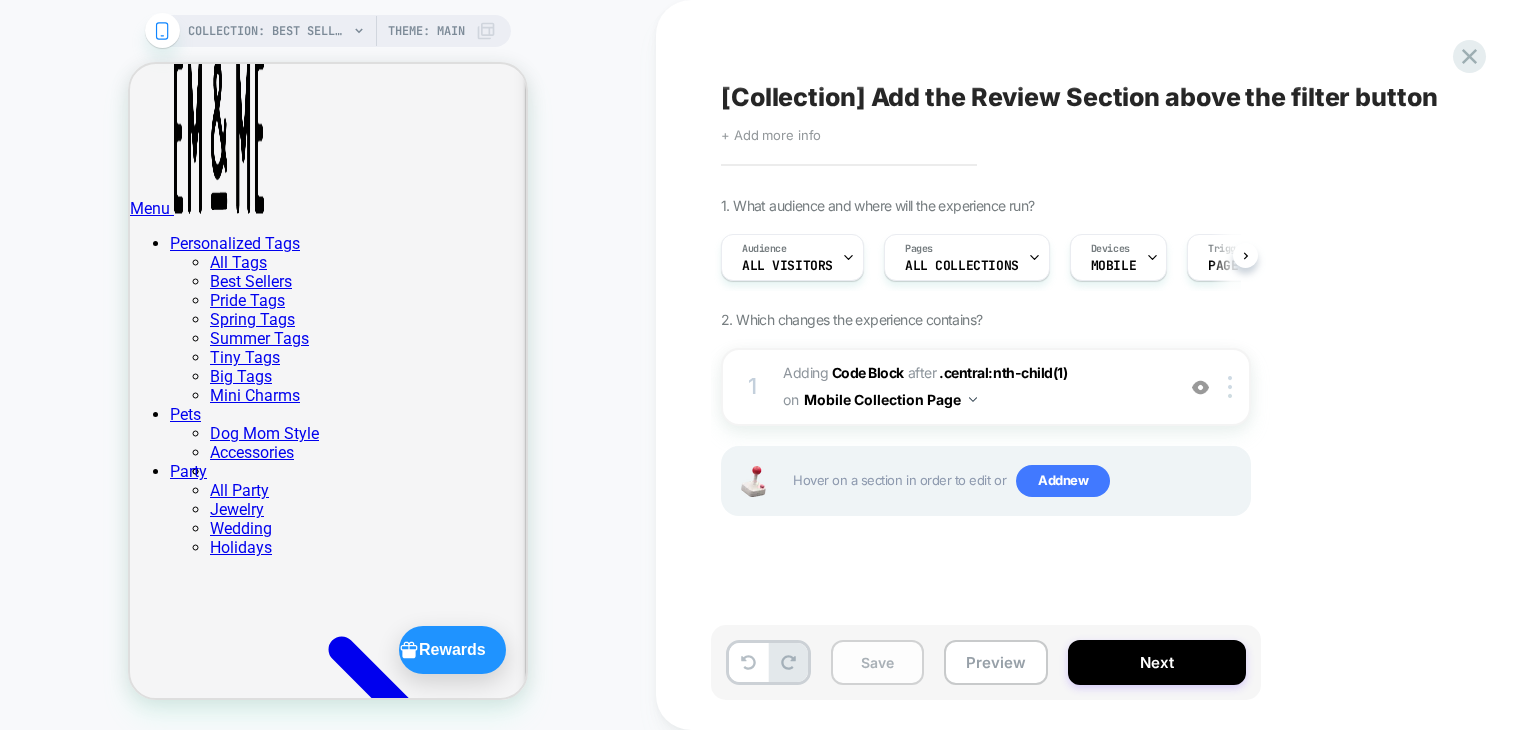 scroll, scrollTop: 0, scrollLeft: 0, axis: both 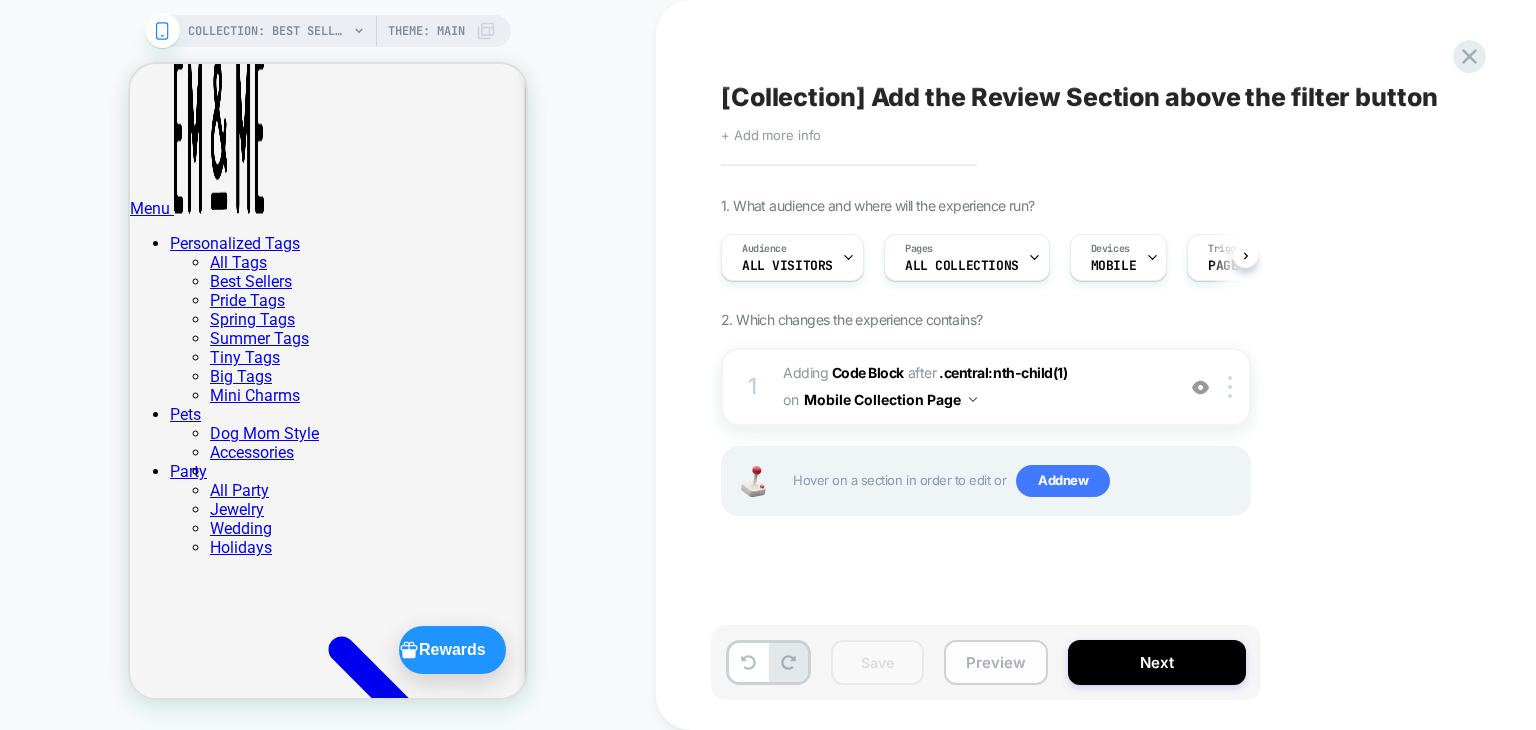 click on "Preview" at bounding box center [996, 662] 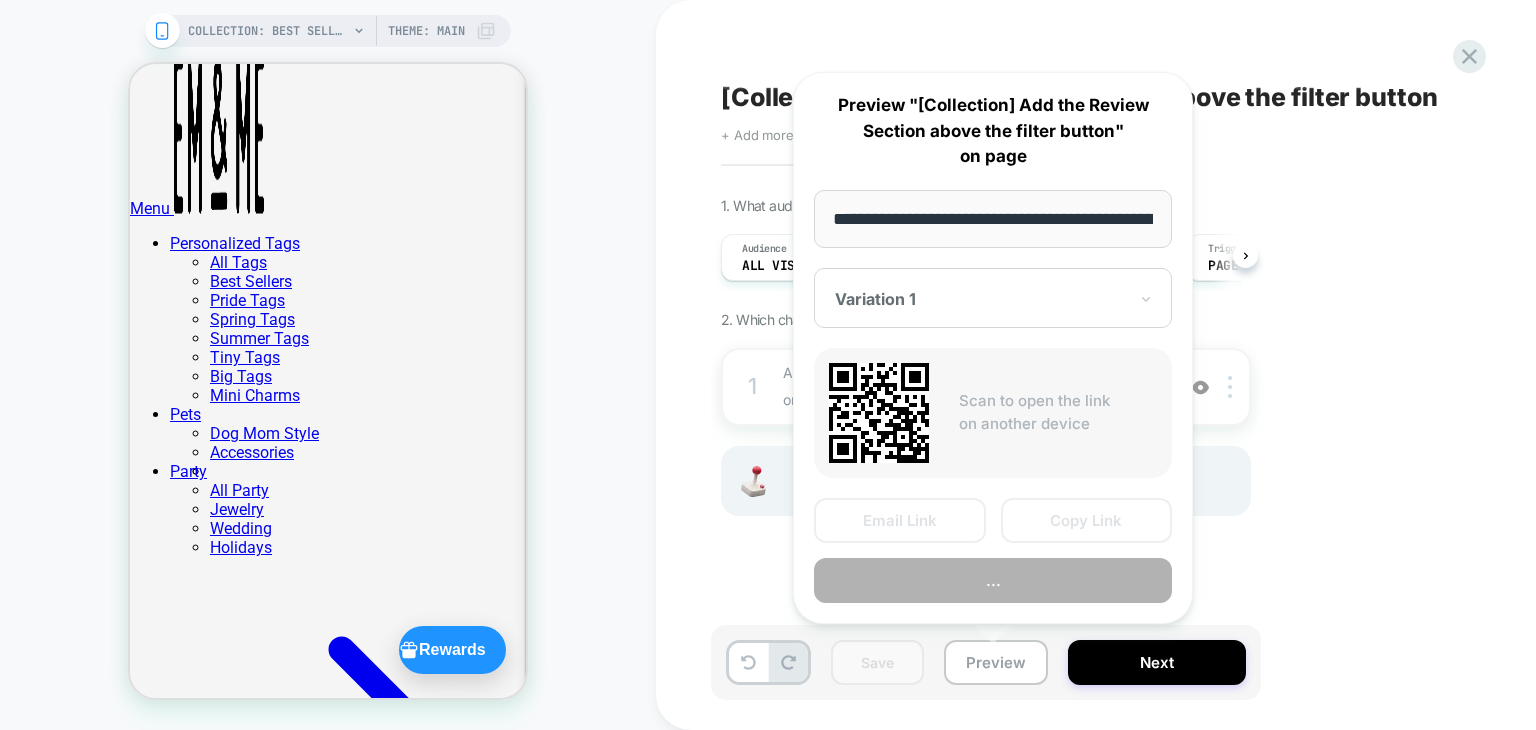 scroll, scrollTop: 0, scrollLeft: 284, axis: horizontal 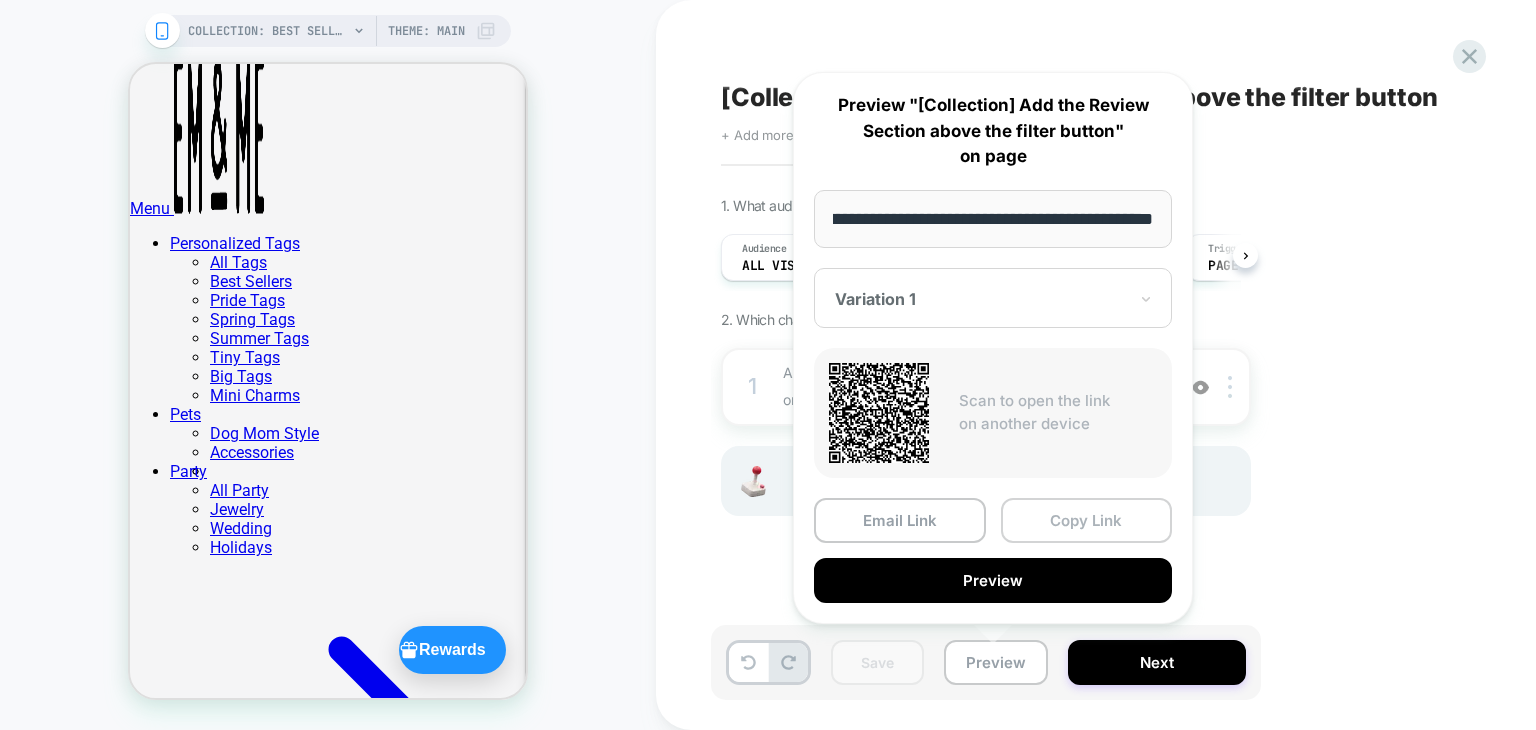 click on "Copy Link" at bounding box center (1087, 520) 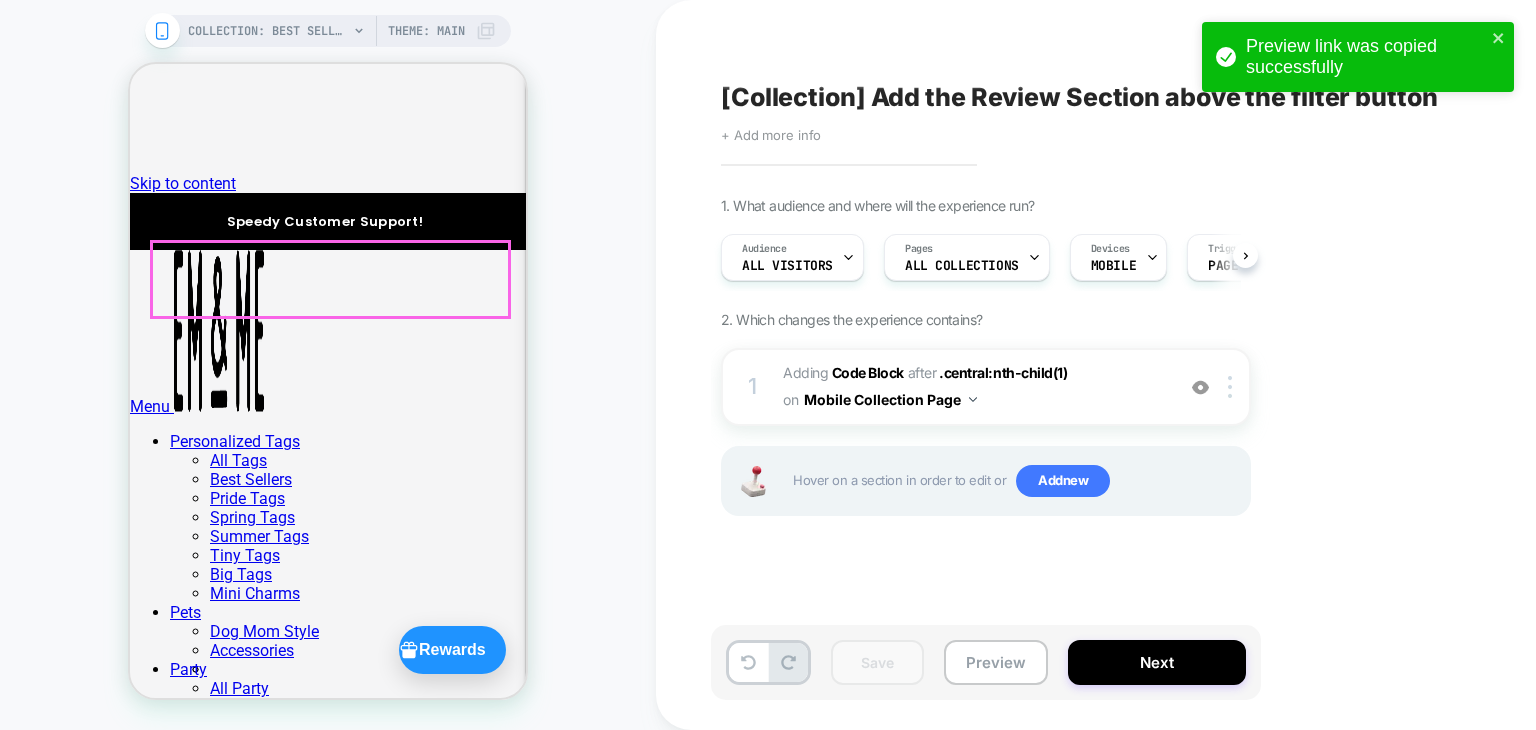 scroll, scrollTop: 0, scrollLeft: 0, axis: both 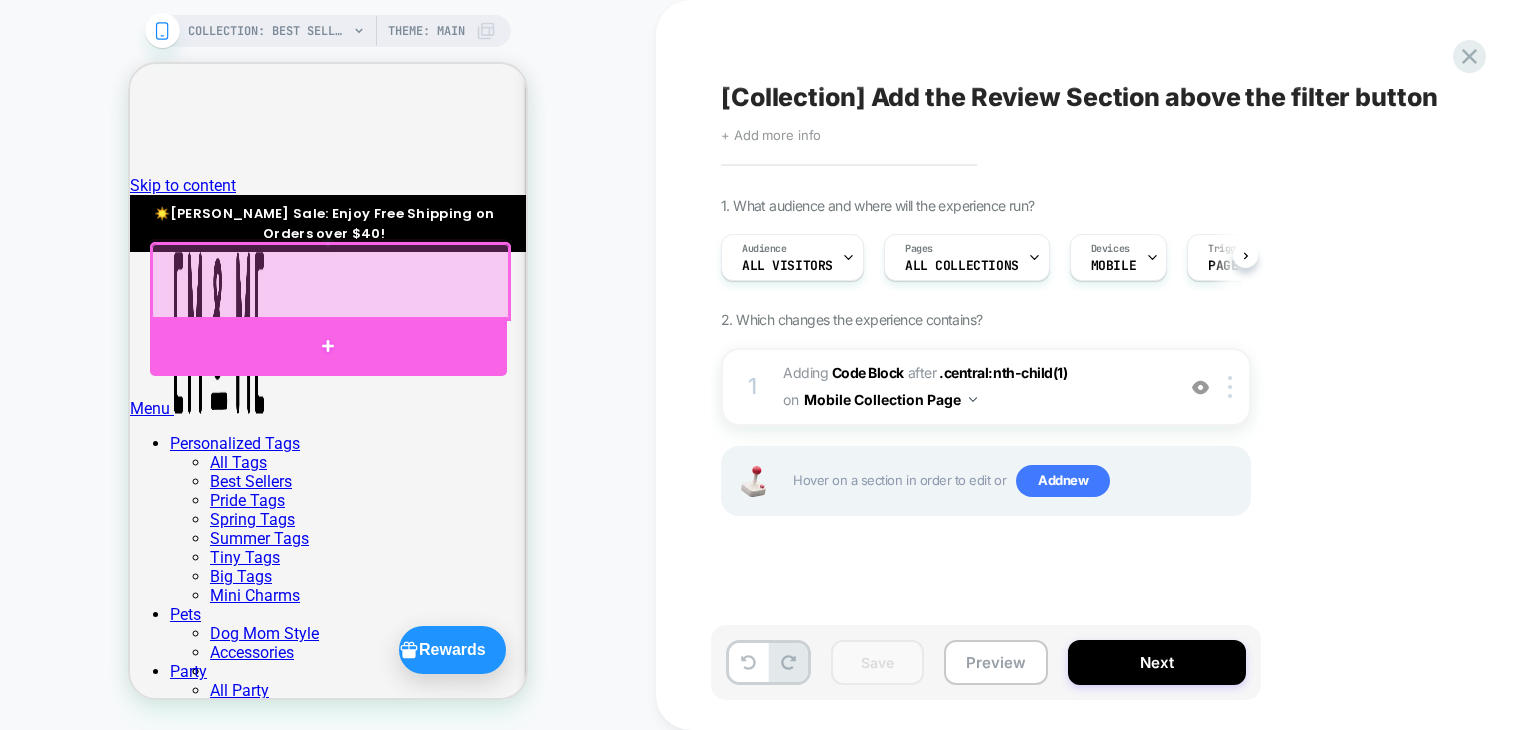 click at bounding box center [328, 346] 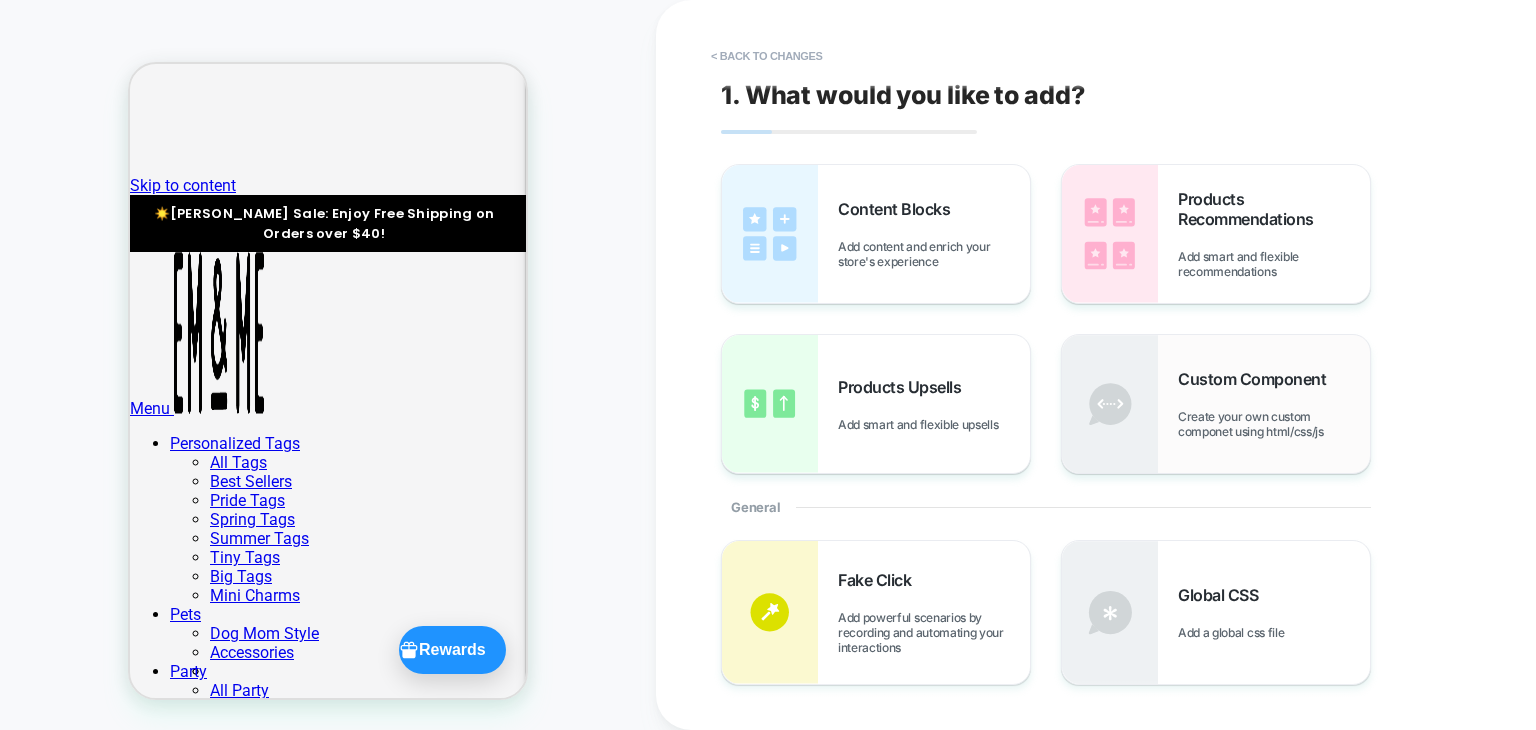click on "Create your own custom componet using html/css/js" at bounding box center (1274, 424) 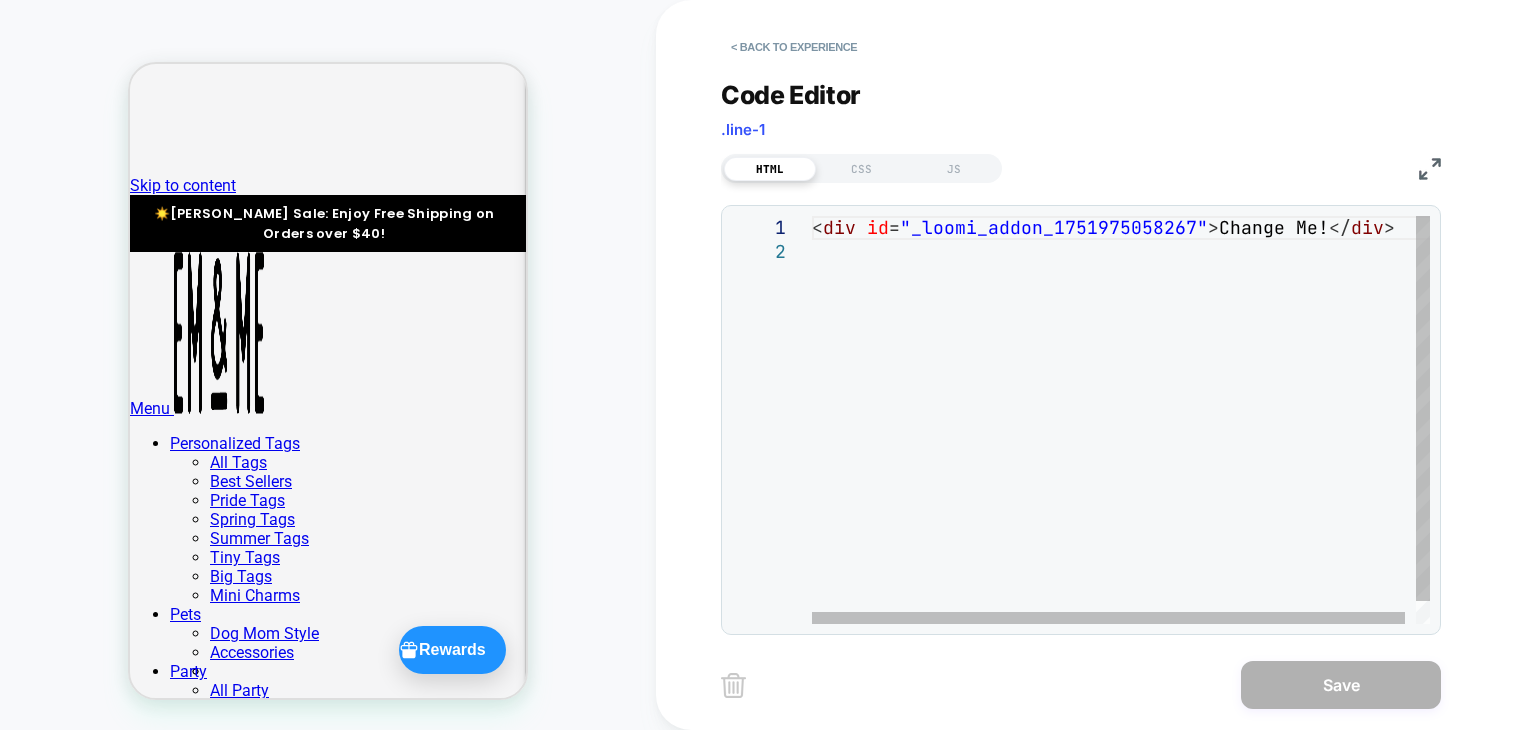 click on "< div   id = "_loomi_addon_1751975058267" > Change Me! </ div >" at bounding box center (1126, 432) 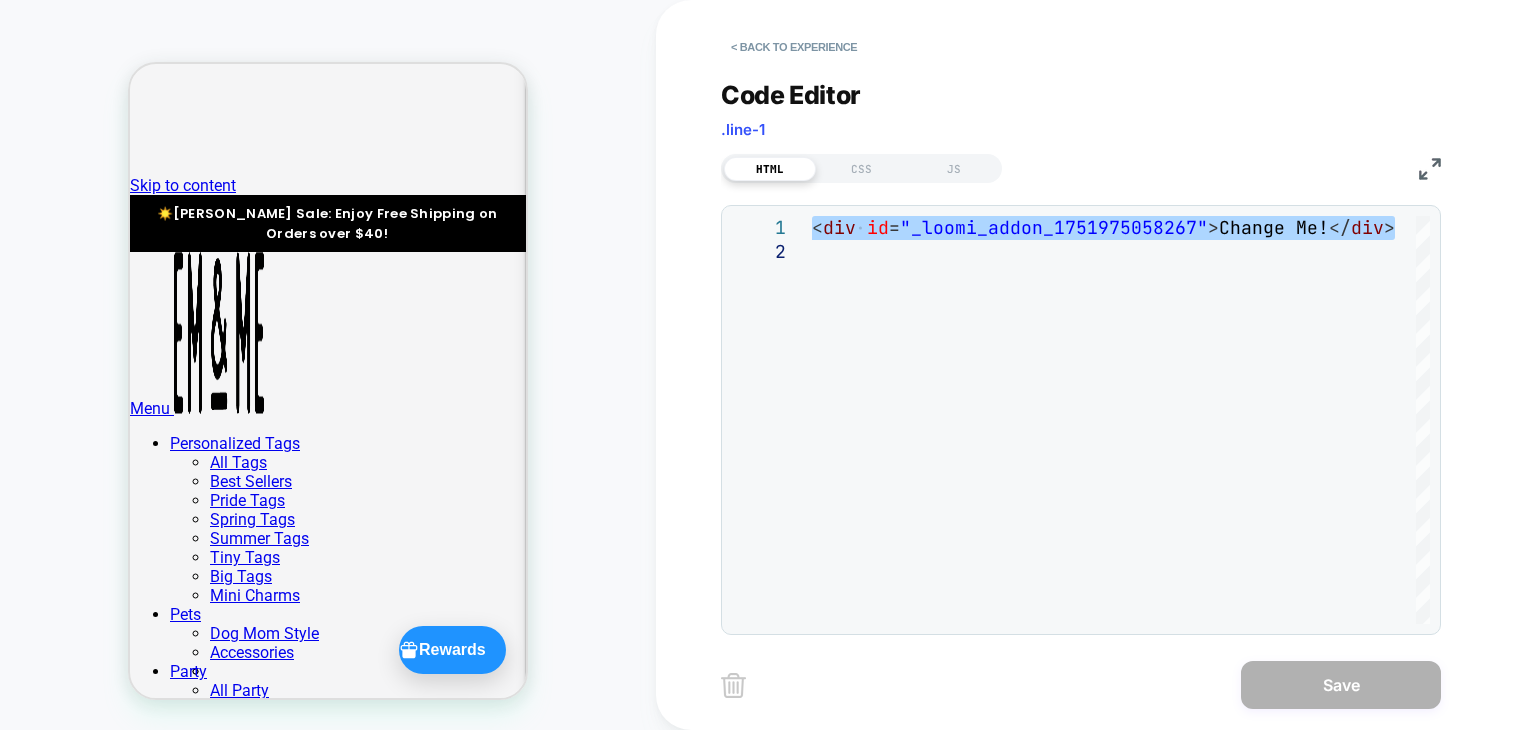 type on "******" 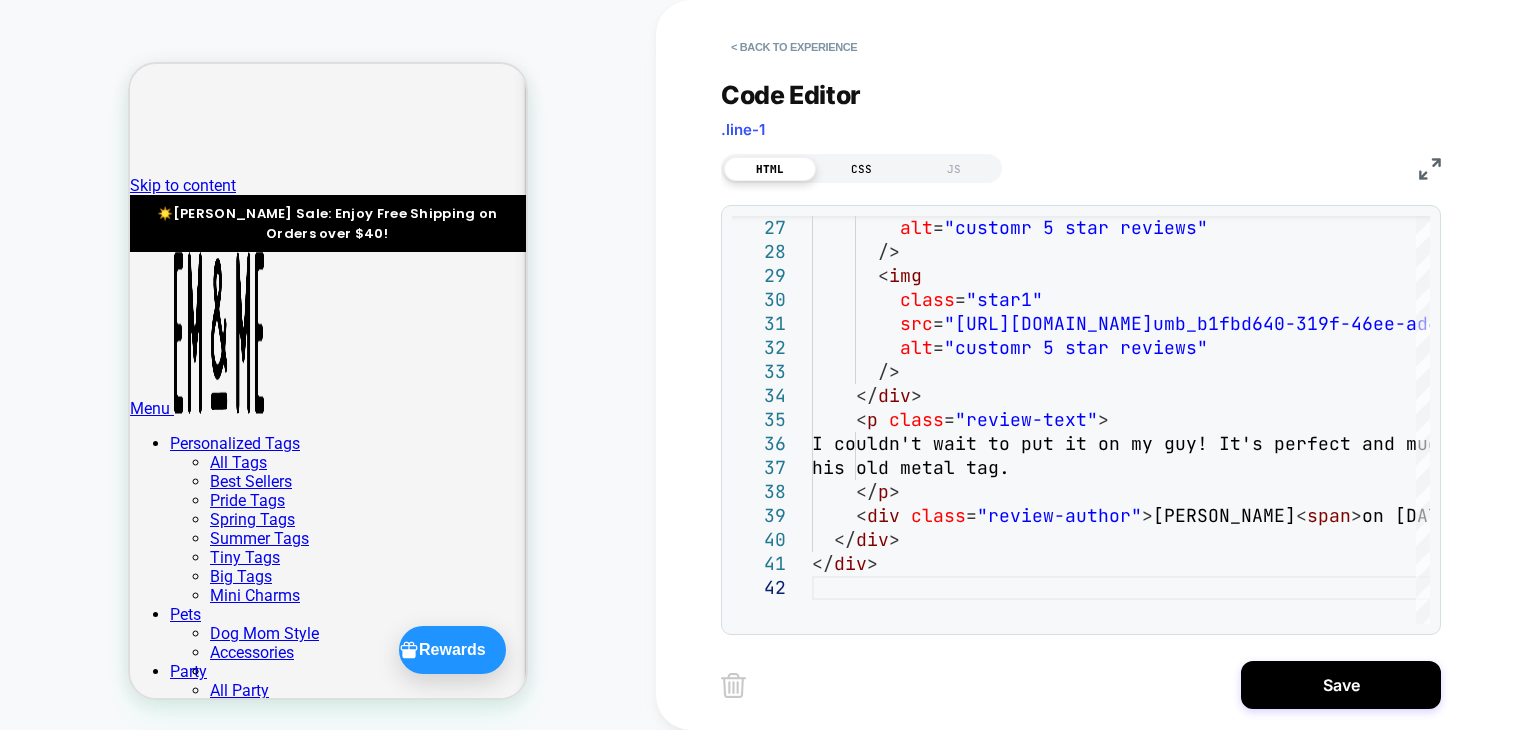 click on "CSS" at bounding box center [862, 169] 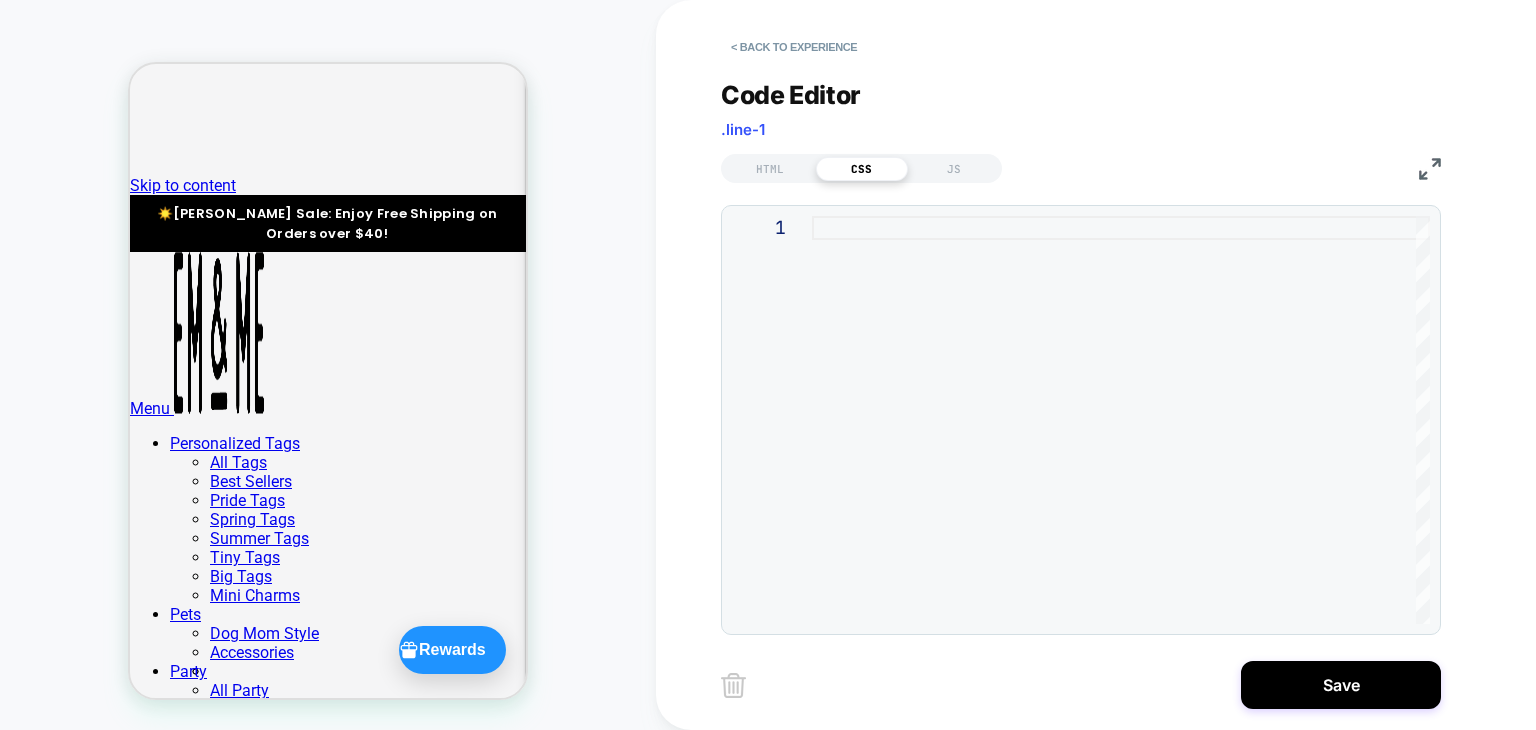 click at bounding box center (1121, 420) 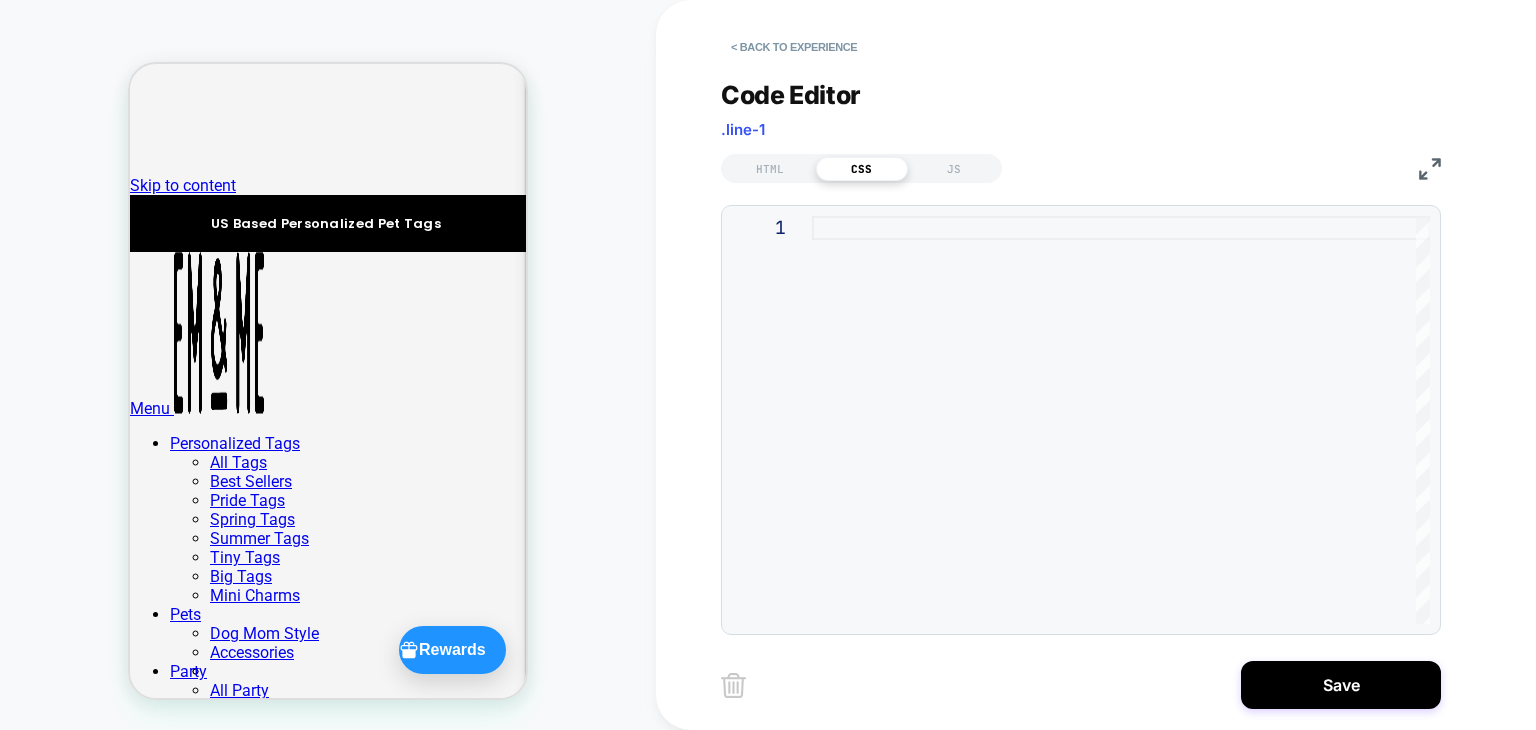 type on "**********" 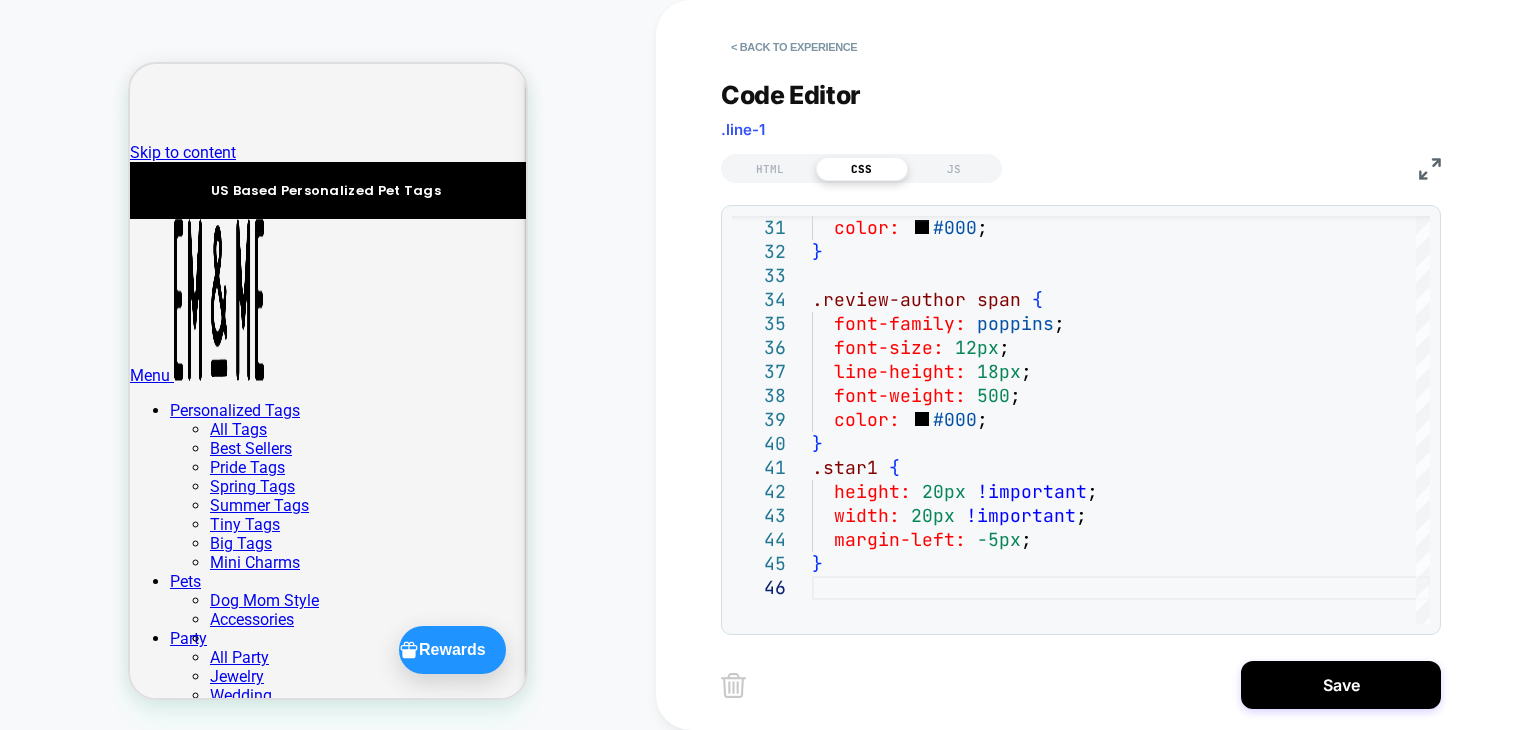 scroll, scrollTop: 0, scrollLeft: 0, axis: both 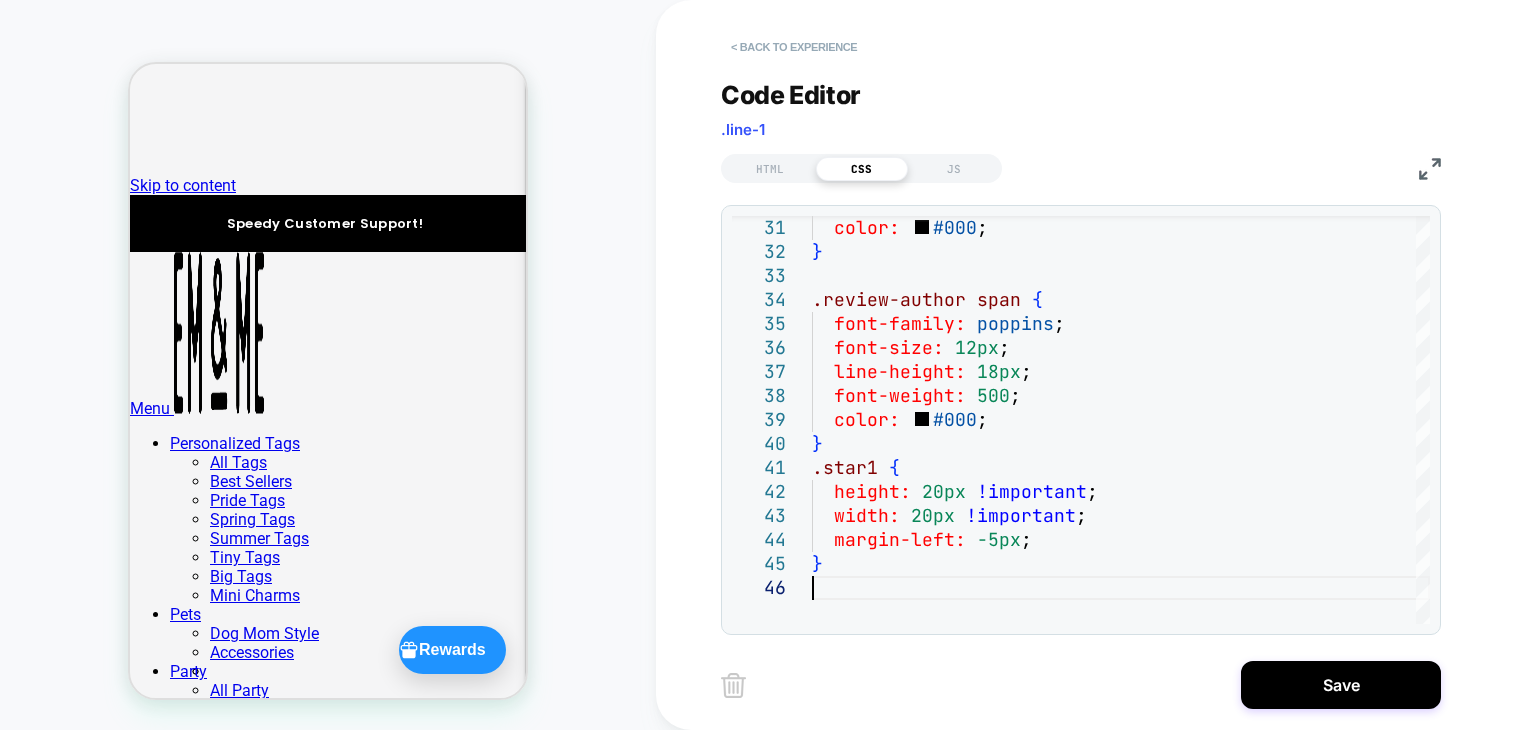 click on "< Back to experience" at bounding box center [794, 47] 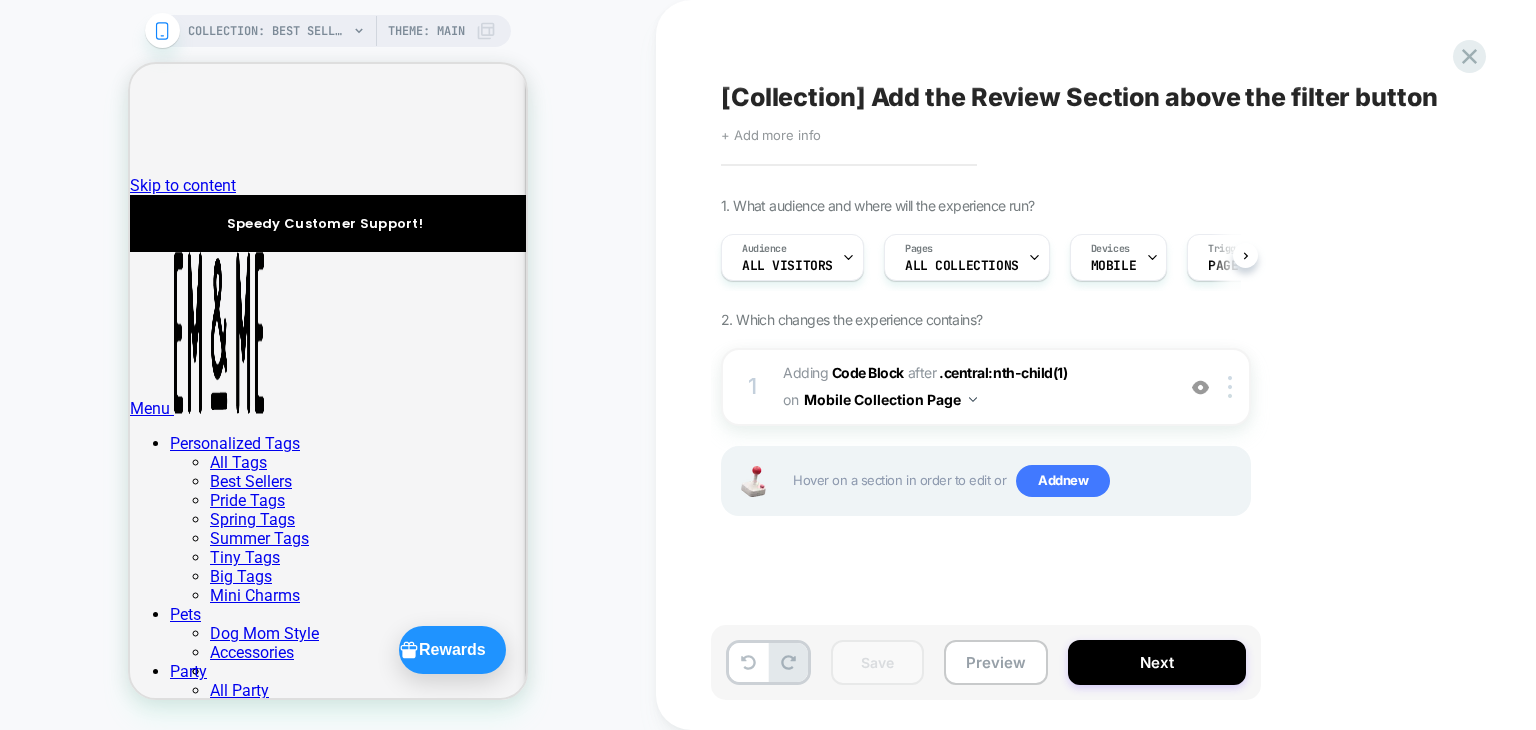 scroll, scrollTop: 0, scrollLeft: 0, axis: both 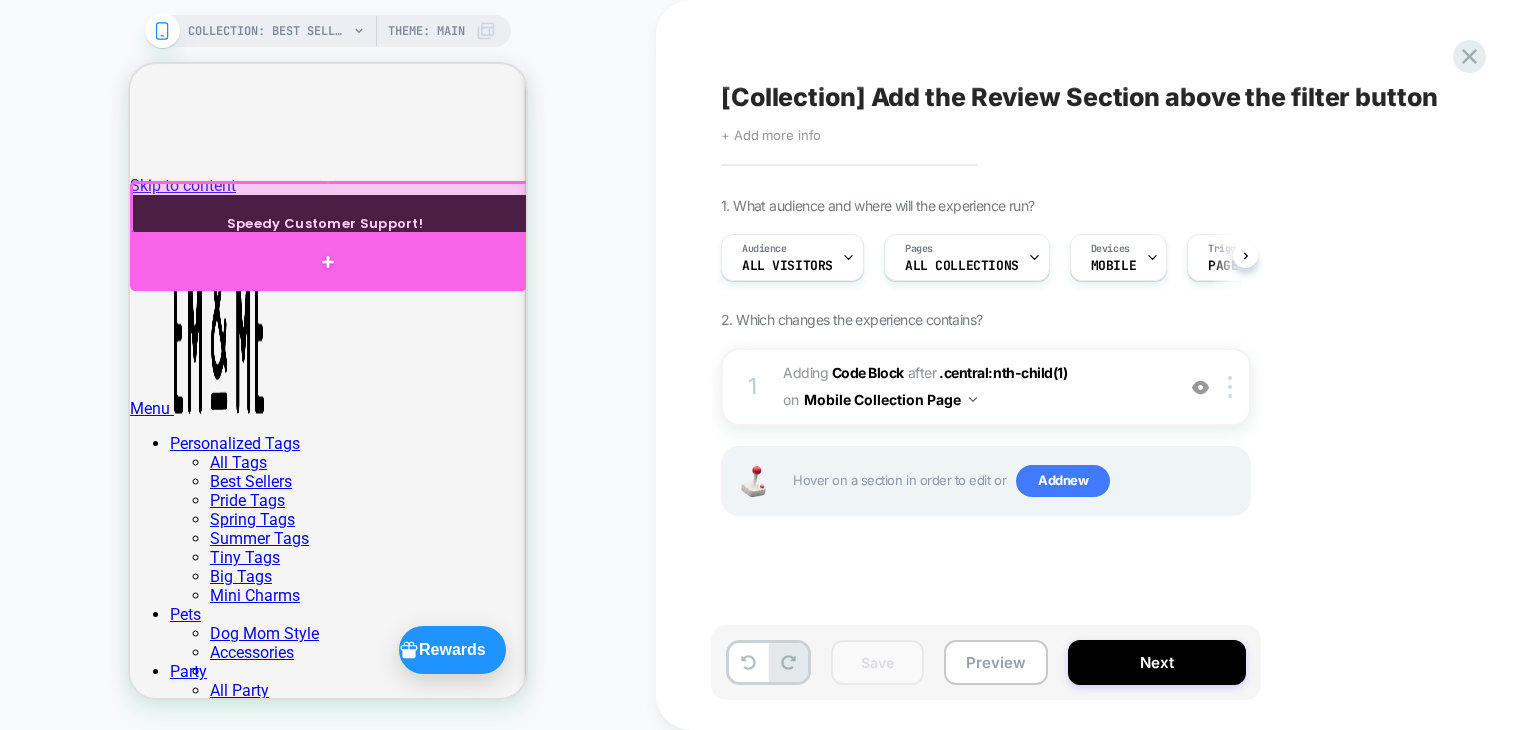 click at bounding box center (328, 261) 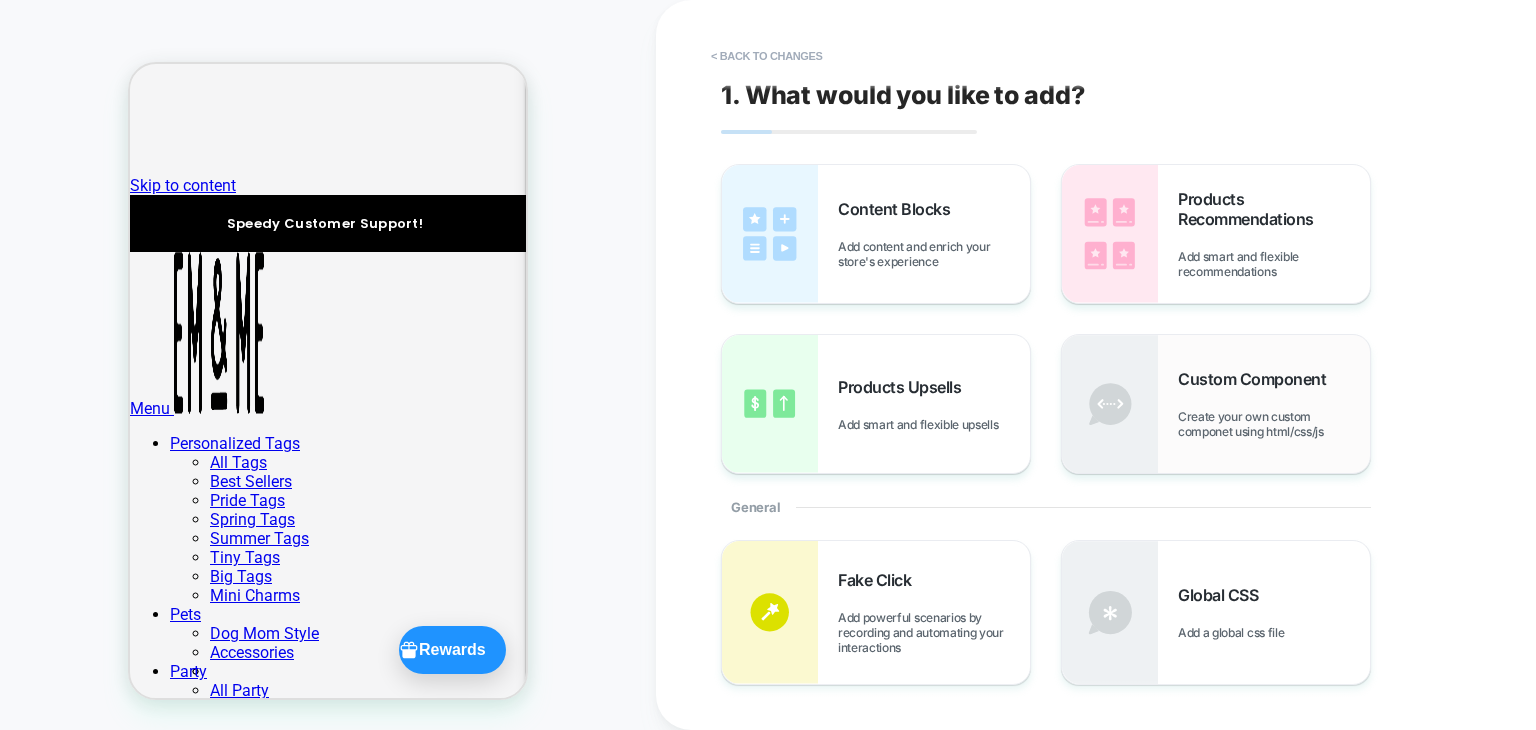 click on "Create your own custom componet using html/css/js" at bounding box center (1274, 424) 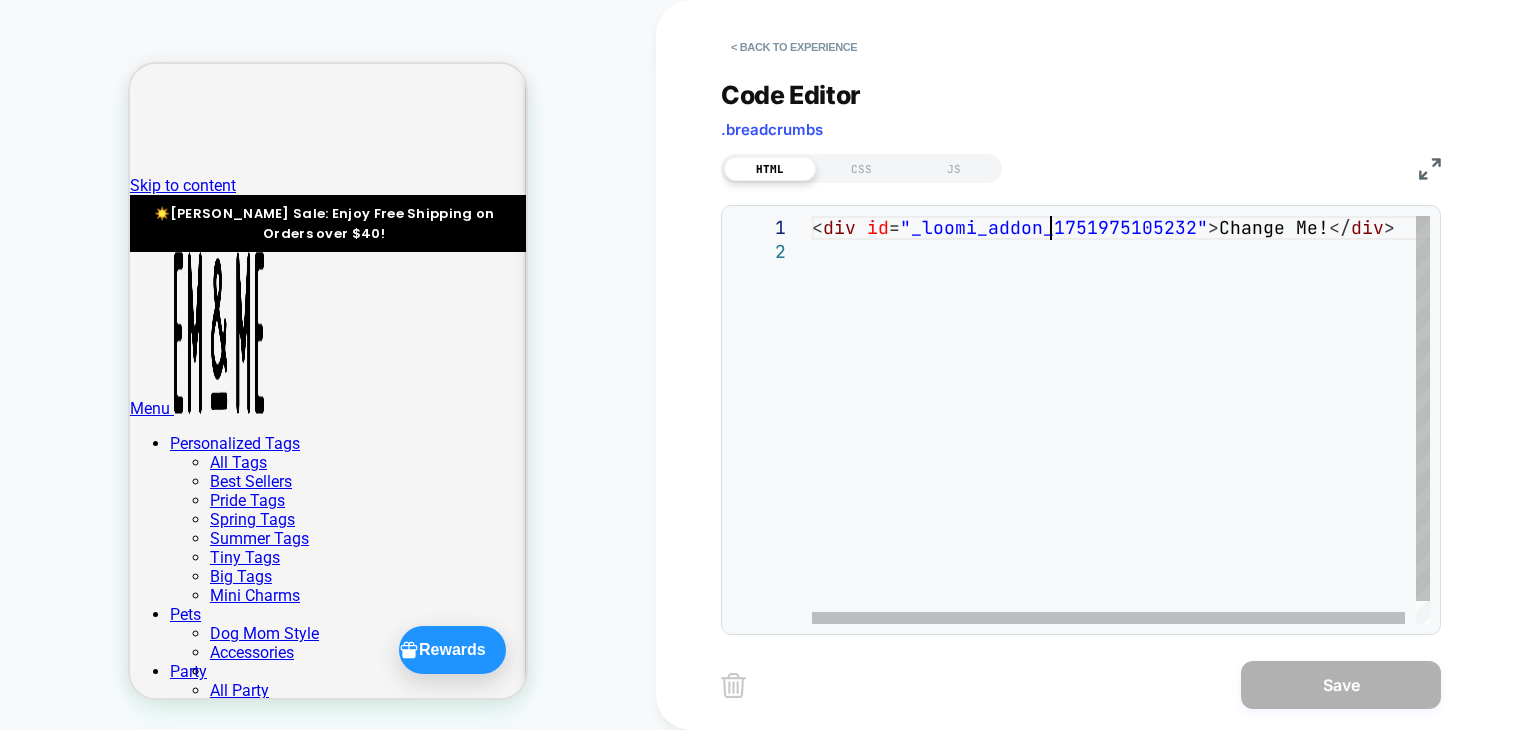 click on "< div   id = "_loomi_addon_1751975105232" > Change Me! </ div >" at bounding box center (1126, 432) 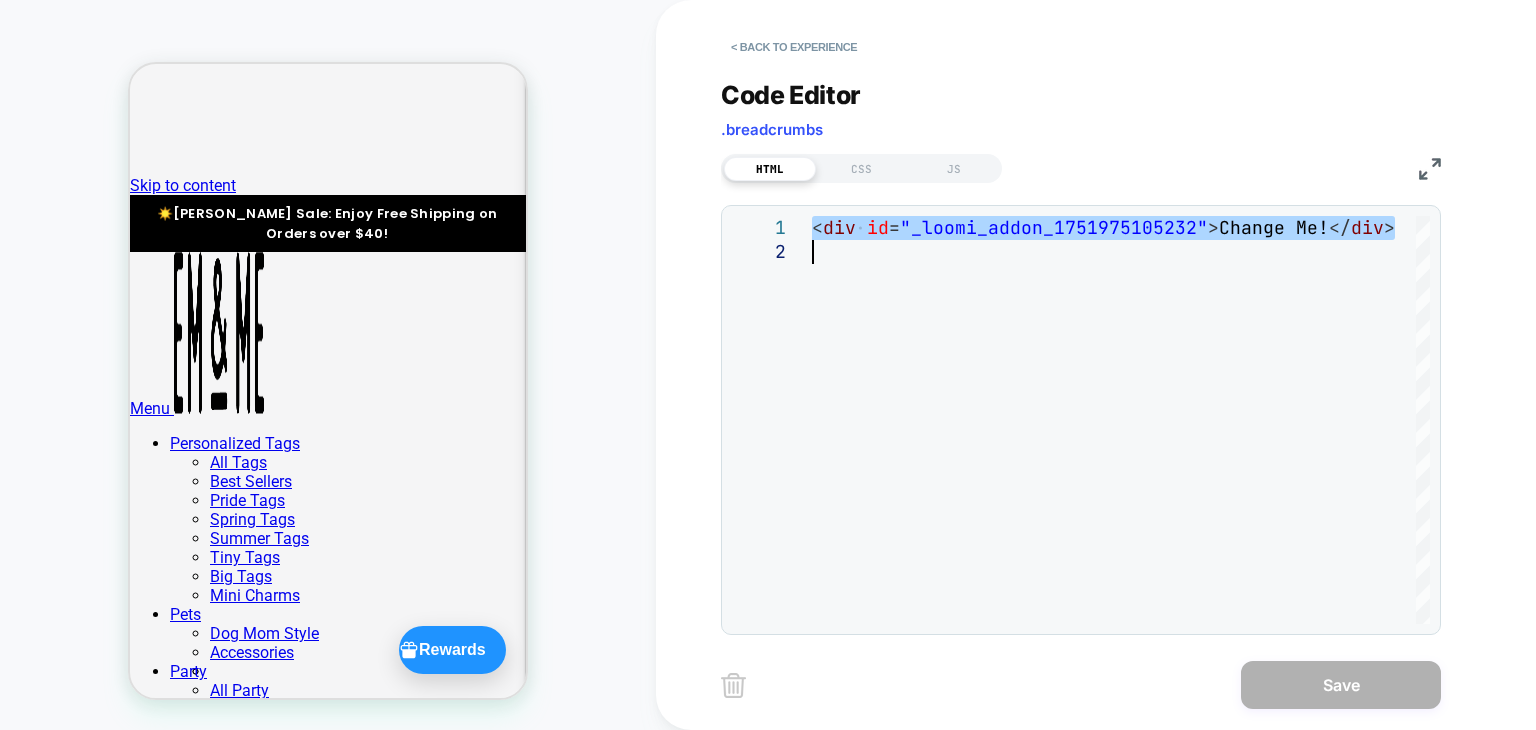 type on "******" 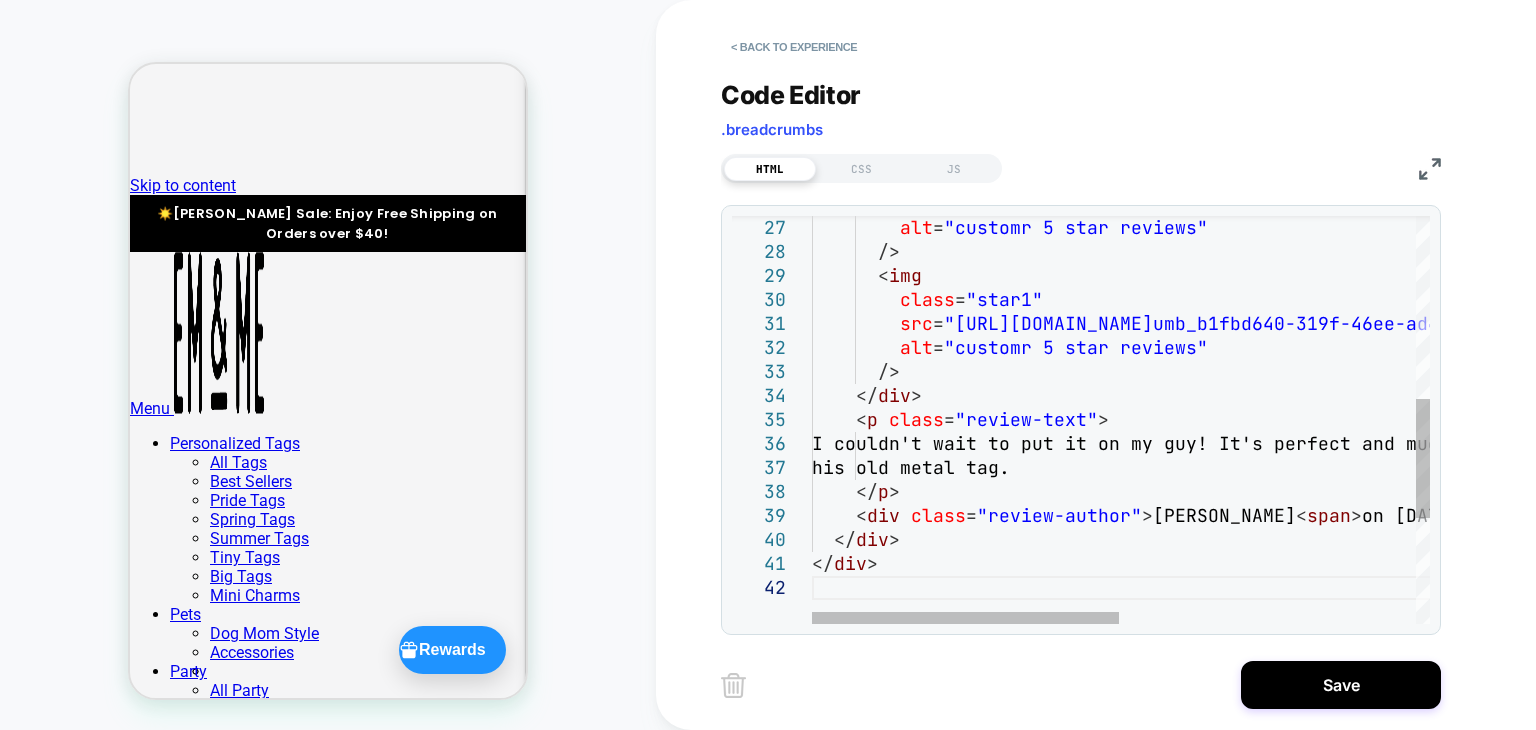 click on "HTML CSS JS" at bounding box center (1081, 166) 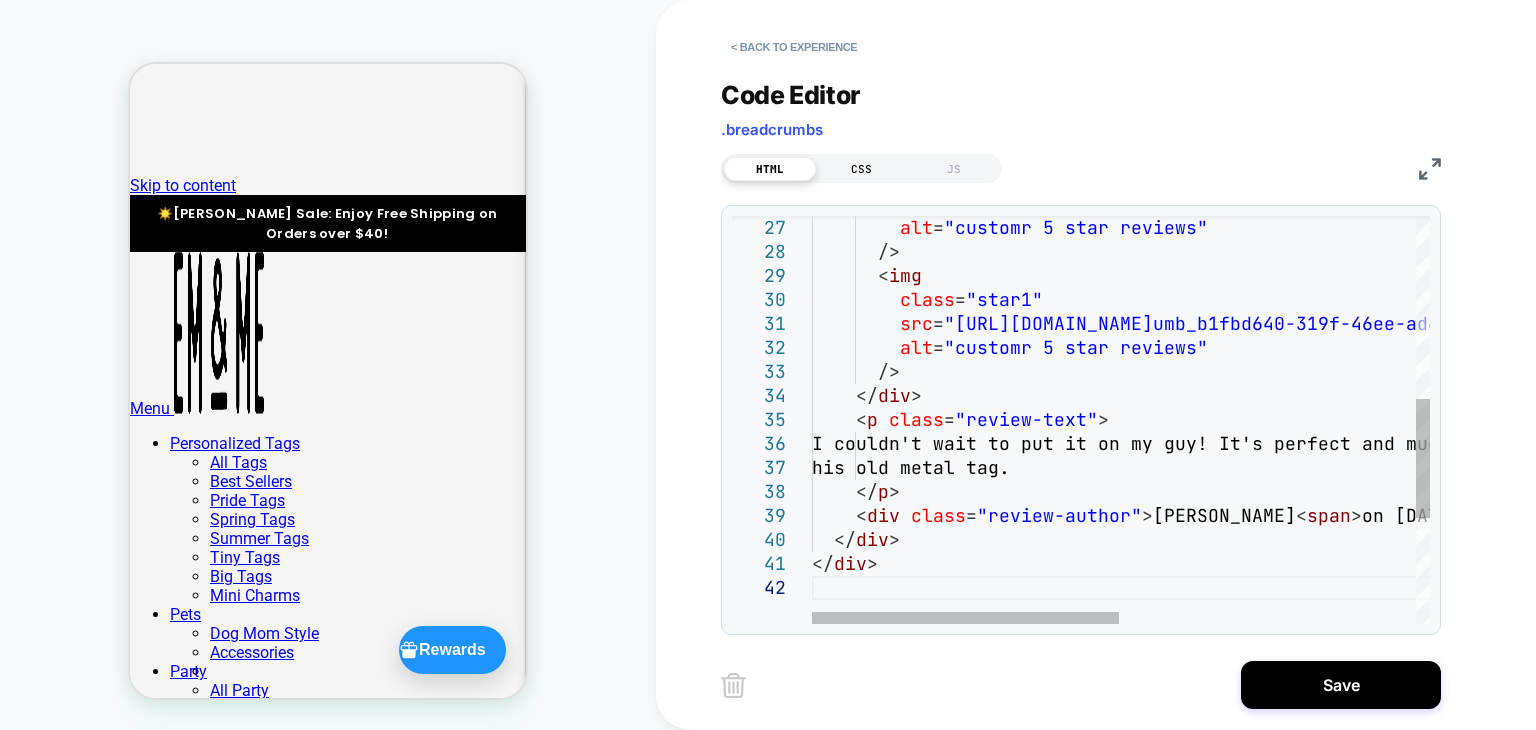click on "CSS" at bounding box center [862, 169] 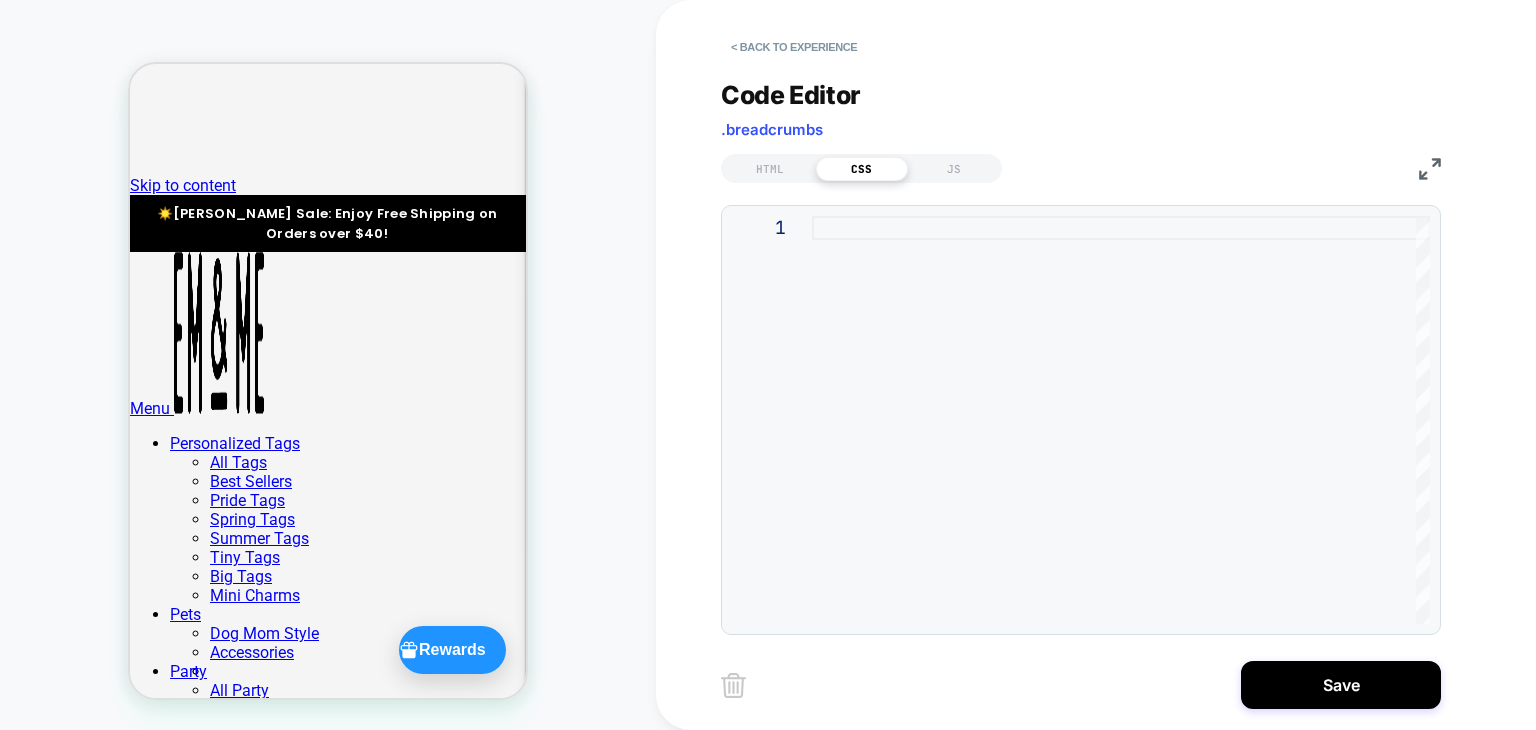 click at bounding box center [1121, 420] 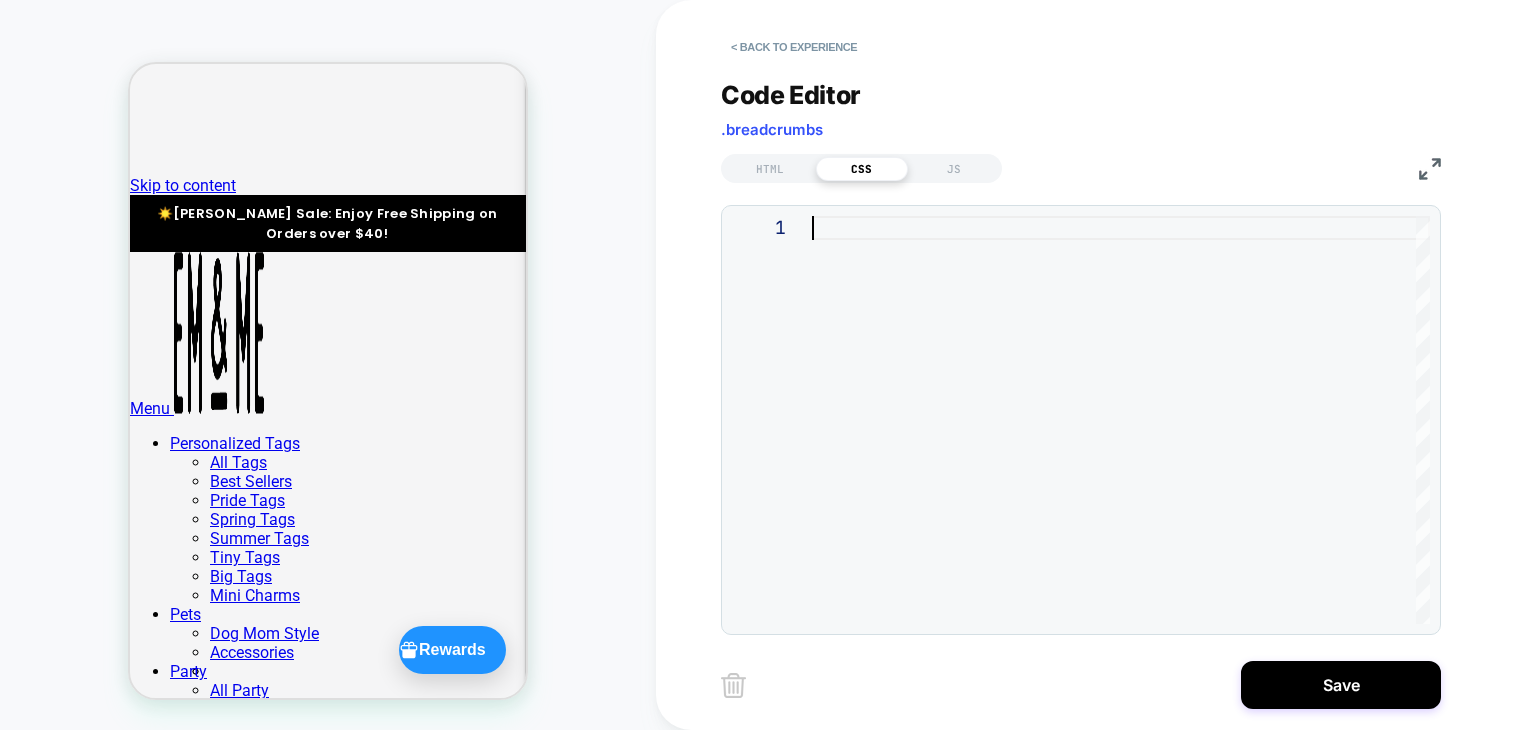 type on "**********" 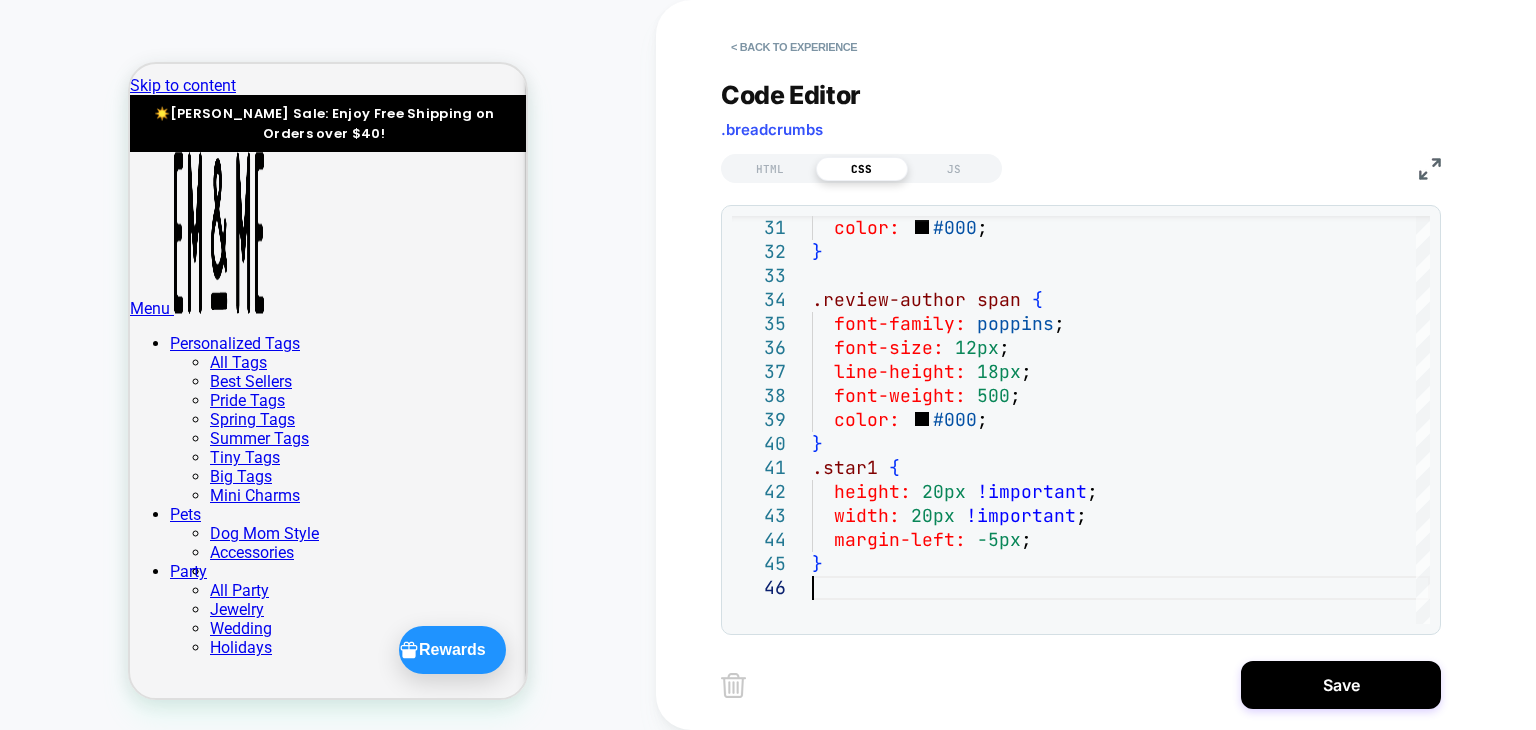 scroll, scrollTop: 200, scrollLeft: 0, axis: vertical 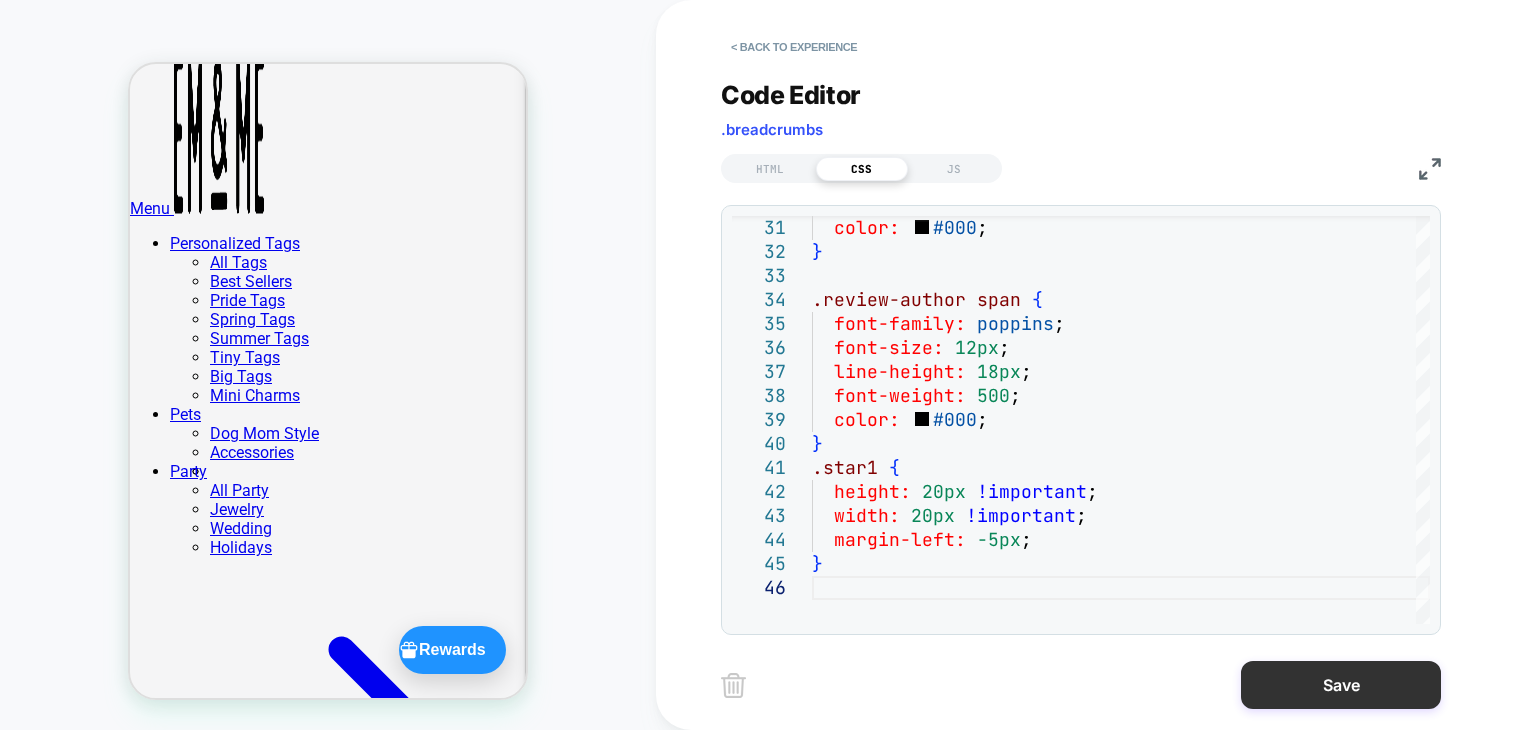click on "Save" at bounding box center (1341, 685) 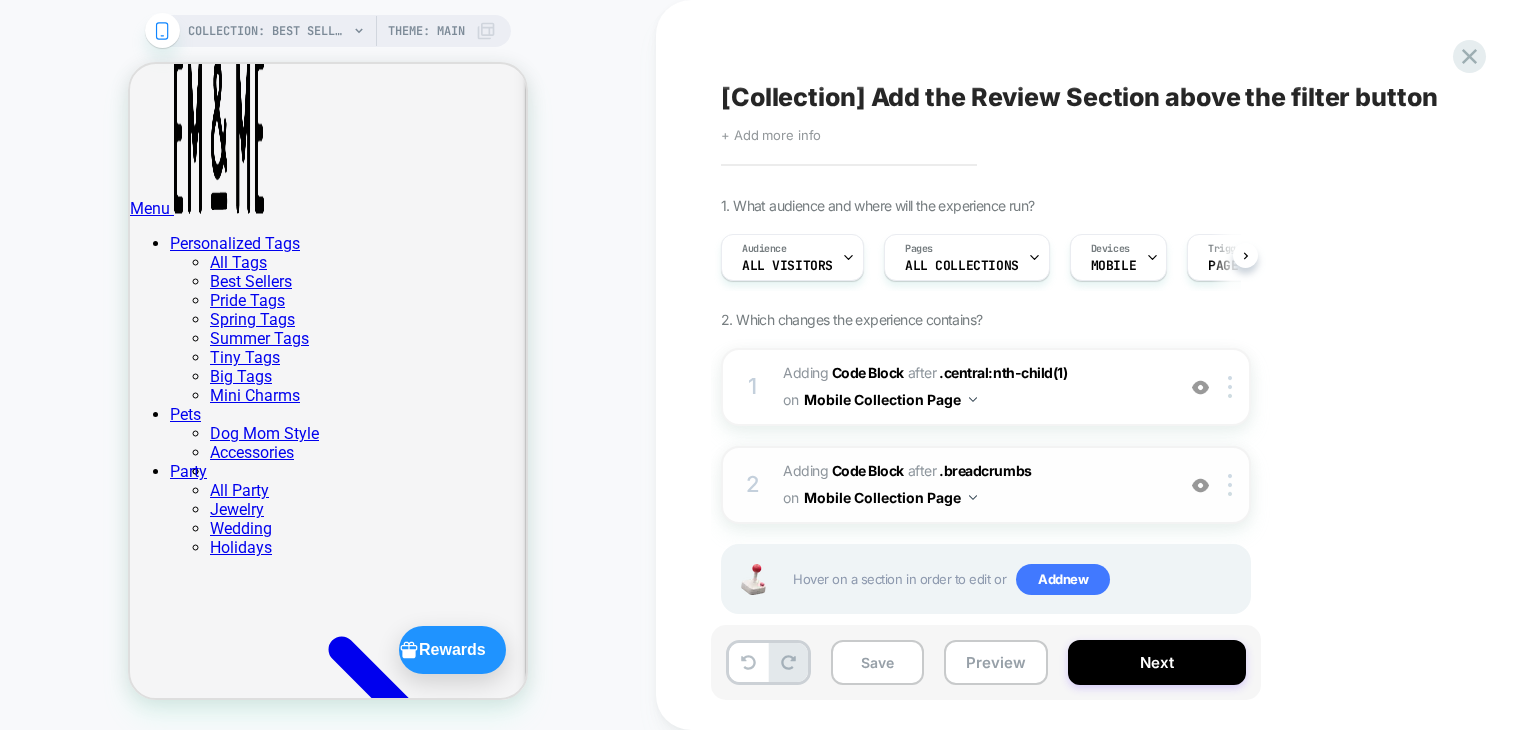 scroll, scrollTop: 0, scrollLeft: 0, axis: both 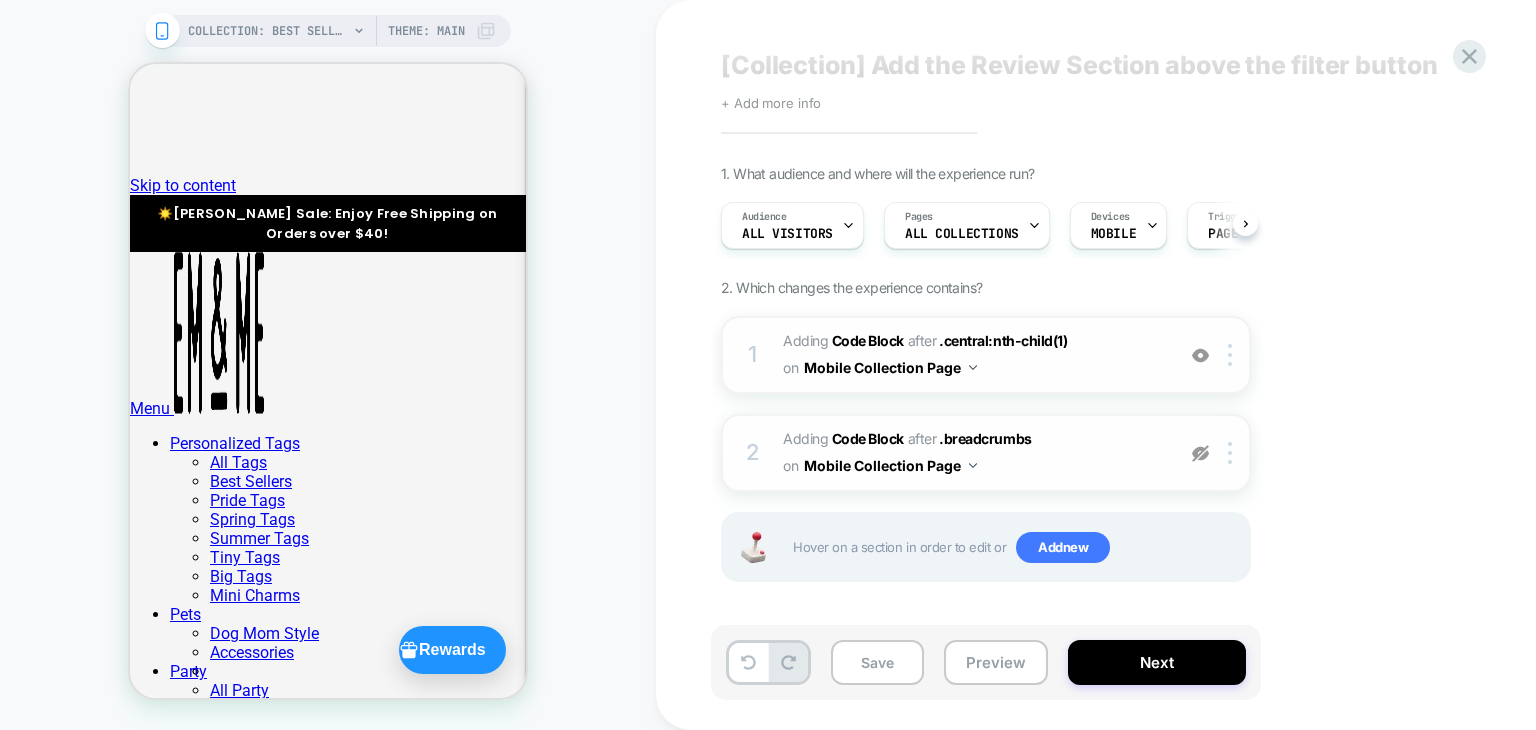 click at bounding box center (1200, 355) 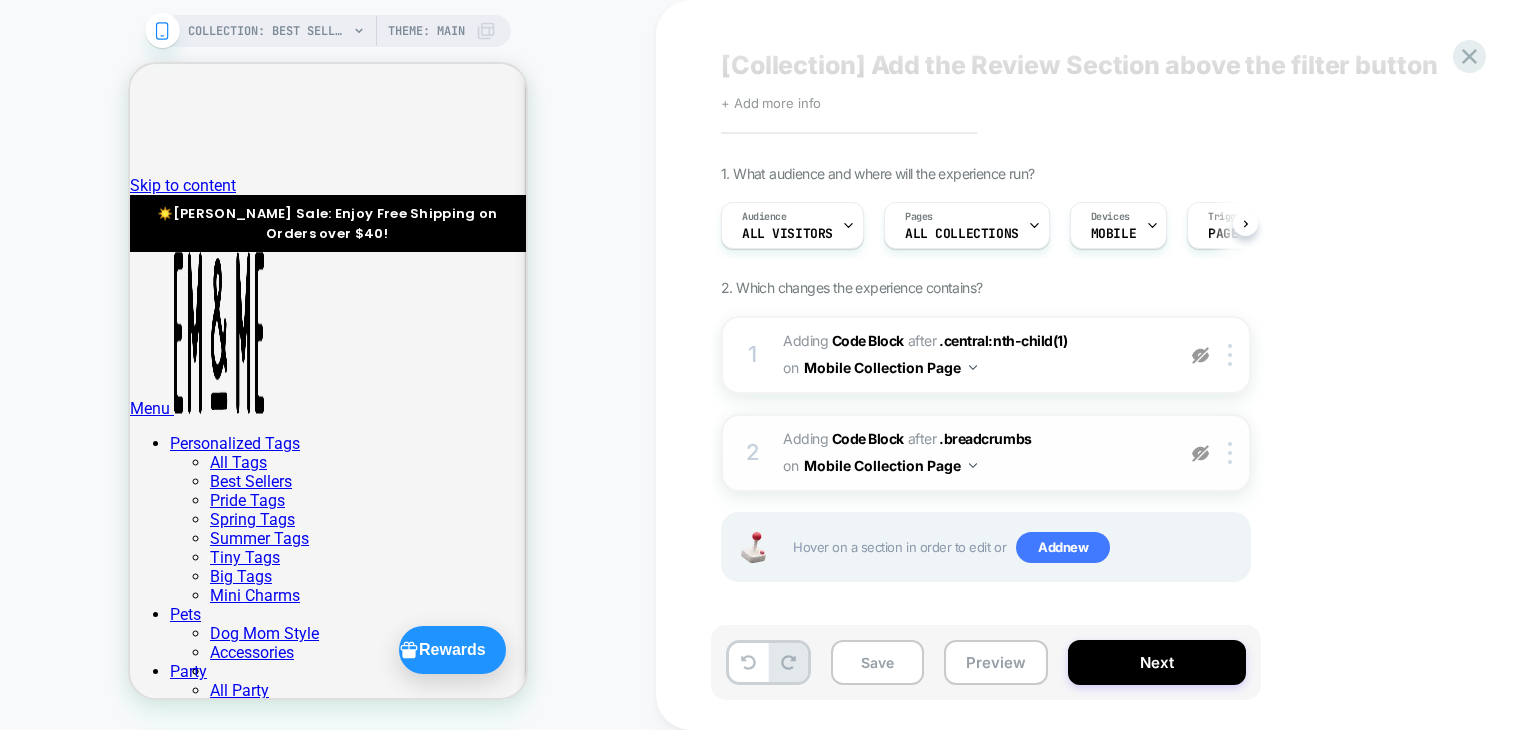 click at bounding box center (1200, 453) 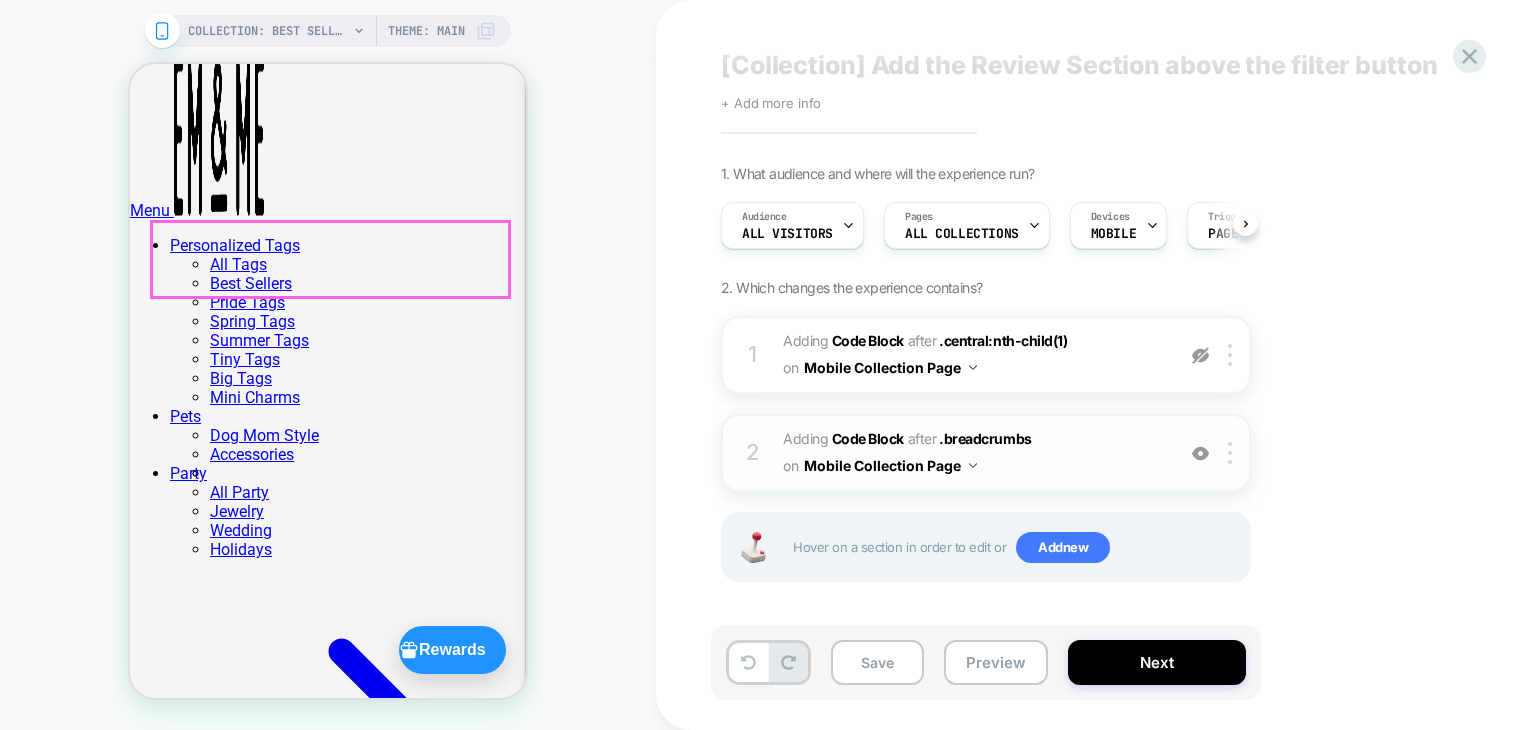 scroll, scrollTop: 0, scrollLeft: 0, axis: both 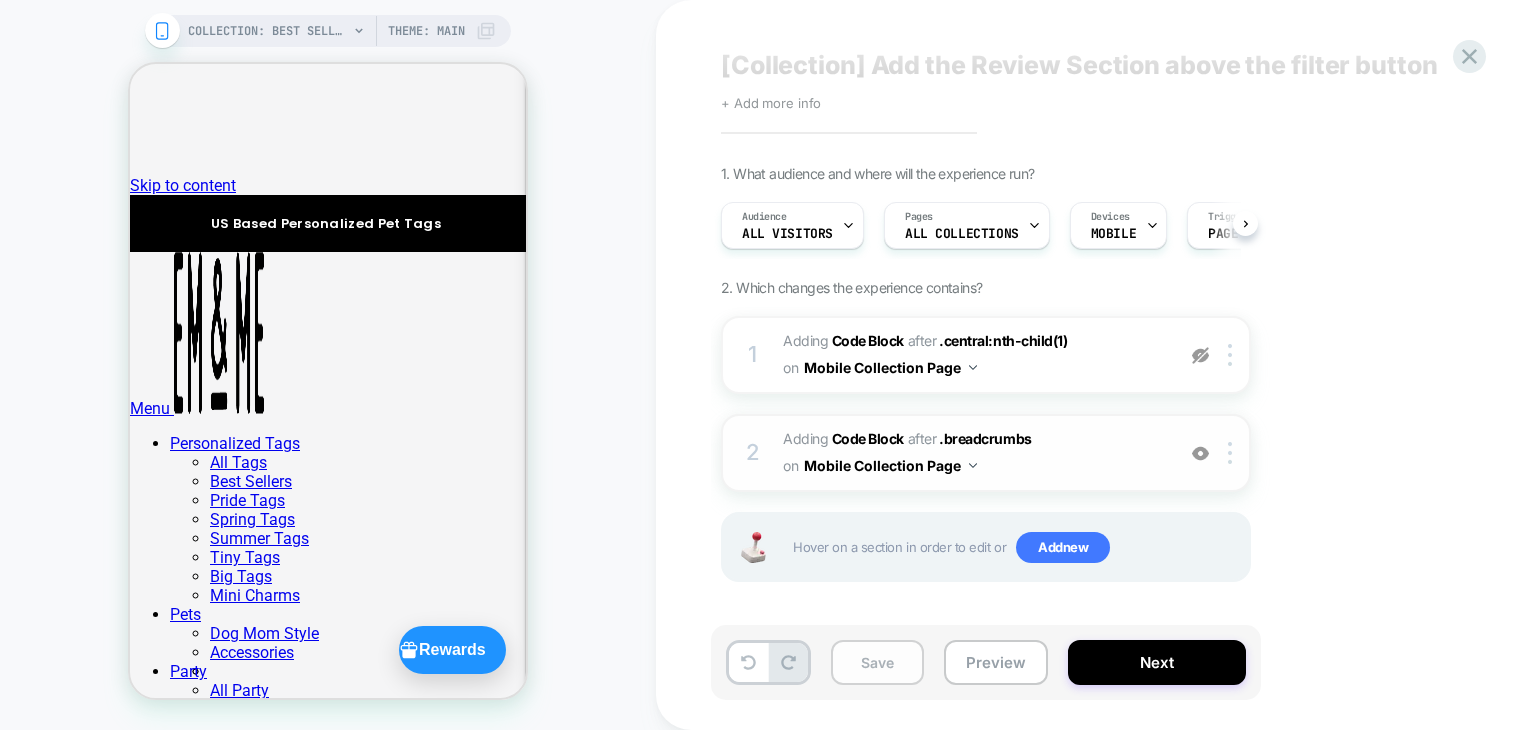 click on "Save" at bounding box center (877, 662) 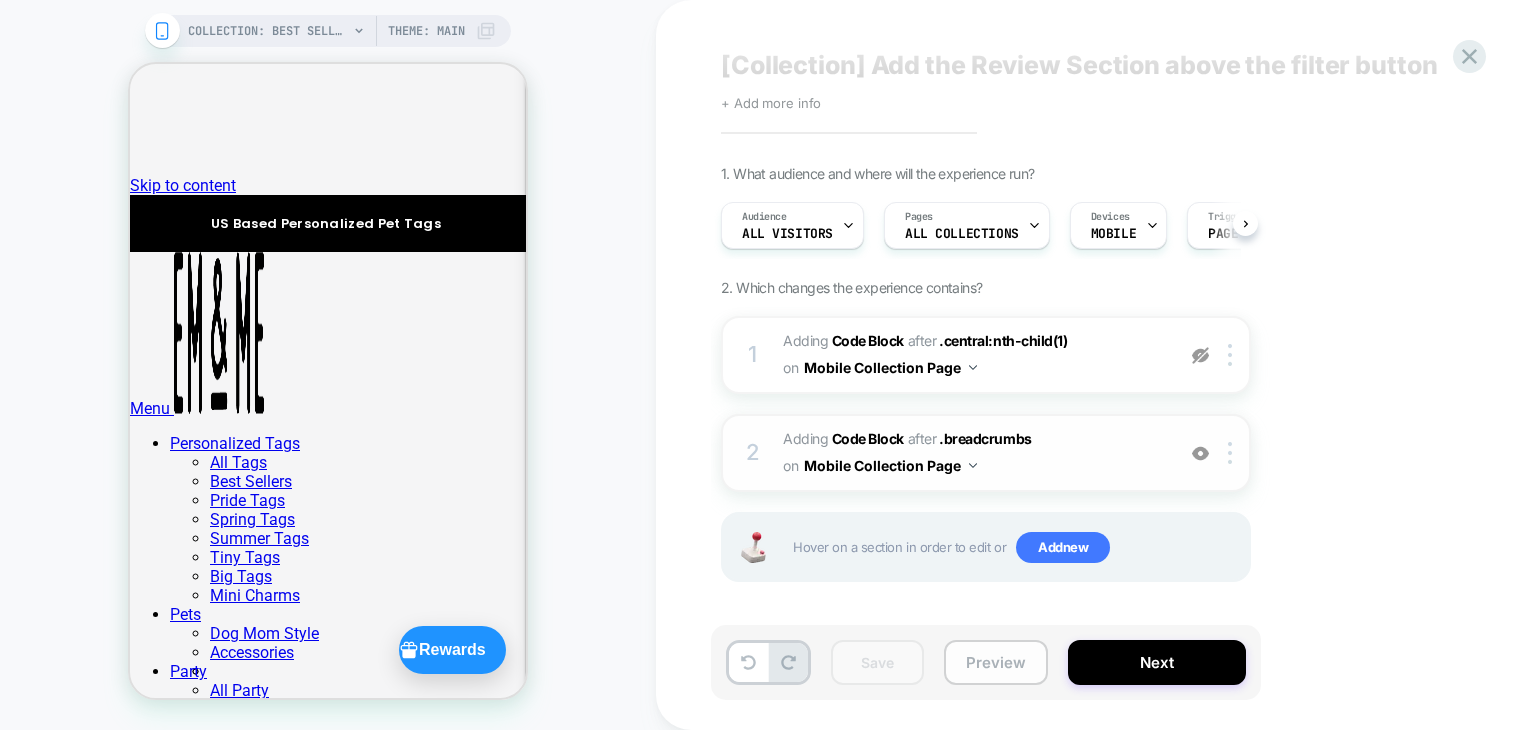 click on "Preview" at bounding box center [996, 662] 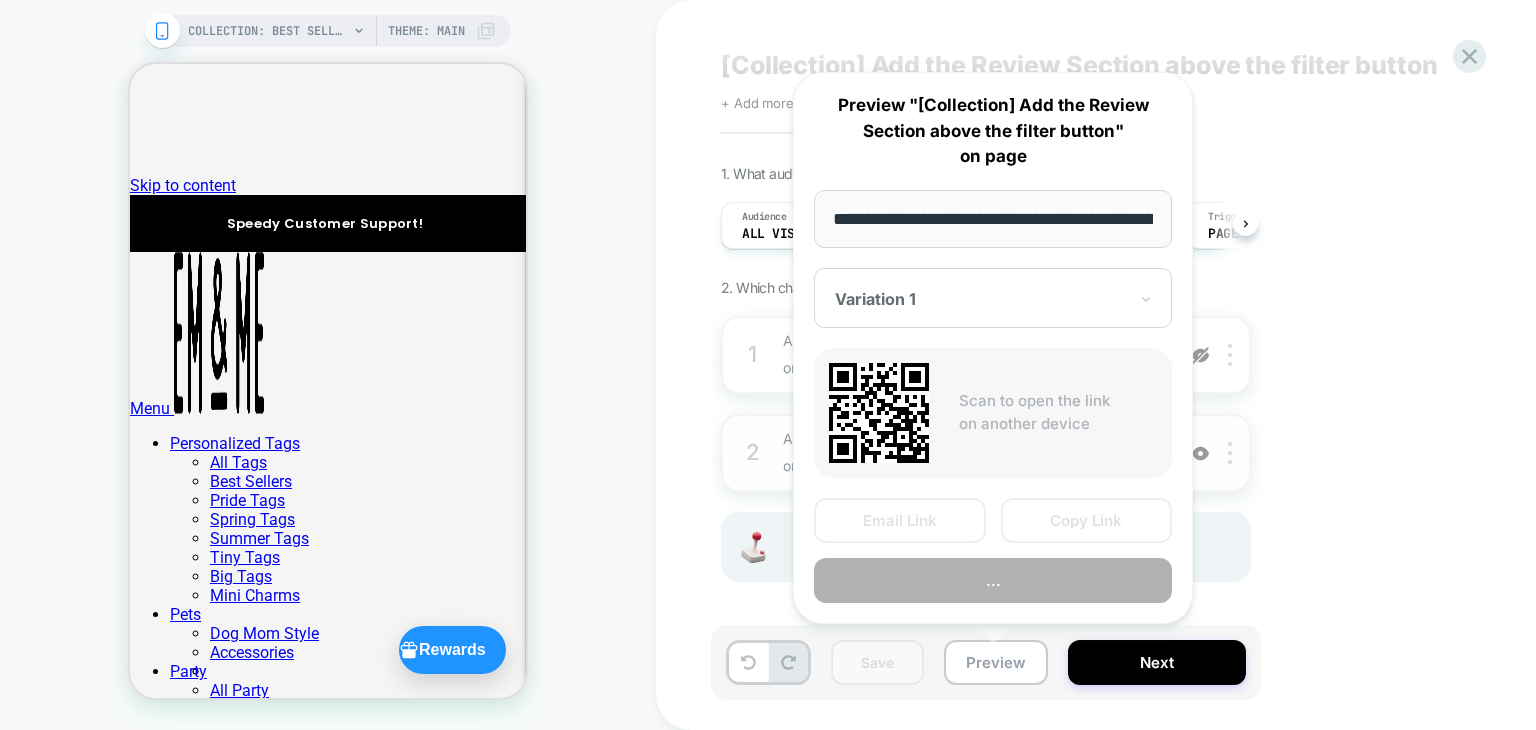 scroll, scrollTop: 0, scrollLeft: 284, axis: horizontal 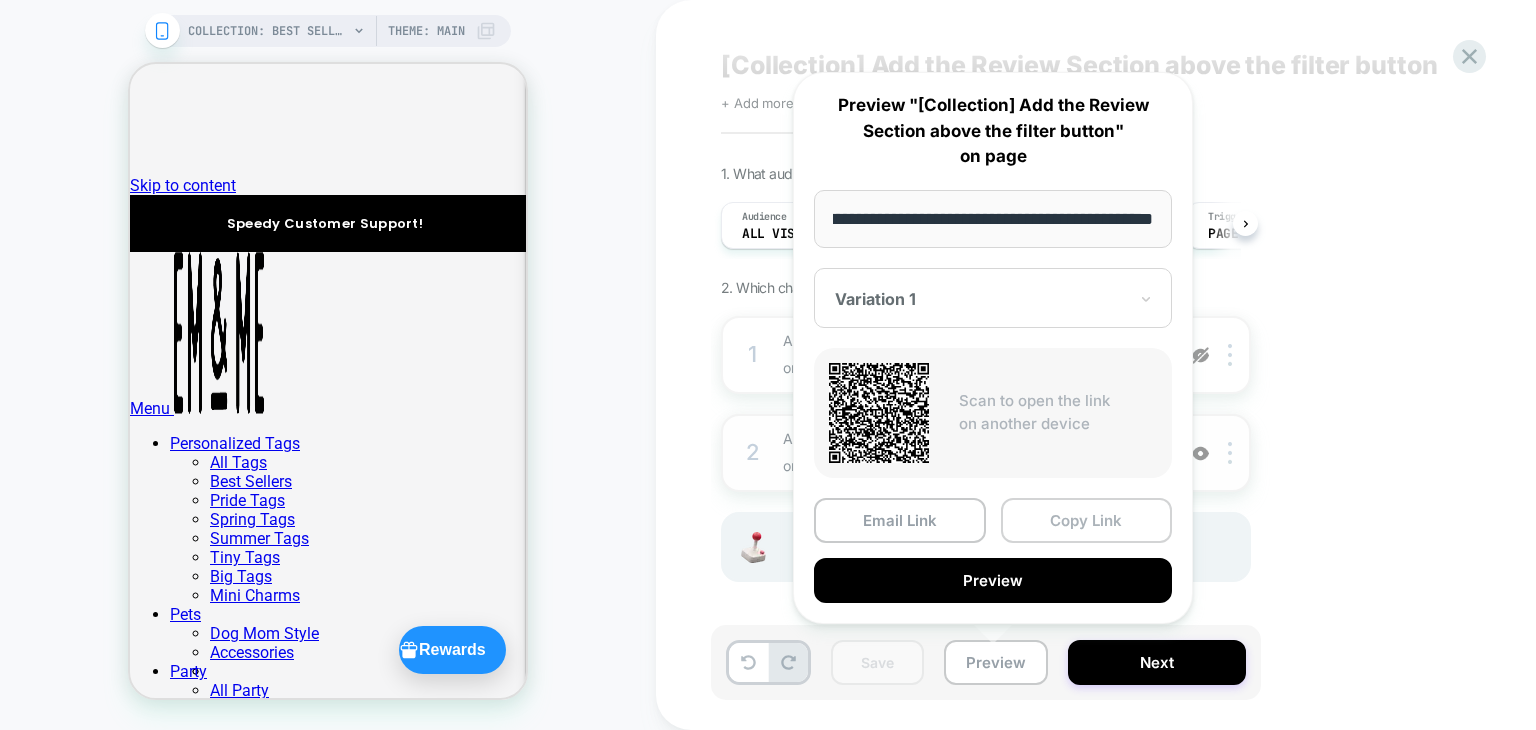 click on "Copy Link" at bounding box center (1087, 520) 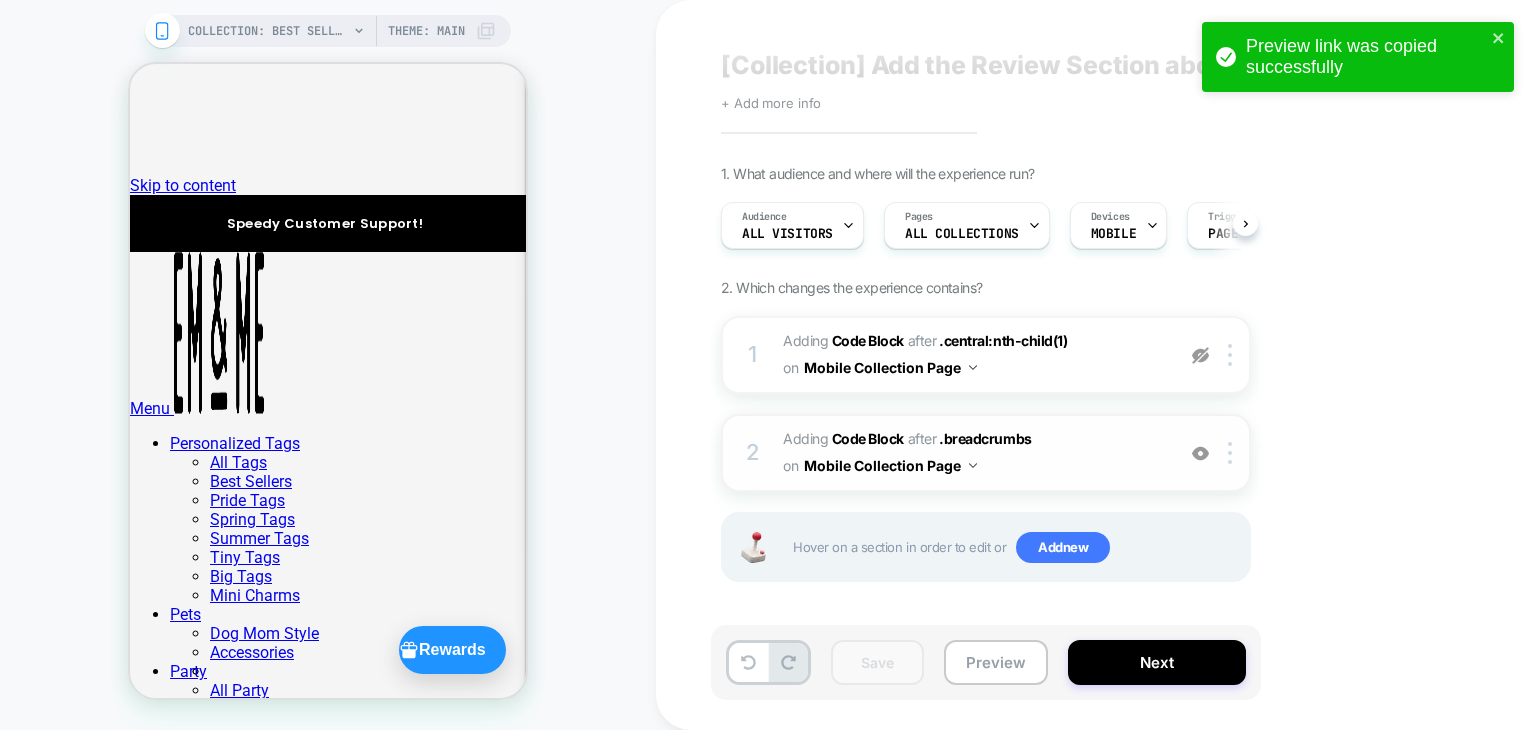 click on "Adding   Code Block   AFTER .breadcrumbs .breadcrumbs   on Mobile Collection Page" at bounding box center (973, 453) 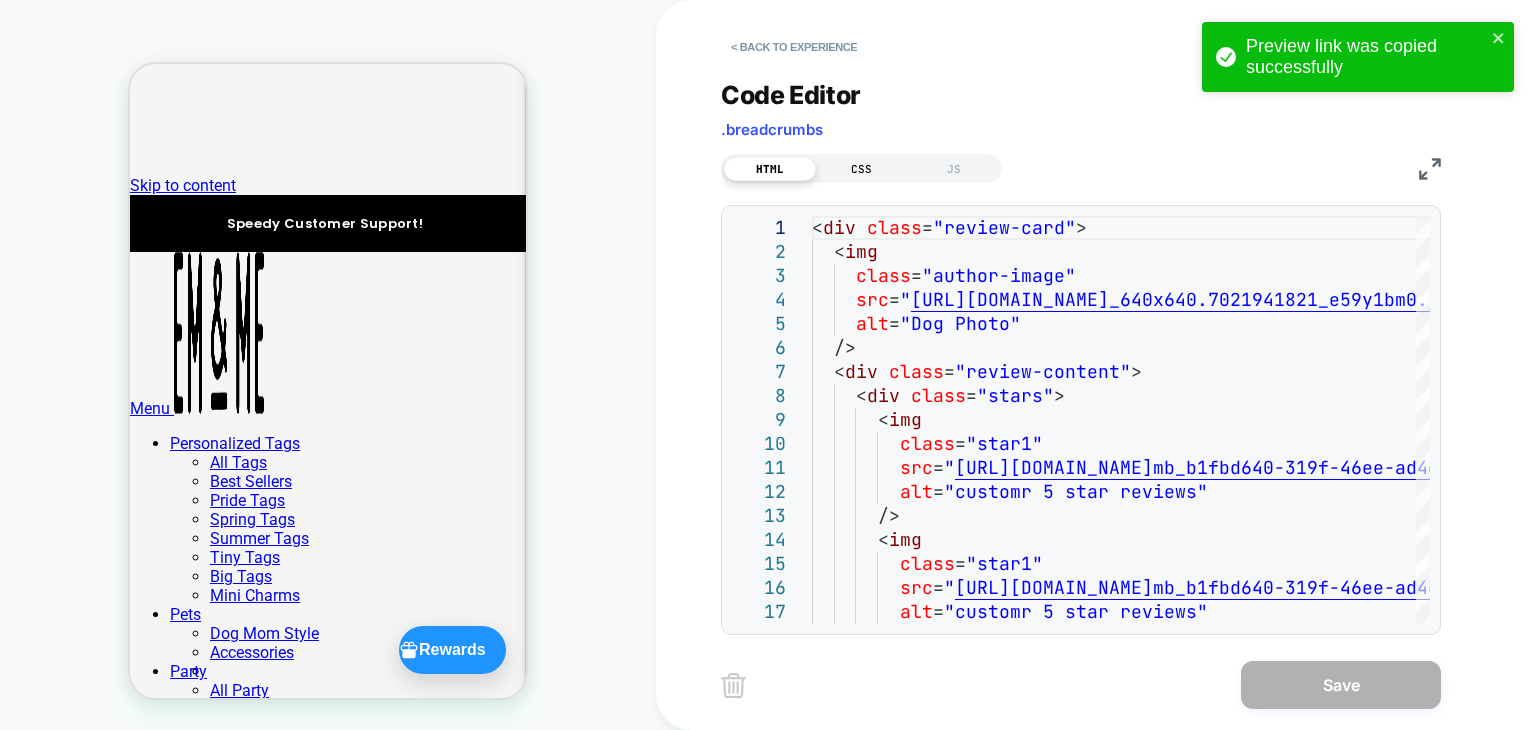 click on "CSS" at bounding box center [862, 169] 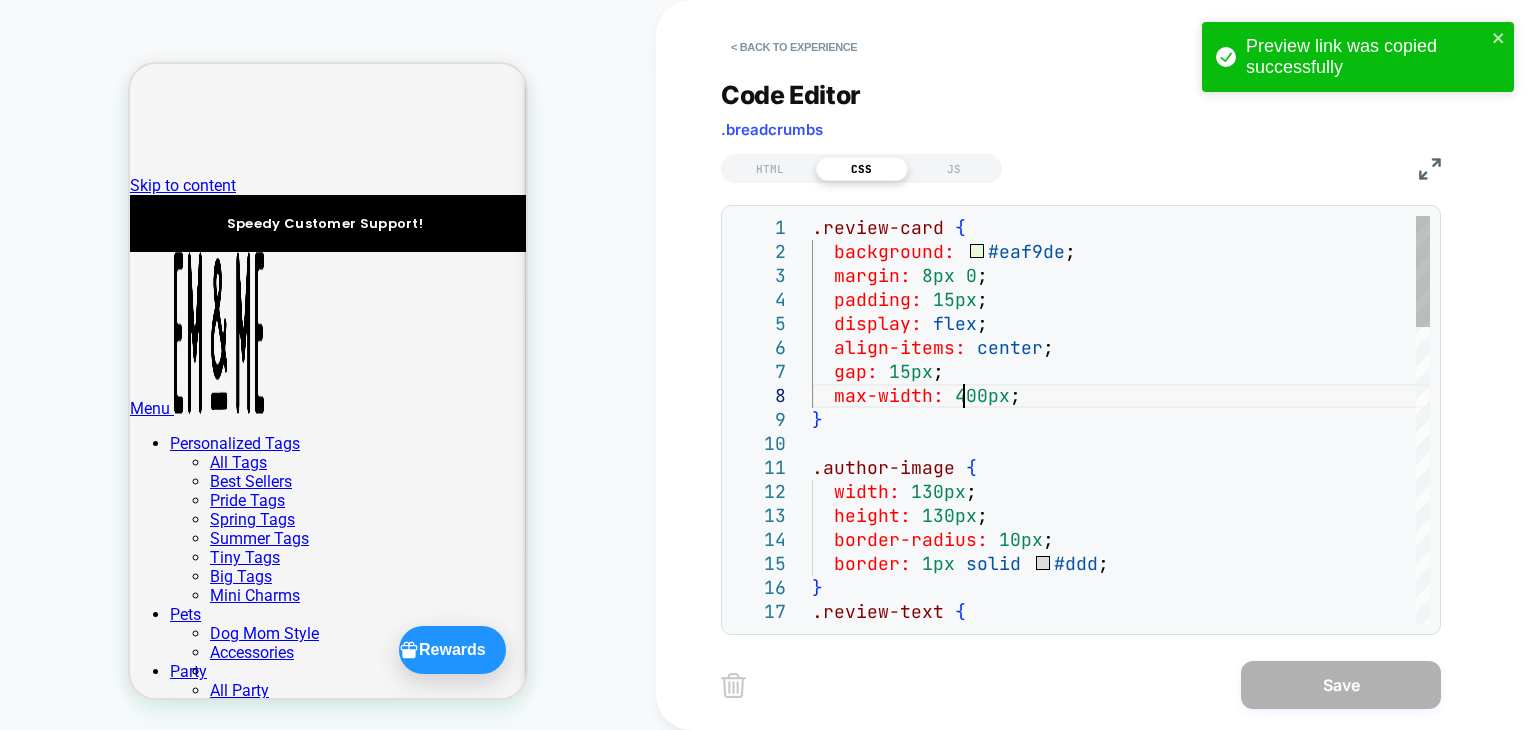 scroll, scrollTop: 0, scrollLeft: 0, axis: both 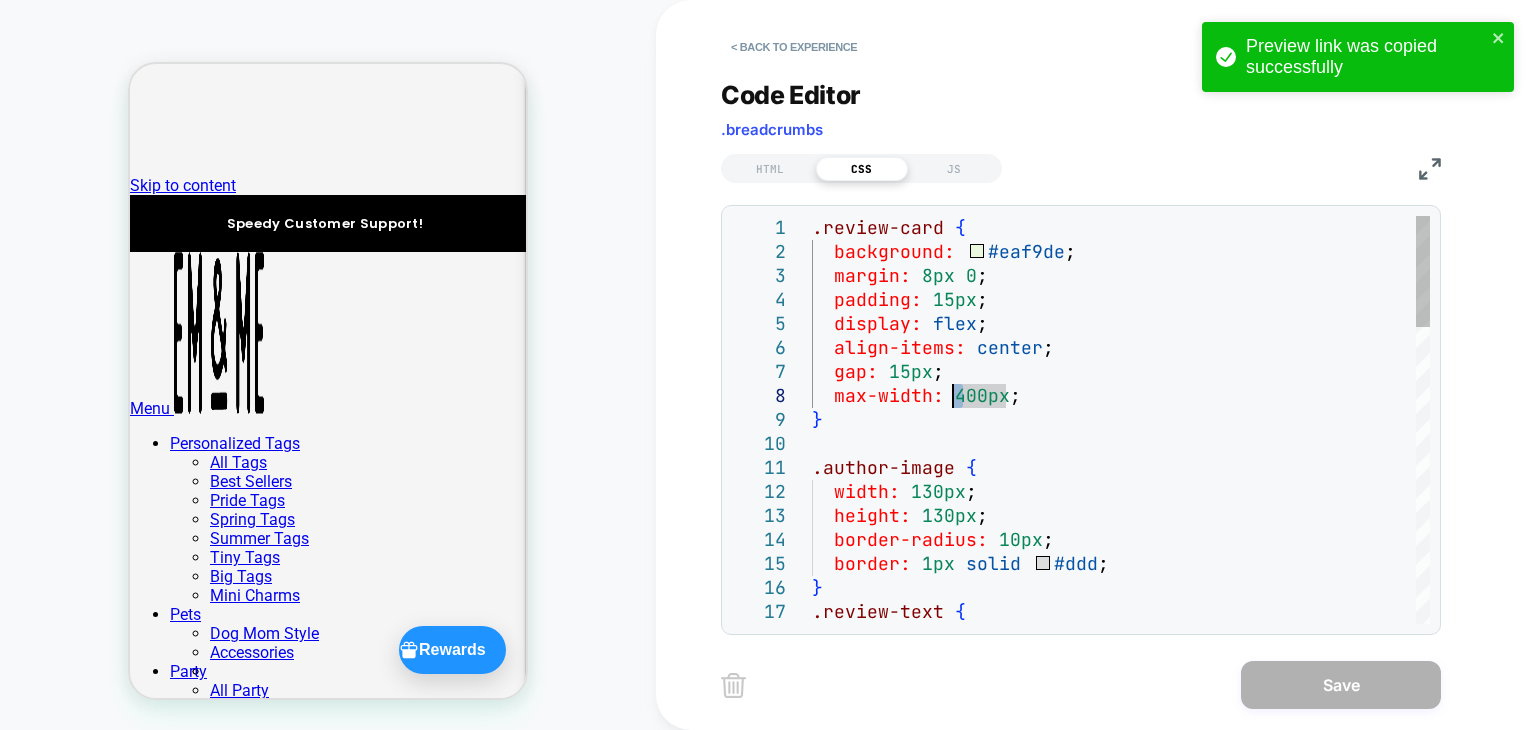 click on ".review-card   {    background:     #eaf9de ;    margin:   8px   0 ;    padding:   15px ;    display:   flex ;    align-items:   center ;    gap:   15px ;    max-width:   400px ; } .author-image   {    width:   130px ;    height:   130px ;    border-radius:   10px ;    border:   1px   solid     #ddd ; } .review-text   {" at bounding box center (1121, 960) 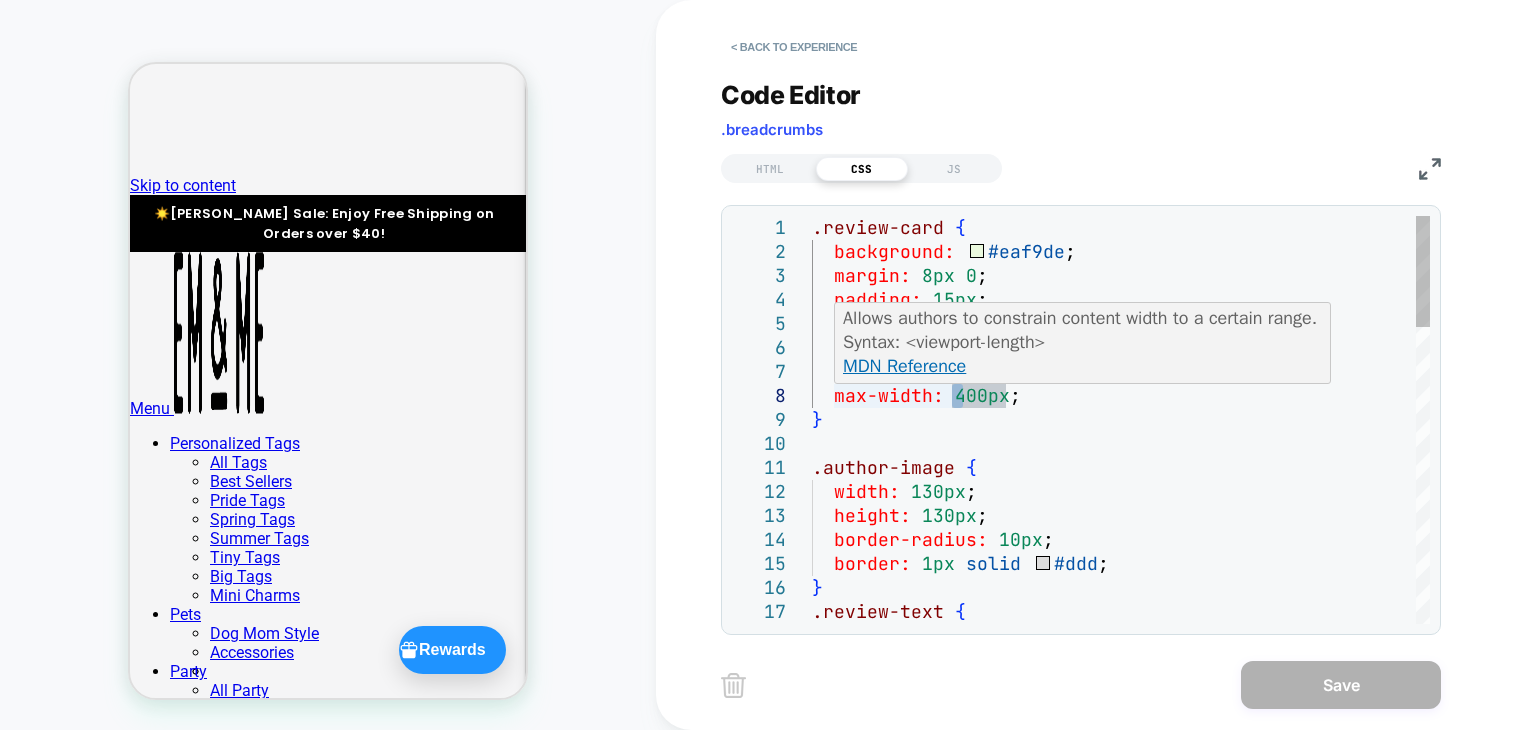 scroll, scrollTop: 167, scrollLeft: 149, axis: both 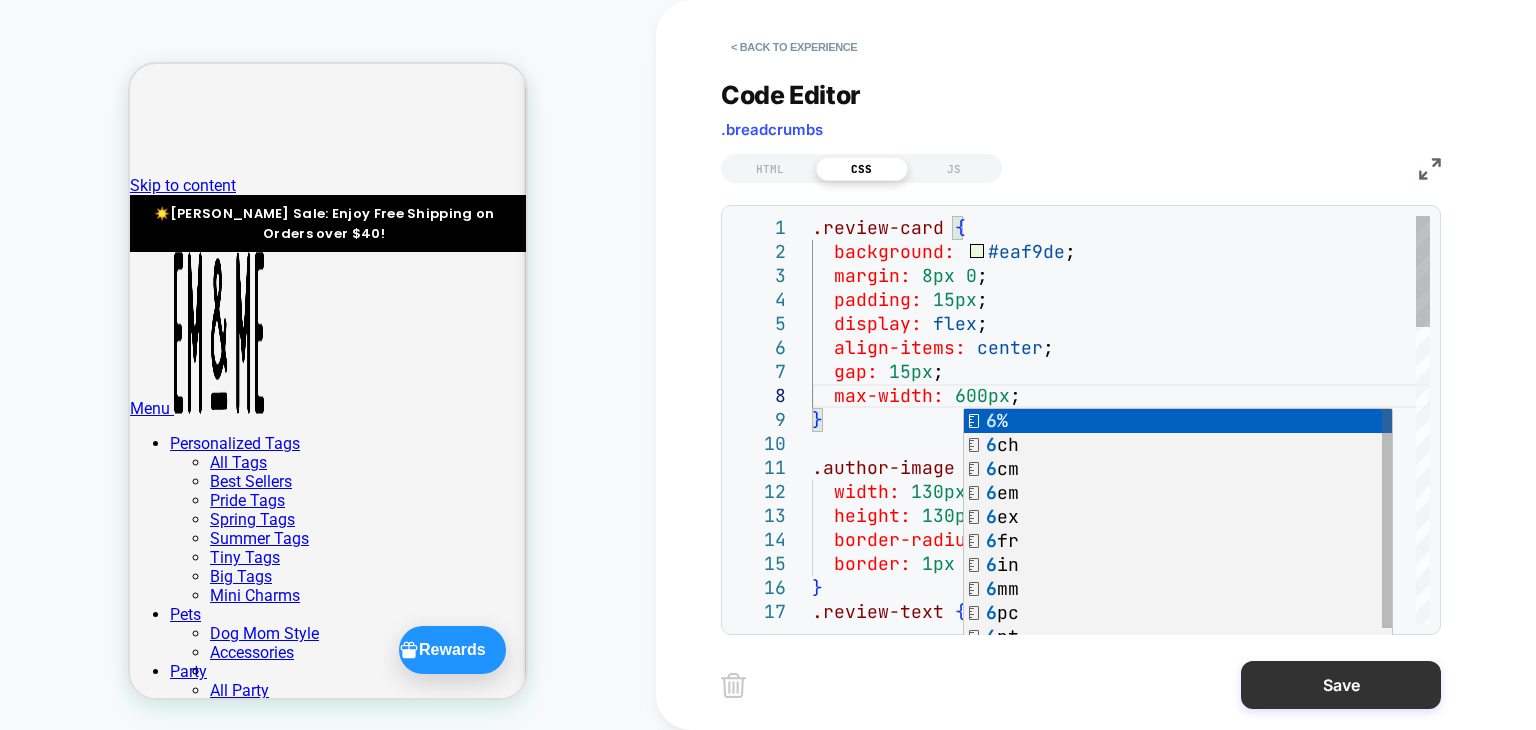type on "**********" 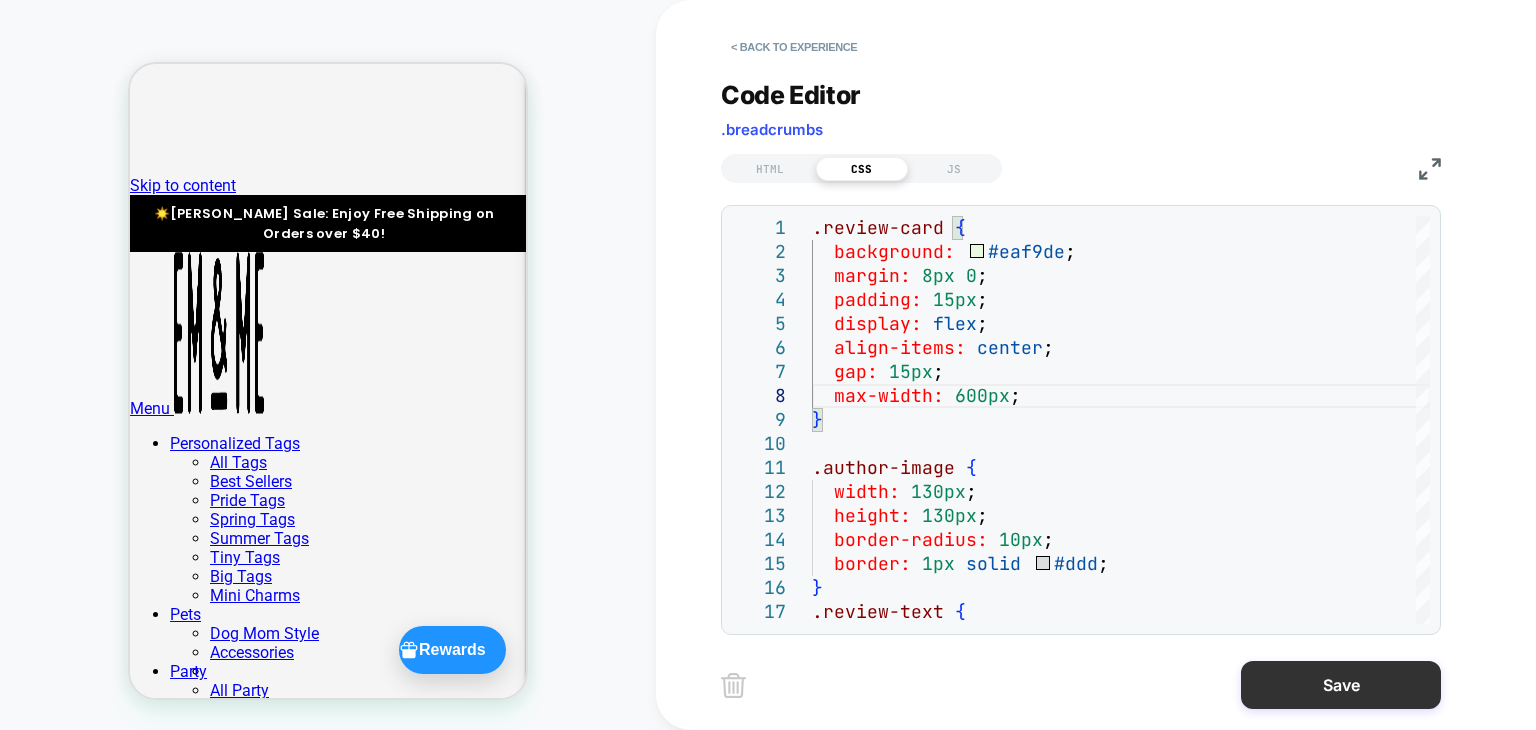click on "Save" at bounding box center [1341, 685] 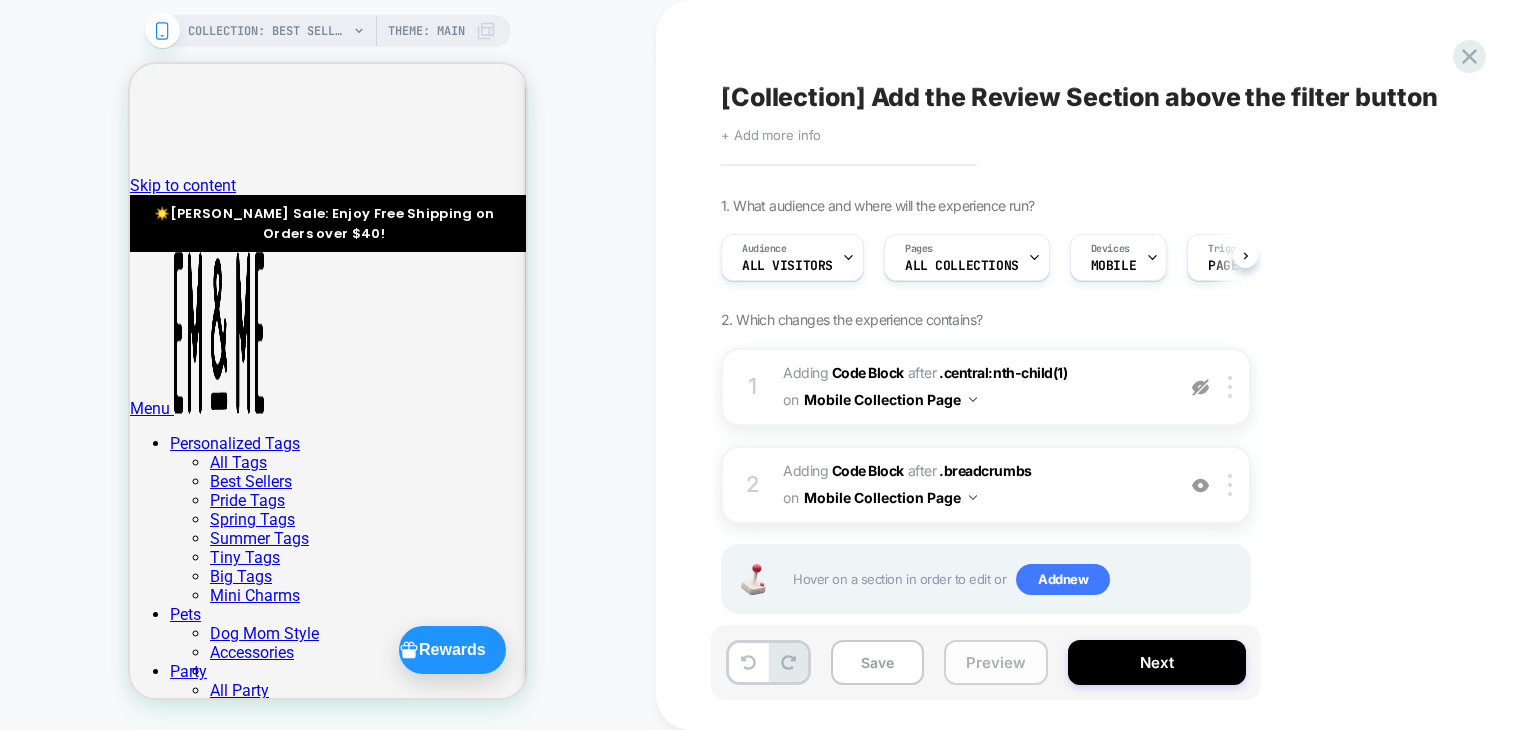 scroll, scrollTop: 0, scrollLeft: 0, axis: both 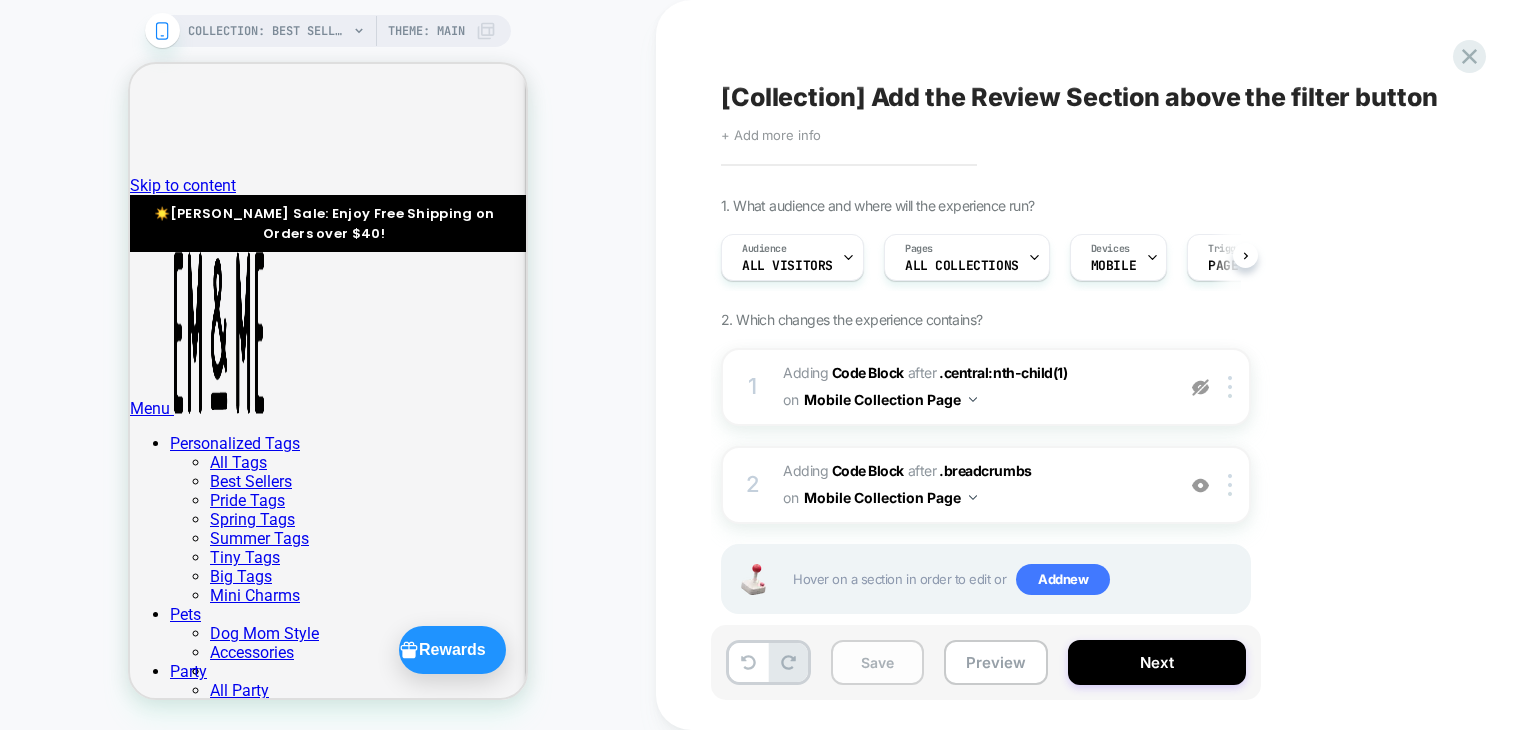 click on "Save" at bounding box center (877, 662) 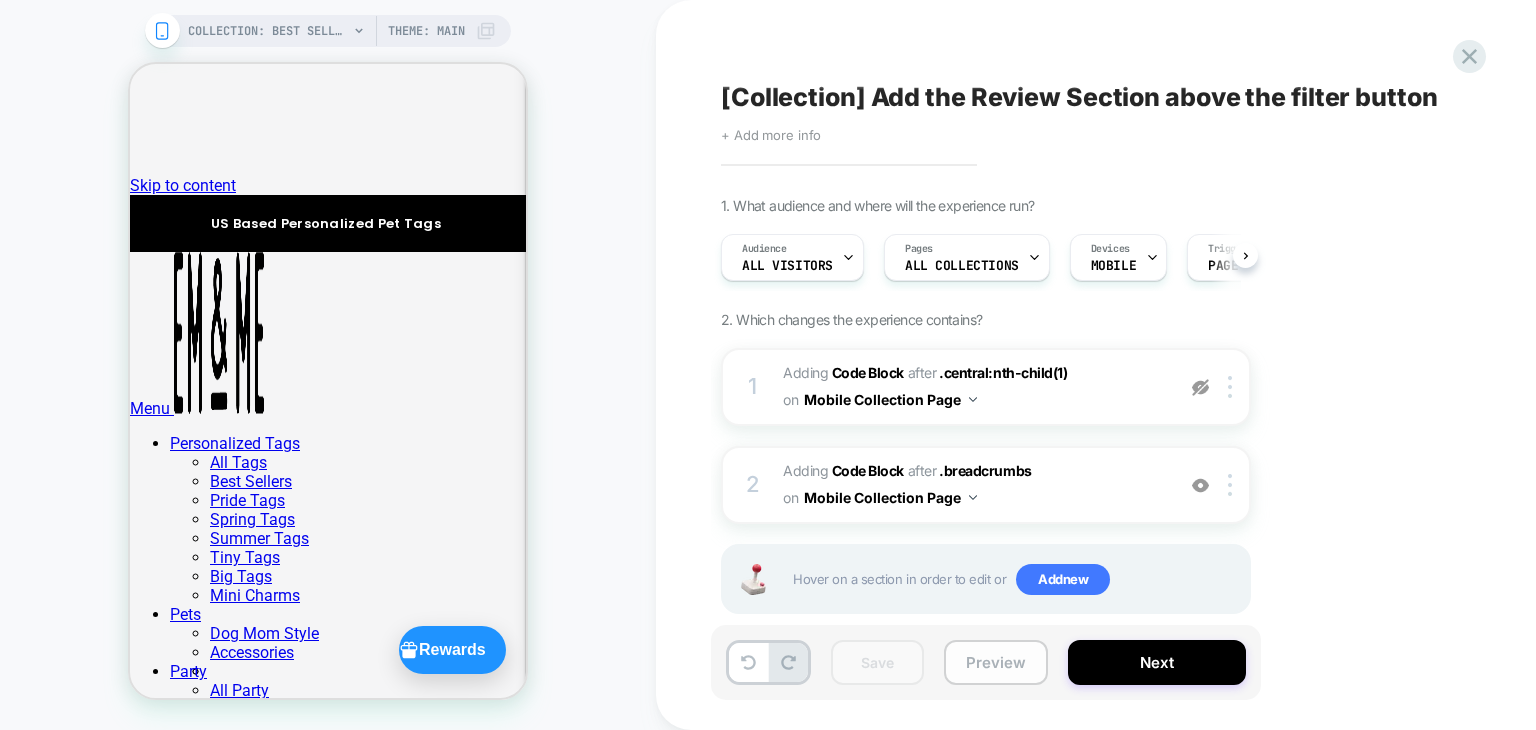 click on "Preview" at bounding box center (996, 662) 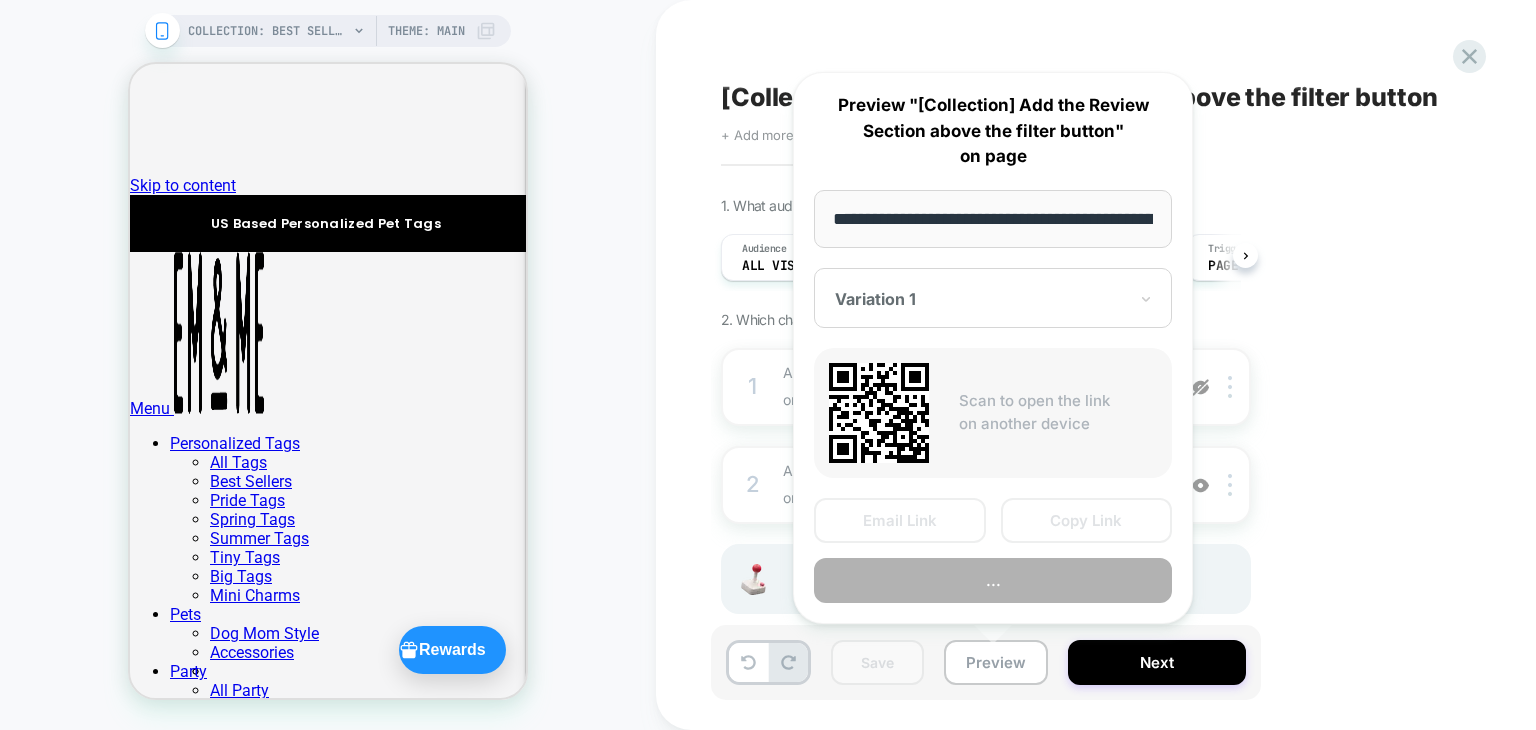 scroll, scrollTop: 0, scrollLeft: 284, axis: horizontal 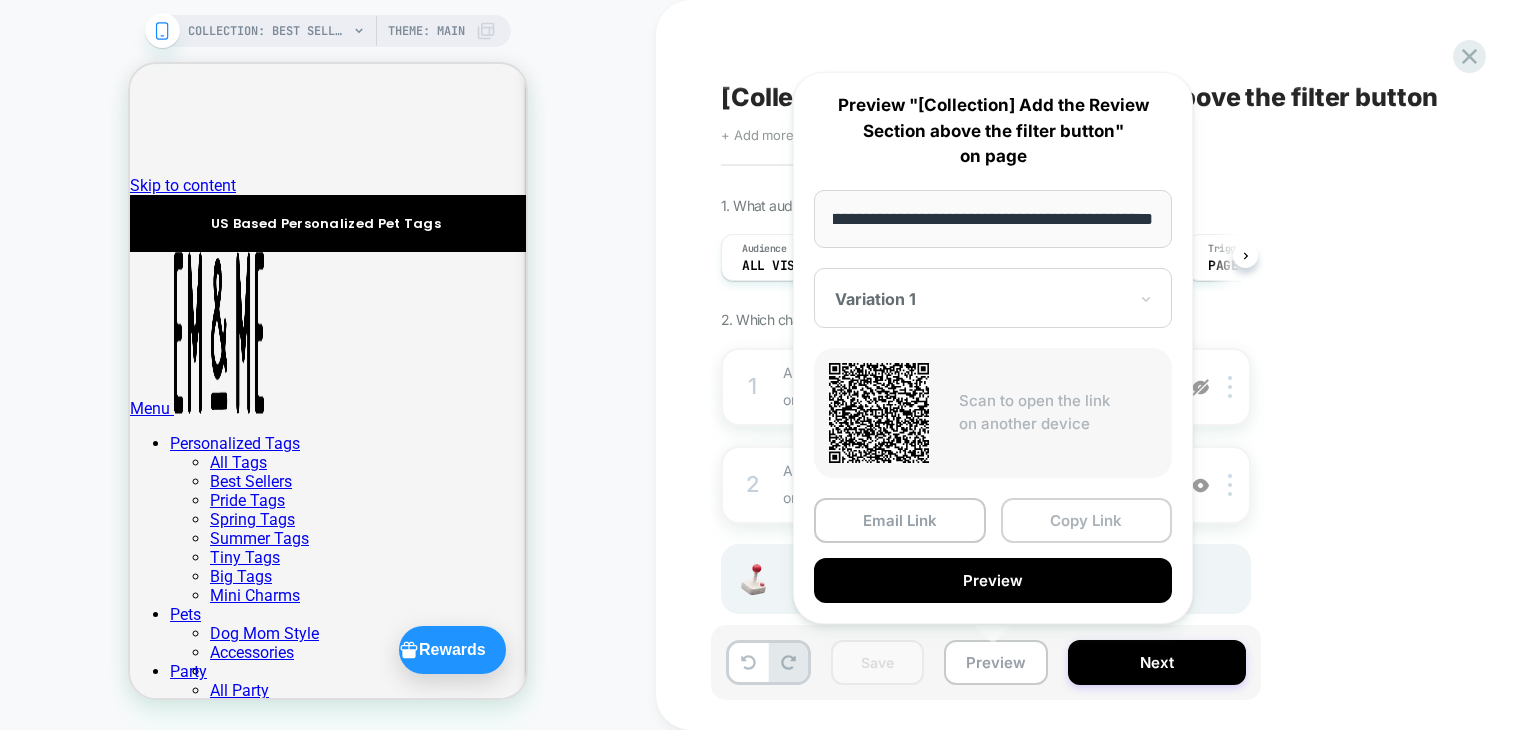 click on "Copy Link" at bounding box center [1087, 520] 